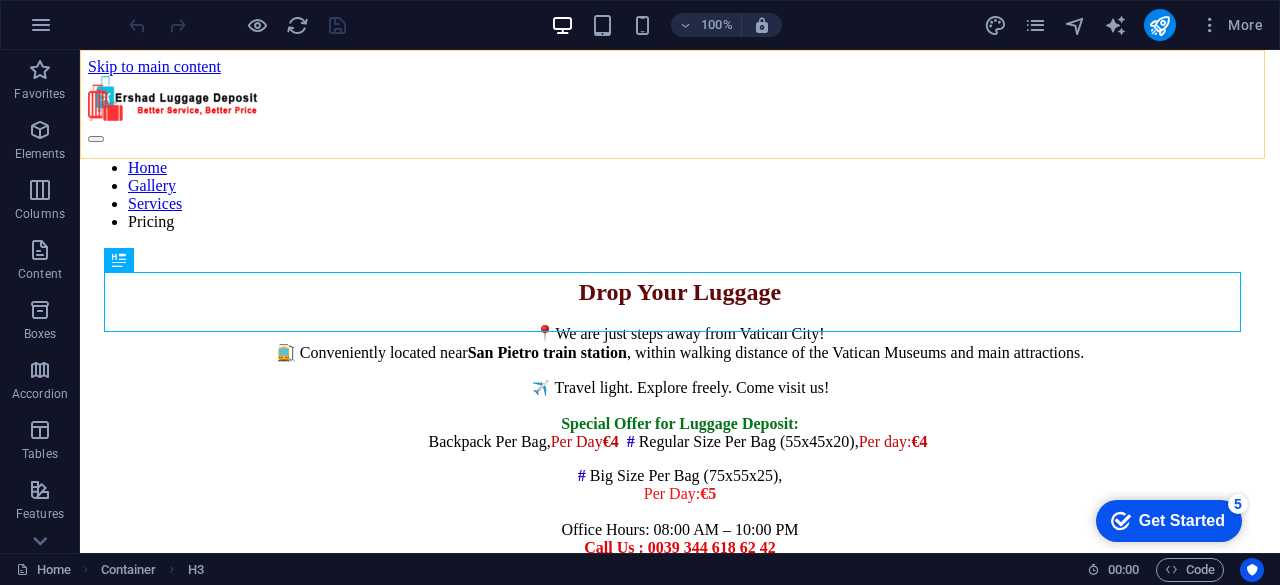 scroll, scrollTop: 1750, scrollLeft: 0, axis: vertical 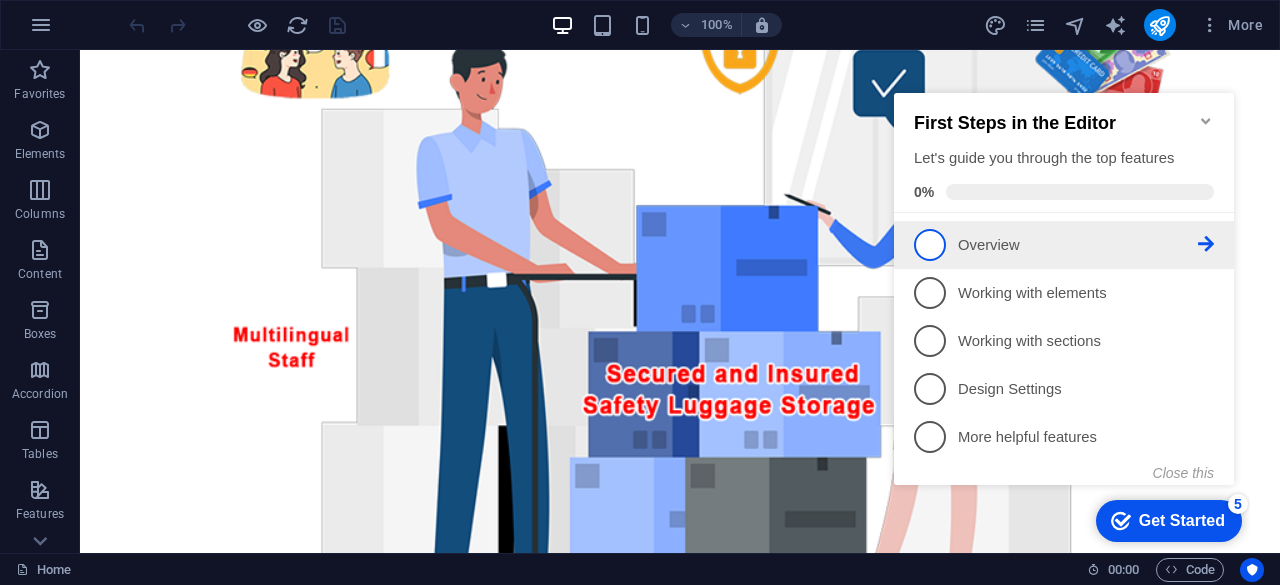 click on "1 Overview  - incomplete" at bounding box center (1064, 245) 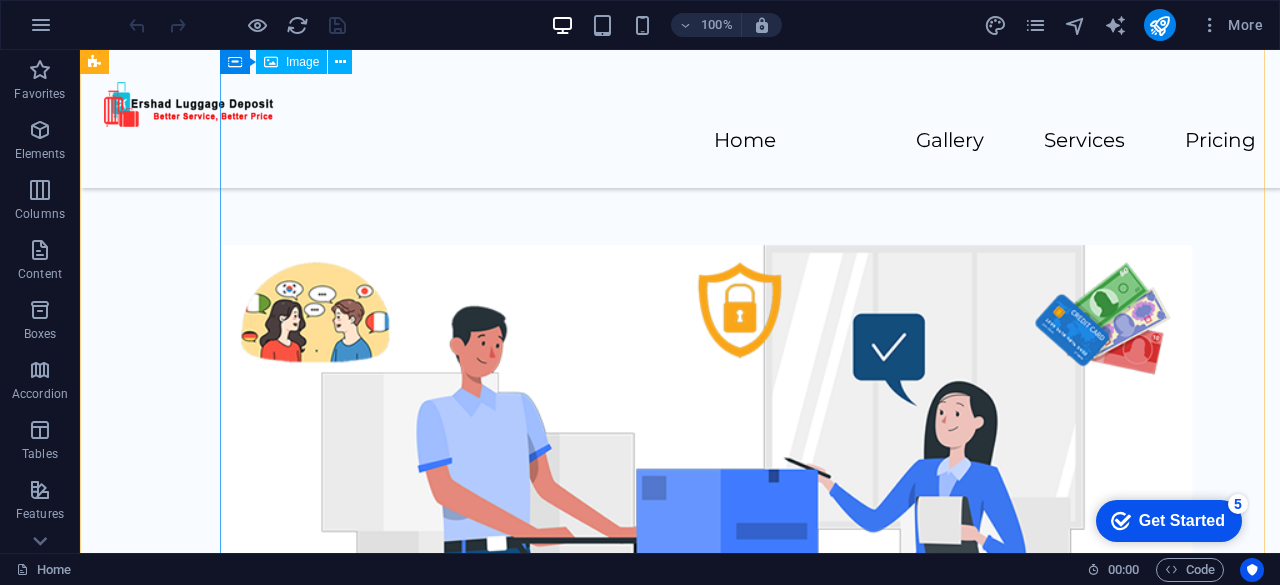 scroll, scrollTop: 0, scrollLeft: 0, axis: both 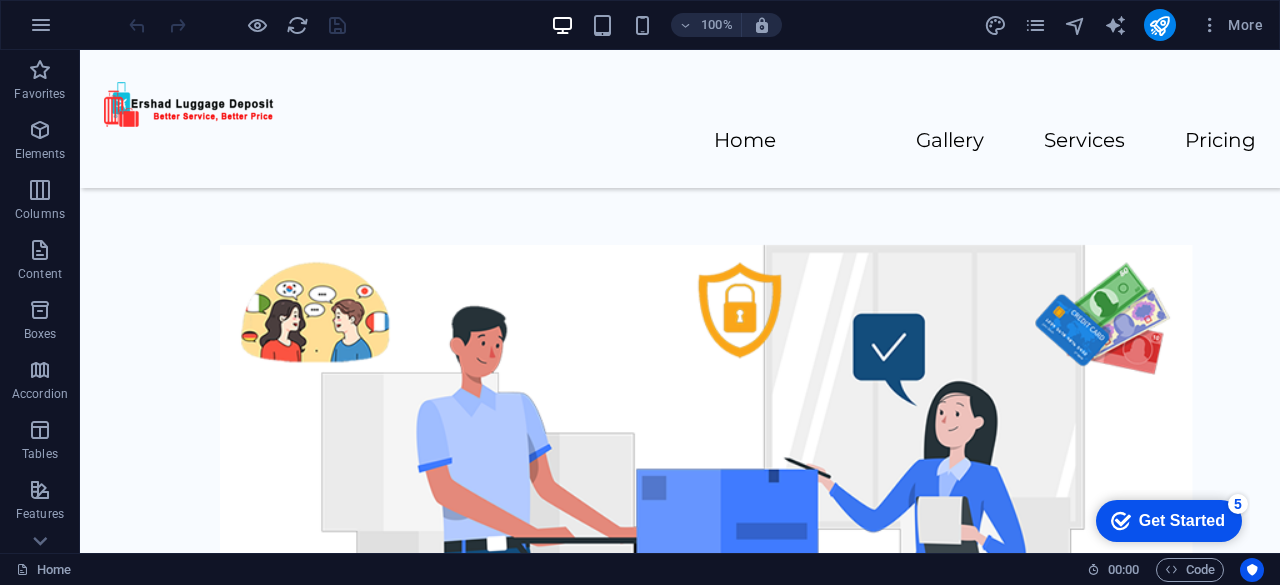 click on "Get Started" at bounding box center (1182, 521) 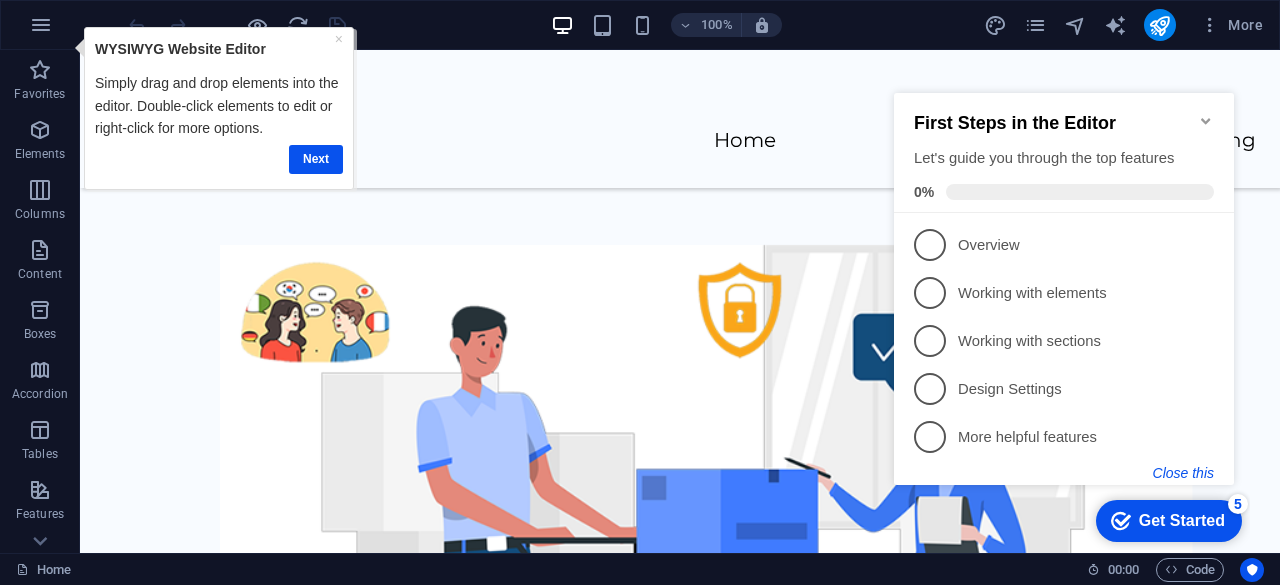 click on "Close this" at bounding box center [1183, 473] 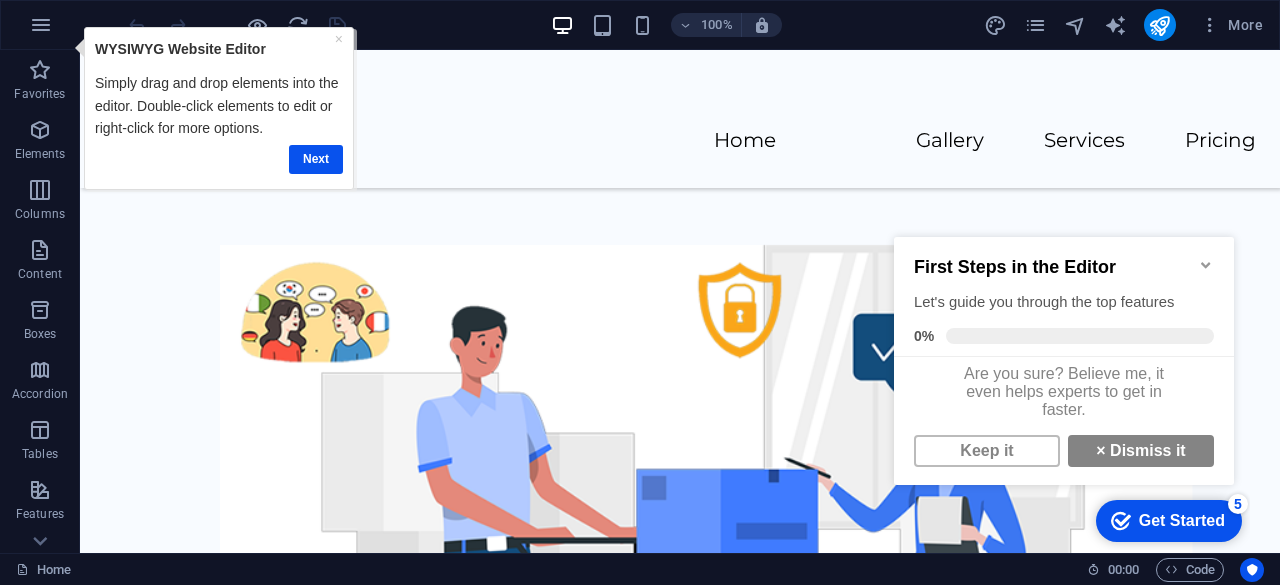 click on "Get Started" at bounding box center [1182, 521] 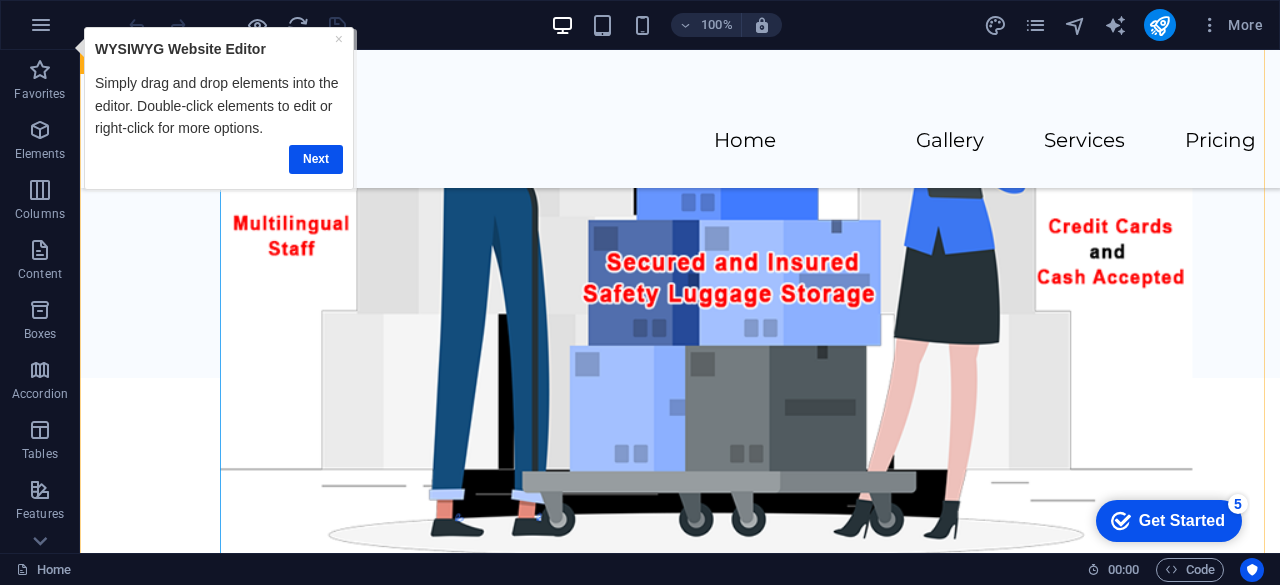 scroll, scrollTop: 1550, scrollLeft: 0, axis: vertical 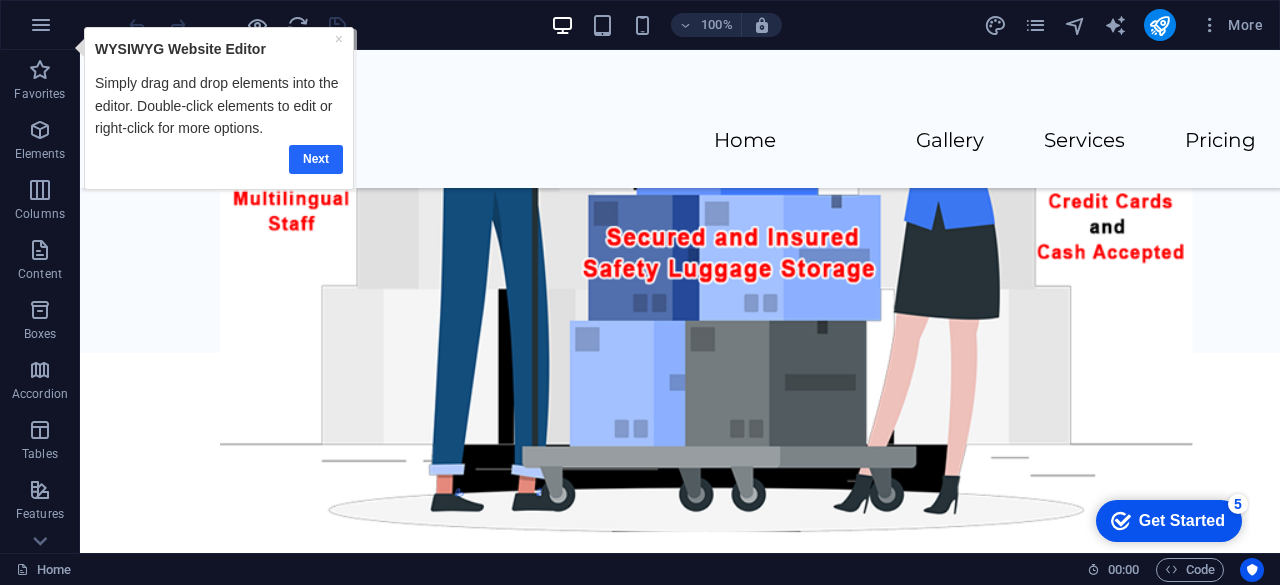 click on "Next" at bounding box center (316, 158) 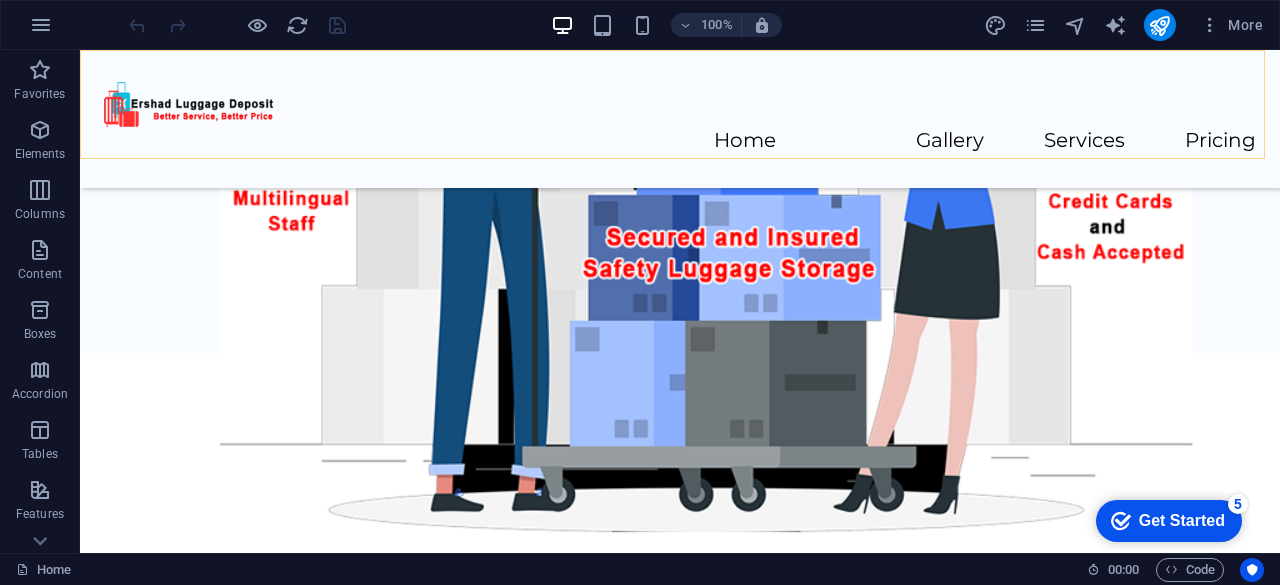 scroll, scrollTop: 0, scrollLeft: 0, axis: both 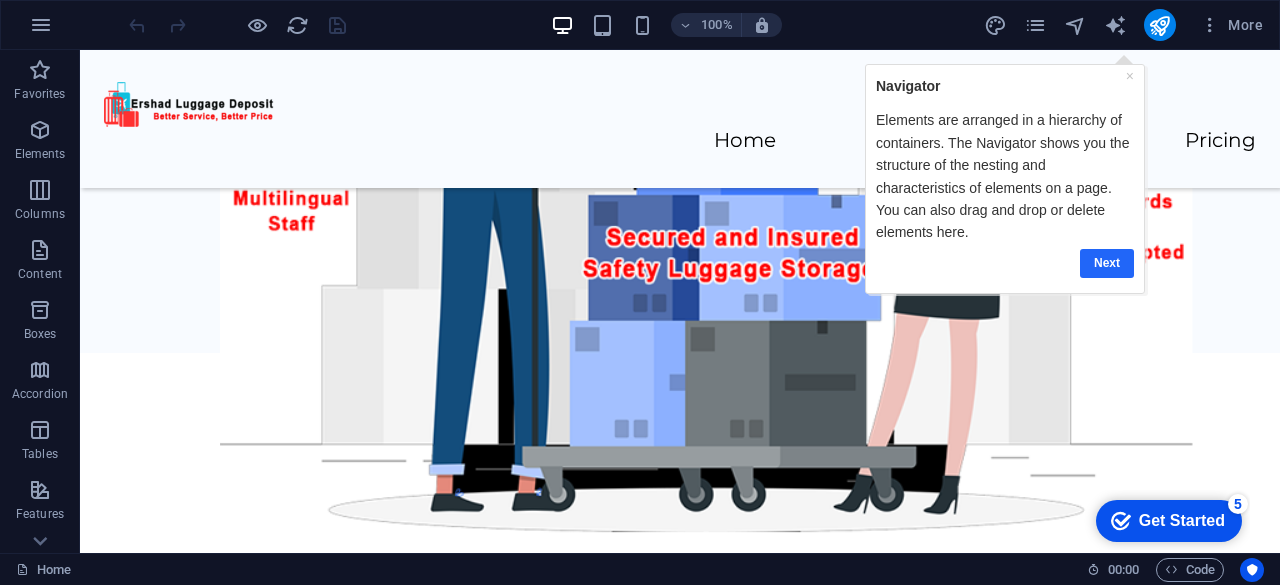 click on "Next" at bounding box center [1107, 263] 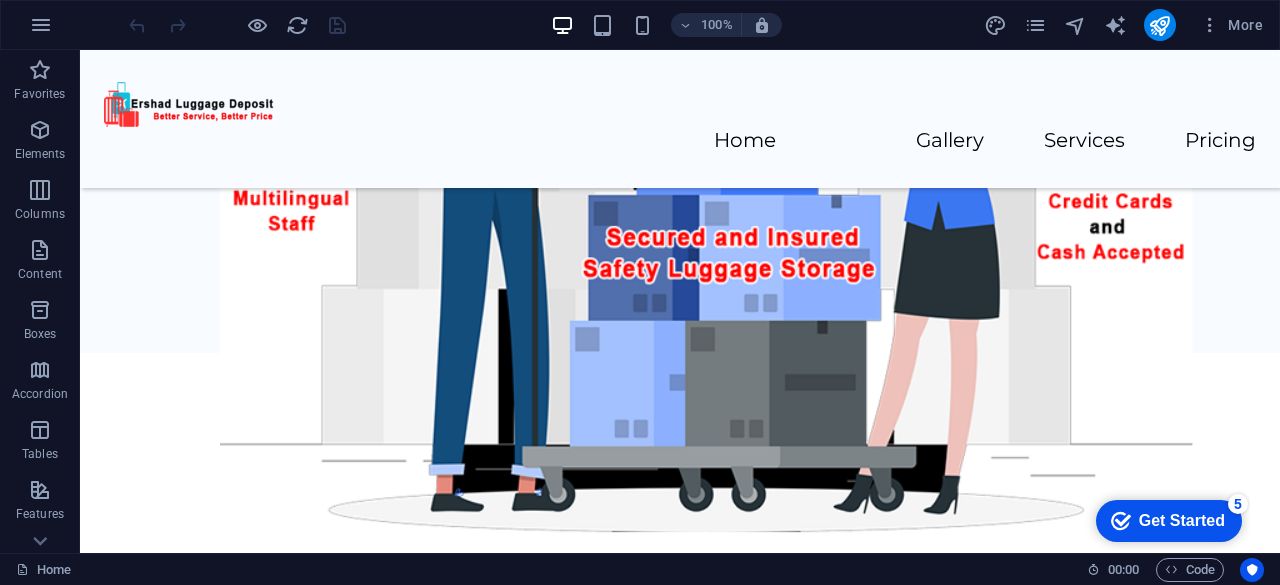 scroll, scrollTop: 0, scrollLeft: 0, axis: both 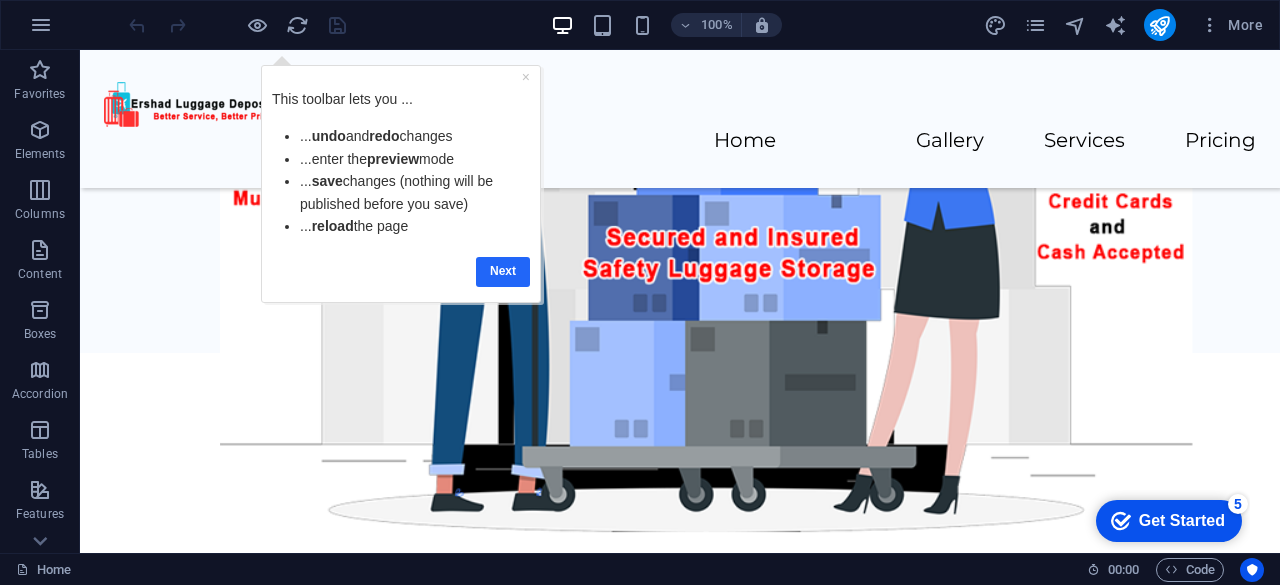 click on "Next" at bounding box center (502, 270) 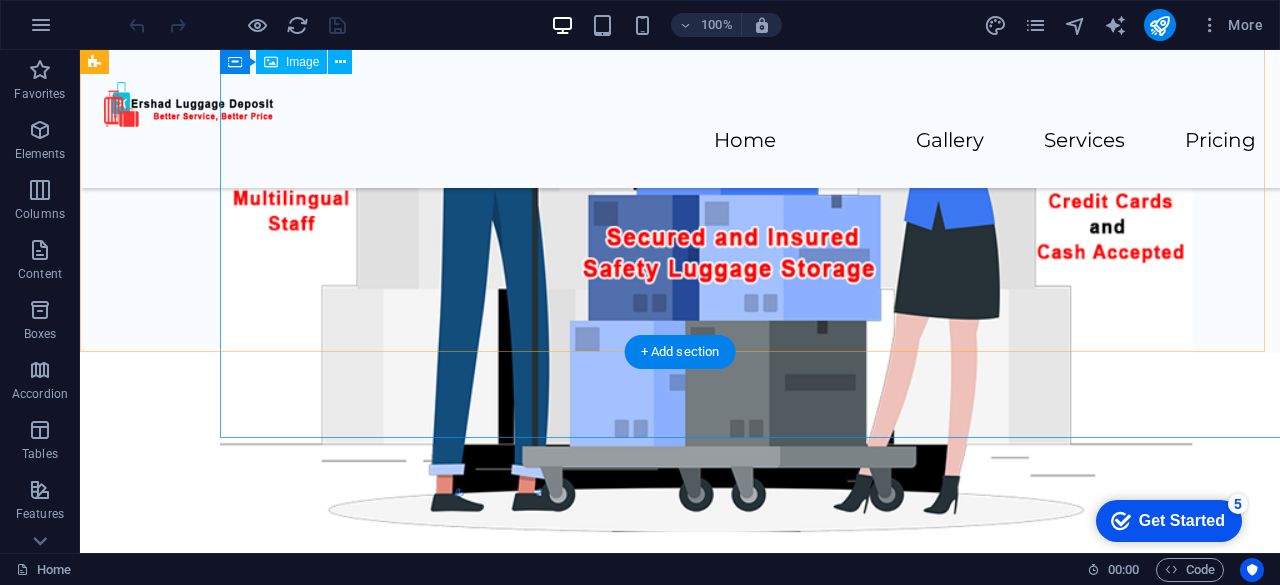 scroll, scrollTop: 0, scrollLeft: 0, axis: both 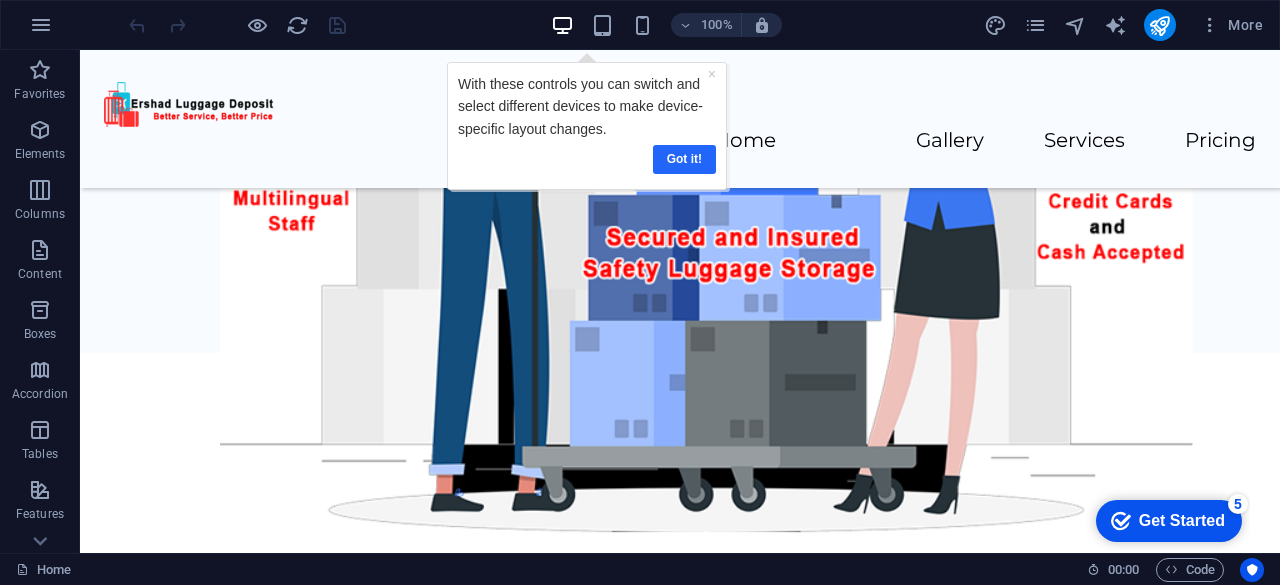click on "Got it!" at bounding box center (683, 158) 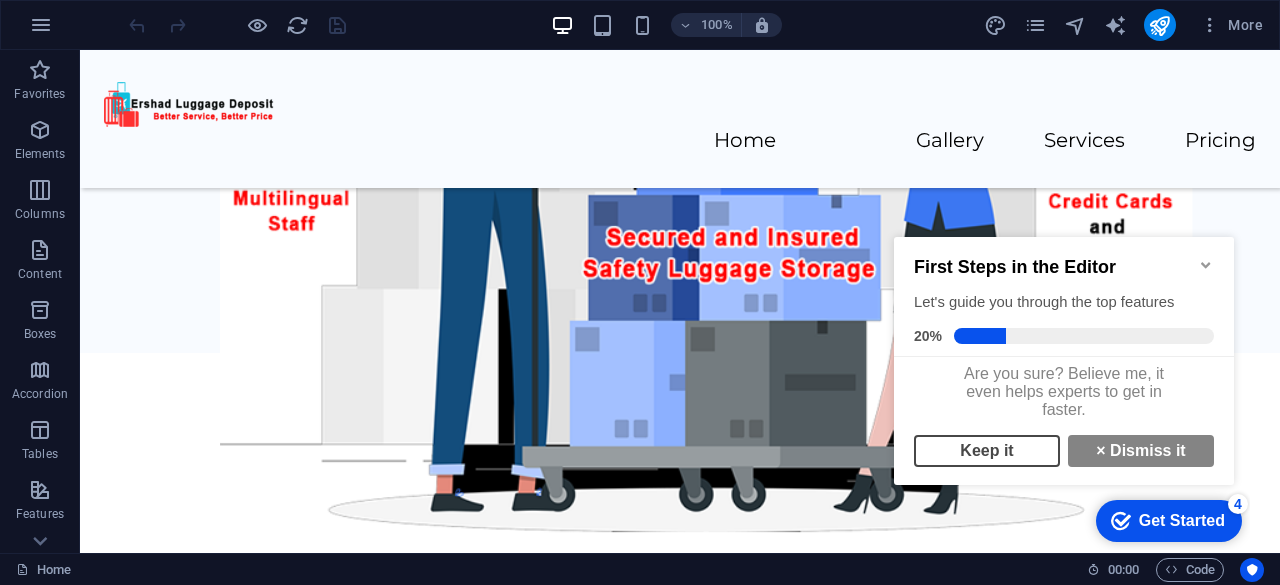 scroll, scrollTop: 14, scrollLeft: 0, axis: vertical 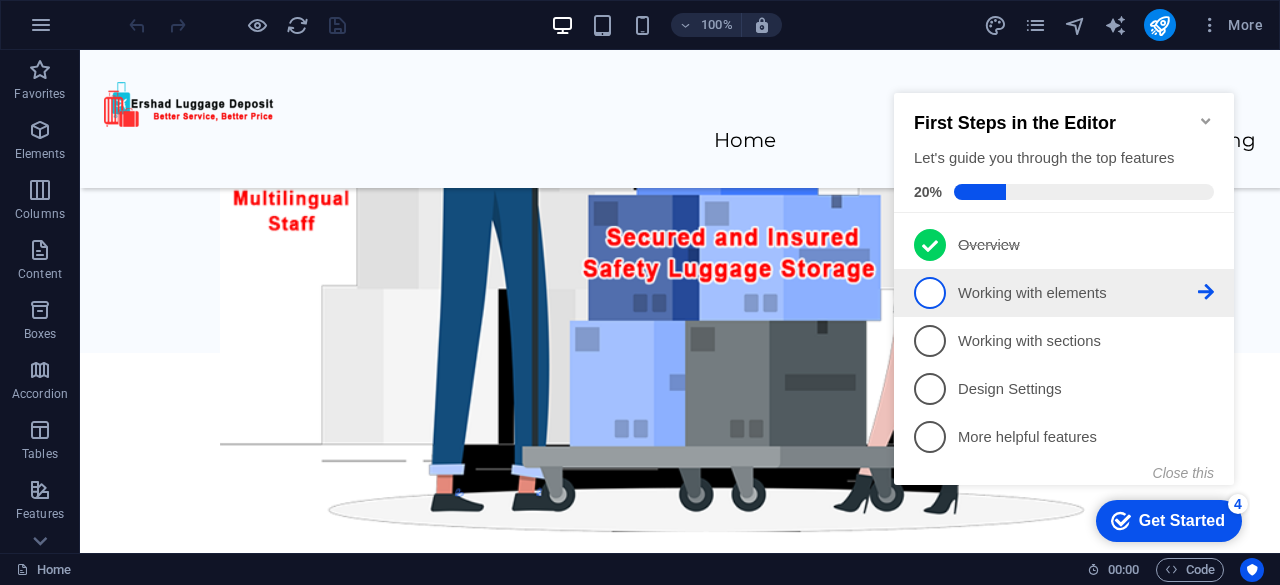 click on "Working with elements  - incomplete" at bounding box center (1078, 293) 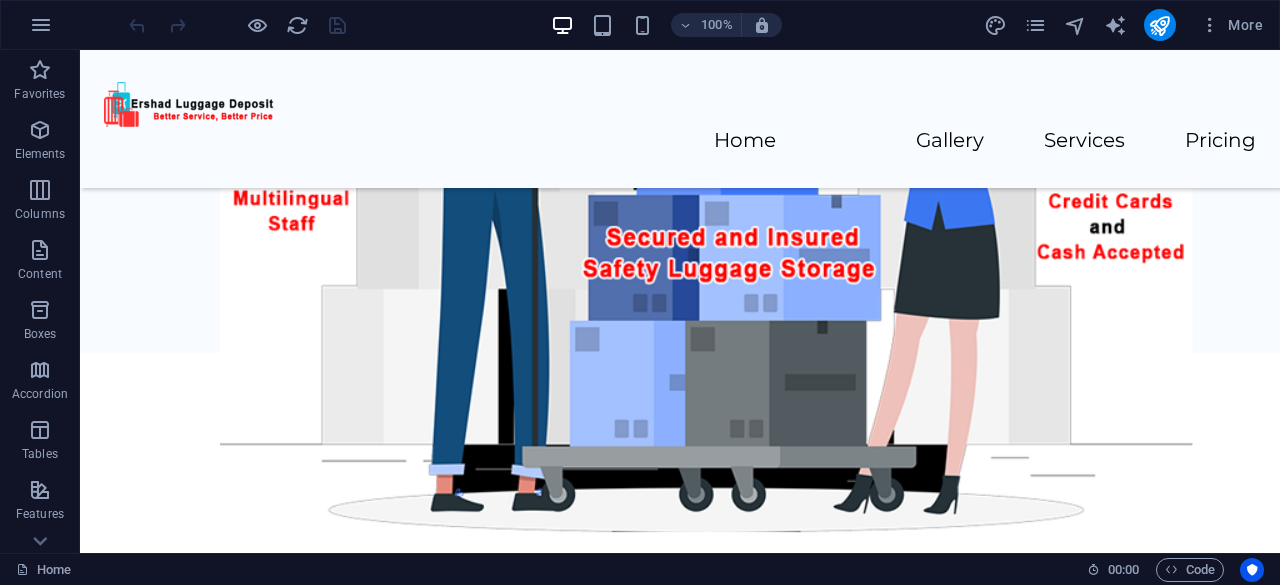 scroll, scrollTop: 0, scrollLeft: 0, axis: both 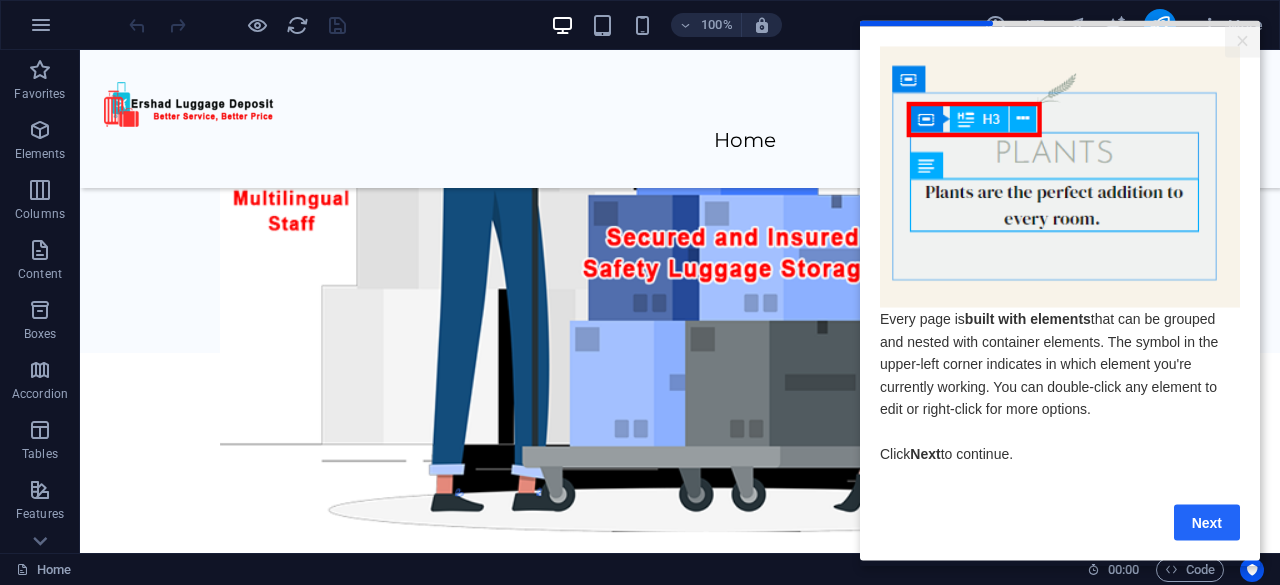 click on "Next" at bounding box center (1207, 522) 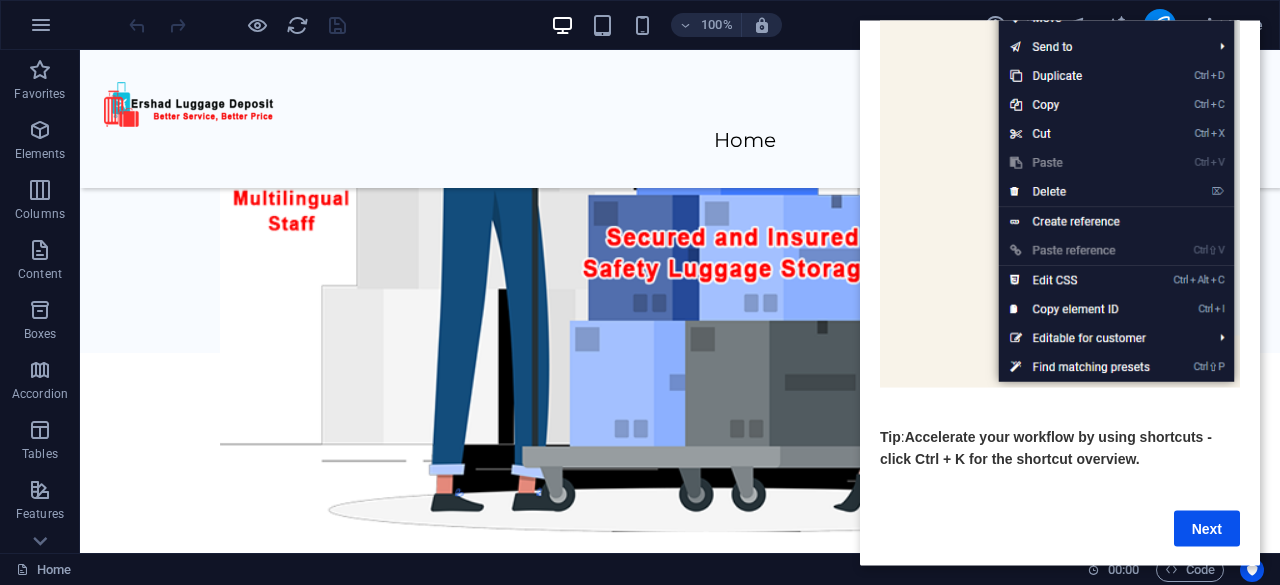 scroll, scrollTop: 322, scrollLeft: 0, axis: vertical 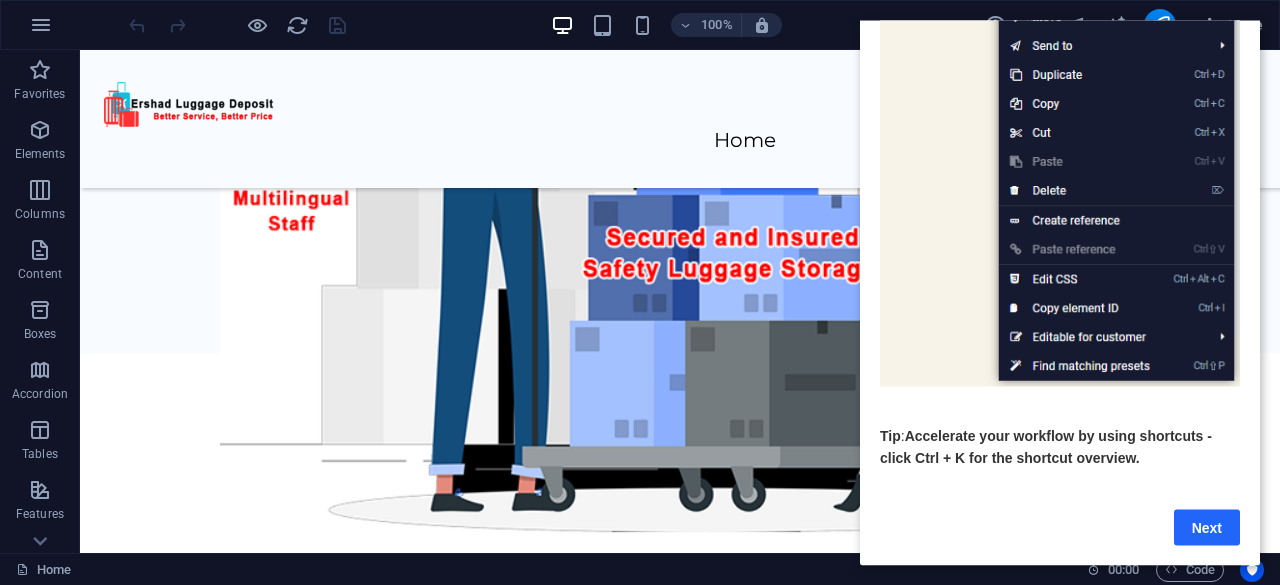 click on "Next" at bounding box center [1207, 527] 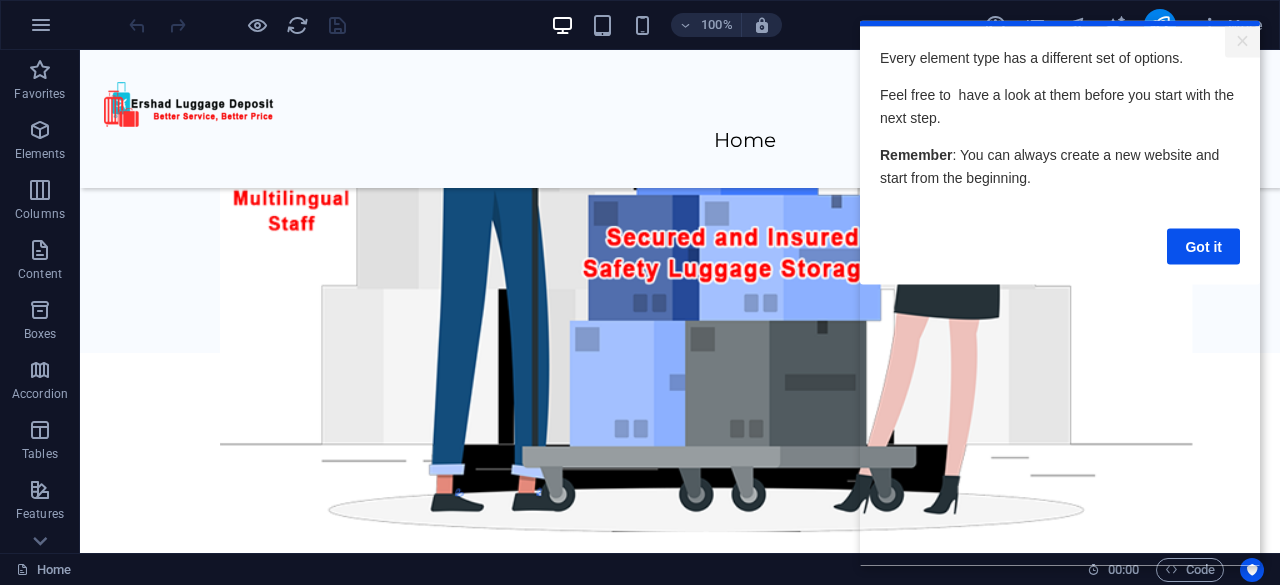 scroll, scrollTop: 0, scrollLeft: 0, axis: both 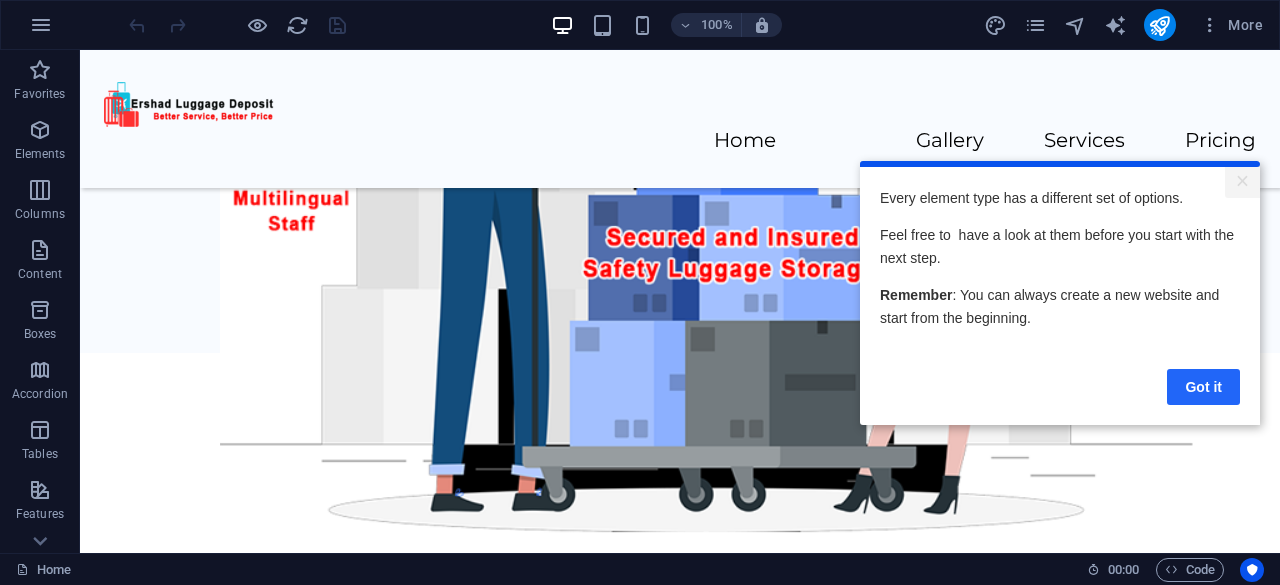 click on "Got it" at bounding box center (1203, 386) 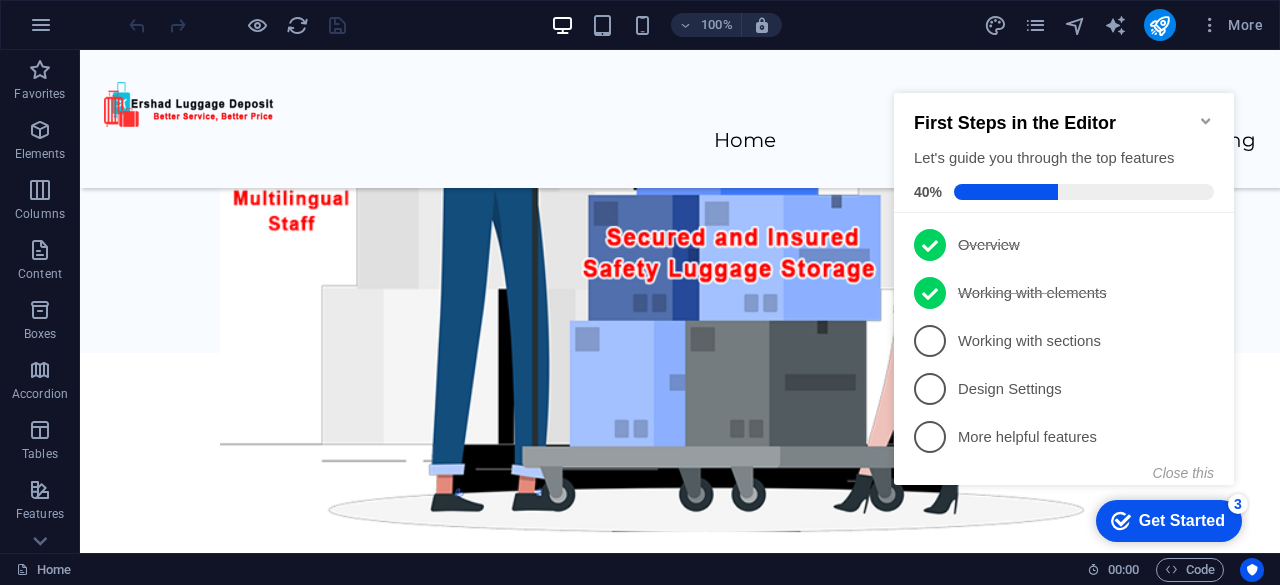 scroll, scrollTop: 0, scrollLeft: 0, axis: both 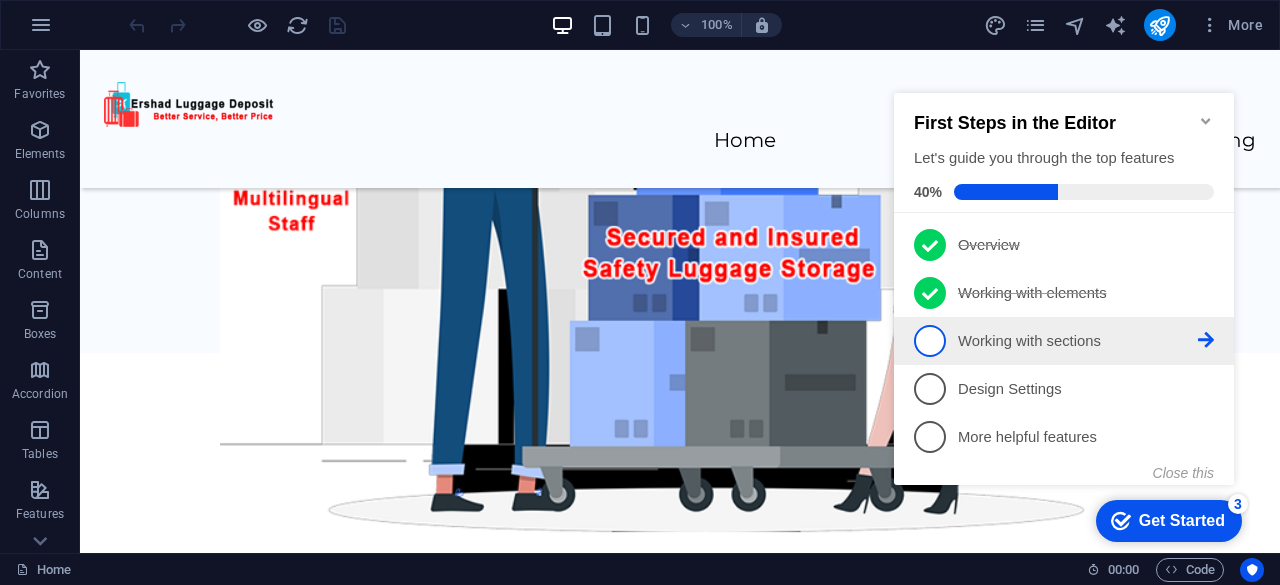click on "3 Working with sections  - incomplete" at bounding box center [1064, 341] 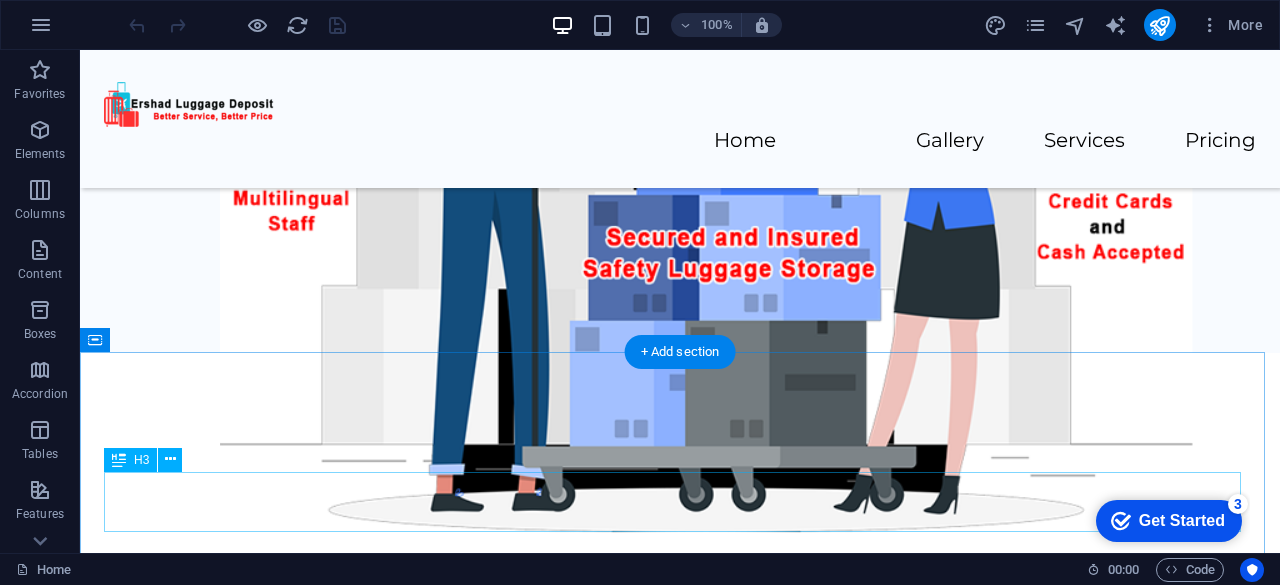scroll, scrollTop: 0, scrollLeft: 0, axis: both 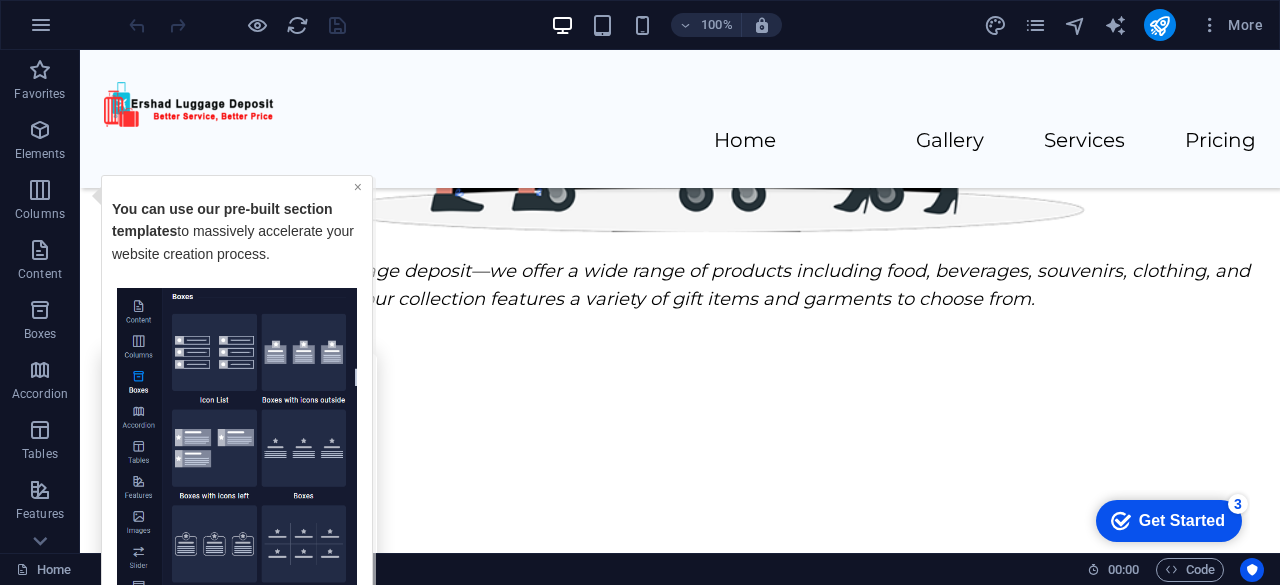 click on "×" at bounding box center (358, 186) 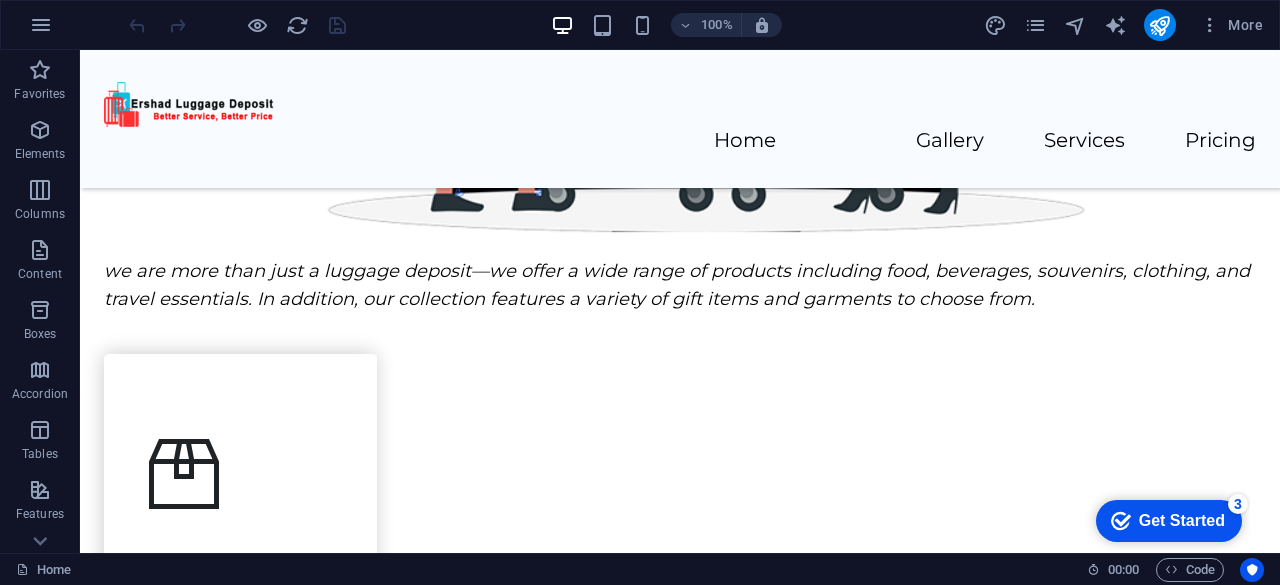 click on "checkmark Get Started 3" at bounding box center [1169, 521] 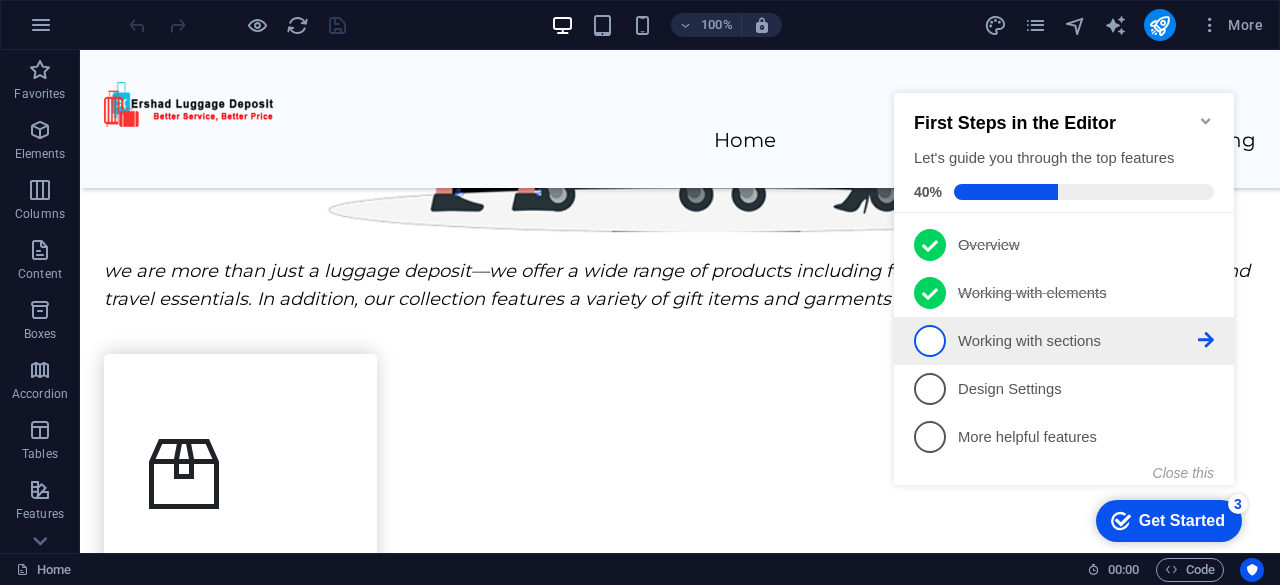 click on "Working with sections  - incomplete" at bounding box center [1078, 341] 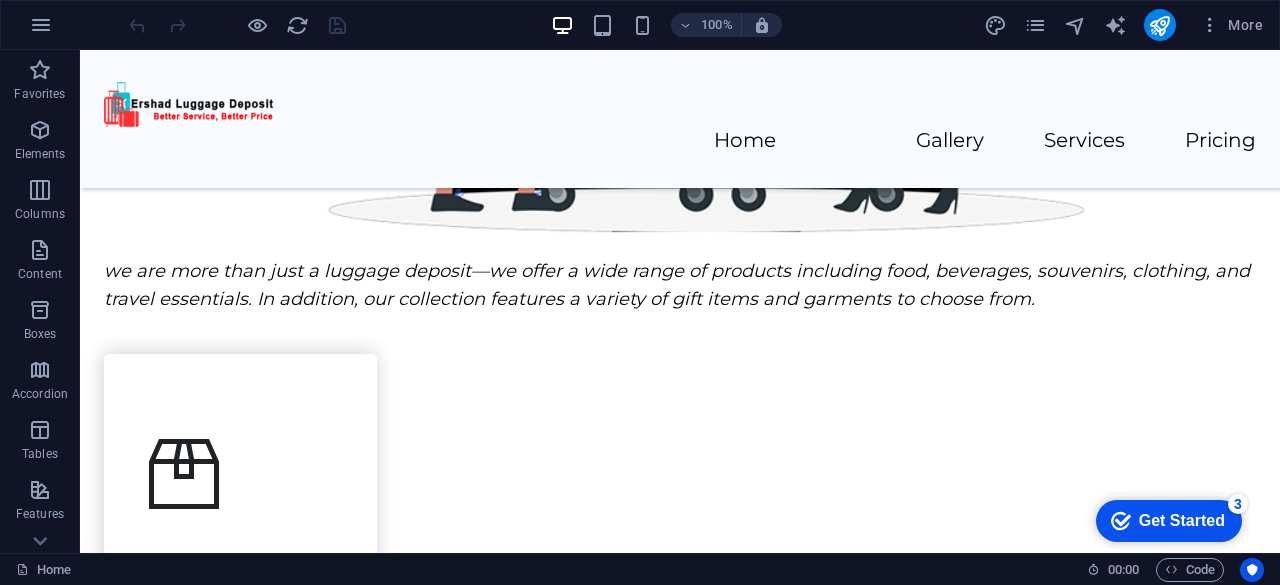 scroll, scrollTop: 0, scrollLeft: 0, axis: both 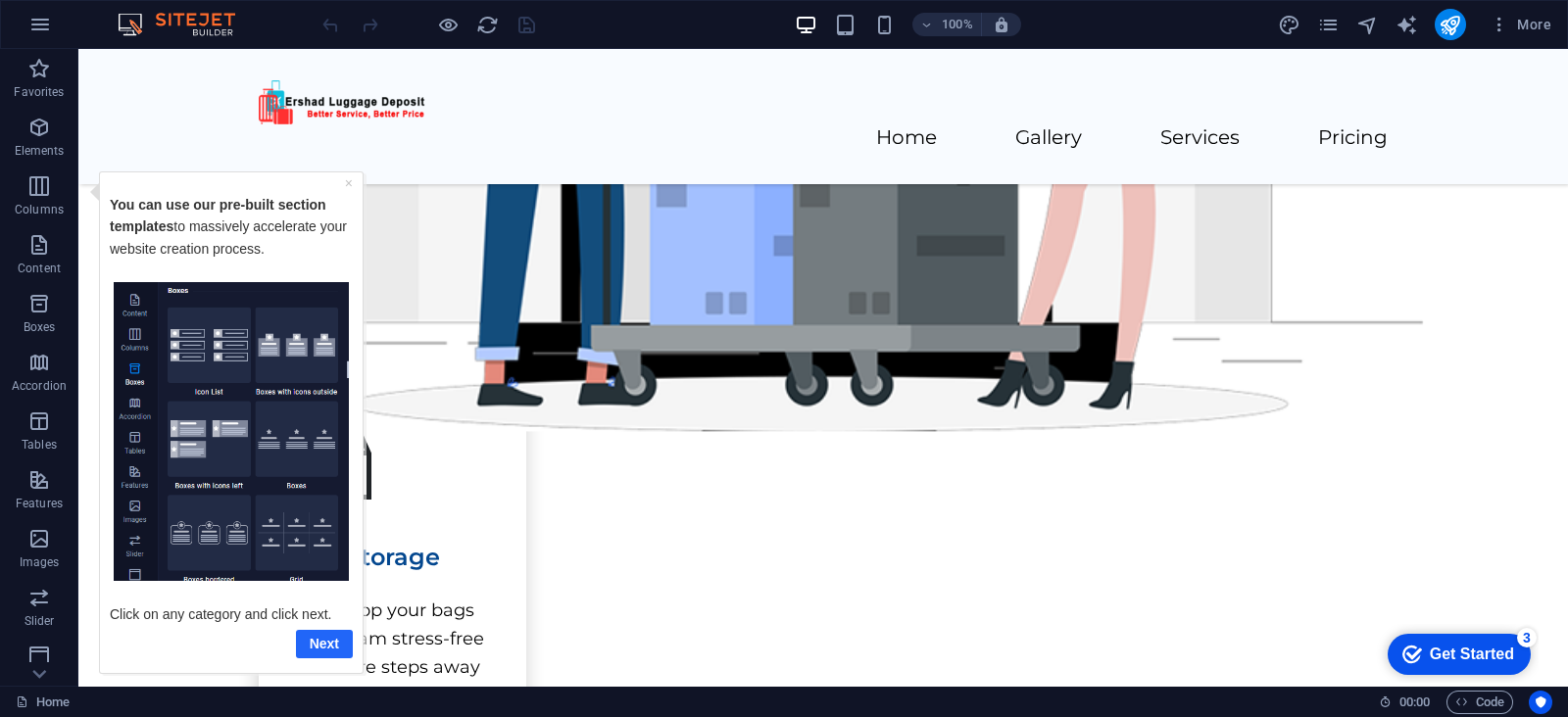 click on "Next" at bounding box center (324, 643) 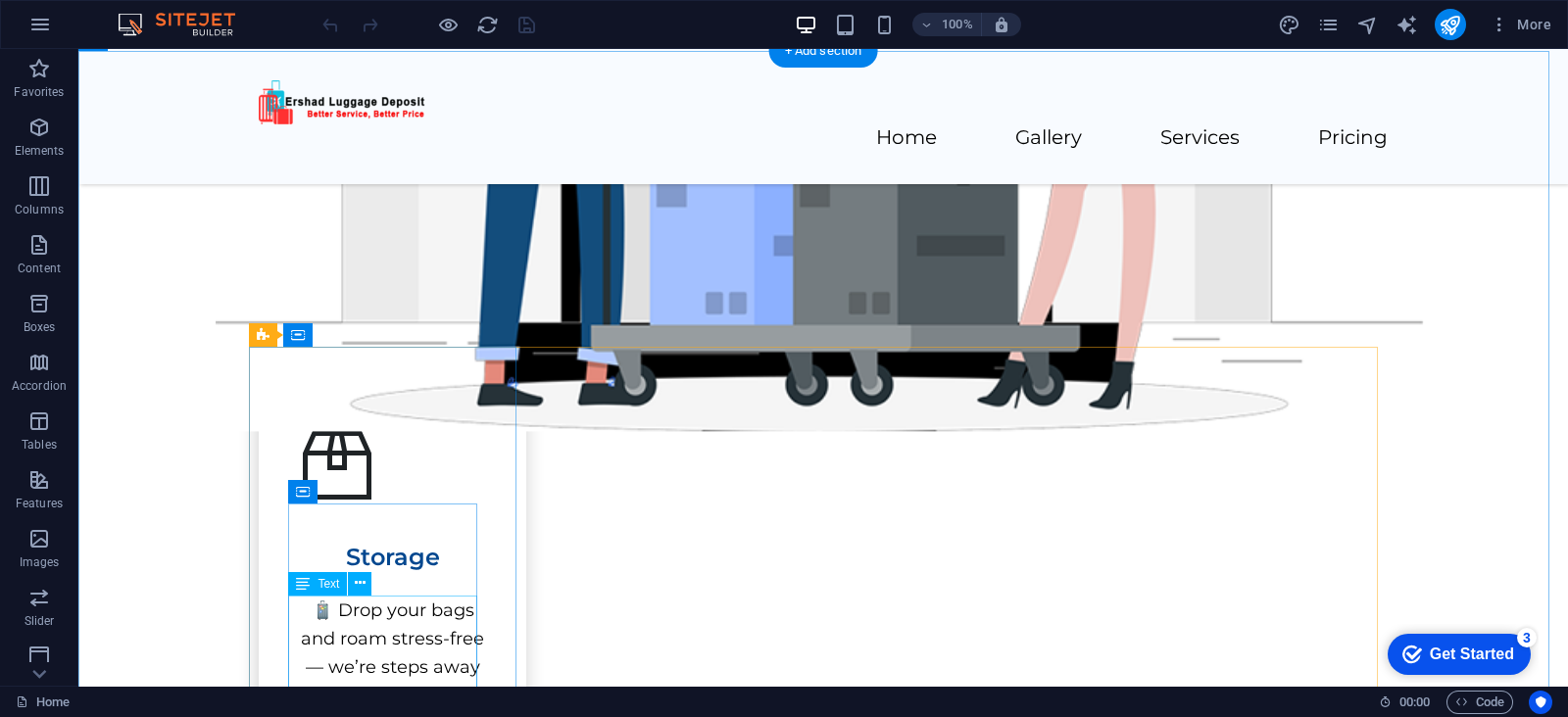 scroll, scrollTop: 0, scrollLeft: 0, axis: both 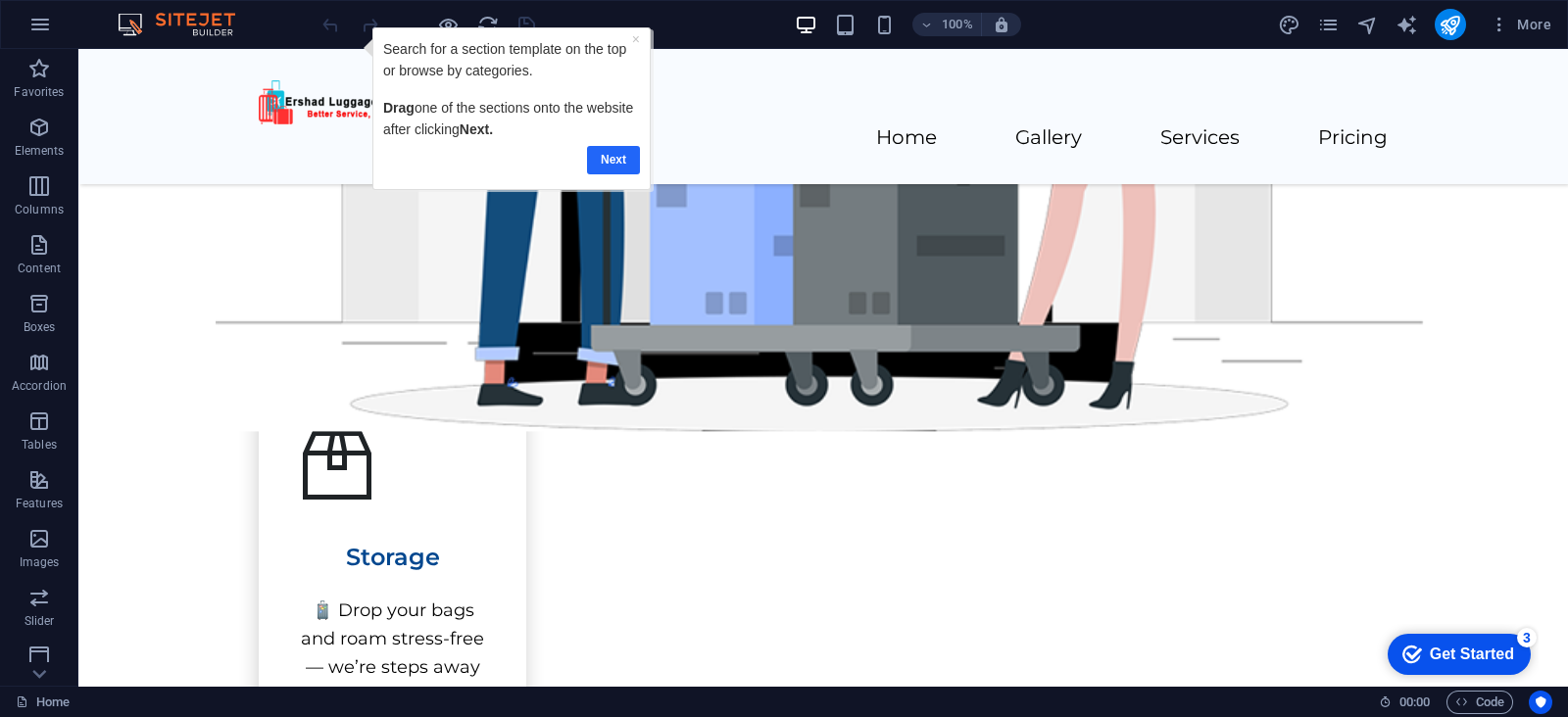 click on "Next" at bounding box center (612, 159) 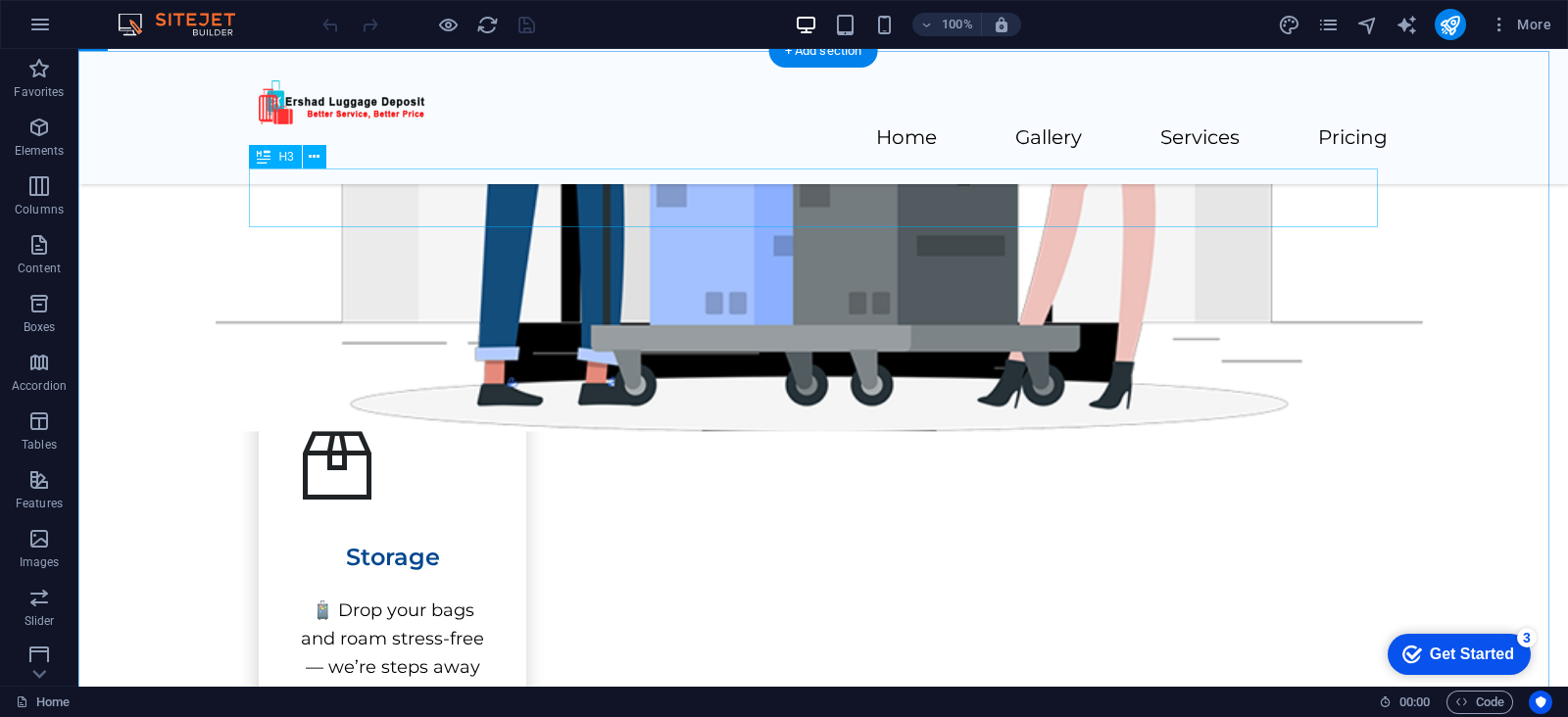 scroll, scrollTop: 0, scrollLeft: 0, axis: both 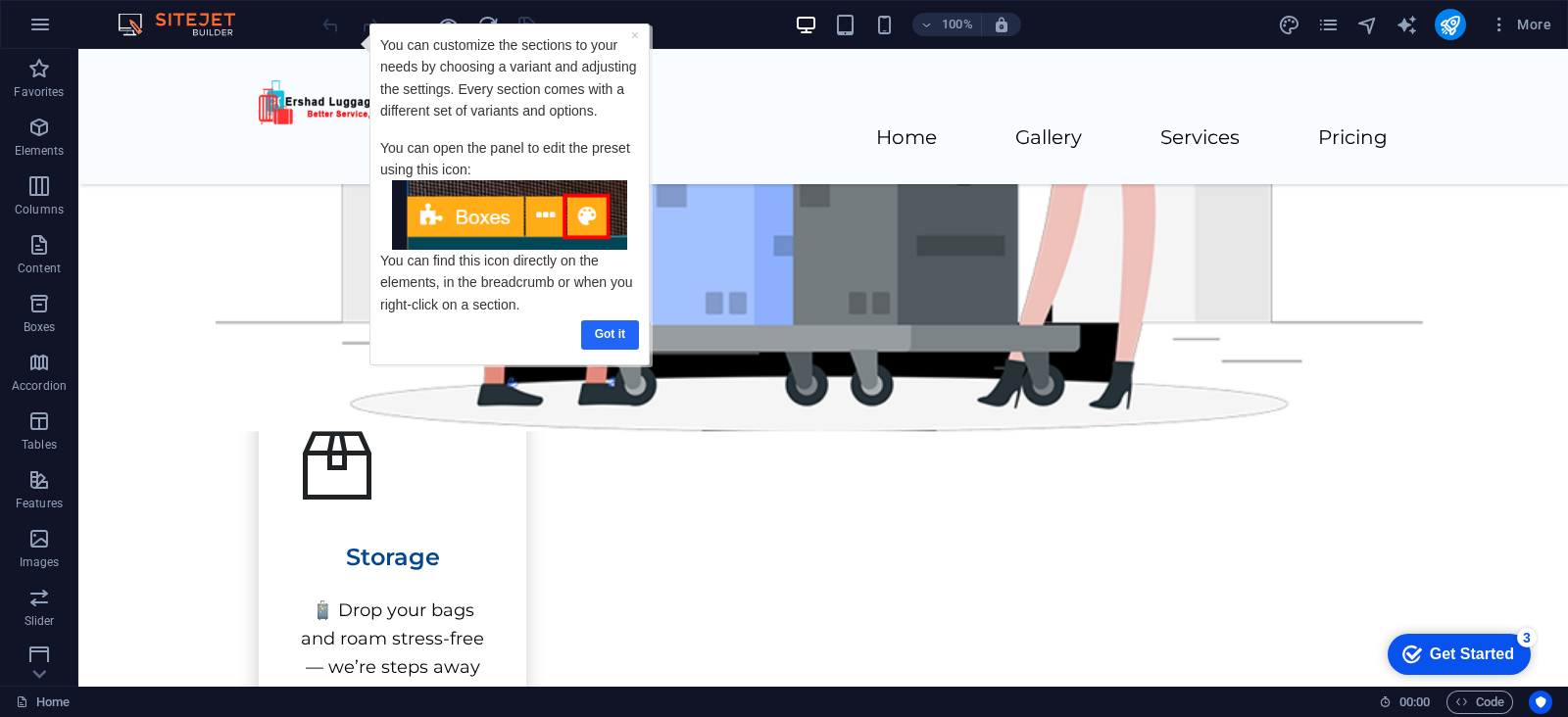 click on "Got it" at bounding box center [609, 333] 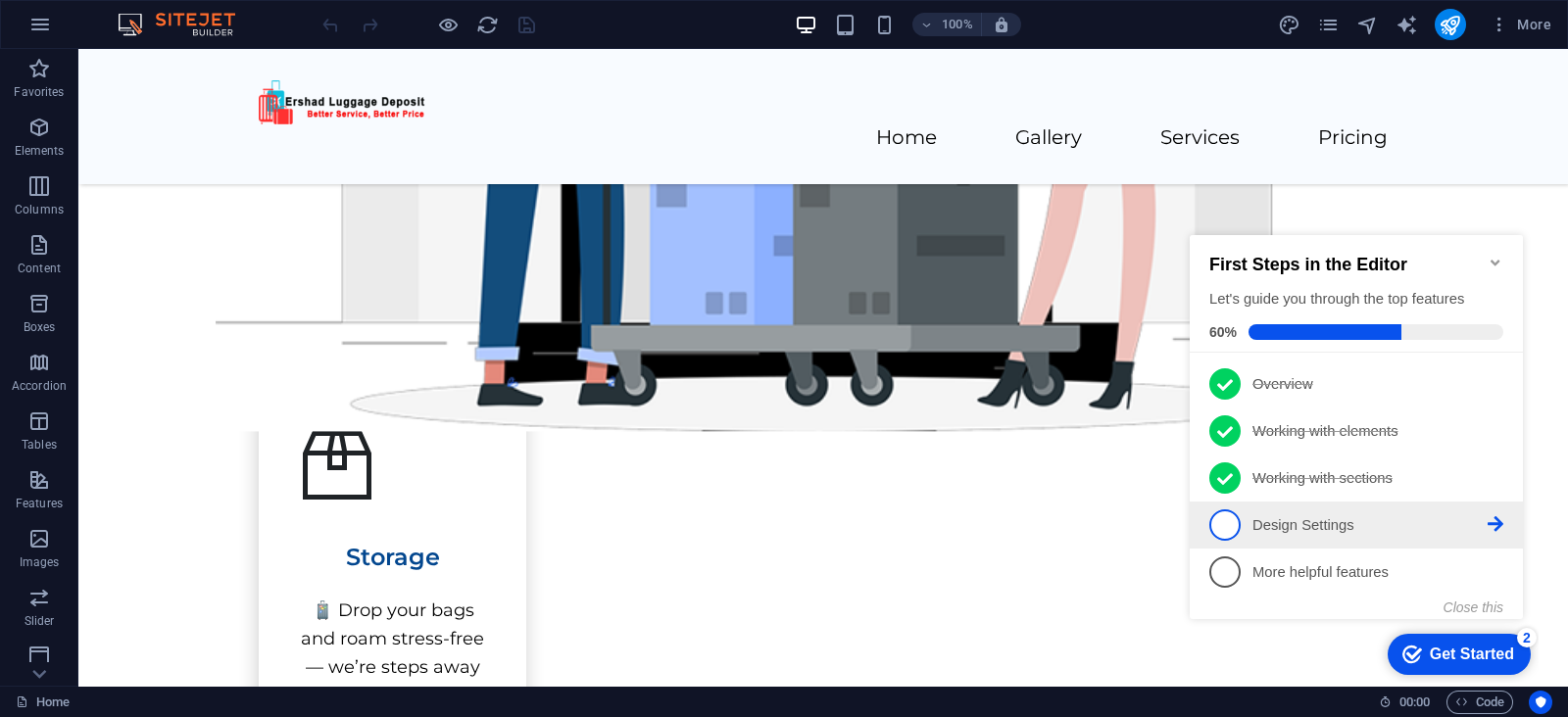 click on "Design Settings  - incomplete" at bounding box center [1370, 525] 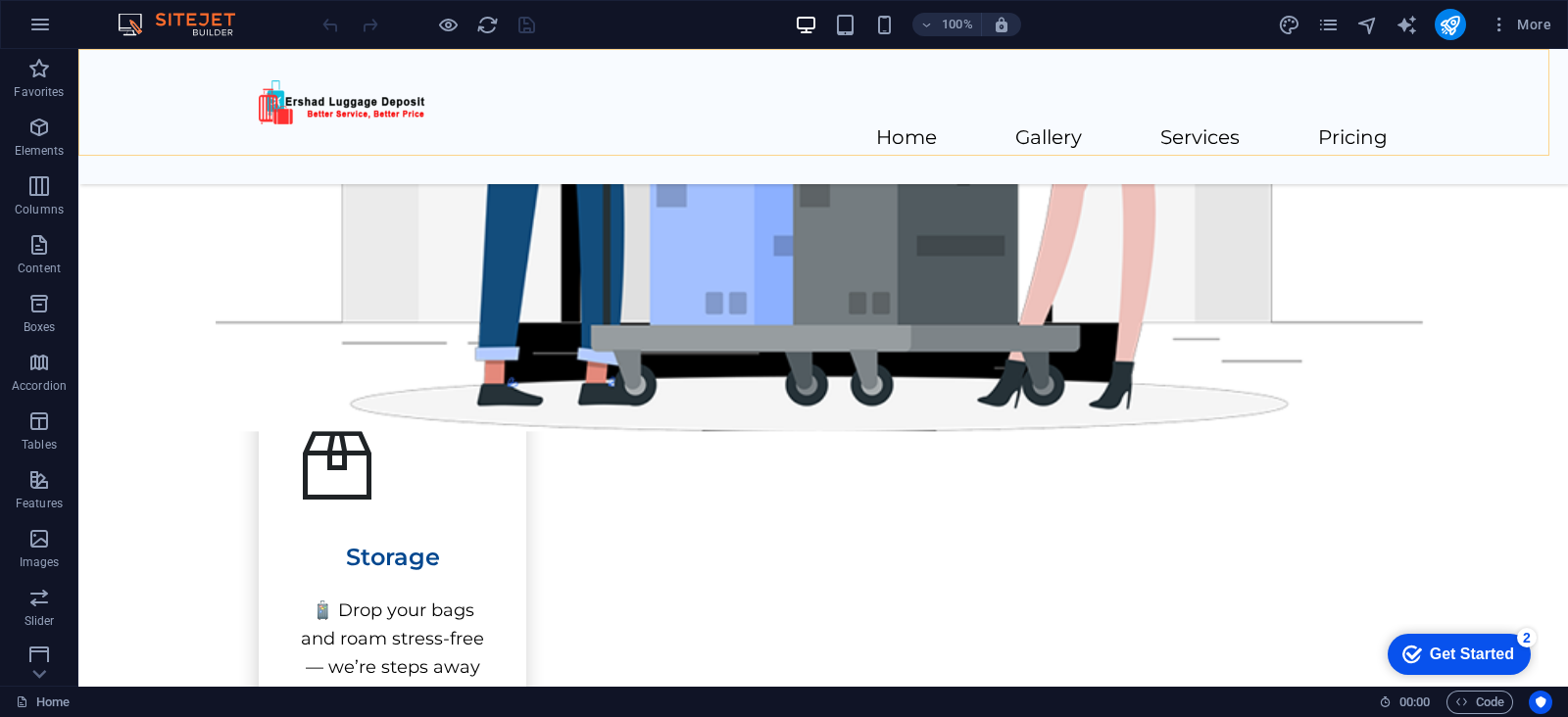 scroll, scrollTop: 0, scrollLeft: 0, axis: both 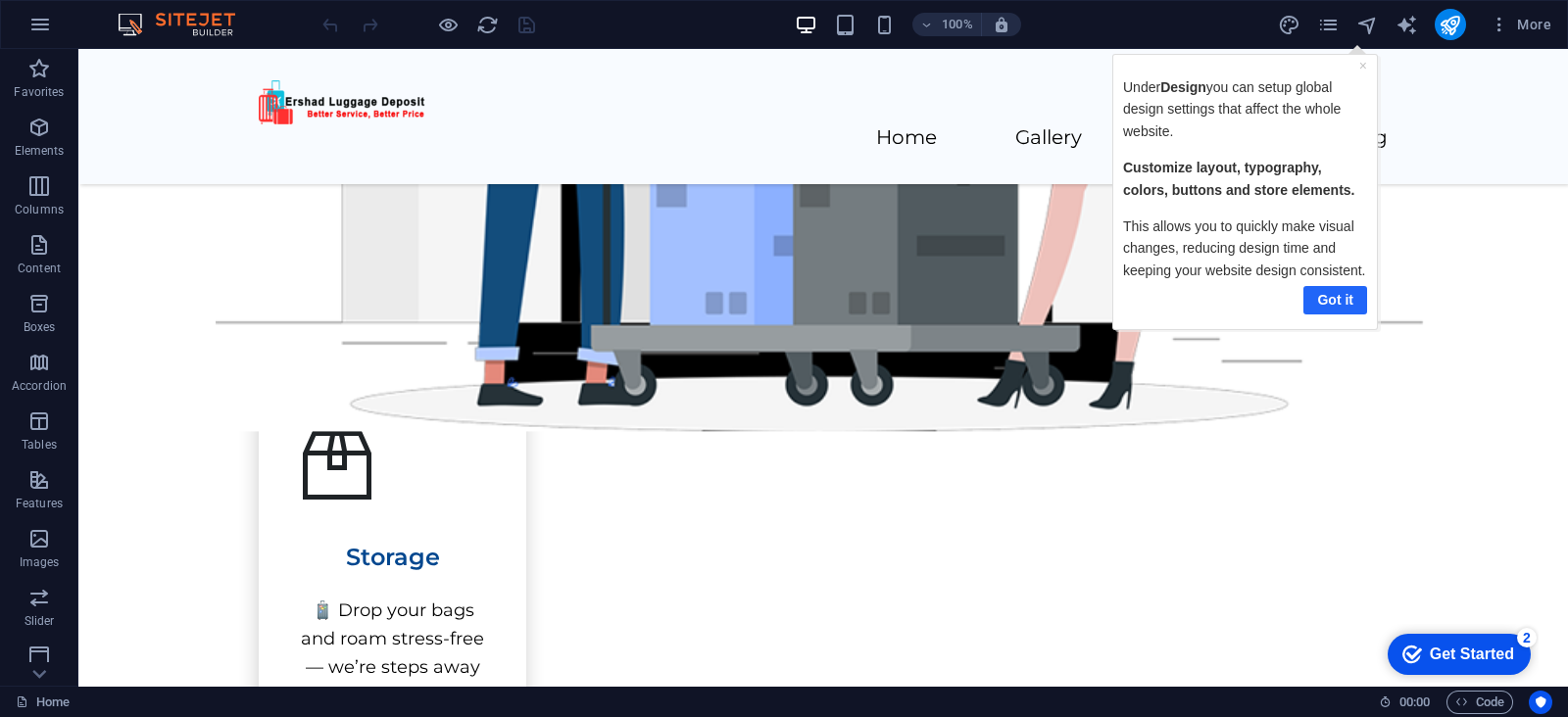 click on "Got it" at bounding box center (1334, 299) 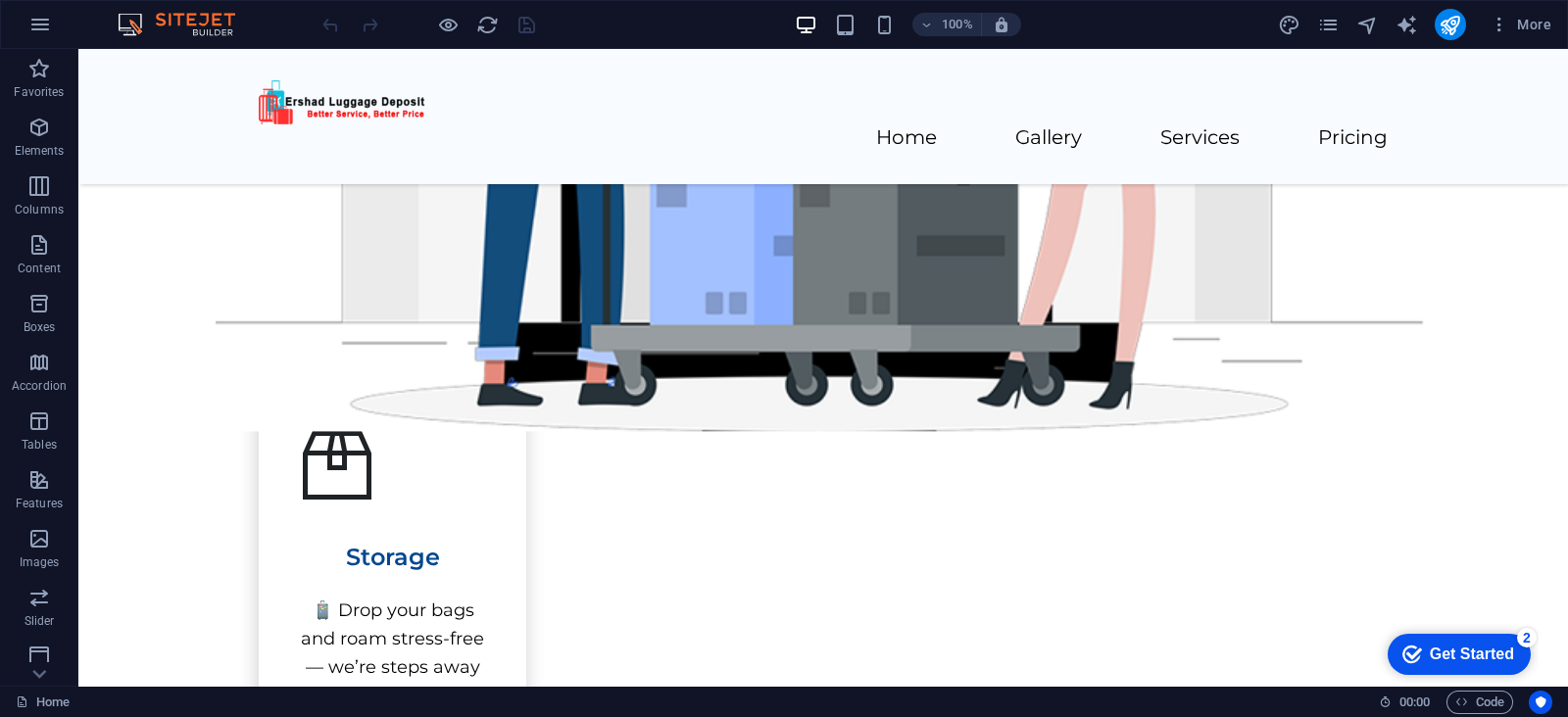 click on "checkmark Get Started 2" at bounding box center [1459, 654] 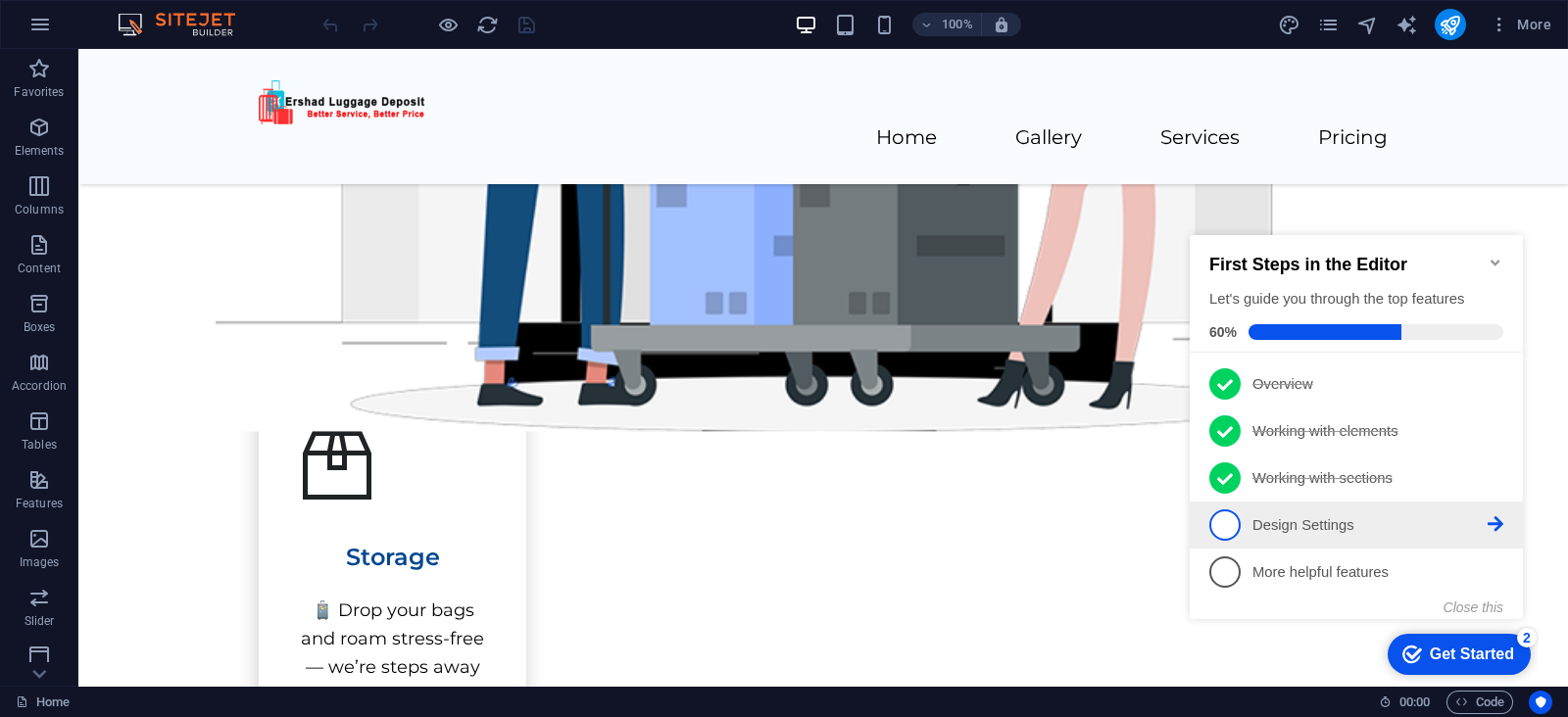 click on "4 Design Settings  - incomplete" at bounding box center (1356, 525) 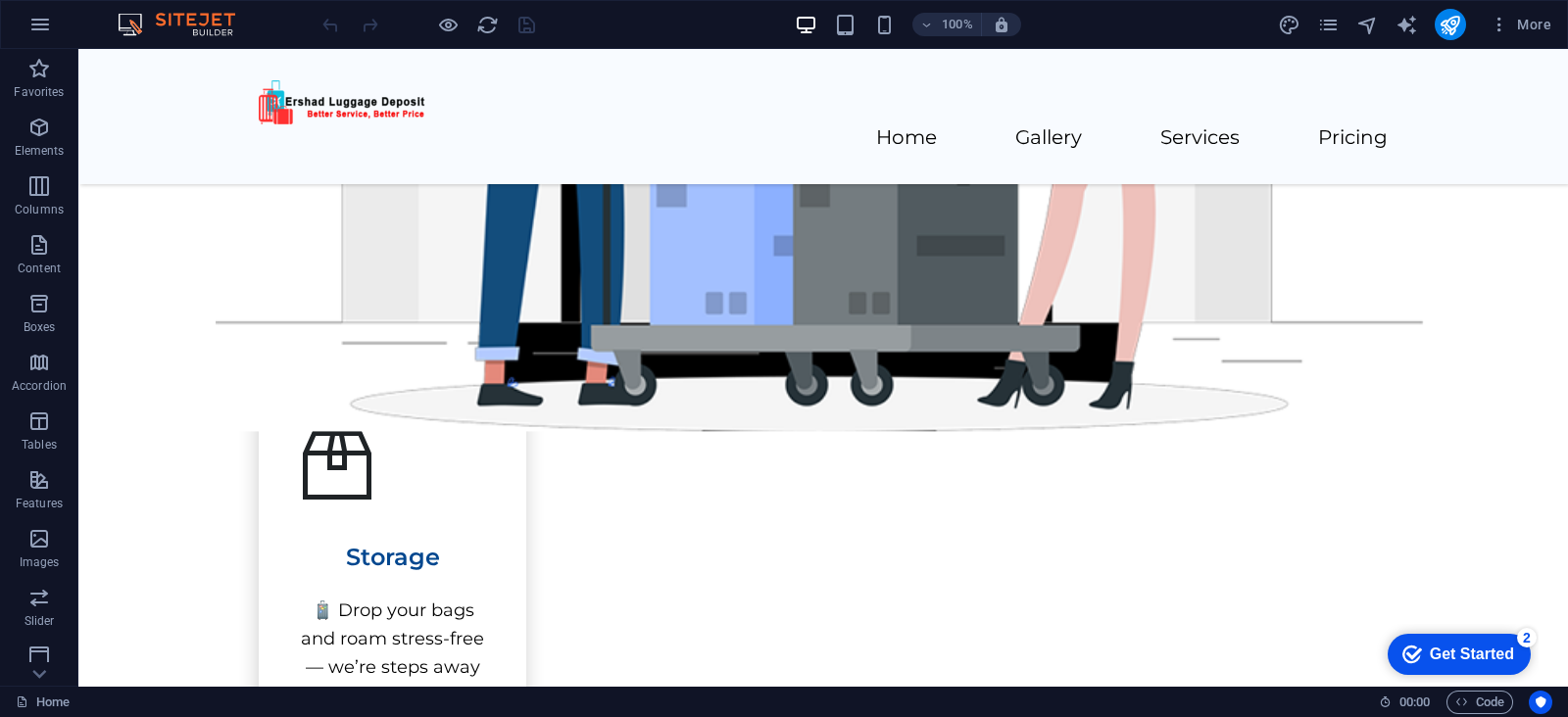 scroll, scrollTop: 0, scrollLeft: 0, axis: both 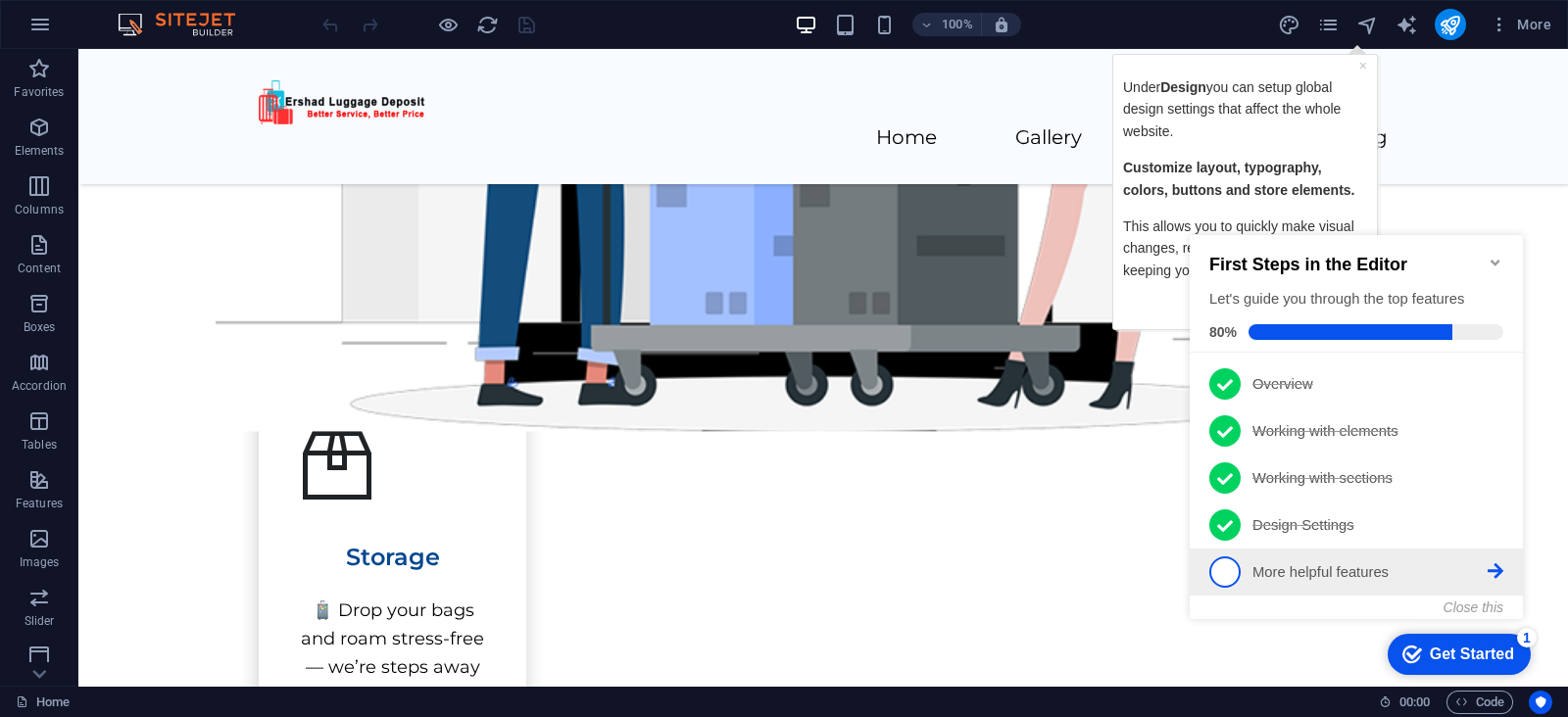 click on "More helpful features  - incomplete" at bounding box center (1370, 572) 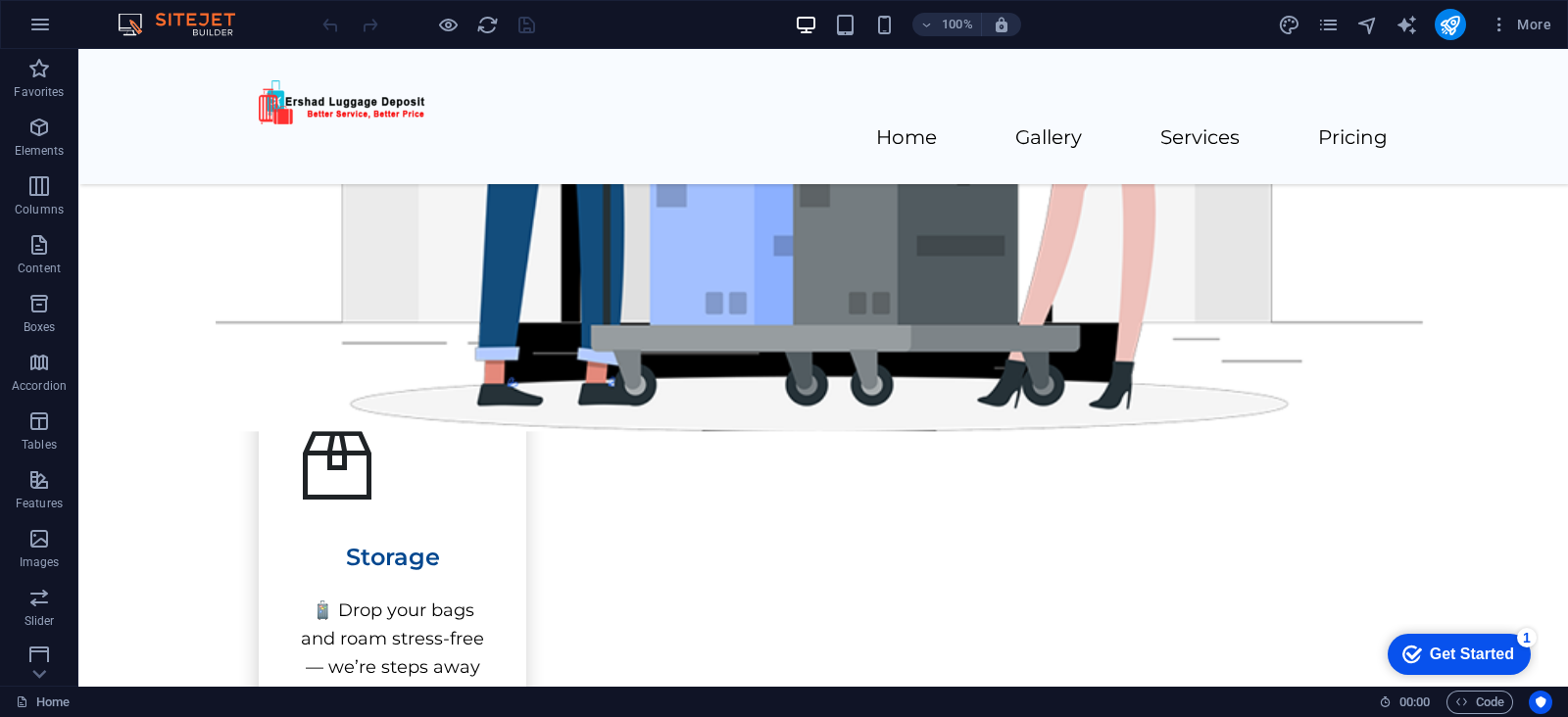 drag, startPoint x: 1485, startPoint y: 653, endPoint x: 1674, endPoint y: 1054, distance: 443.30802 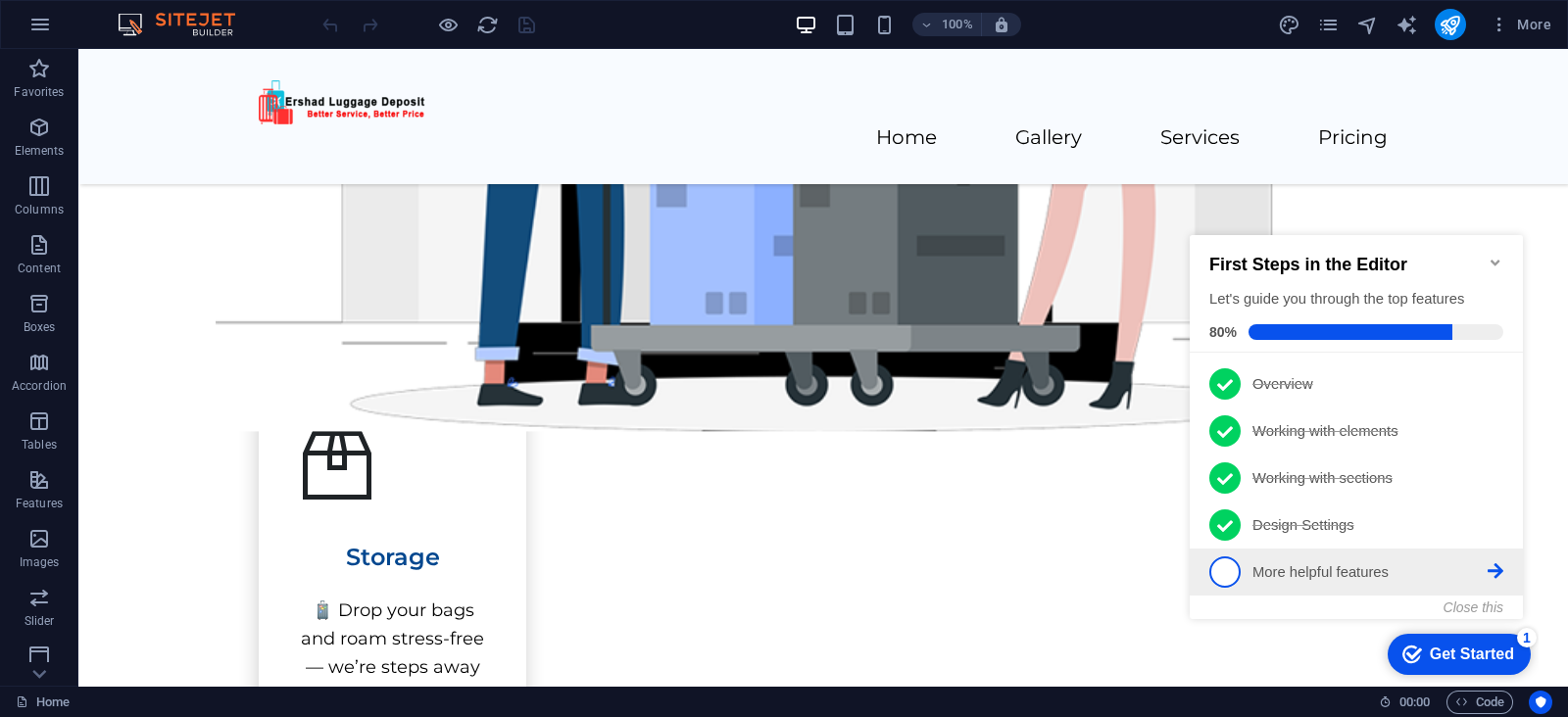 click on "5 More helpful features  - incomplete" at bounding box center (1356, 572) 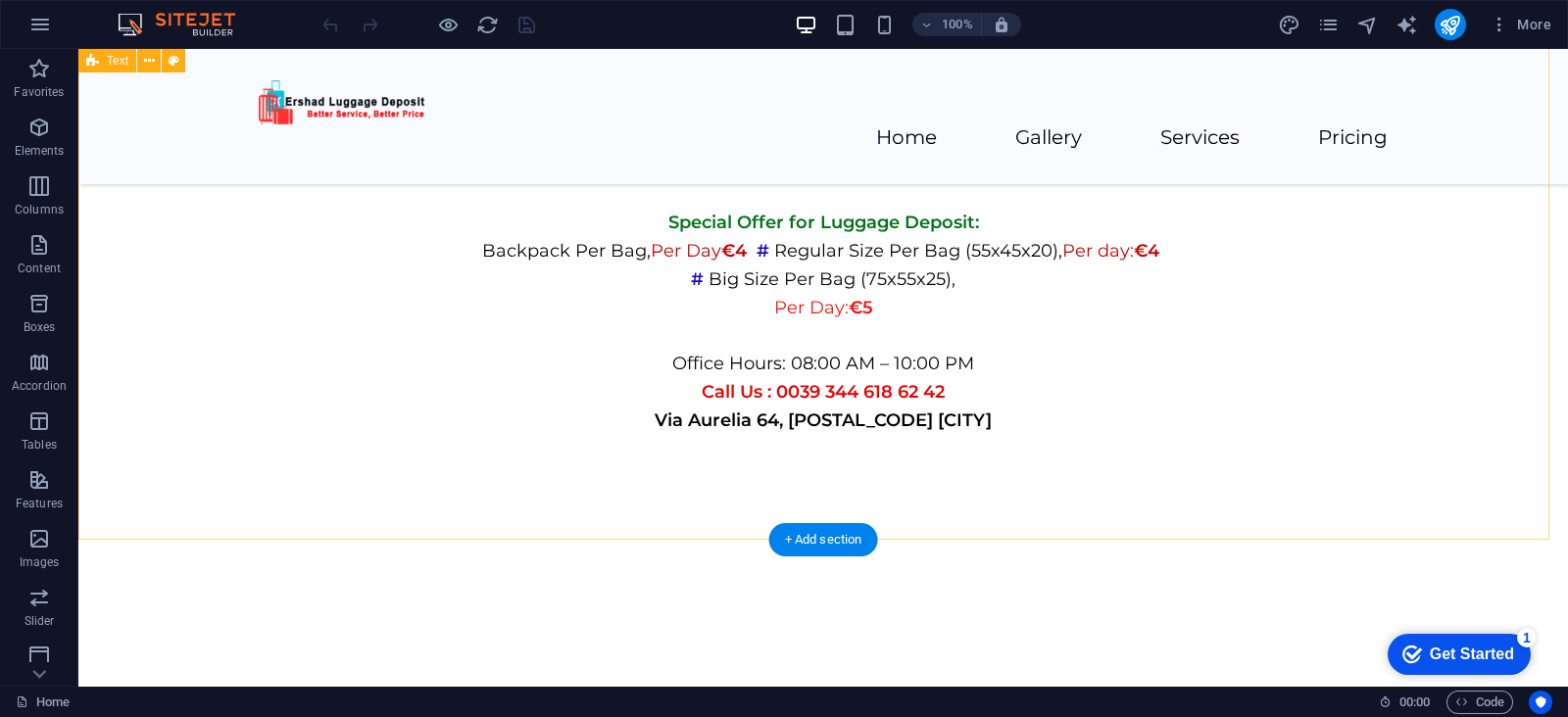 scroll, scrollTop: 0, scrollLeft: 0, axis: both 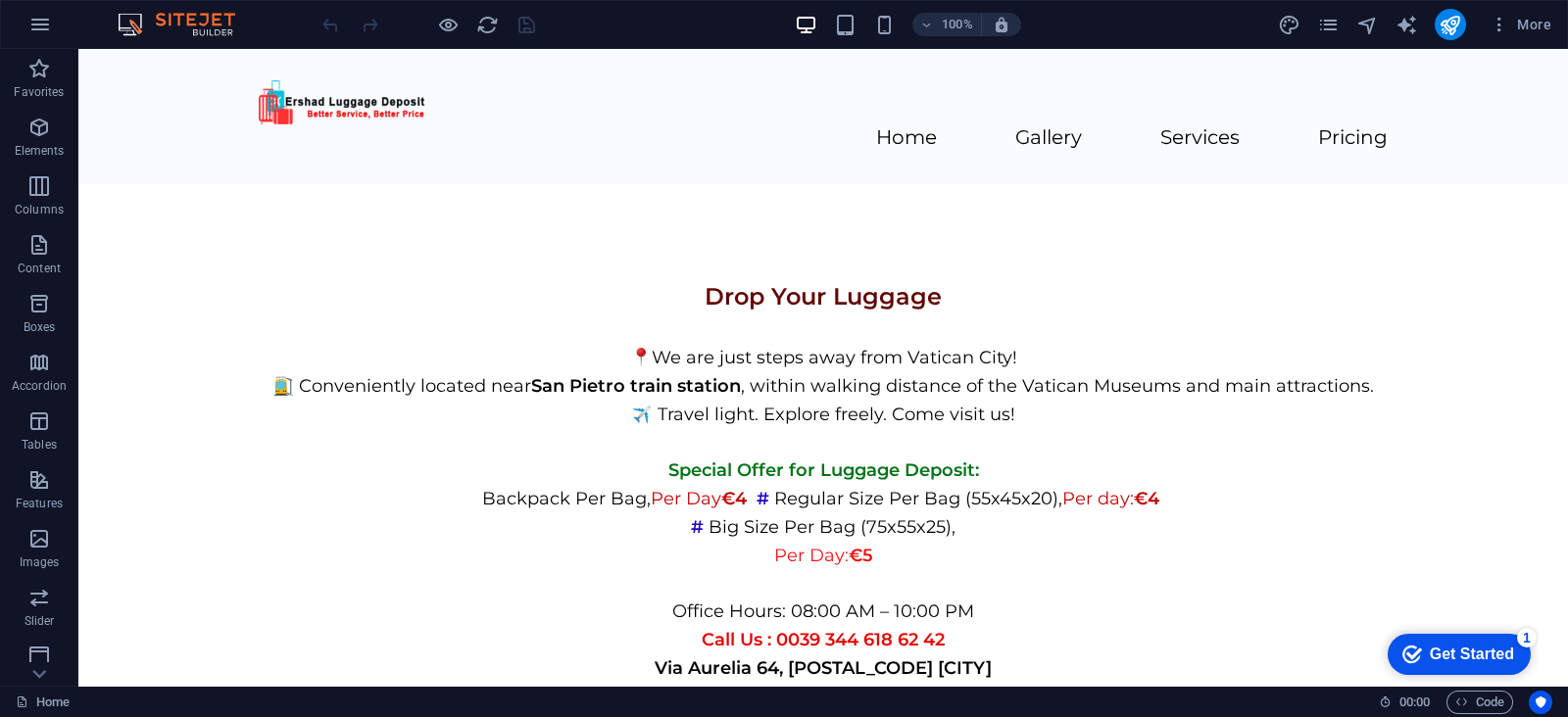 click on "checkmark Get Started 1" at bounding box center [1459, 654] 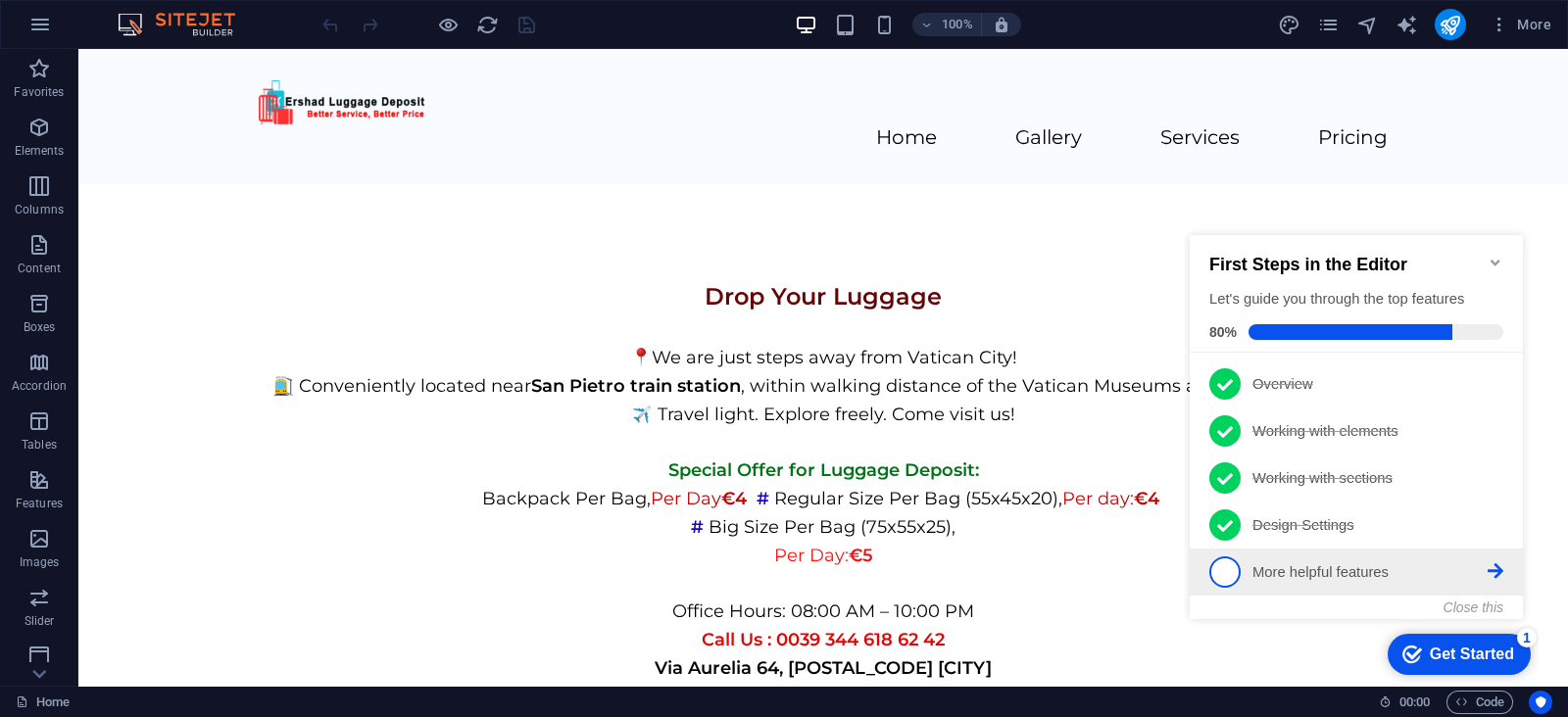 click on "More helpful features  - incomplete" at bounding box center [1370, 572] 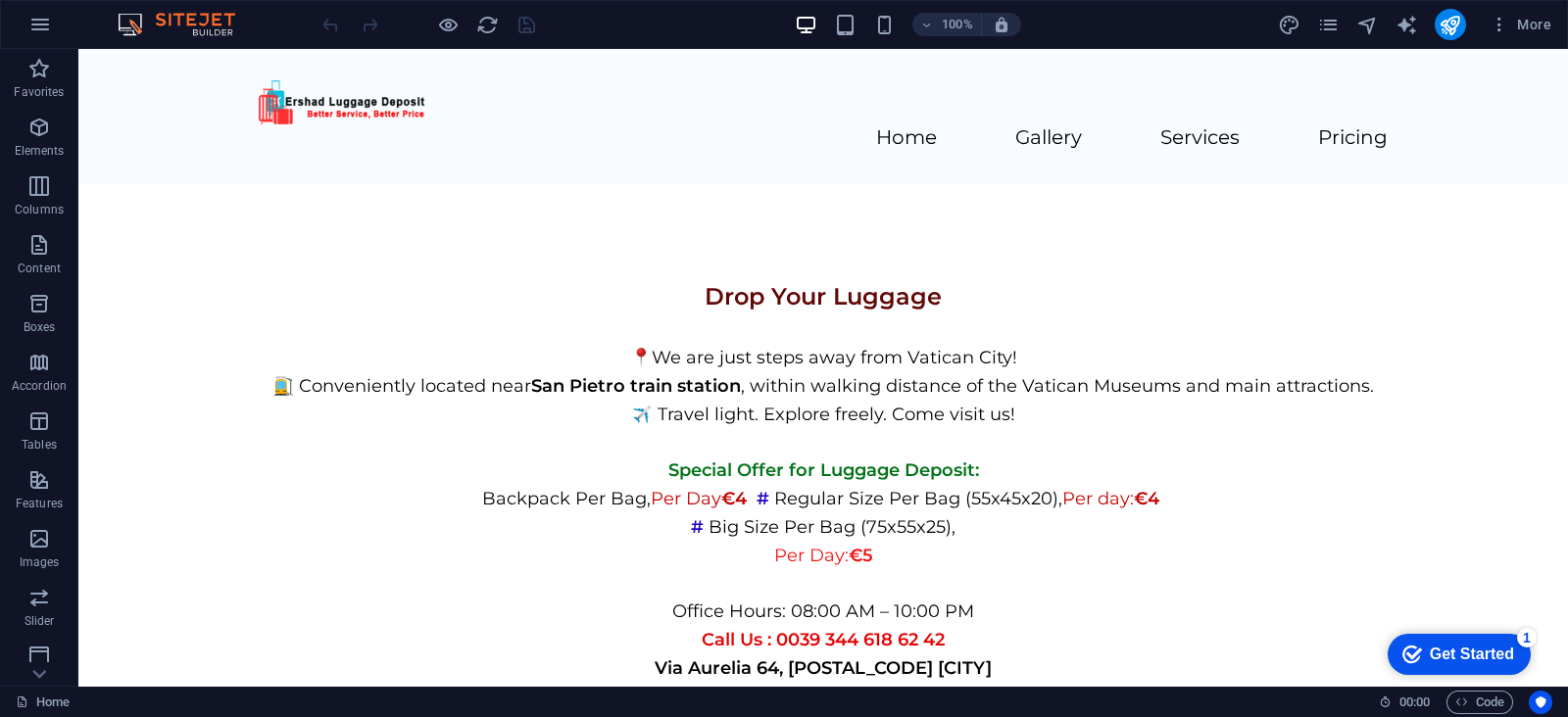 click on "Get Started" at bounding box center (1472, 654) 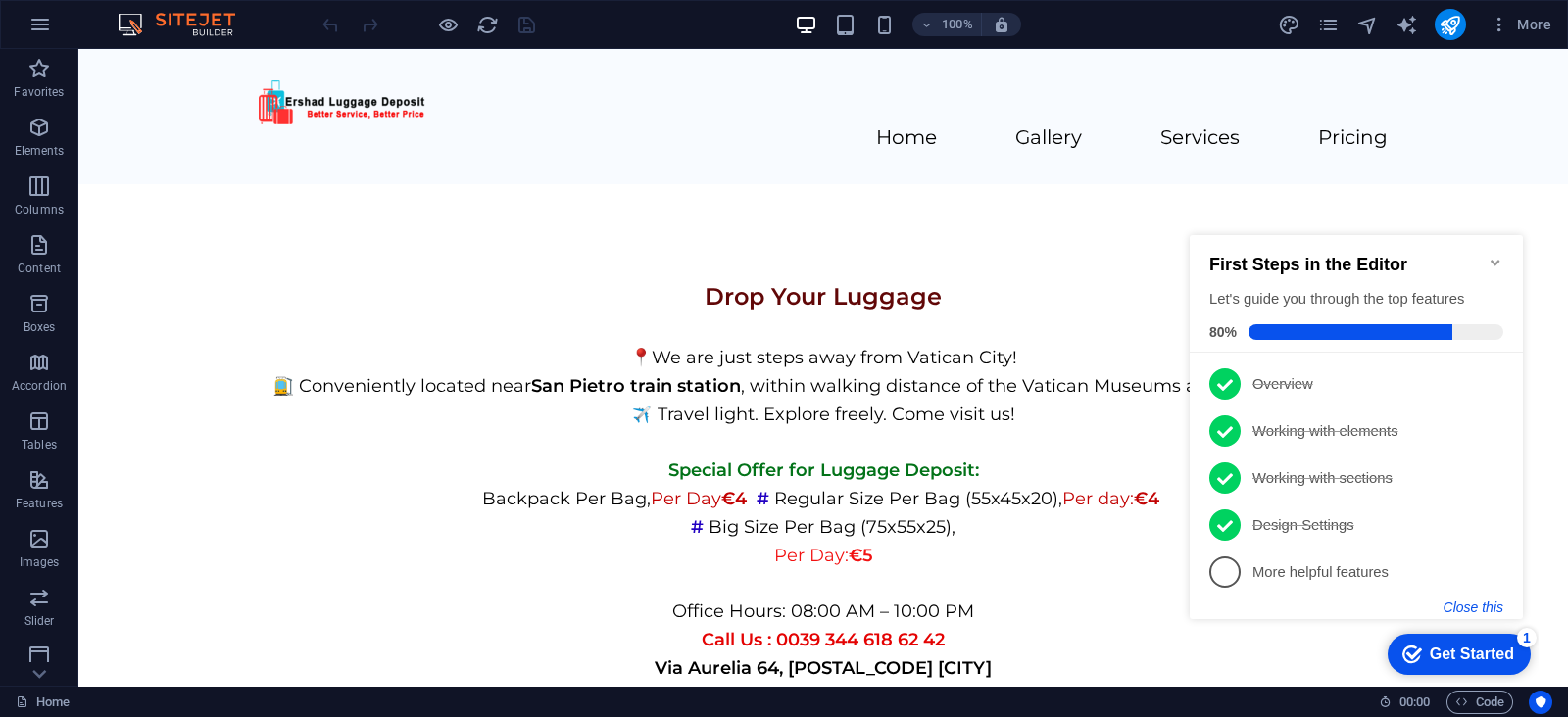 click on "Close this" at bounding box center [1473, 607] 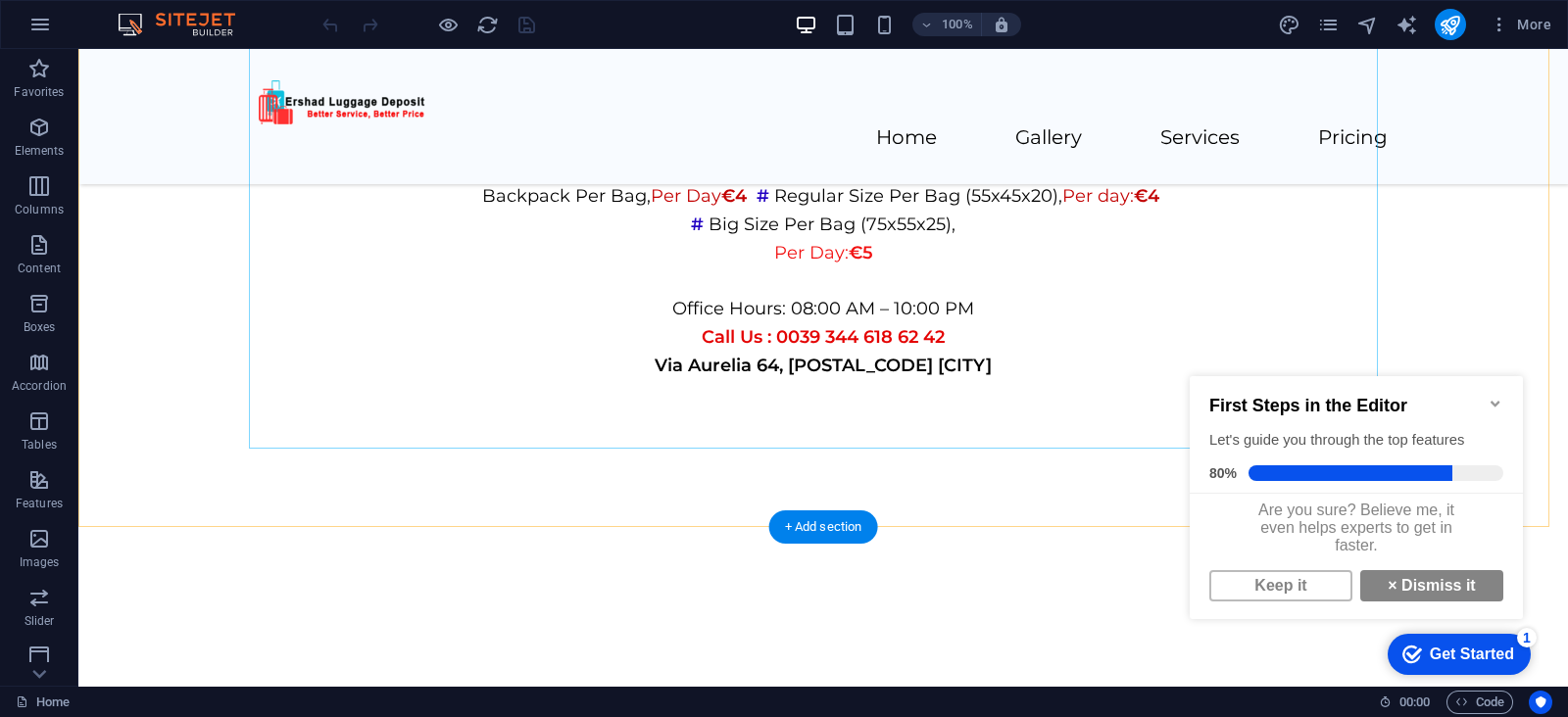 scroll, scrollTop: 367, scrollLeft: 0, axis: vertical 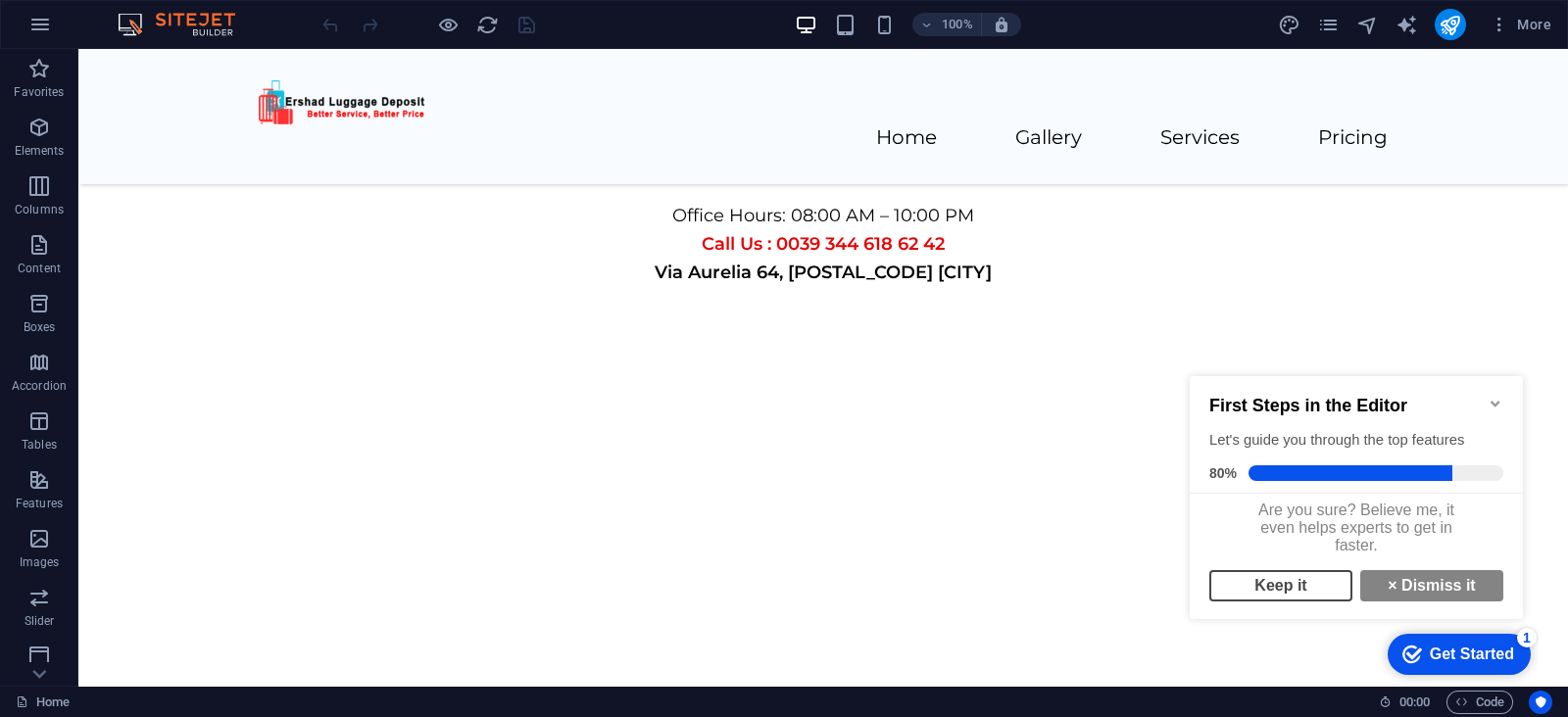 click on "Keep it" at bounding box center [1281, 586] 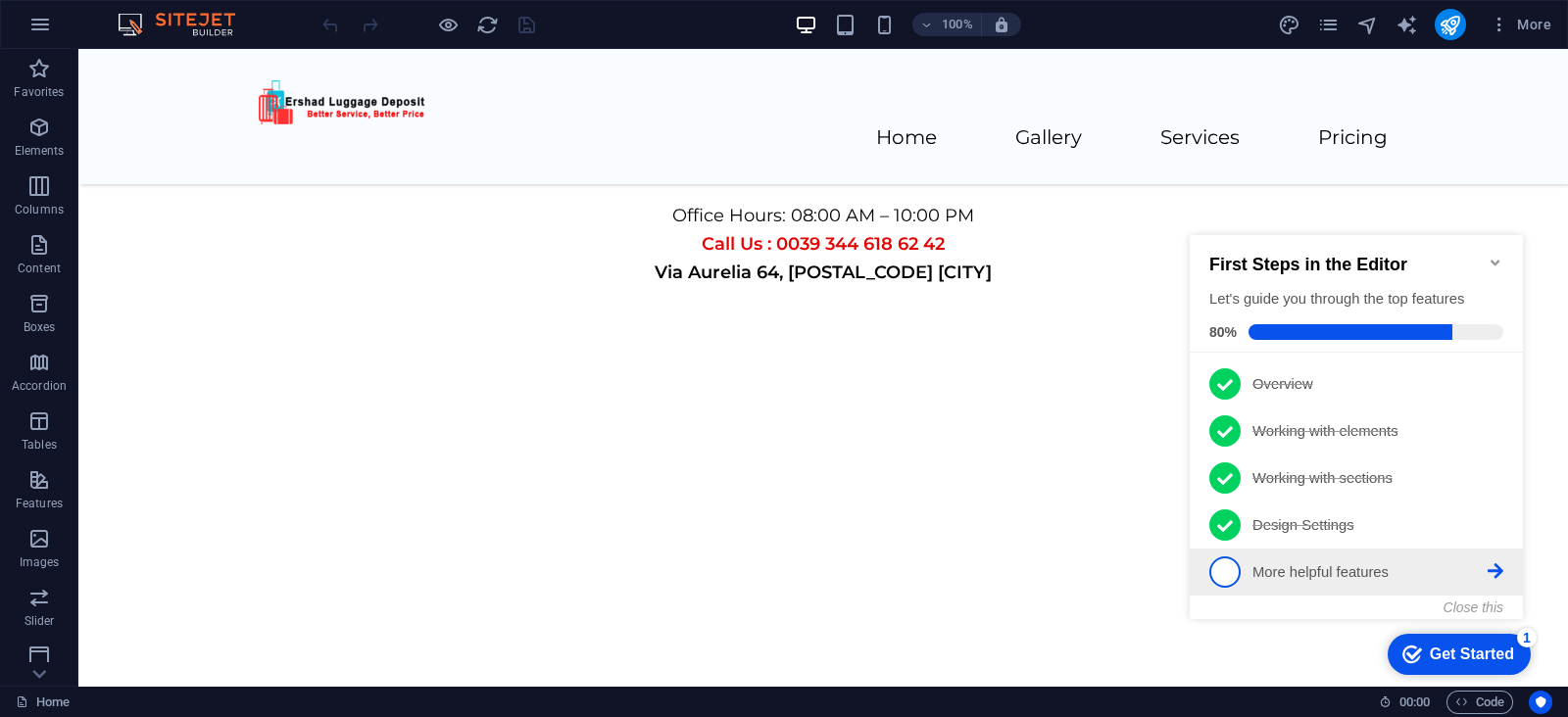 click on "5" at bounding box center (1225, 572) 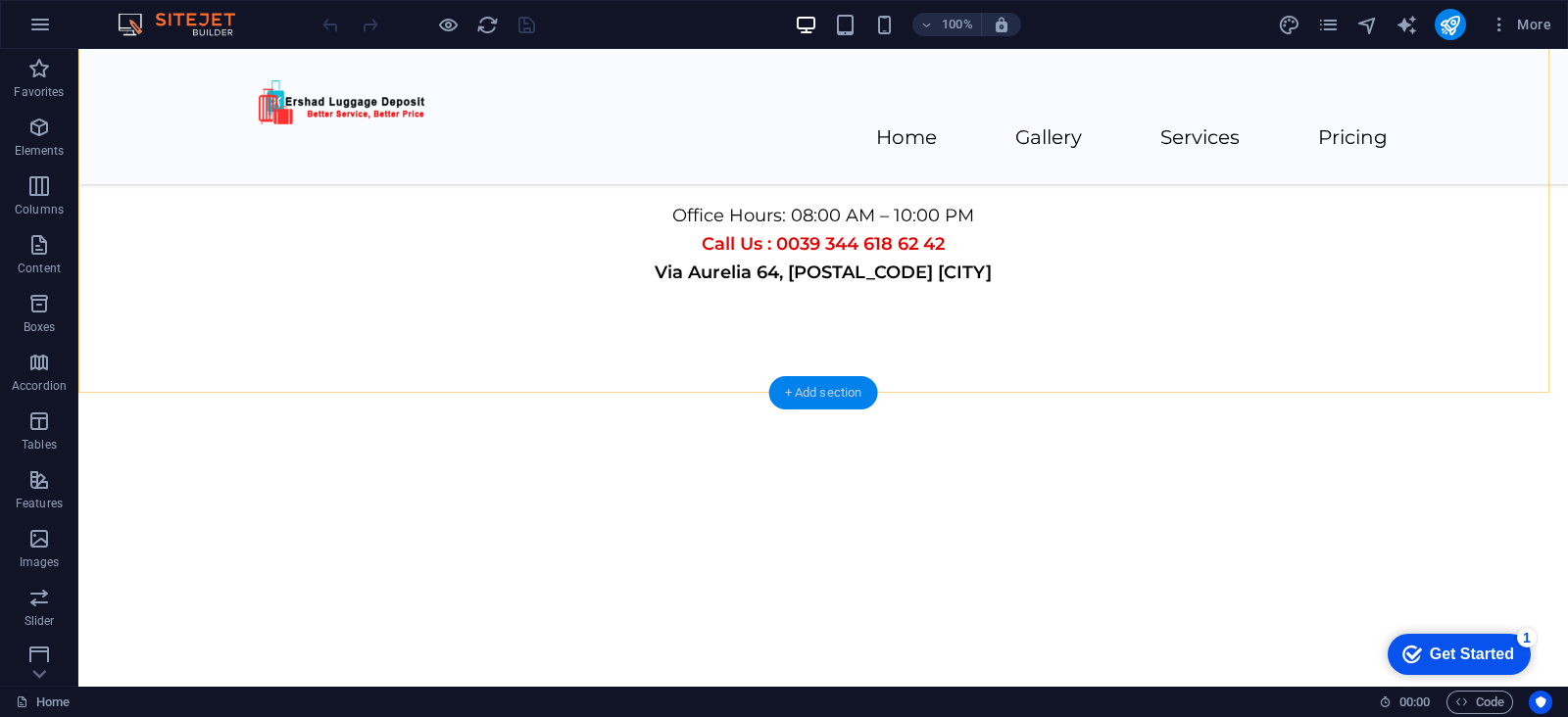 click on "+ Add section" at bounding box center [823, 393] 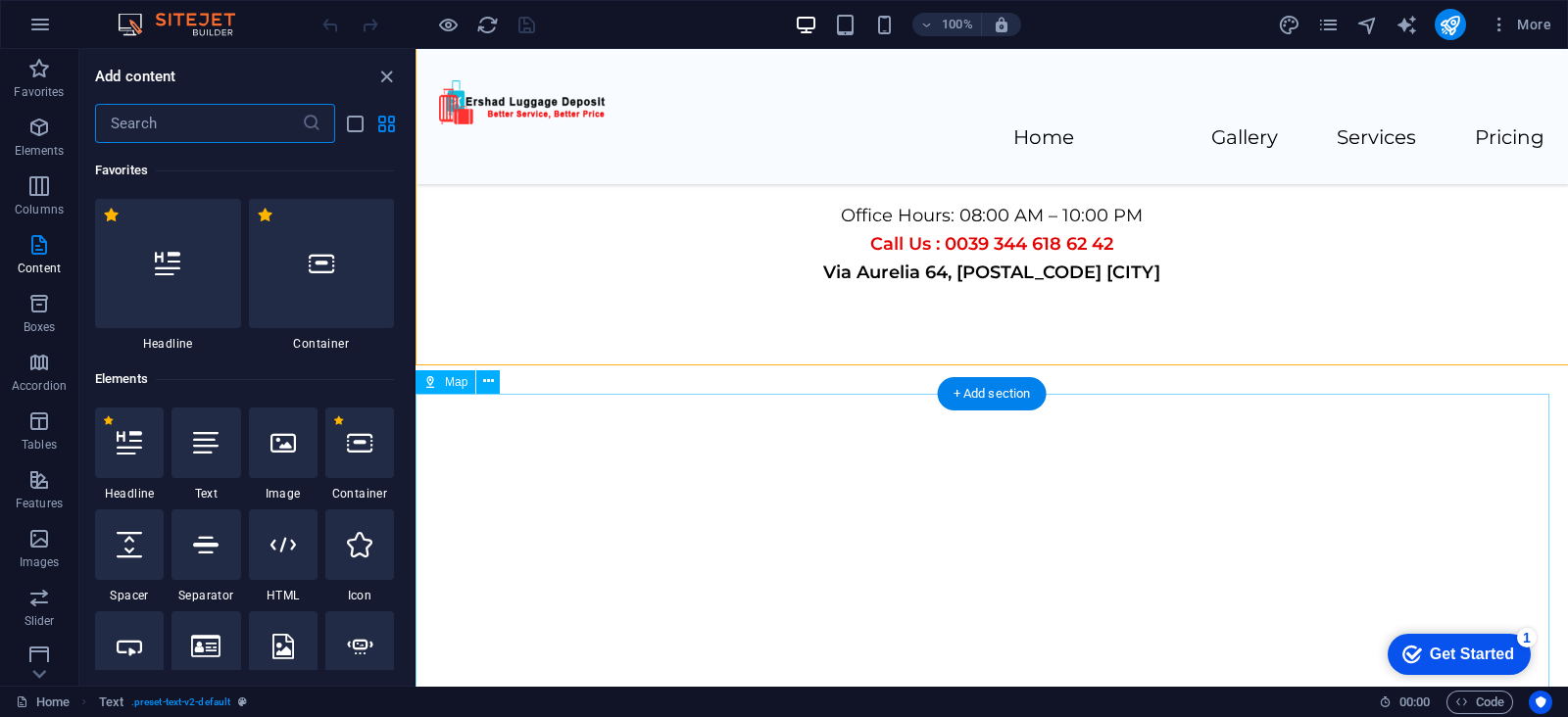 scroll, scrollTop: 395, scrollLeft: 0, axis: vertical 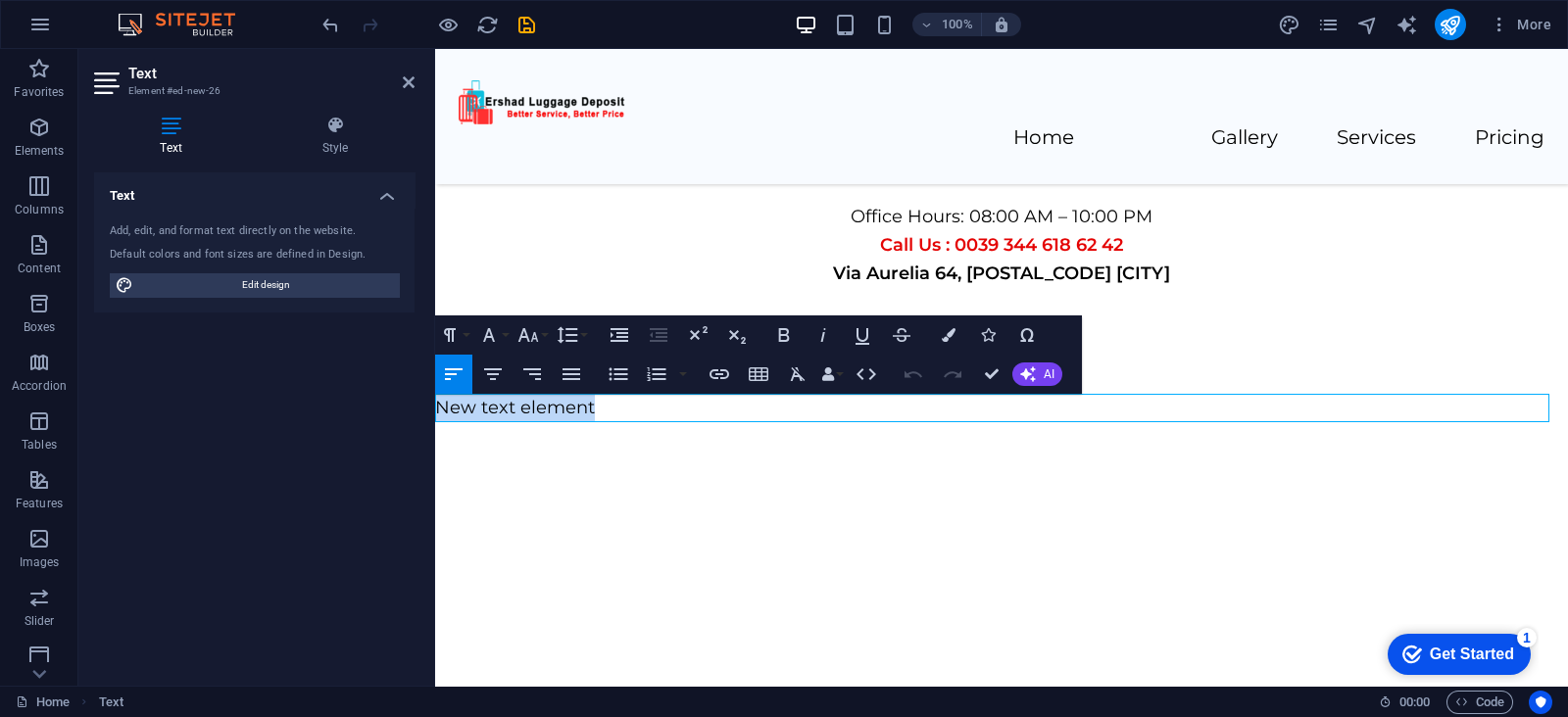 click on "New text element" at bounding box center [1002, 407] 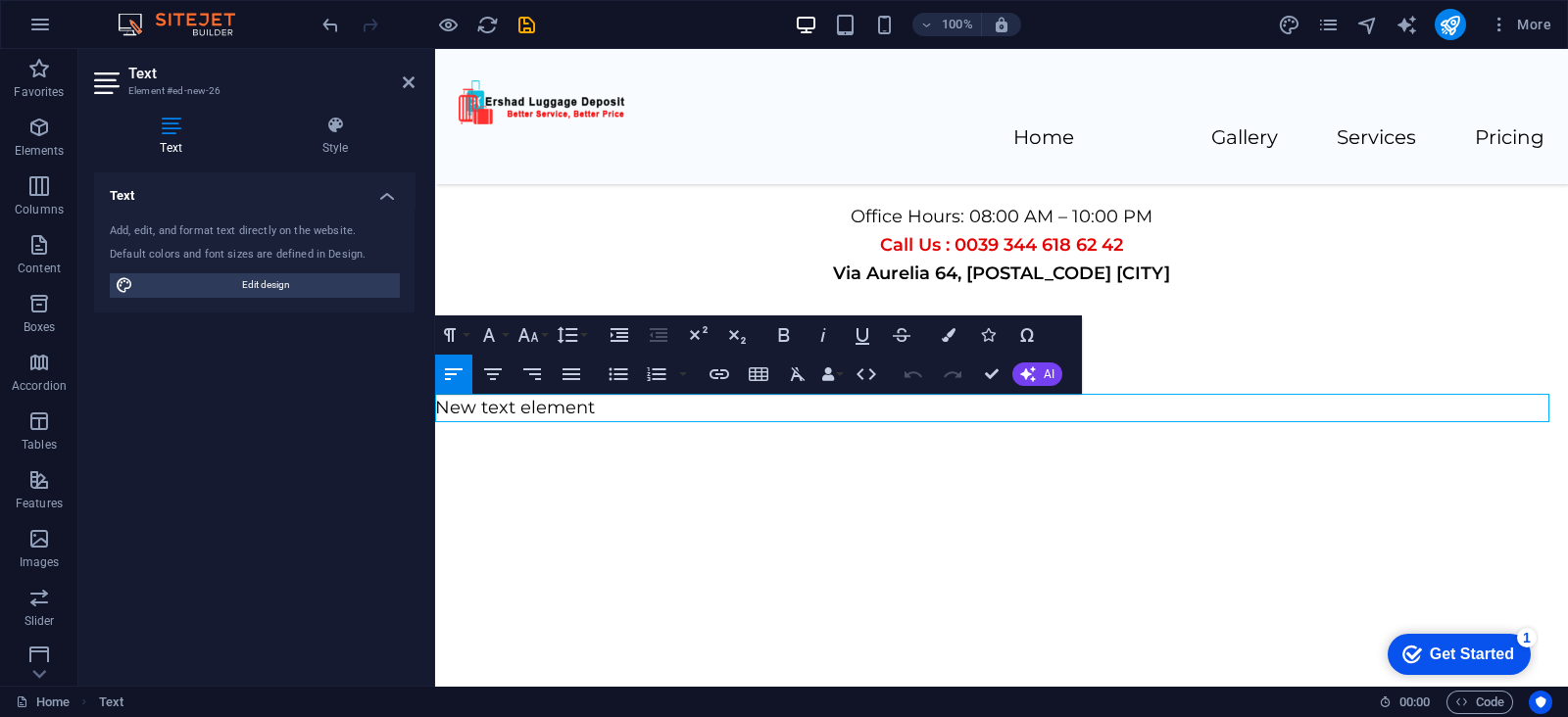 click on "New text element" at bounding box center (1002, 407) 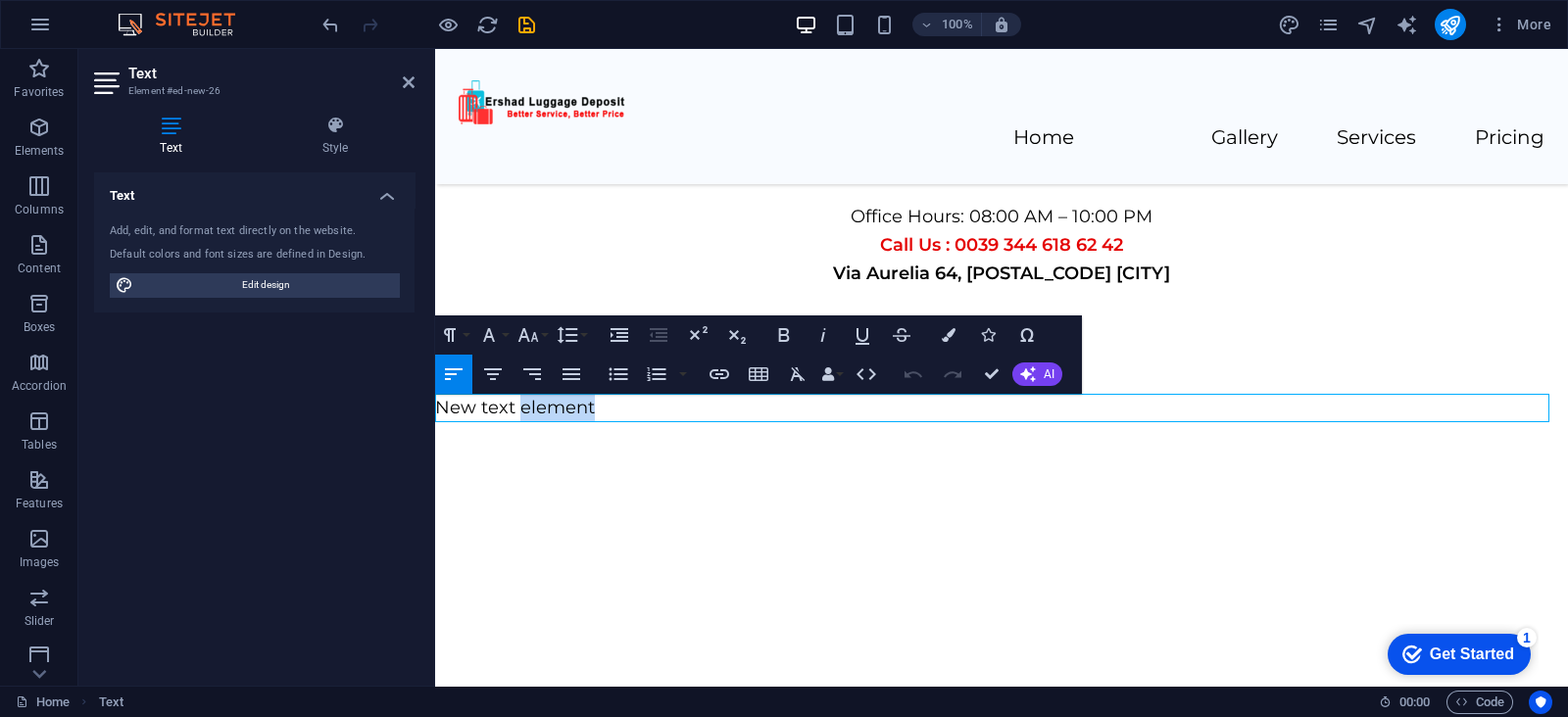 click on "New text element" at bounding box center (1002, 407) 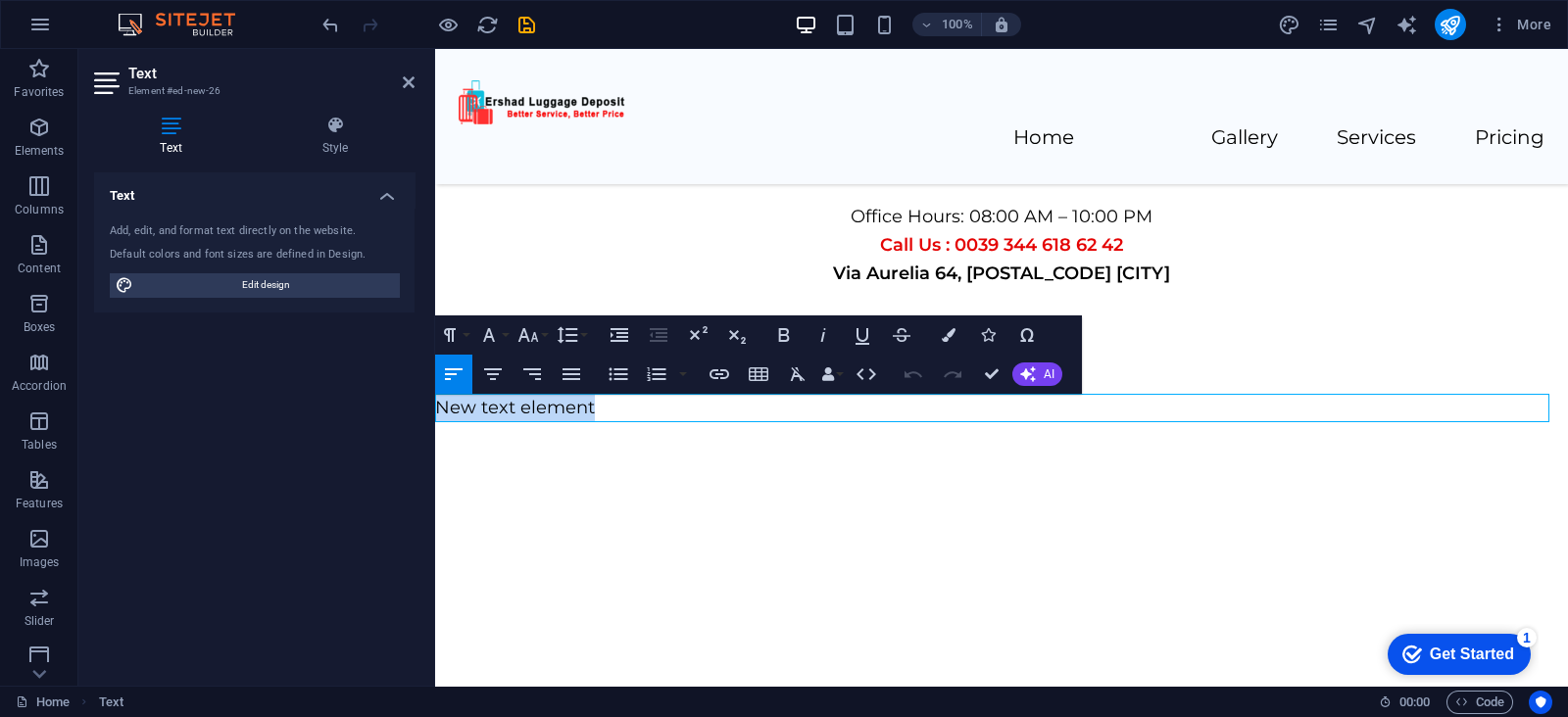 click on "New text element" at bounding box center (1002, 407) 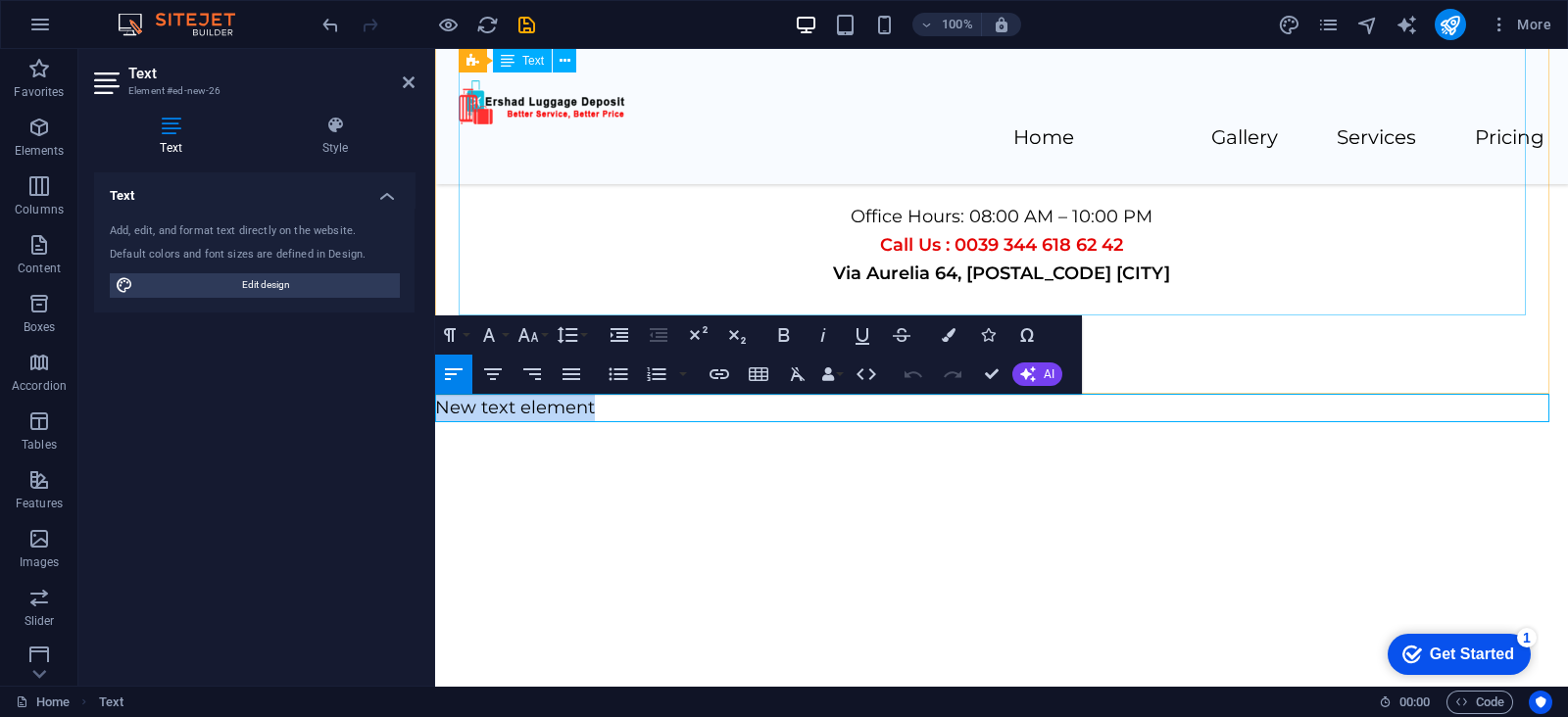type 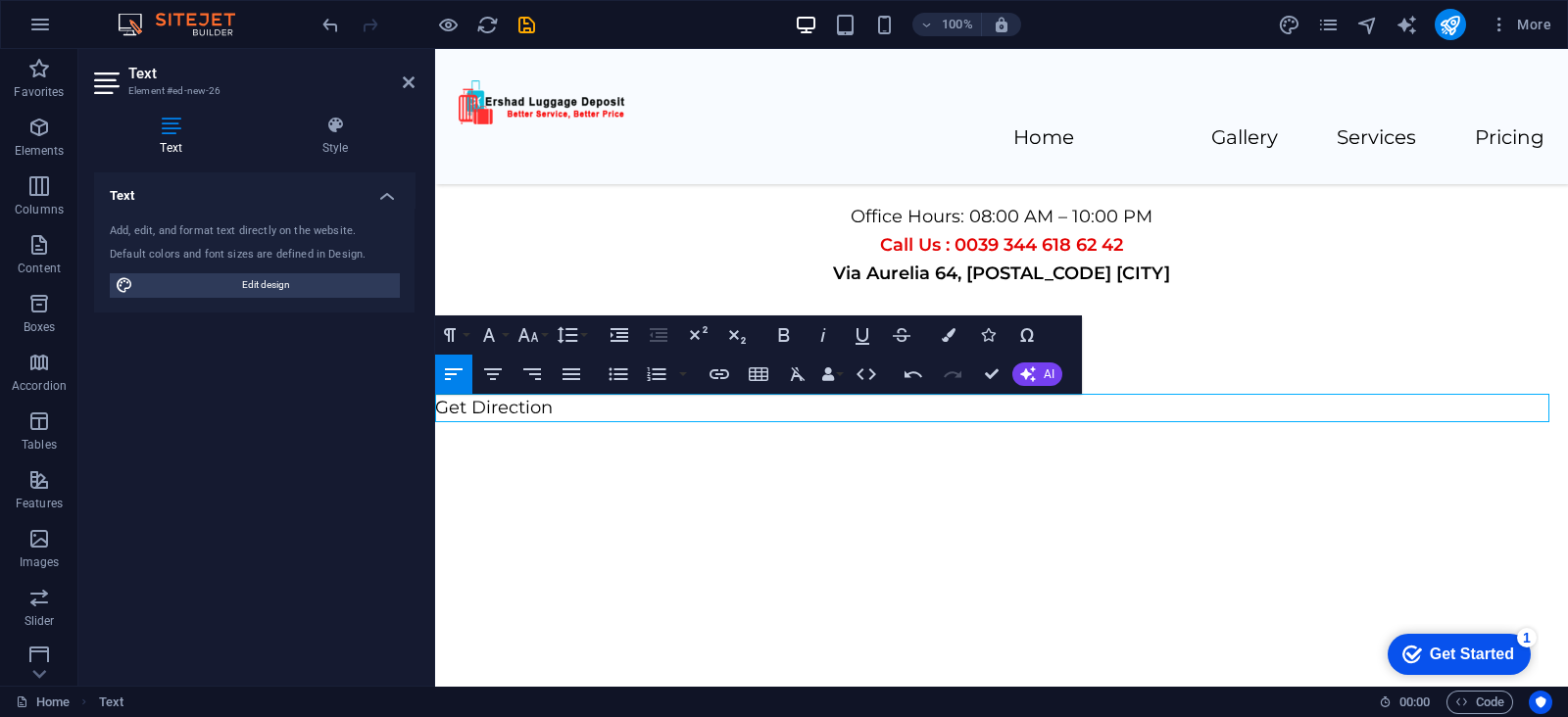 click on "Get Direction" at bounding box center [1002, 407] 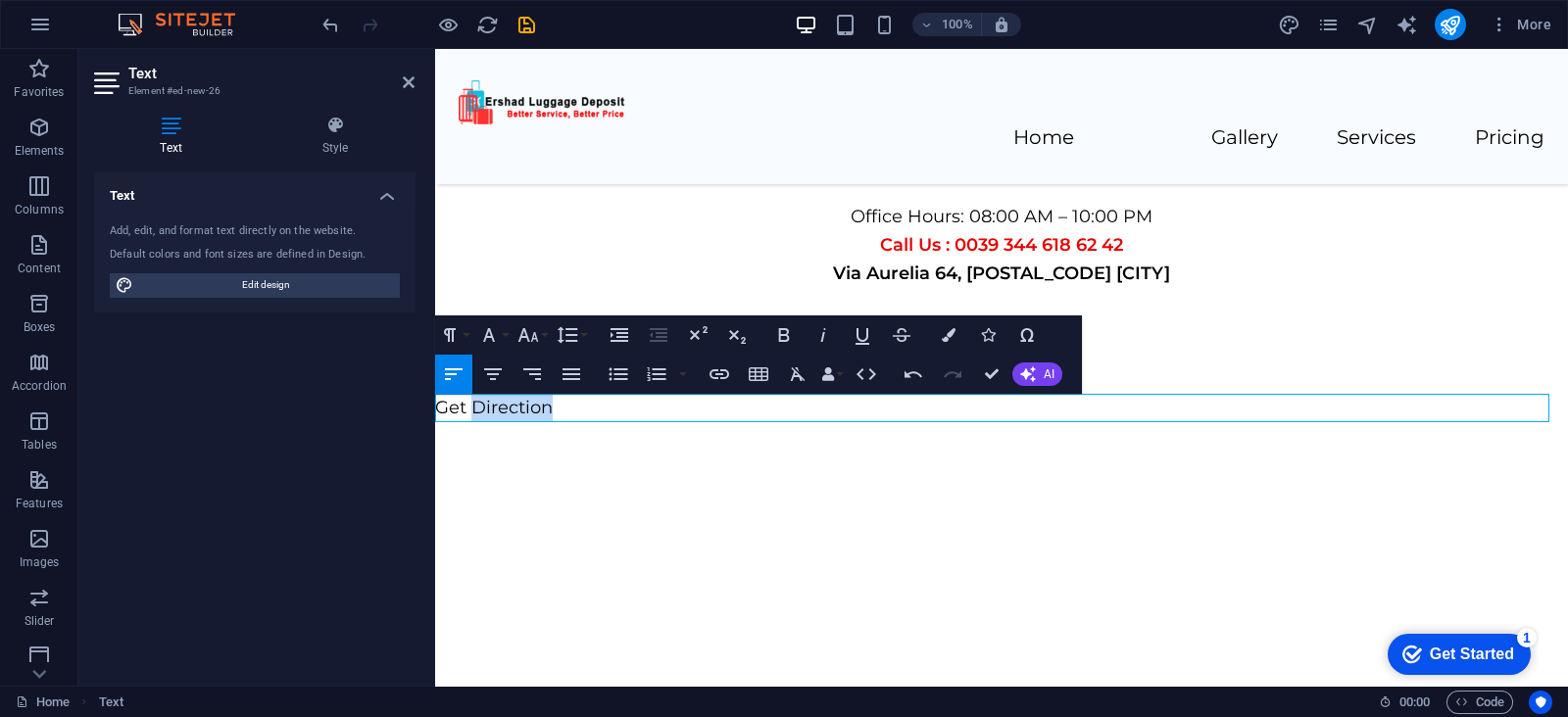 click on "Get Direction" at bounding box center [1002, 407] 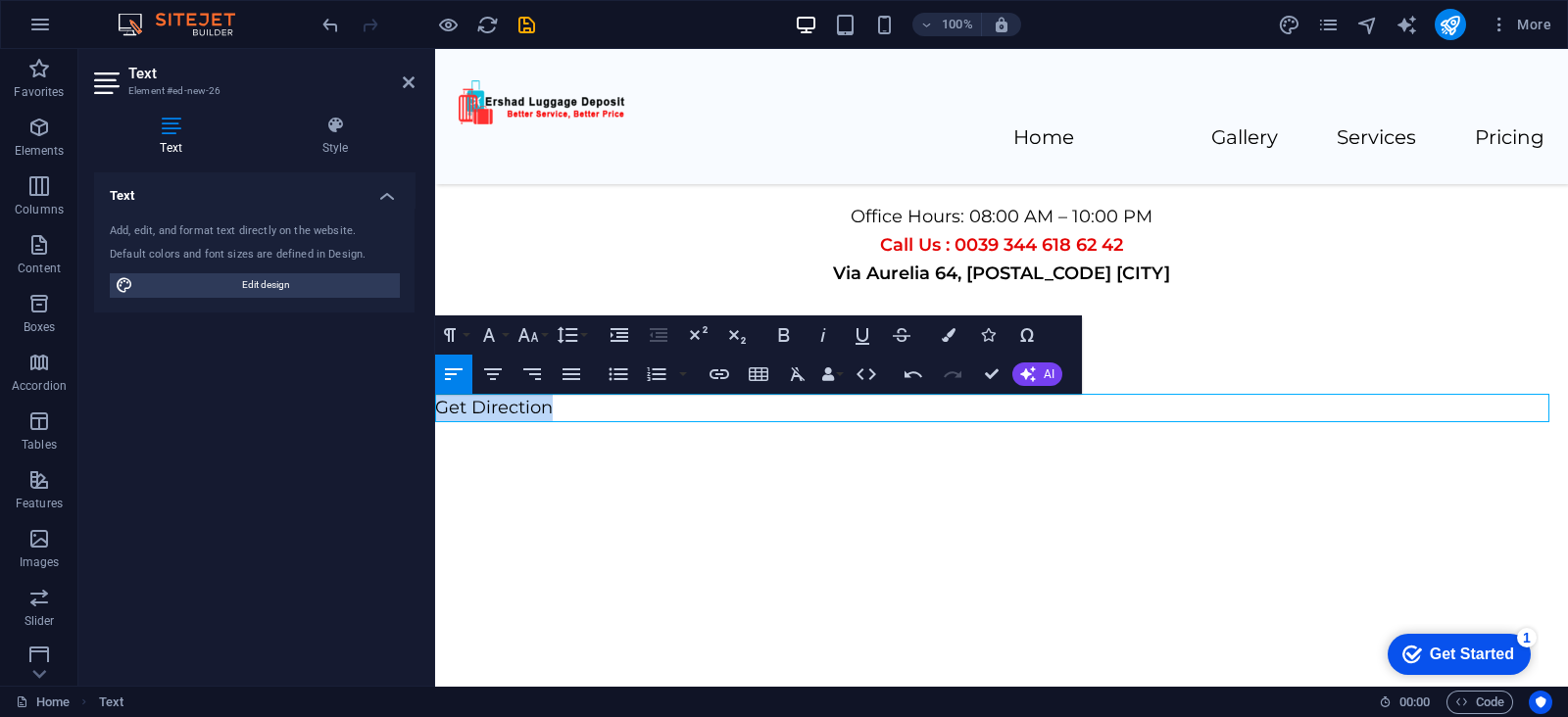 click on "Get Direction" at bounding box center [1002, 407] 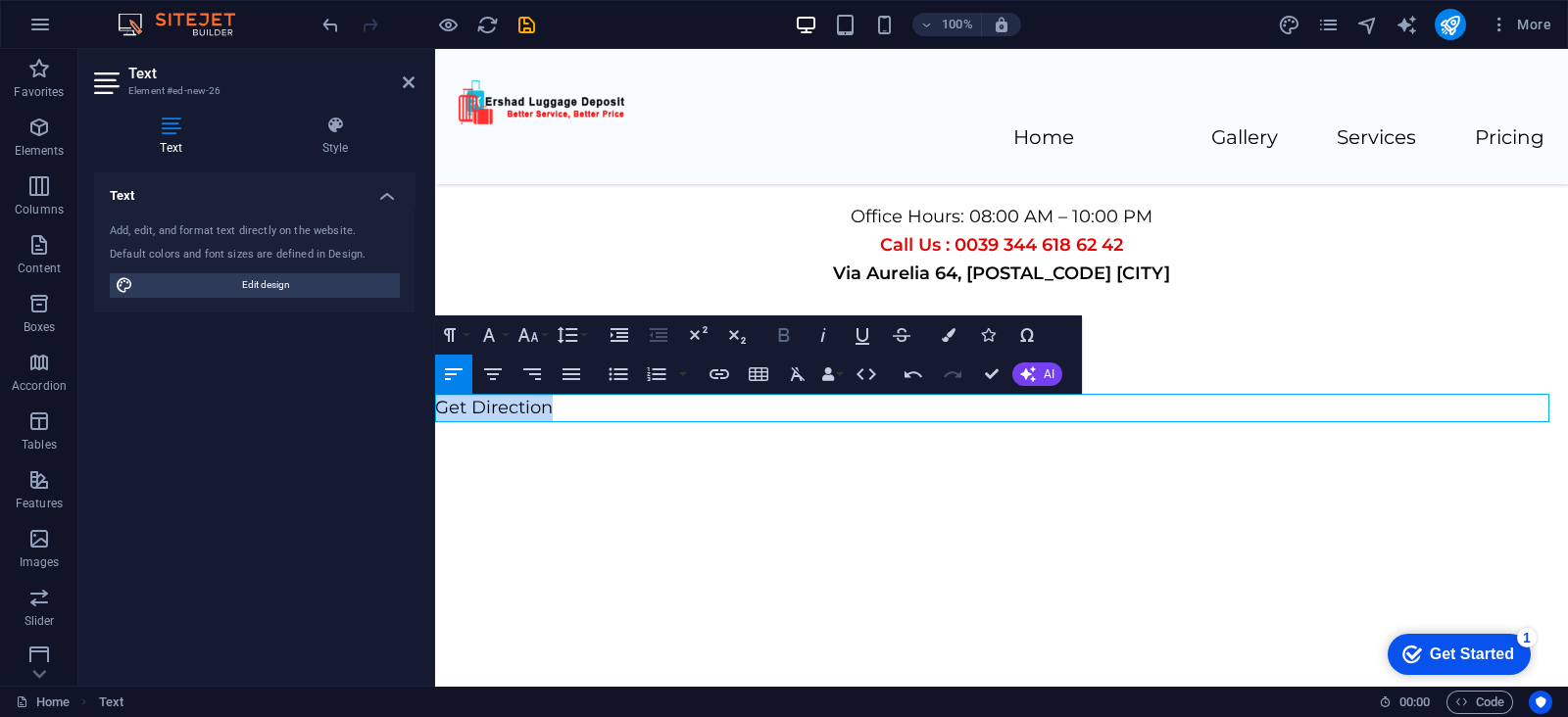 click 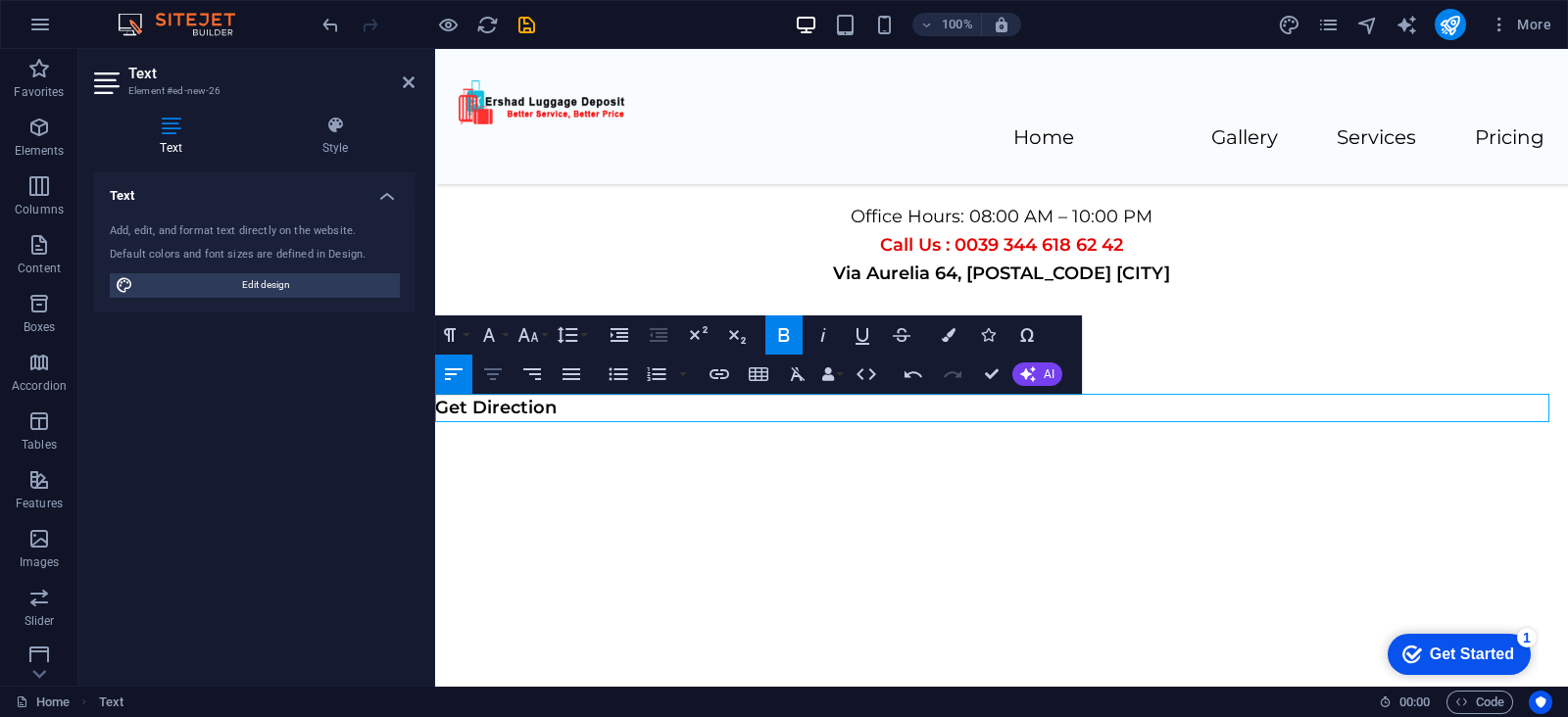 click 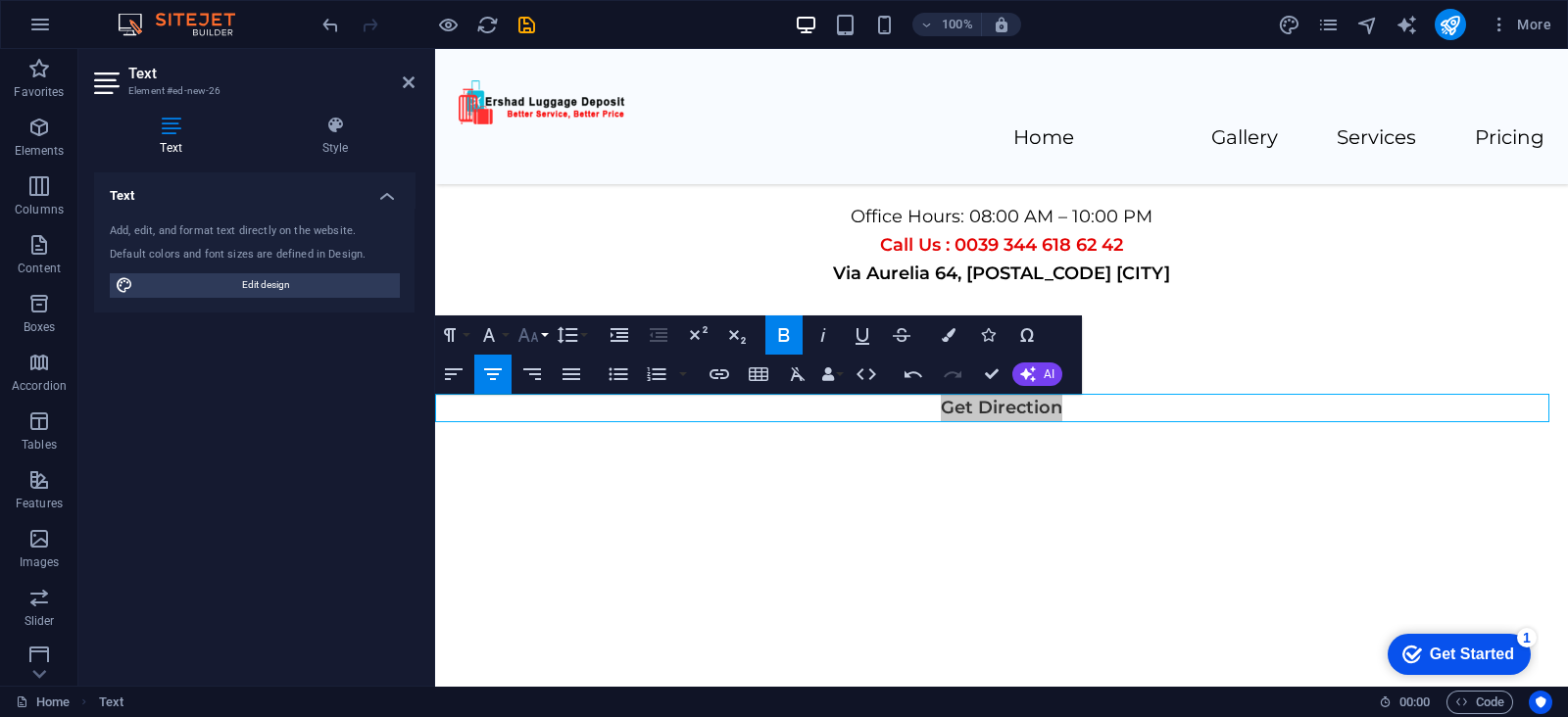 click 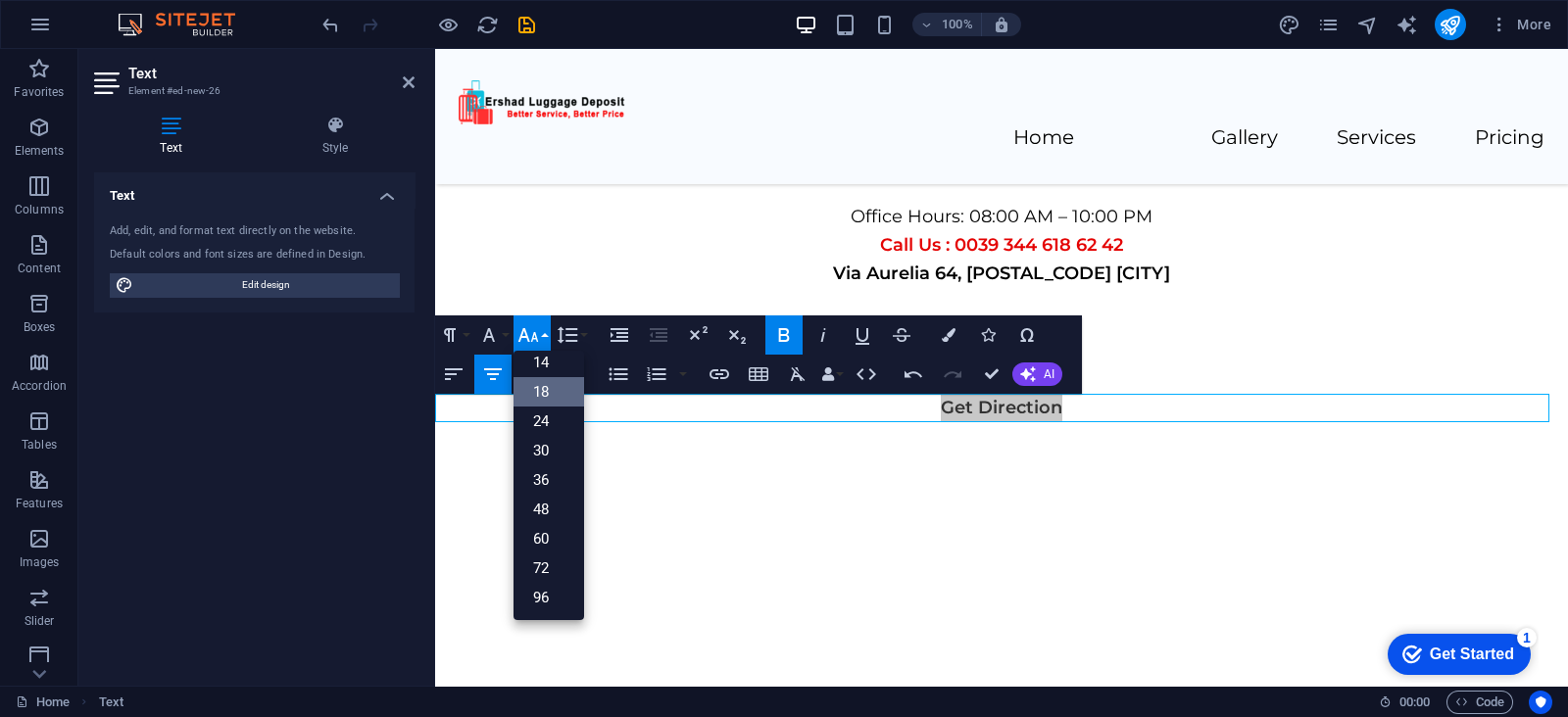 scroll, scrollTop: 157, scrollLeft: 0, axis: vertical 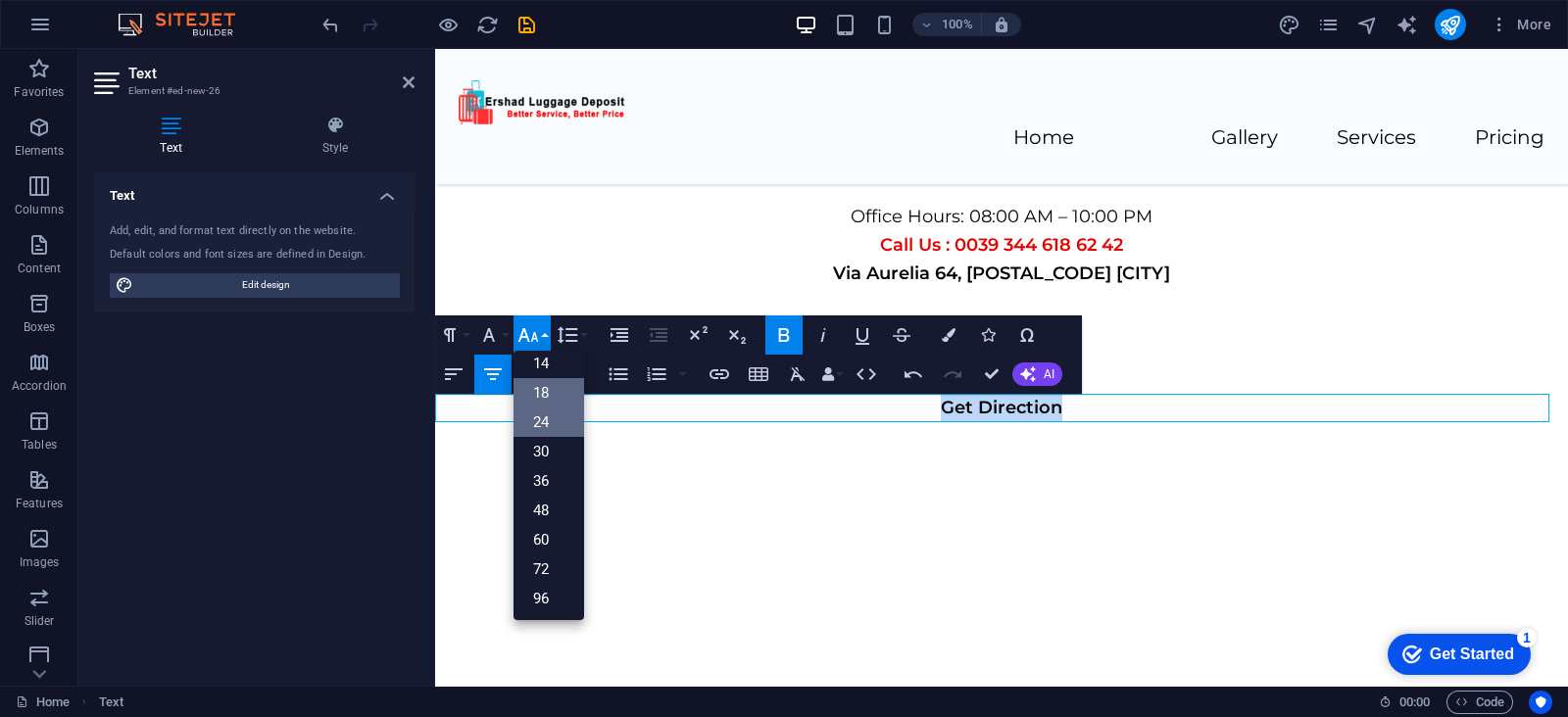 click on "24" at bounding box center [549, 422] 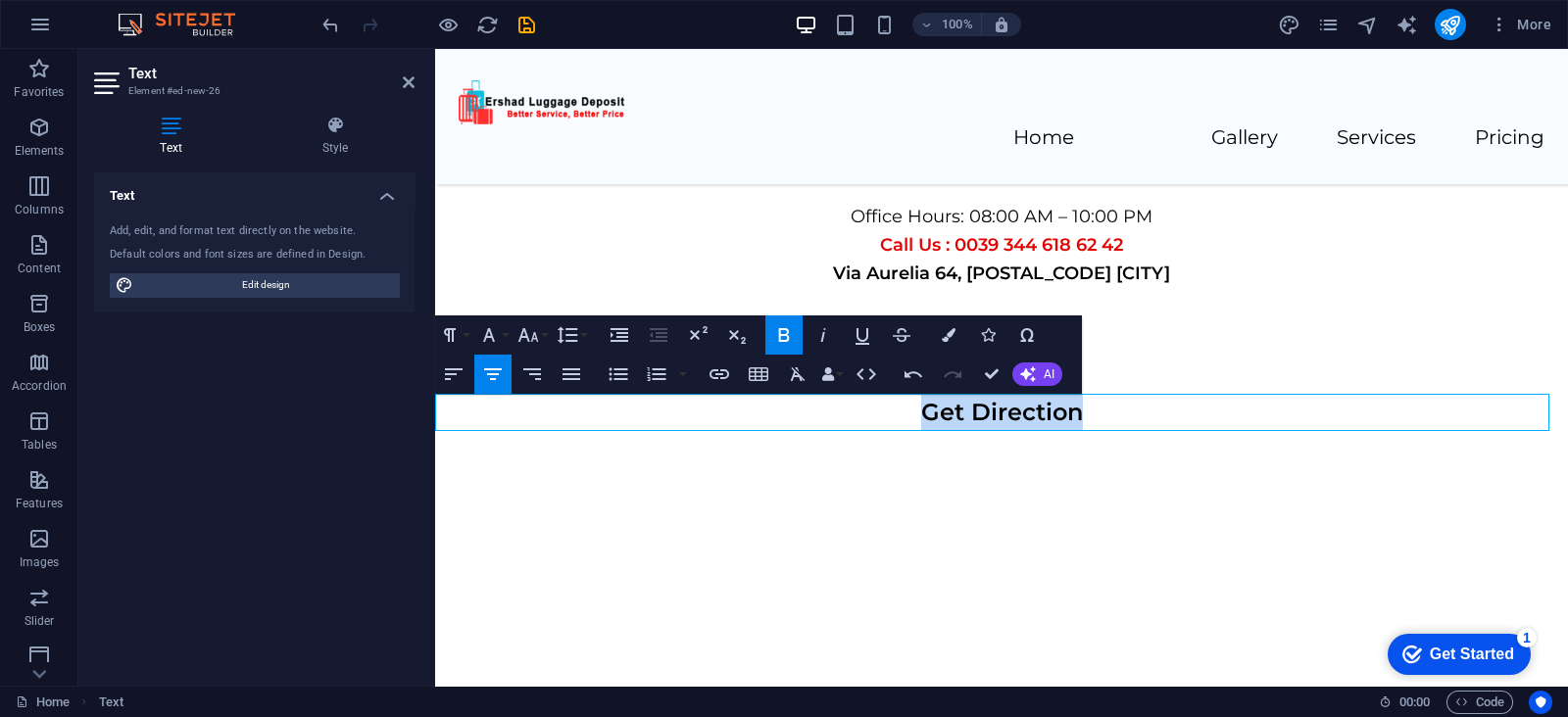 click on "Get Direction" at bounding box center [1002, 412] 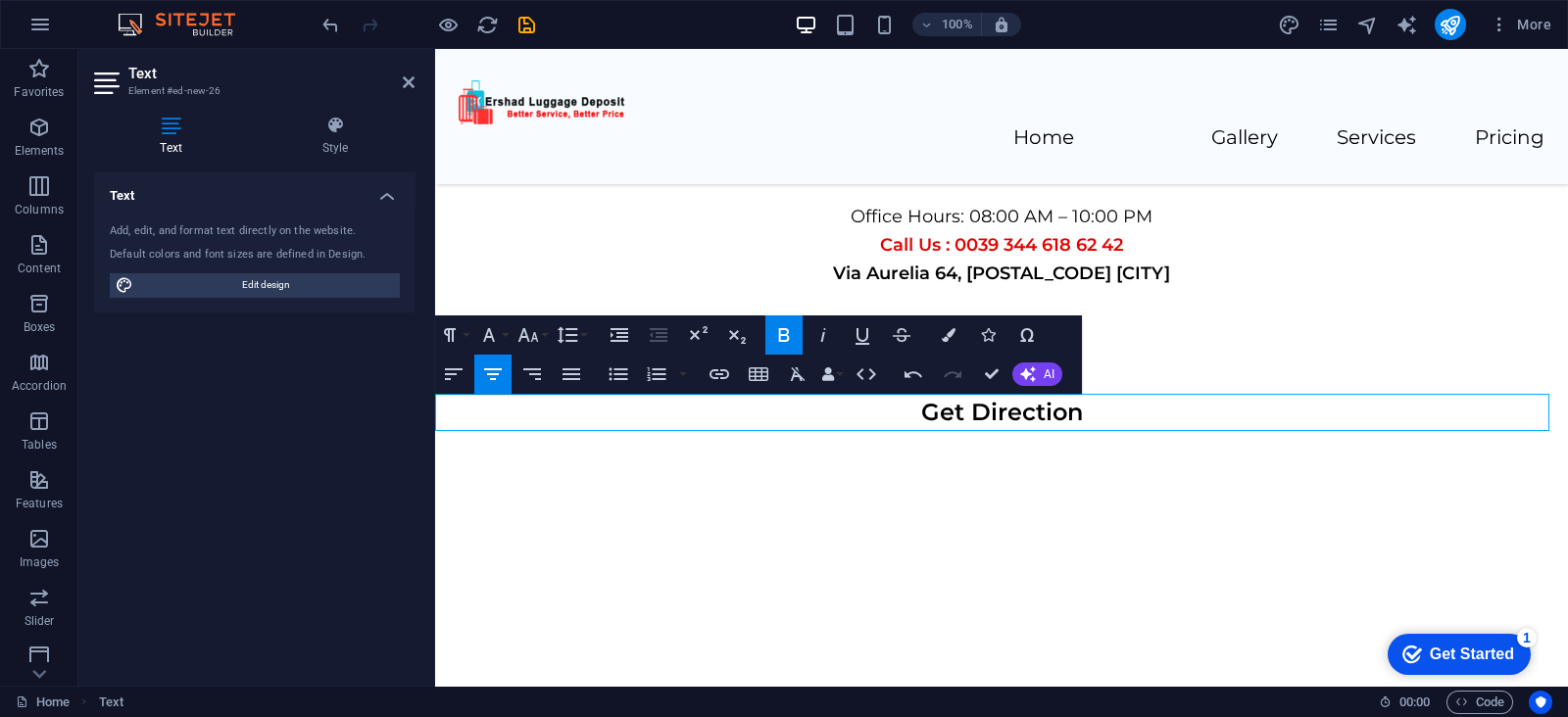 click on "Get Direction" at bounding box center (1002, 411) 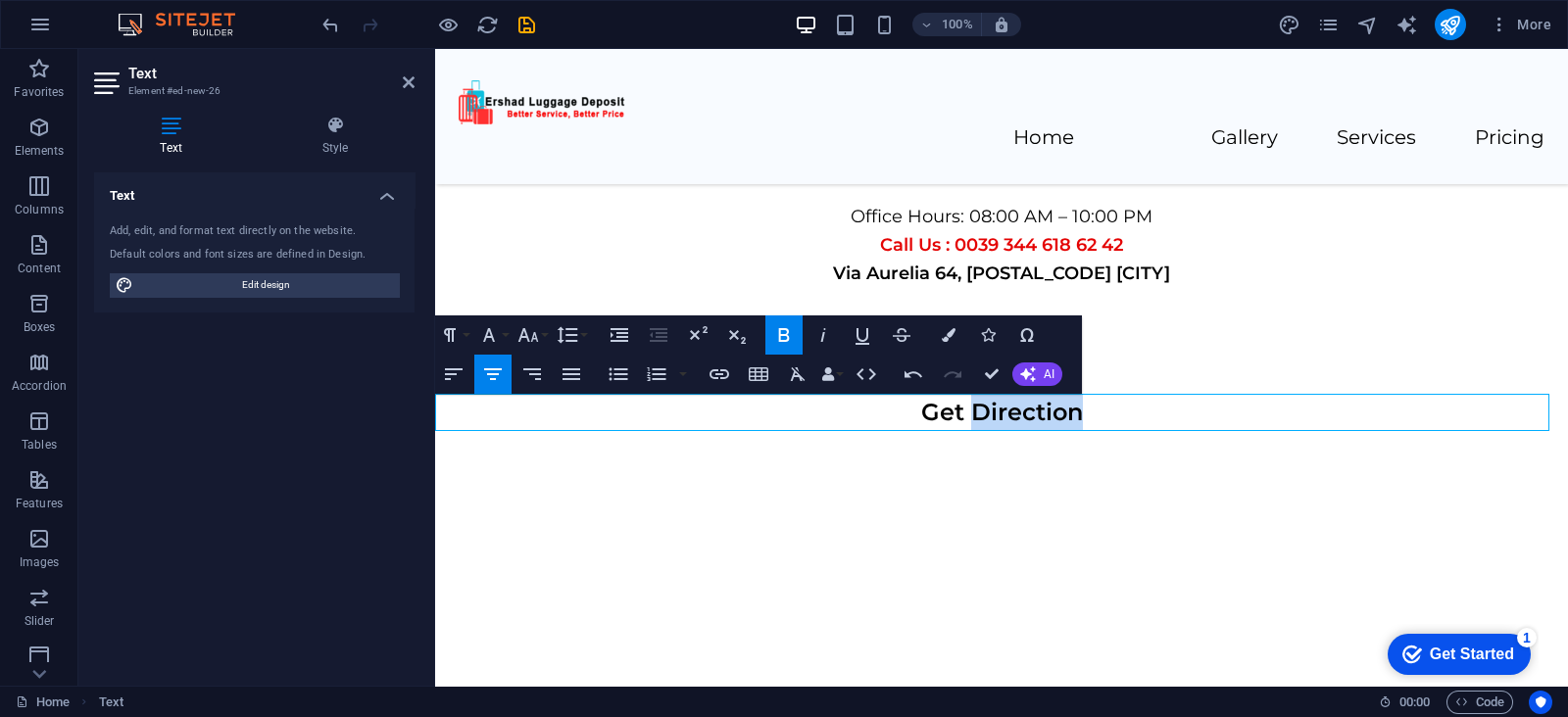 click on "Get Direction" at bounding box center [1002, 411] 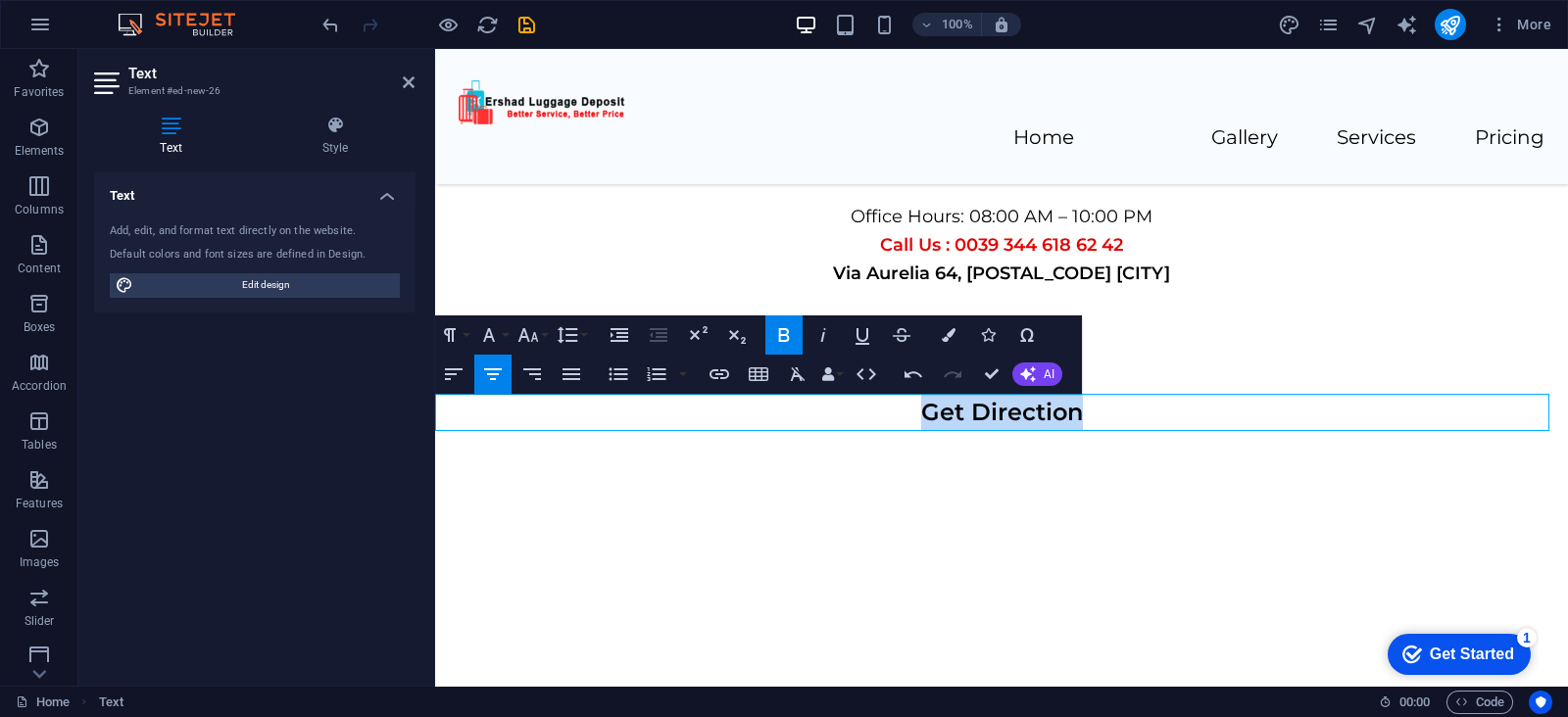 click on "Get Direction" at bounding box center [1002, 411] 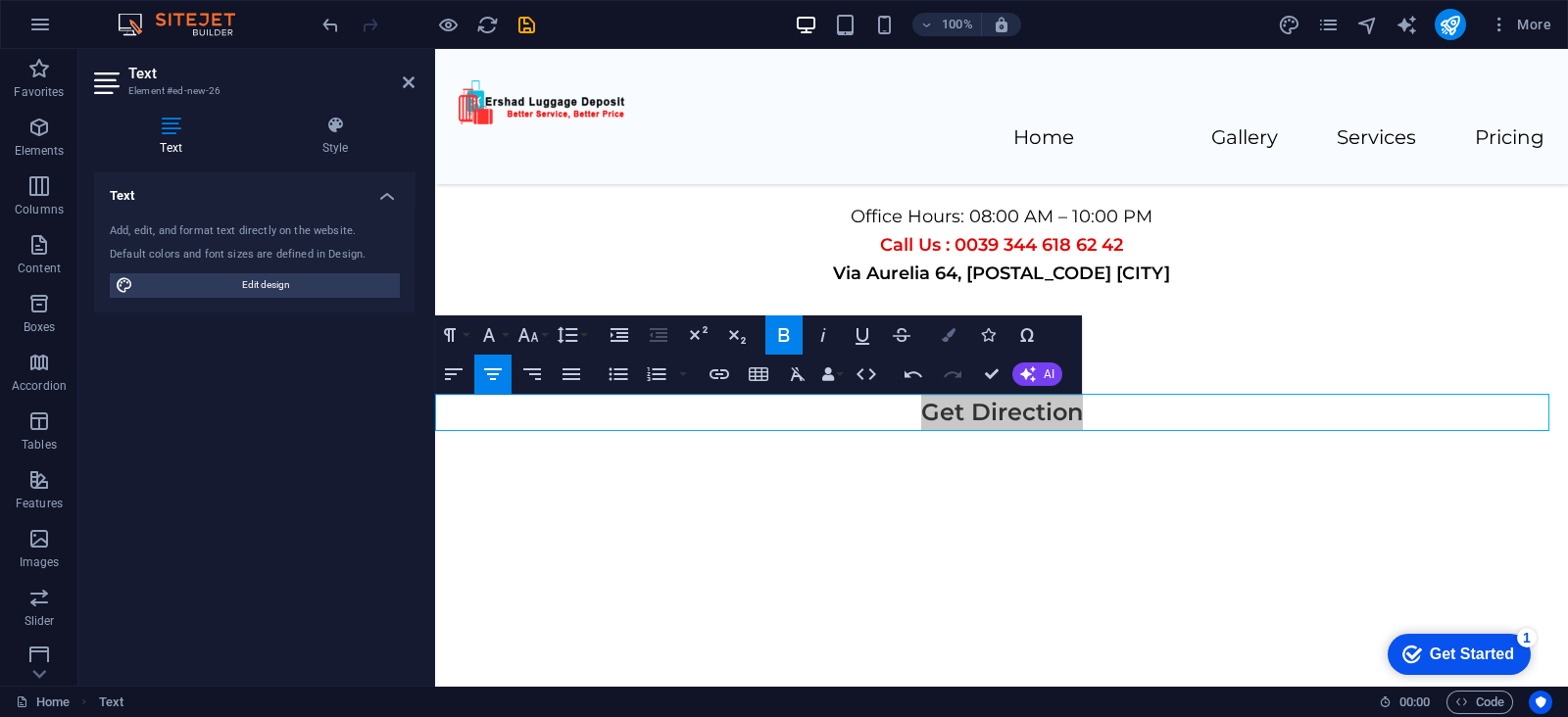 click at bounding box center (949, 335) 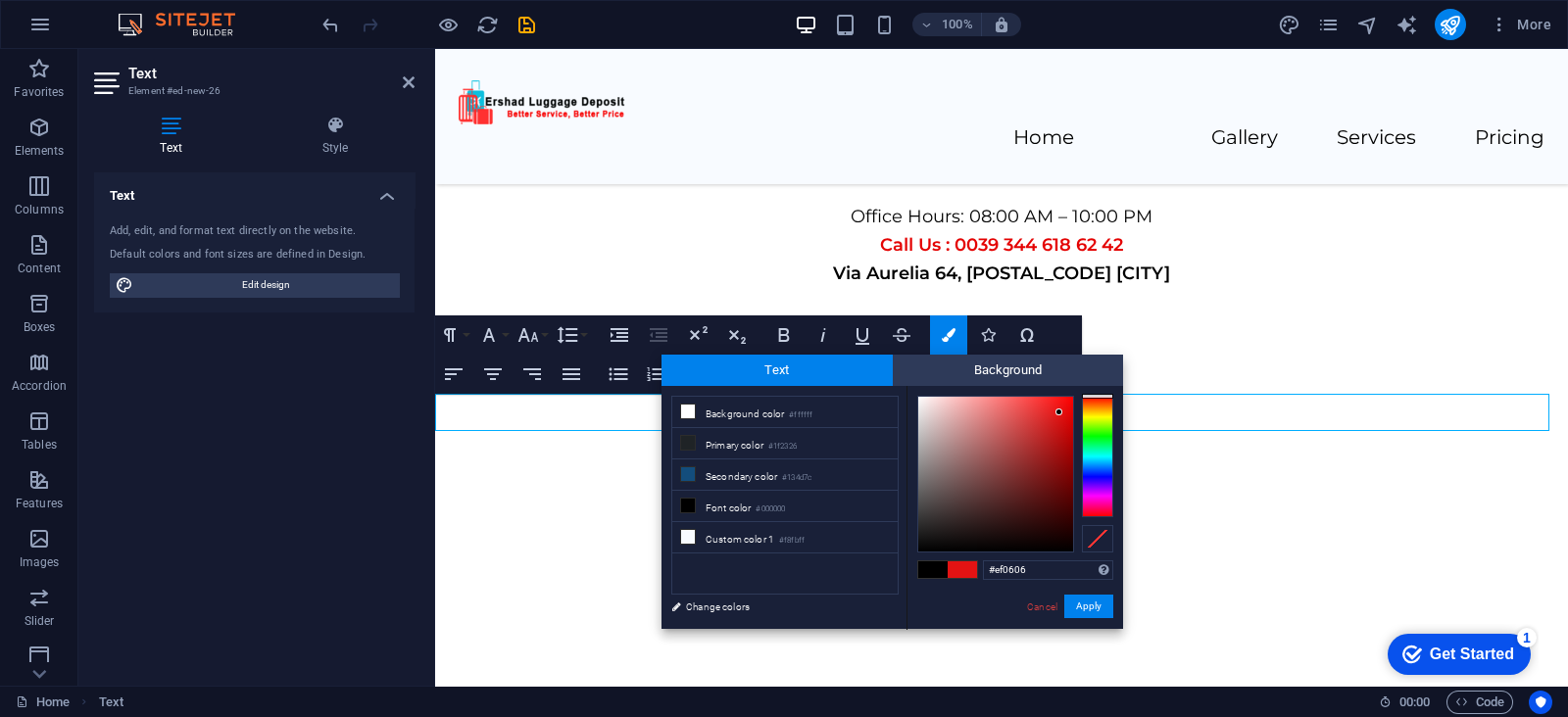 type on "#ef0303" 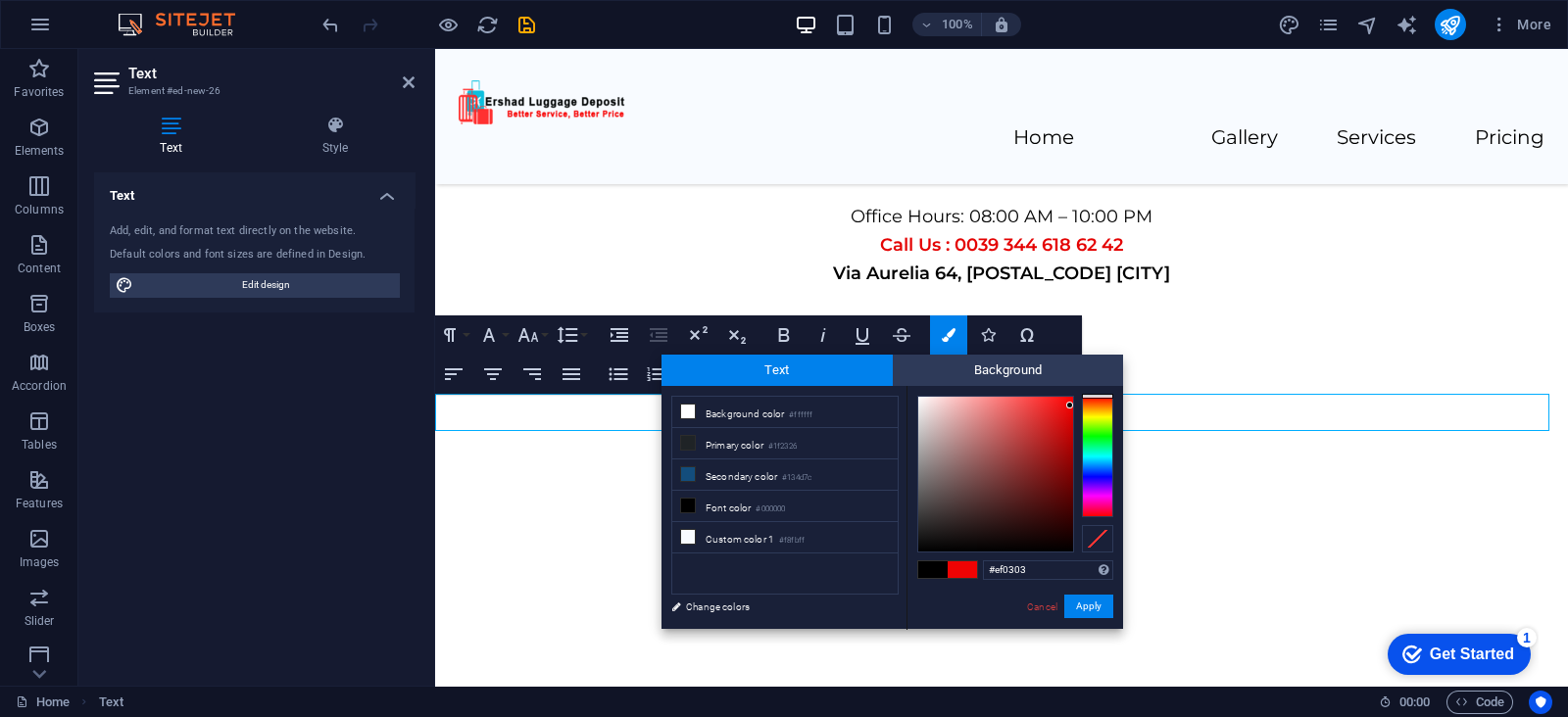 drag, startPoint x: 1049, startPoint y: 439, endPoint x: 1070, endPoint y: 406, distance: 39.115214 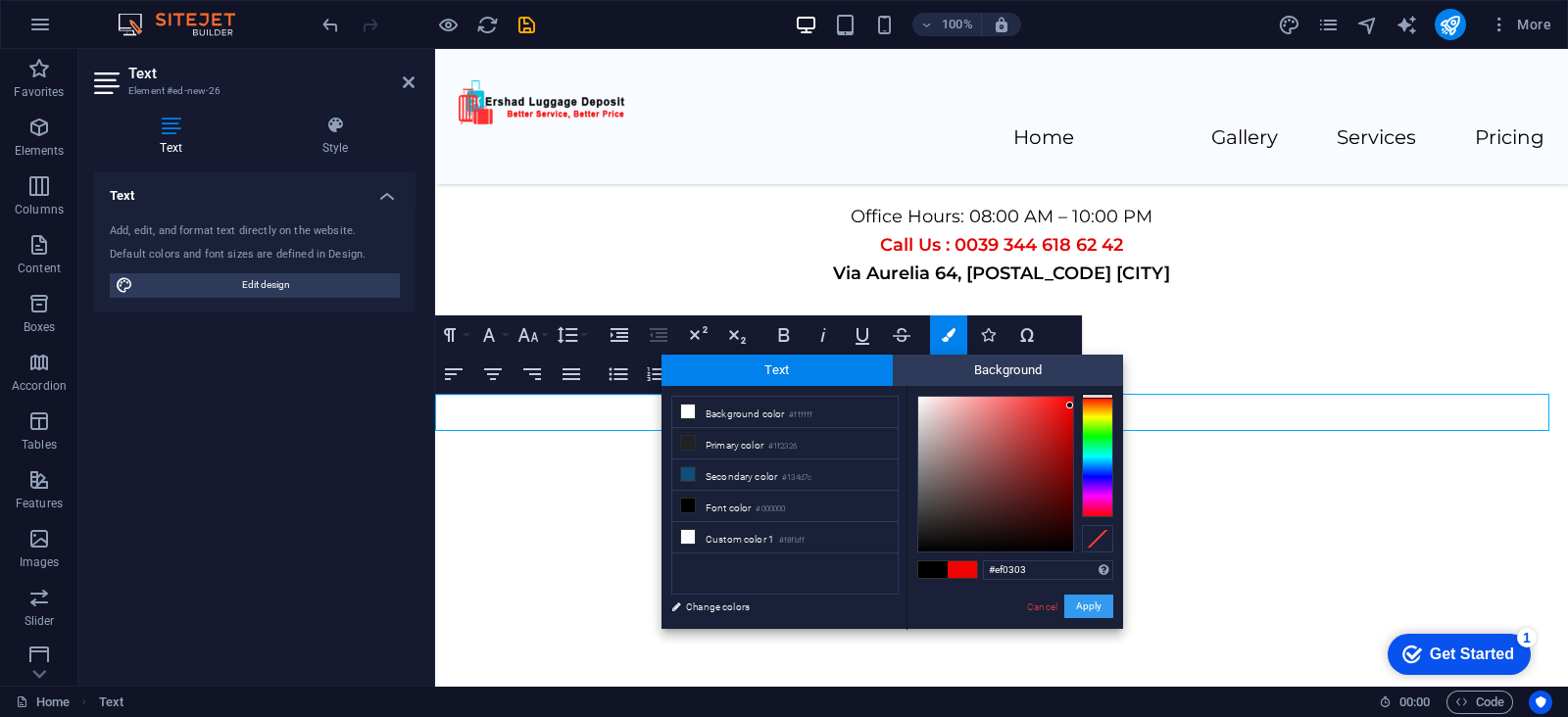 click on "Apply" at bounding box center [1089, 606] 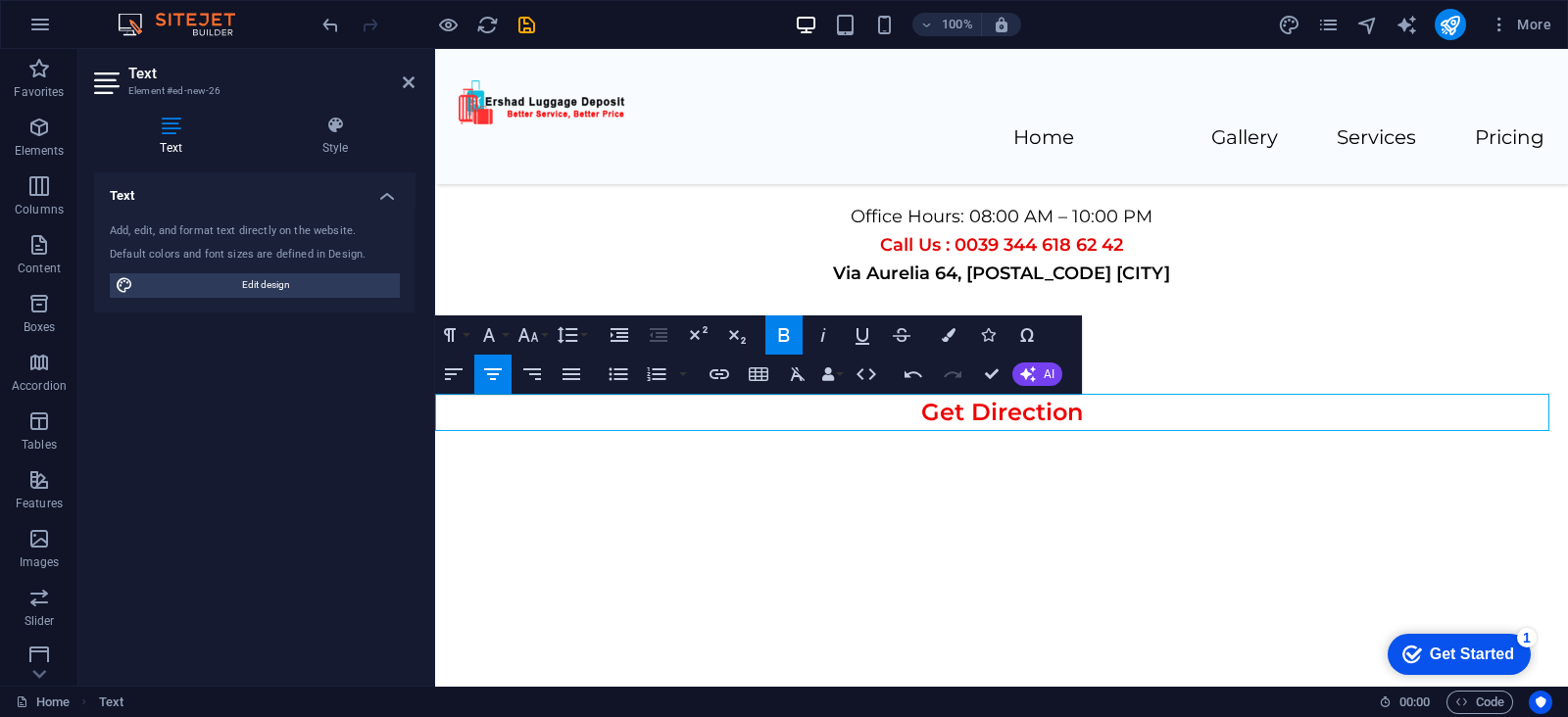 click on "Get Direction" at bounding box center [1002, 412] 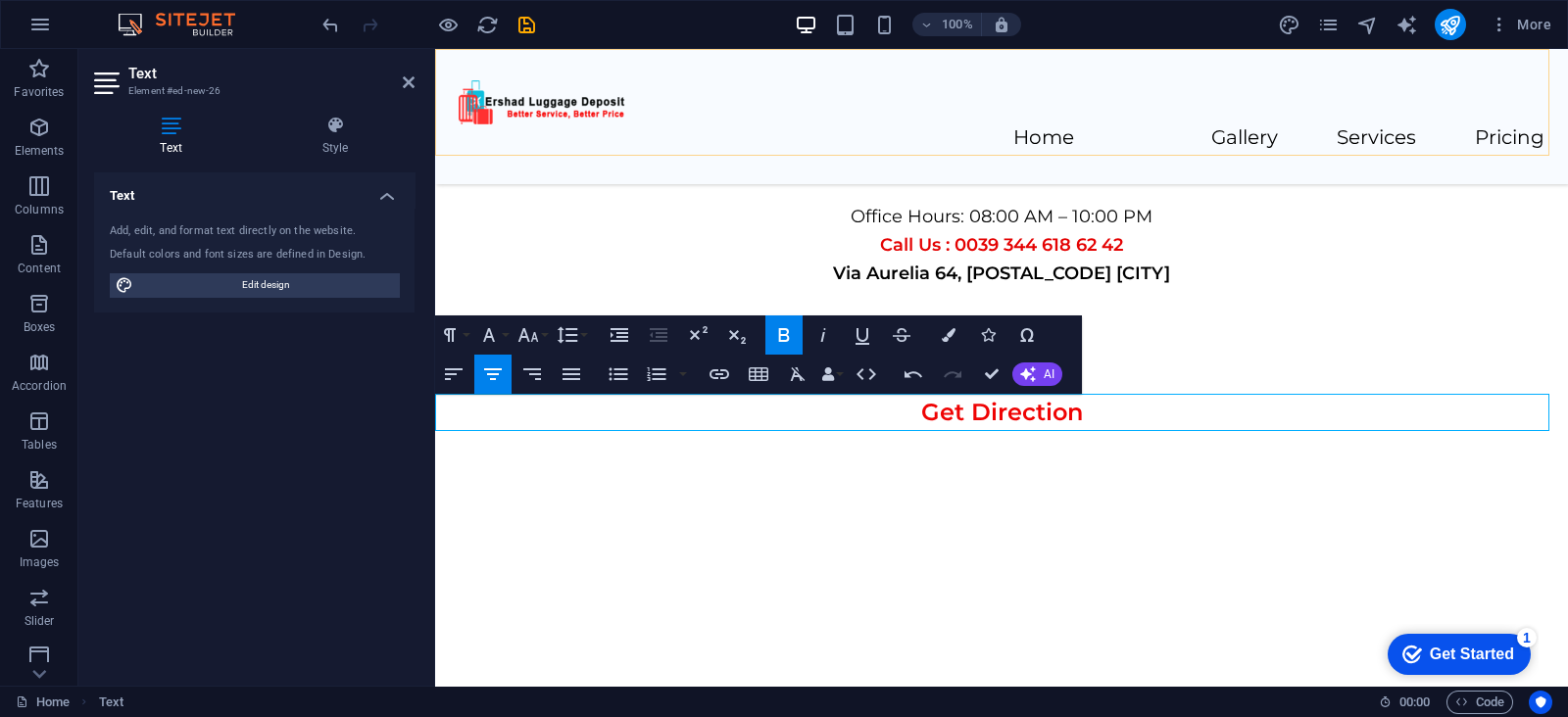 click on "Home Gallery Services Pricing" at bounding box center [1002, 117] 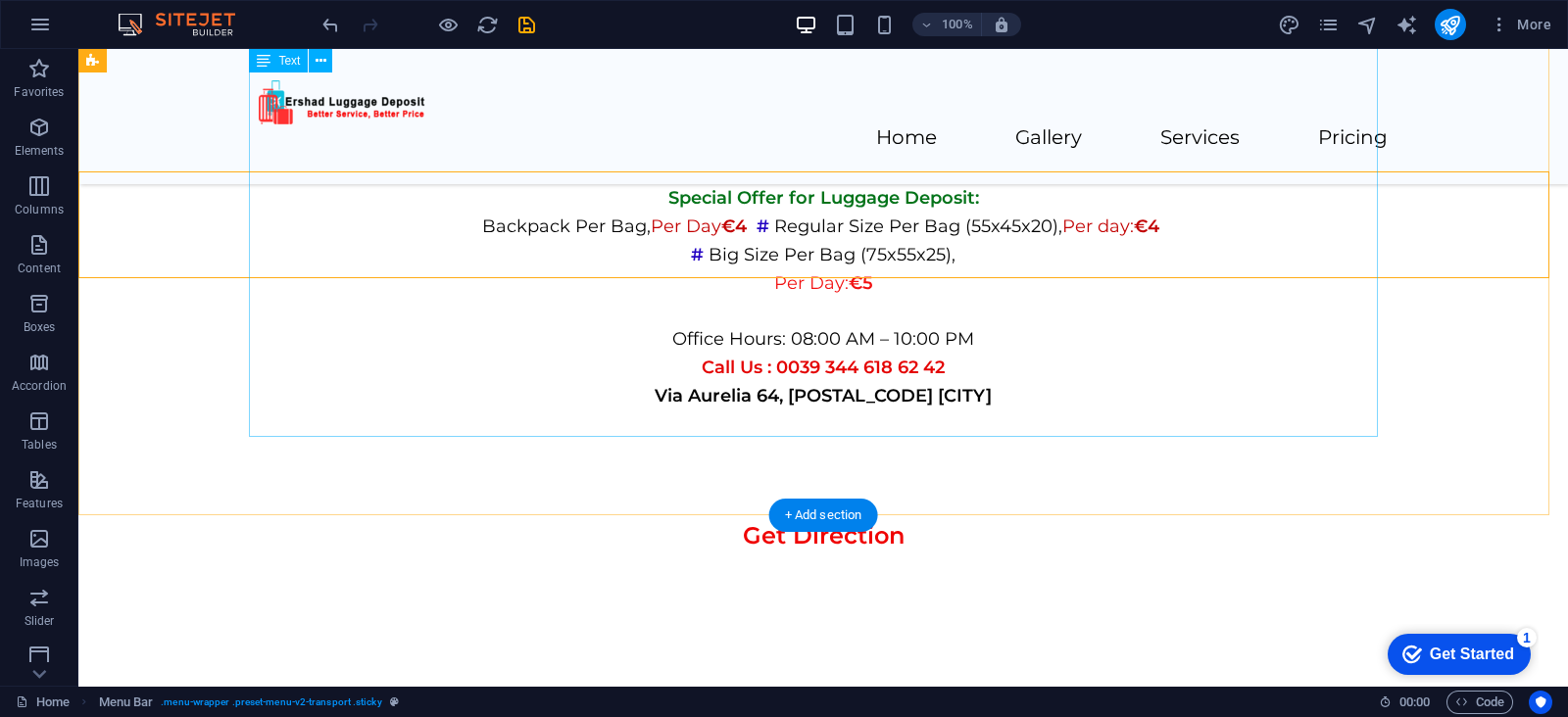 scroll, scrollTop: 121, scrollLeft: 0, axis: vertical 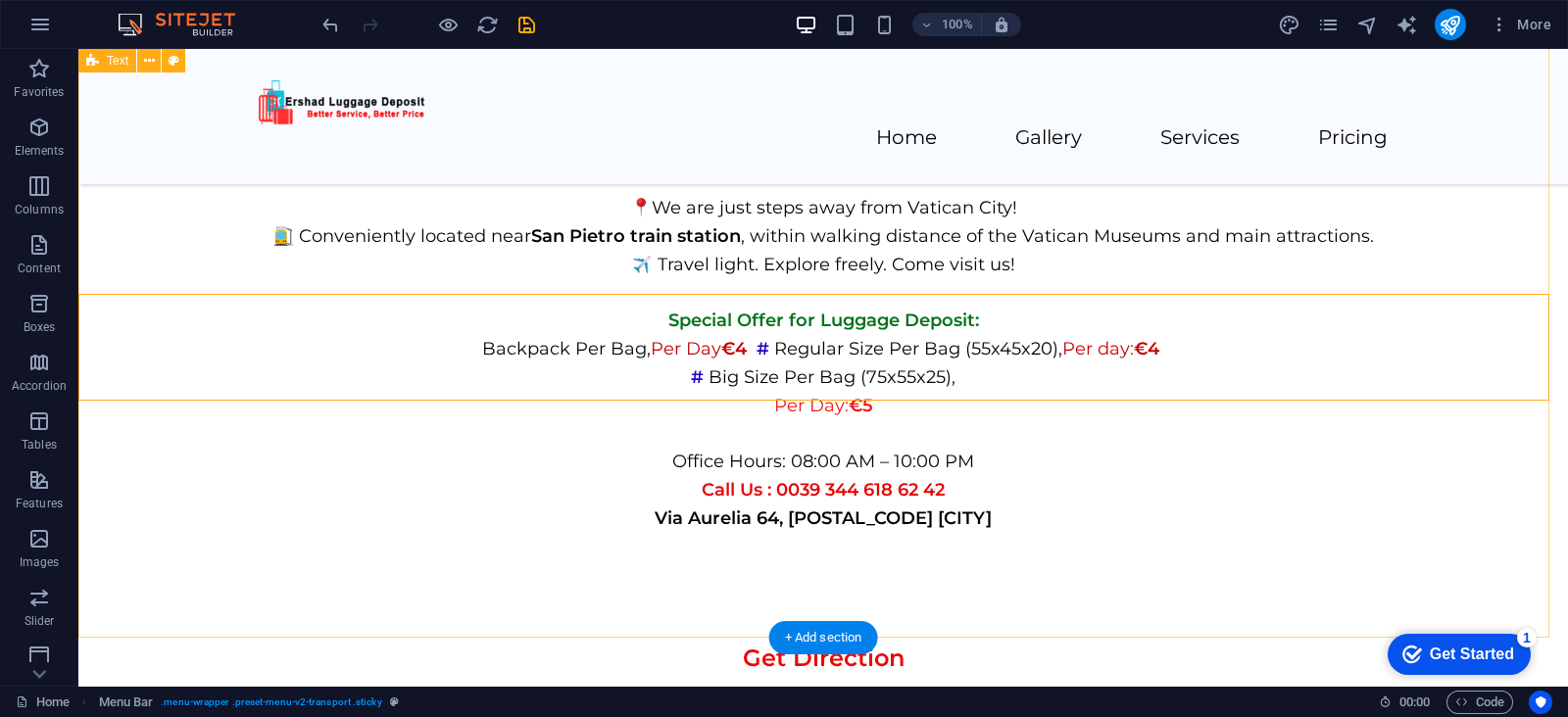 click on "Drop Your Luggage 📍We are just steps away from Vatican City! 🚉 Conveniently located near San Pietro train station , within walking distance of the Vatican Museums and main attractions. ✈️ Travel light. Explore freely. Come visit us! Special Offer for Luggage Deposit: Backpack Per Bag, Per Day €4 # Regular Size Per Bag (55x45x20), Per day: €4 # Big Size Per Bag (75x55x25), Per day: €5 Office Hours: 08:00 AM – 10:00 PM Call Us : 0039 344 618 62 42 Via Aurelia 64, 00165 Rome" at bounding box center (823, 283) 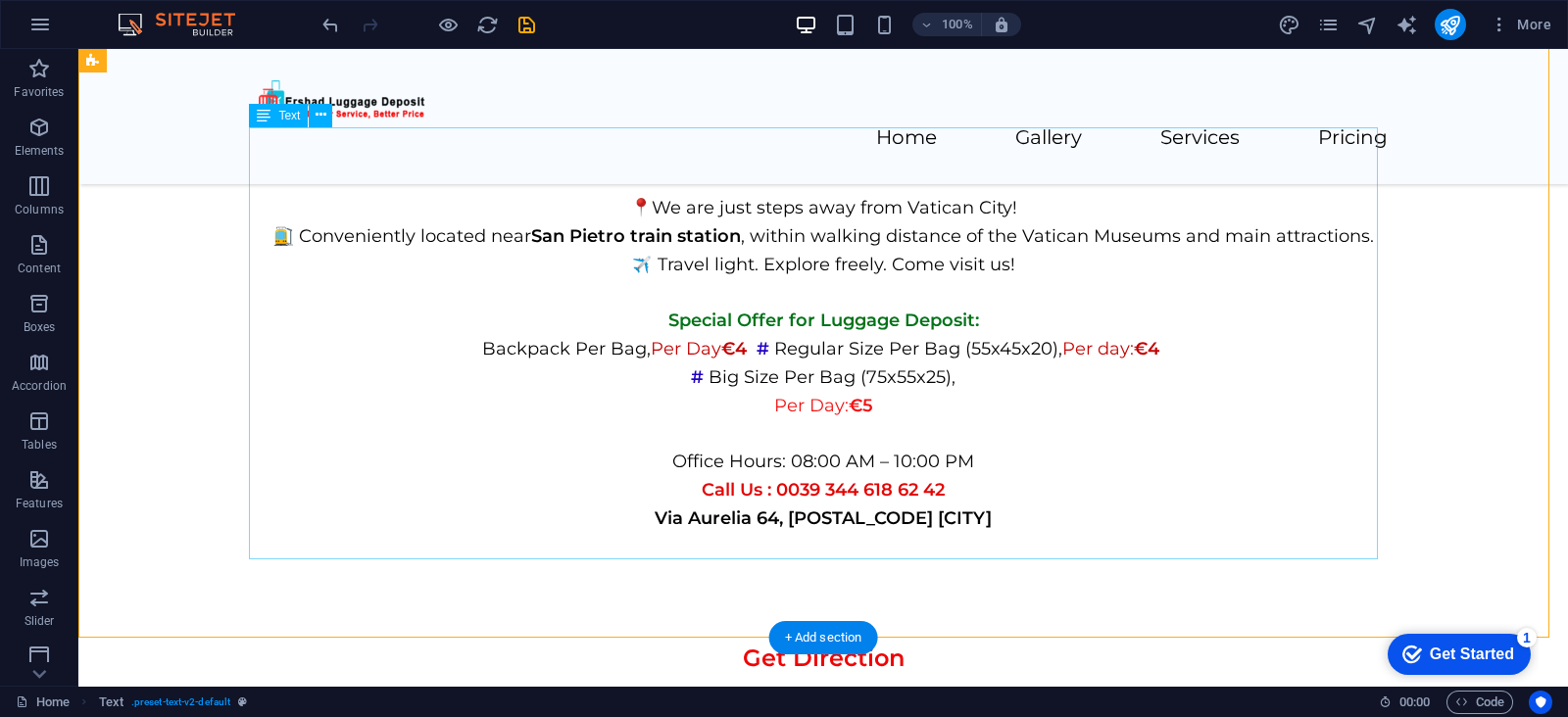 click on "Drop Your Luggage 📍We are just steps away from Vatican City! 🚉 Conveniently located near San Pietro train station , within walking distance of the Vatican Museums and main attractions. ✈️ Travel light. Explore freely. Come visit us! Special Offer for Luggage Deposit: Backpack Per Bag, Per Day €4 # Regular Size Per Bag (55x45x20), Per day: €4 # Big Size Per Bag (75x55x25), Per day: €5 Office Hours: 08:00 AM – 10:00 PM Call Us : 0039 344 618 62 42 Via Aurelia 64, 00165 Rome" at bounding box center [823, 345] 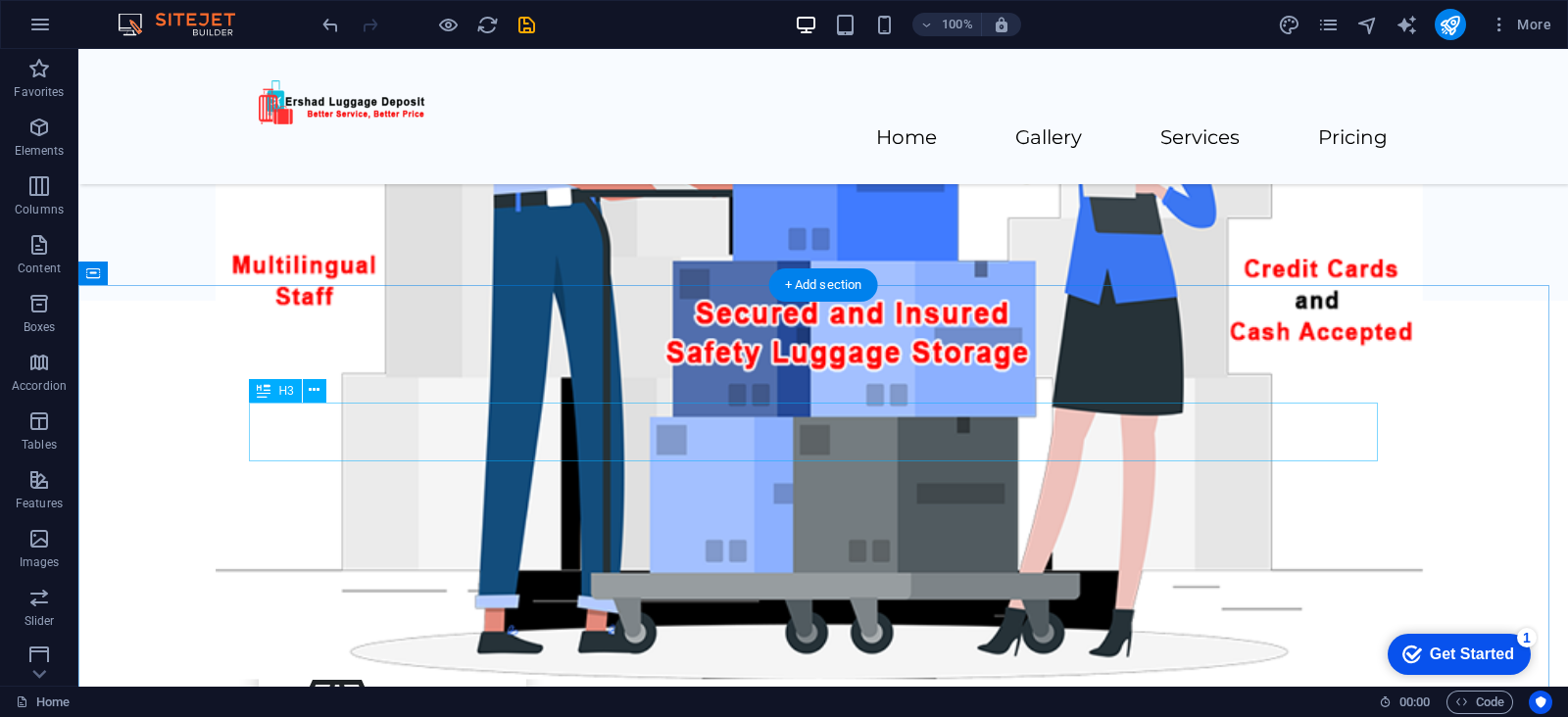 scroll, scrollTop: 1591, scrollLeft: 0, axis: vertical 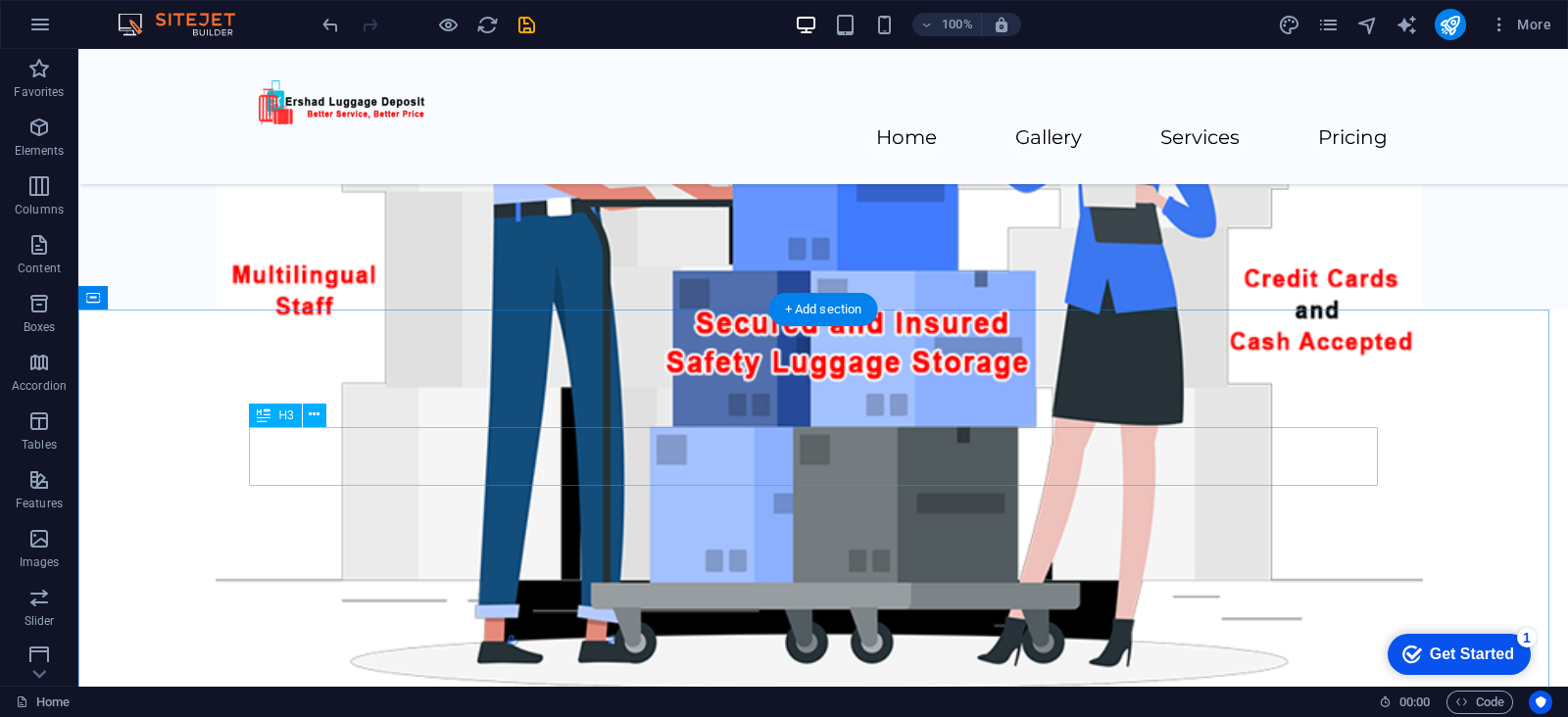 click on "Our Services" at bounding box center (823, 457) 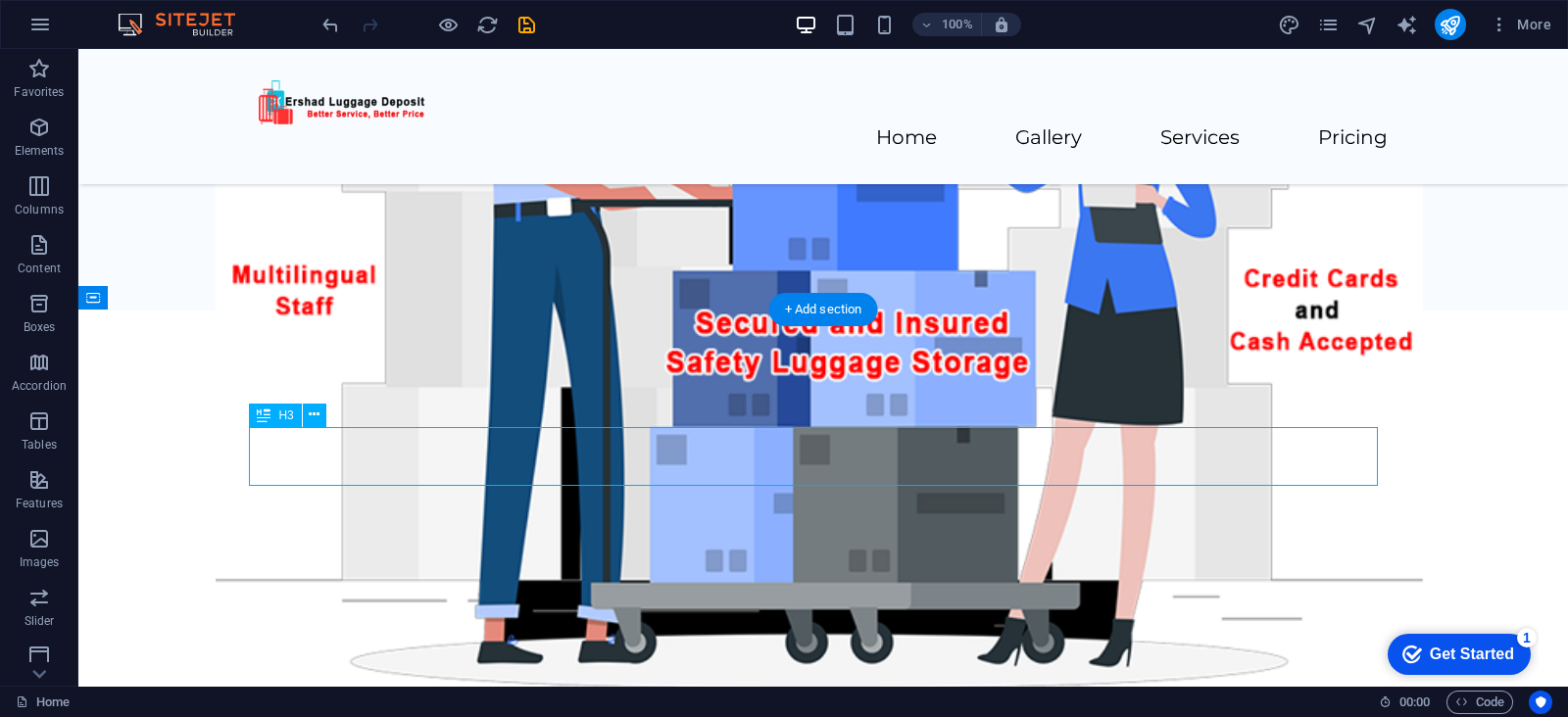 click on "Our Services" at bounding box center [823, 457] 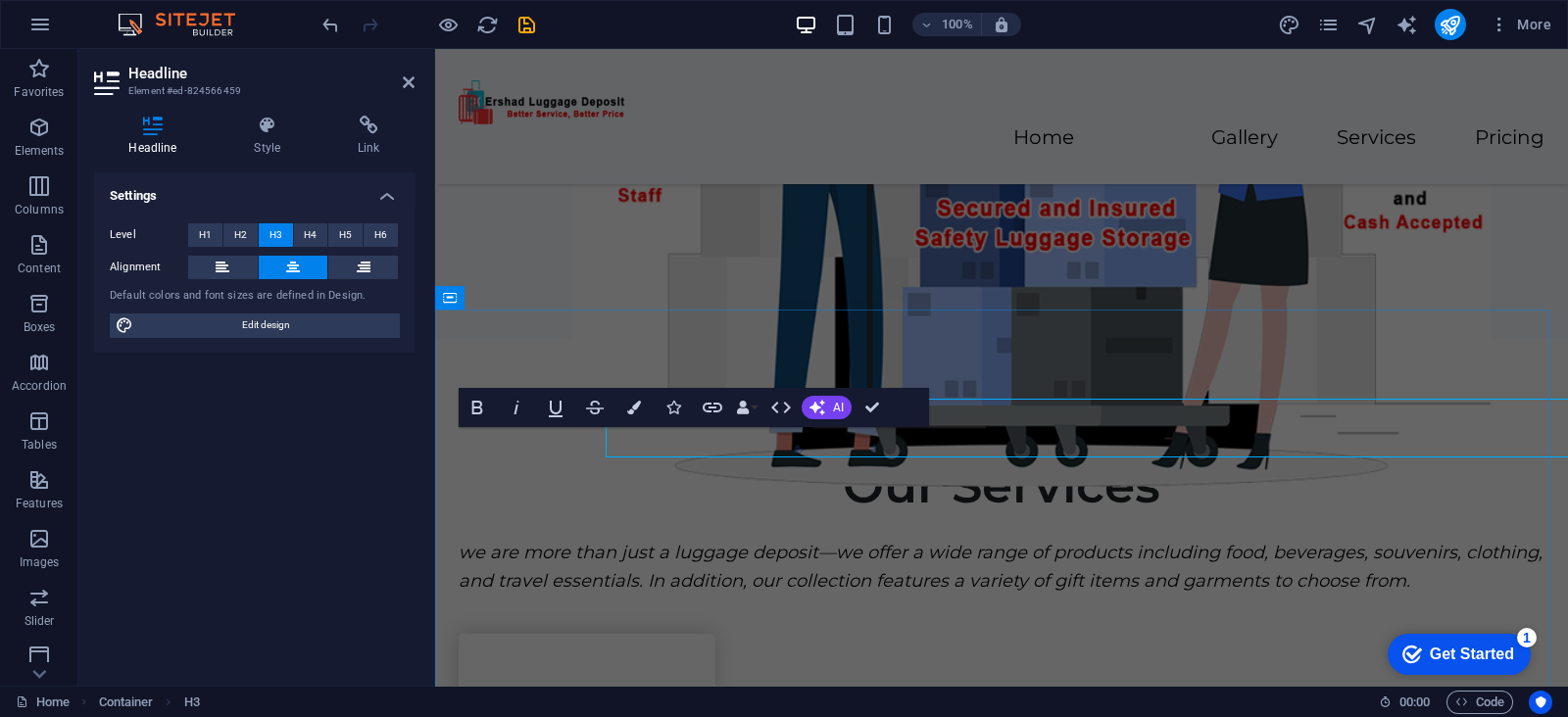 scroll, scrollTop: 1619, scrollLeft: 0, axis: vertical 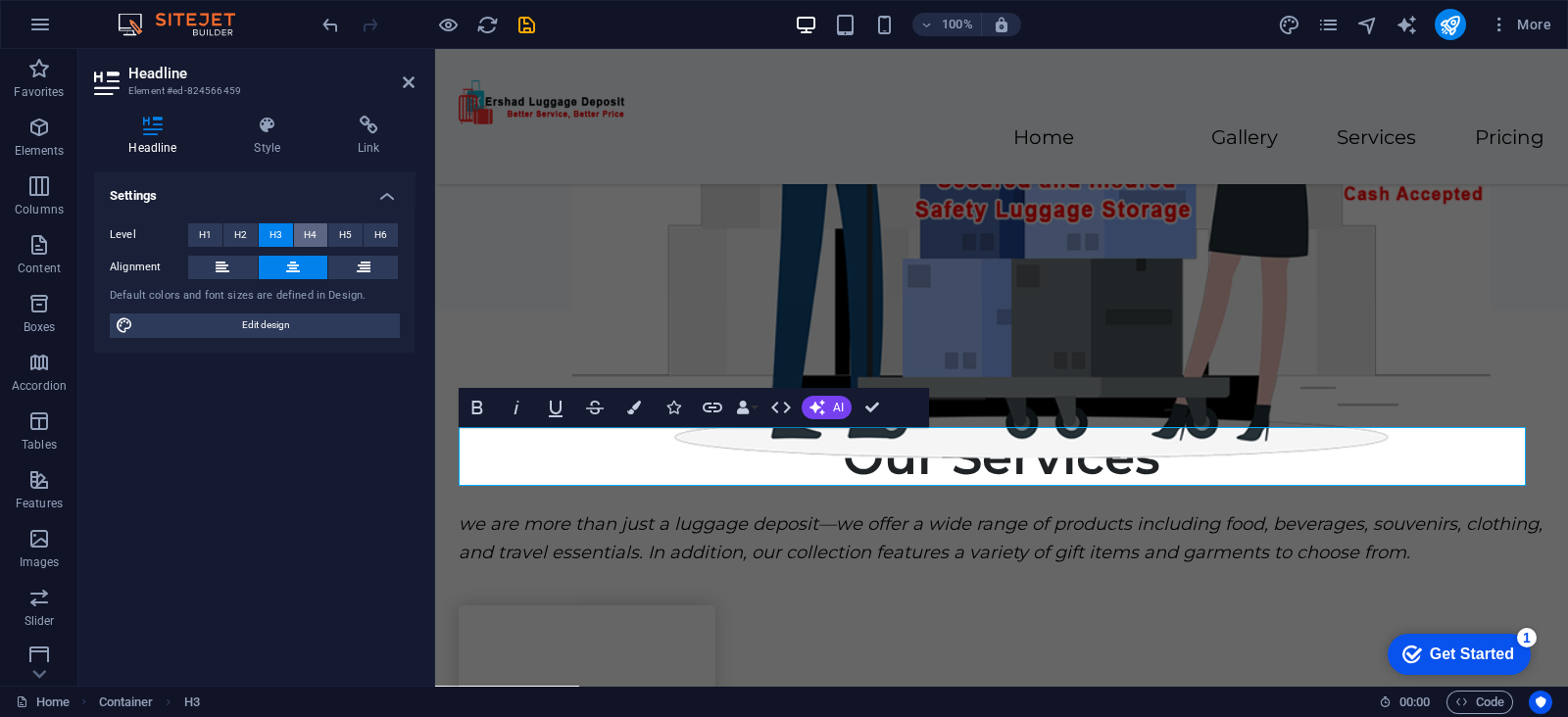 click on "H4" at bounding box center [311, 235] 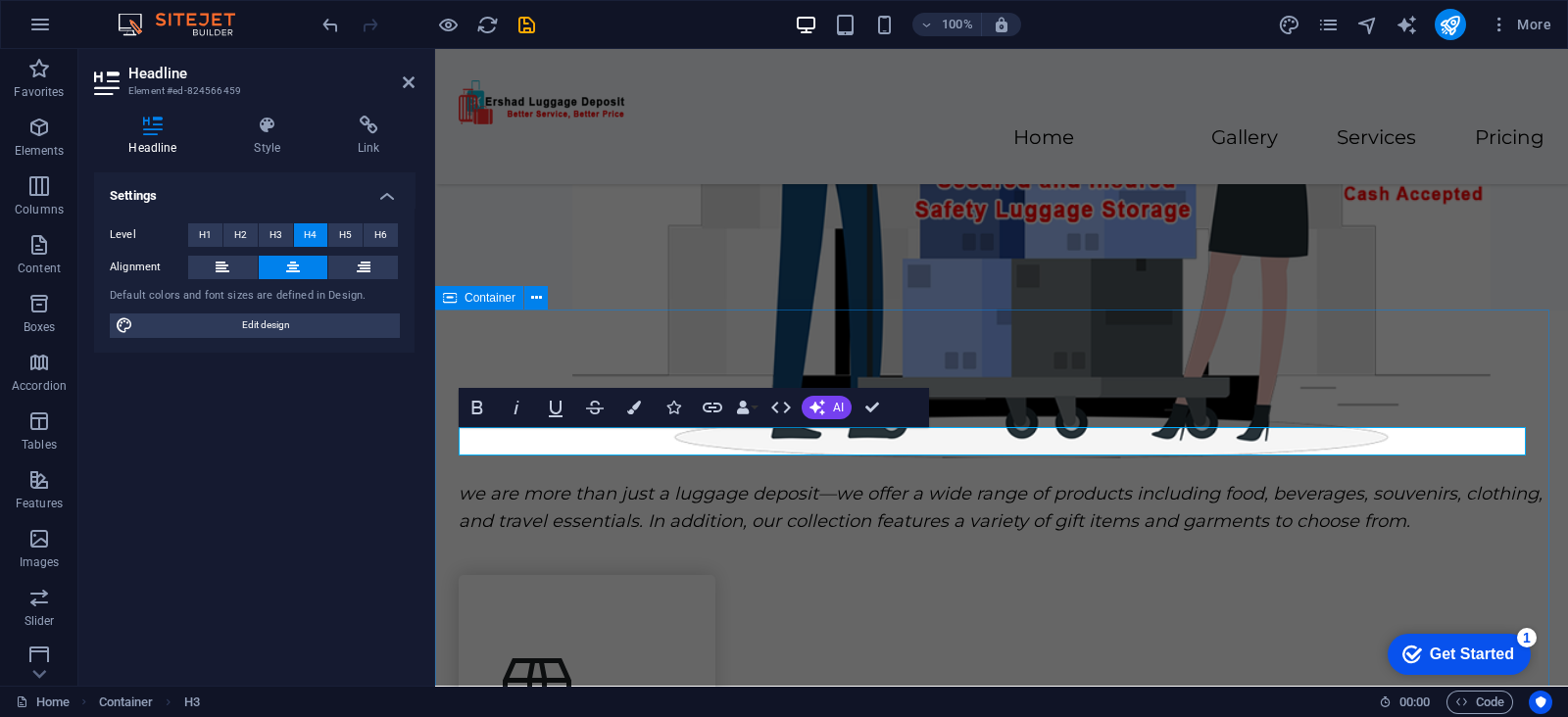 click on "Our Services we are more than just a luggage deposit—we offer a wide range of products including food, beverages, souvenirs, clothing, and travel essentials. In addition, our collection features a variety of gift items and garments to choose from. Storage  🧳 Drop your bags and roam stress-free — we’re steps away from Vatican City and San Pietro station!  🛍️ From luggage to local treats, discover more than just storage at Ershad Luggage Deposit. Mini Markets 🍅 Your one-stop corner for fresh bites, daily essentials, and local flavors — open from sunrise to sundown!  🧃 Whether it’s breakfast on-the-go or a midnight snack, Ershad Mini Market’s got you covered. Souvenirs 🎁 Take a piece of Rome home — from handcrafted trinkets to iconic keepsakes, each tells a story.  🗺️ Souvenirs: your gateway to timeless mementos, perfect for friends, family, or just for you. Luggages" at bounding box center [1002, 1791] 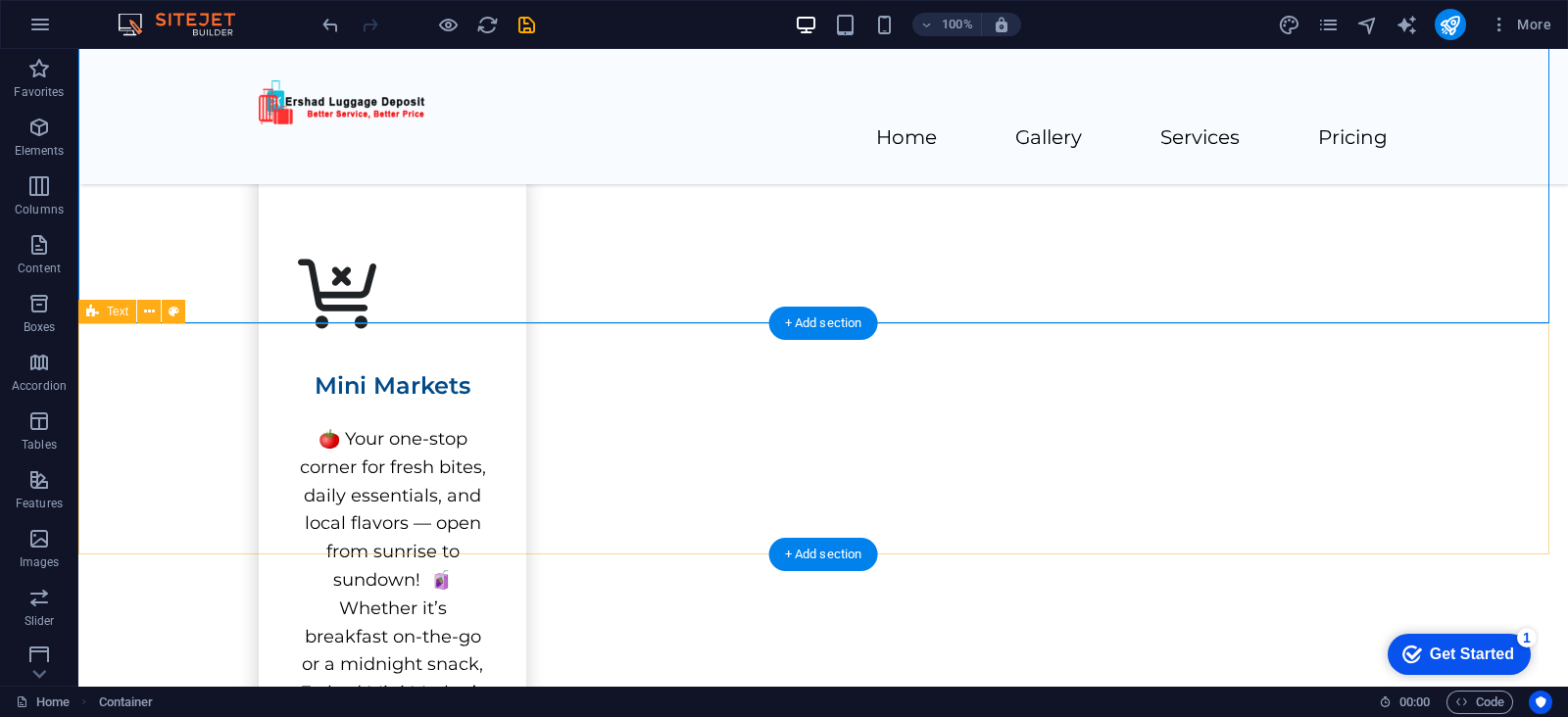 scroll, scrollTop: 2694, scrollLeft: 0, axis: vertical 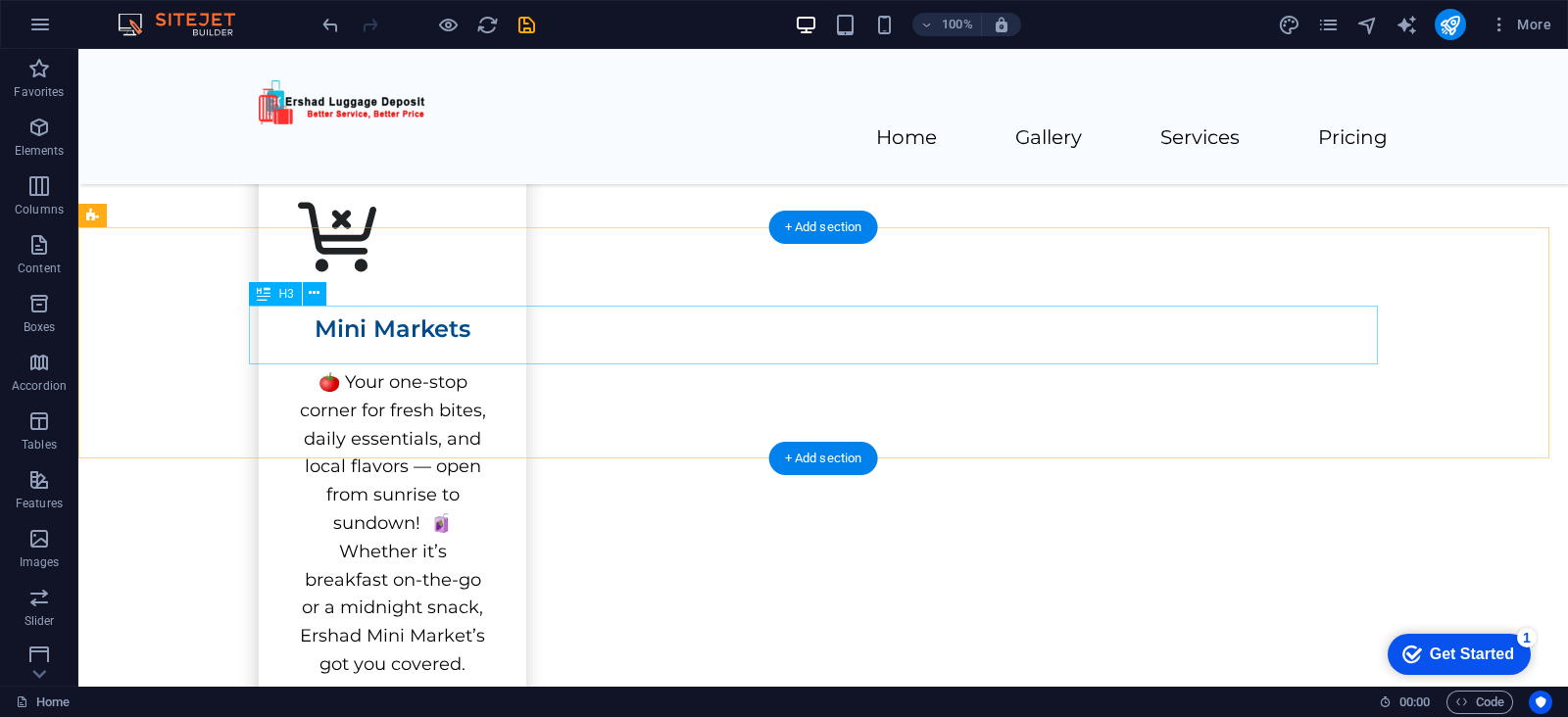 click on "Gallery" at bounding box center (823, 2221) 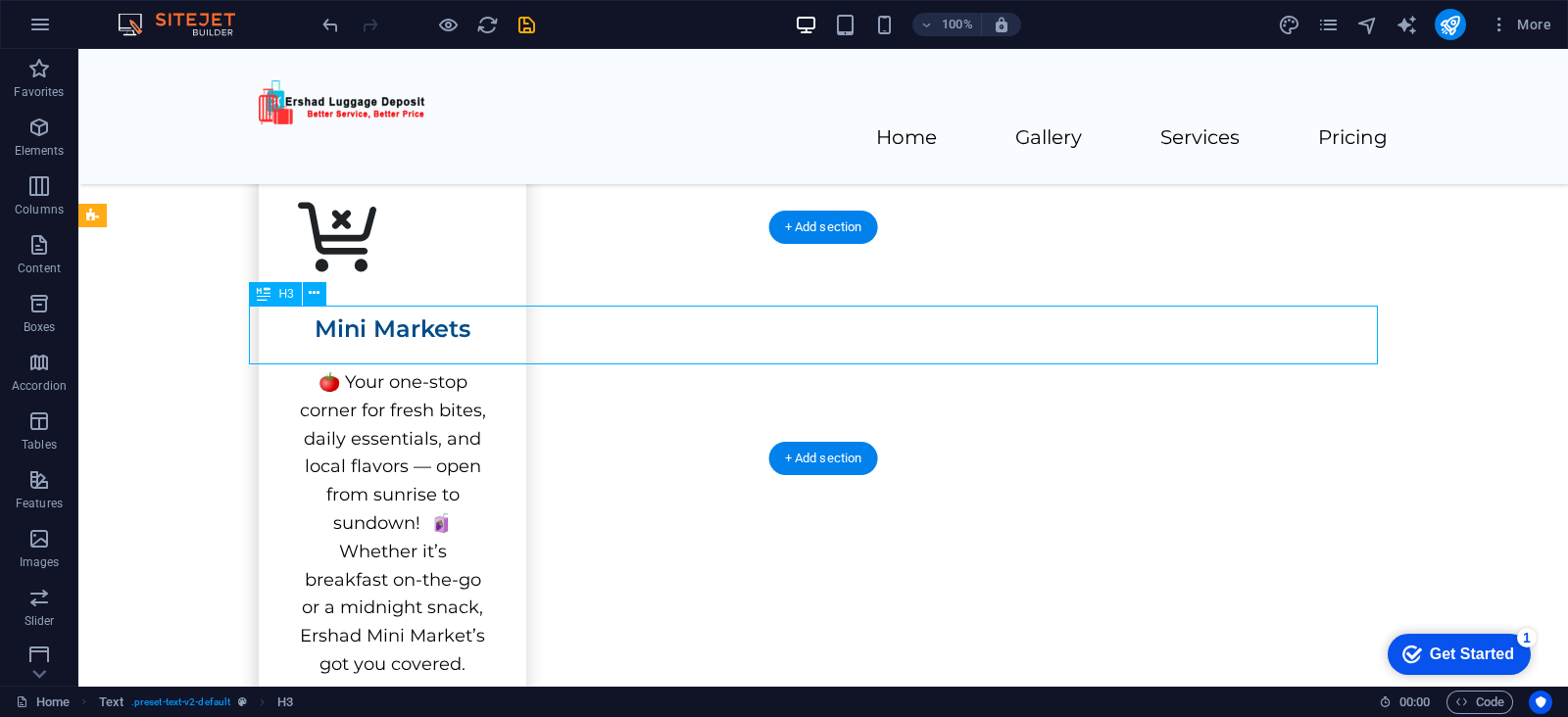 click on "Gallery" at bounding box center (823, 2221) 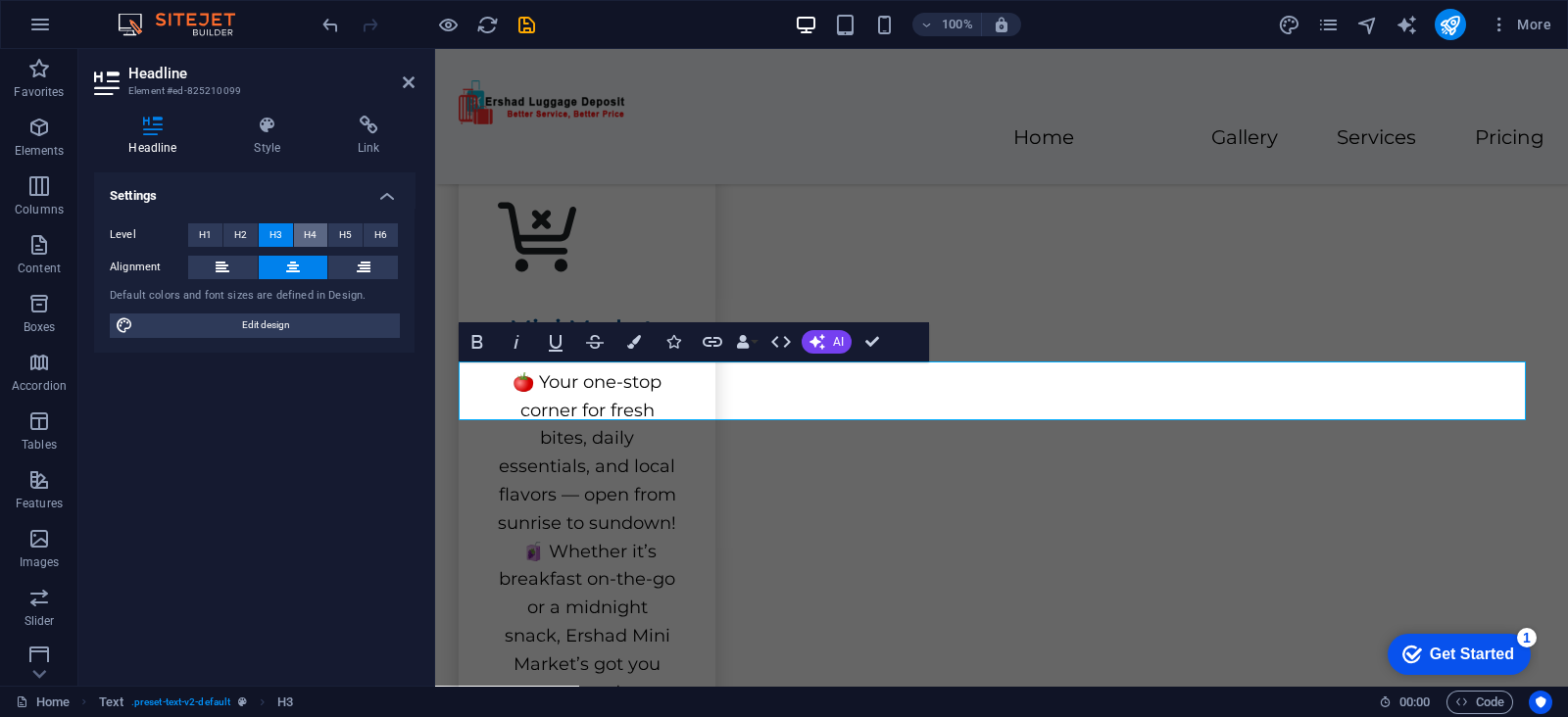 click on "H4" at bounding box center [310, 235] 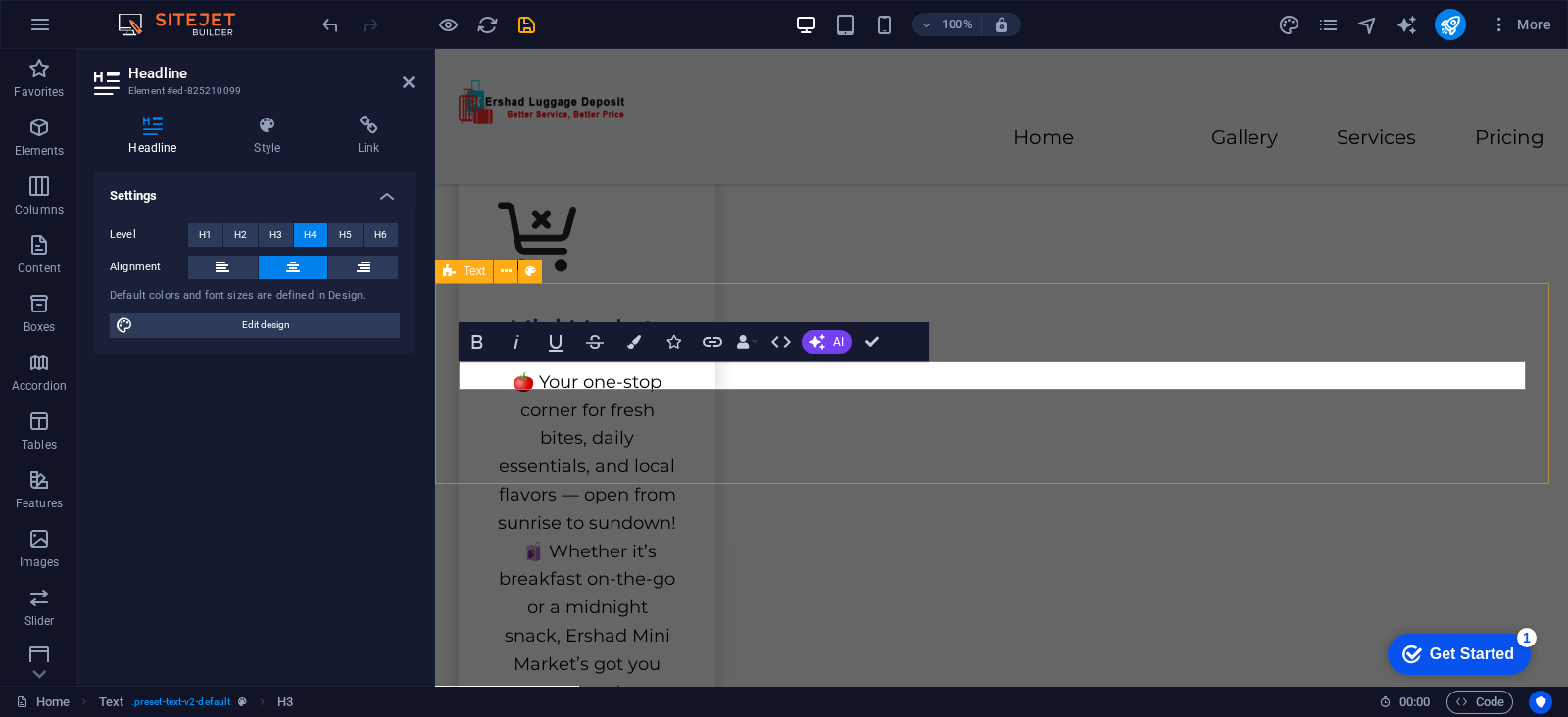 click on "Gallery" at bounding box center [1002, 2269] 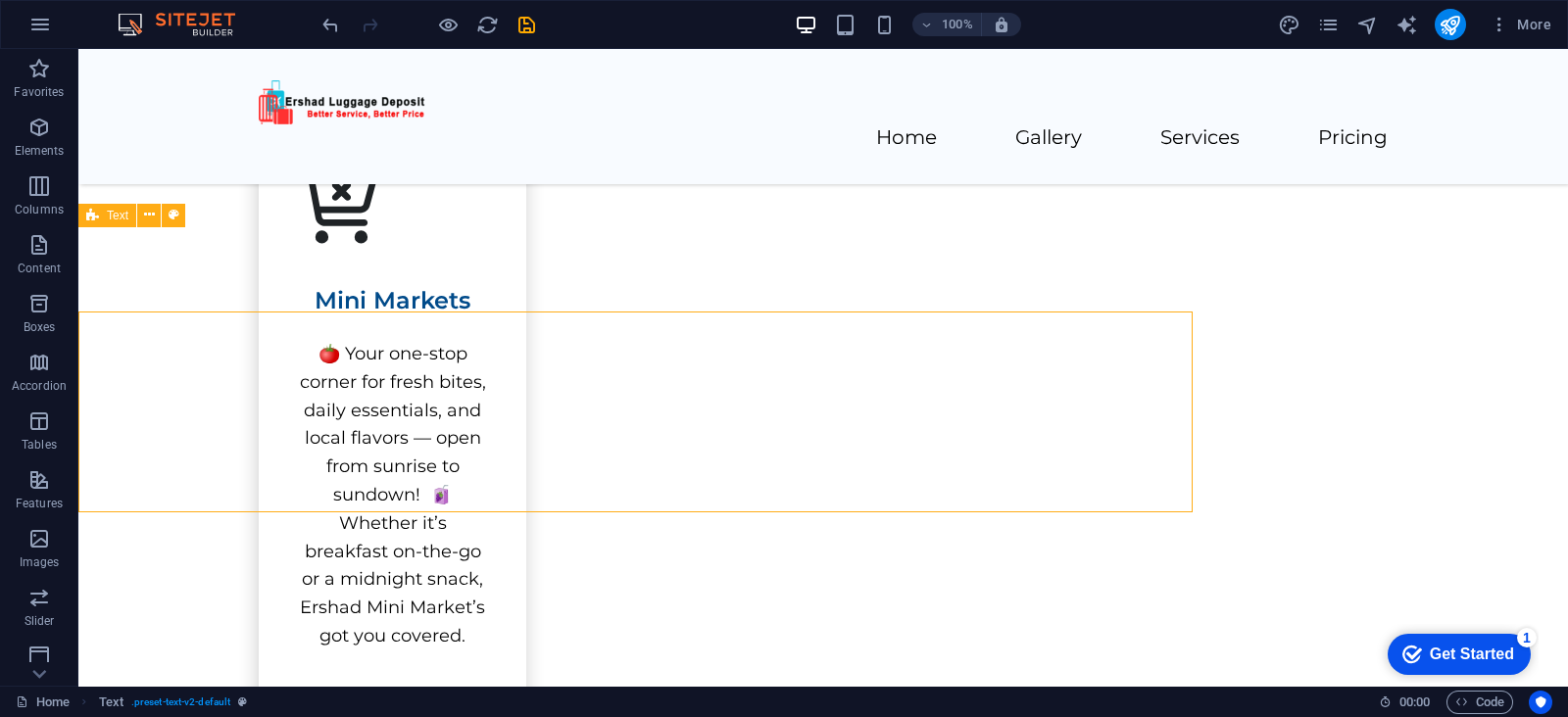 scroll, scrollTop: 2694, scrollLeft: 0, axis: vertical 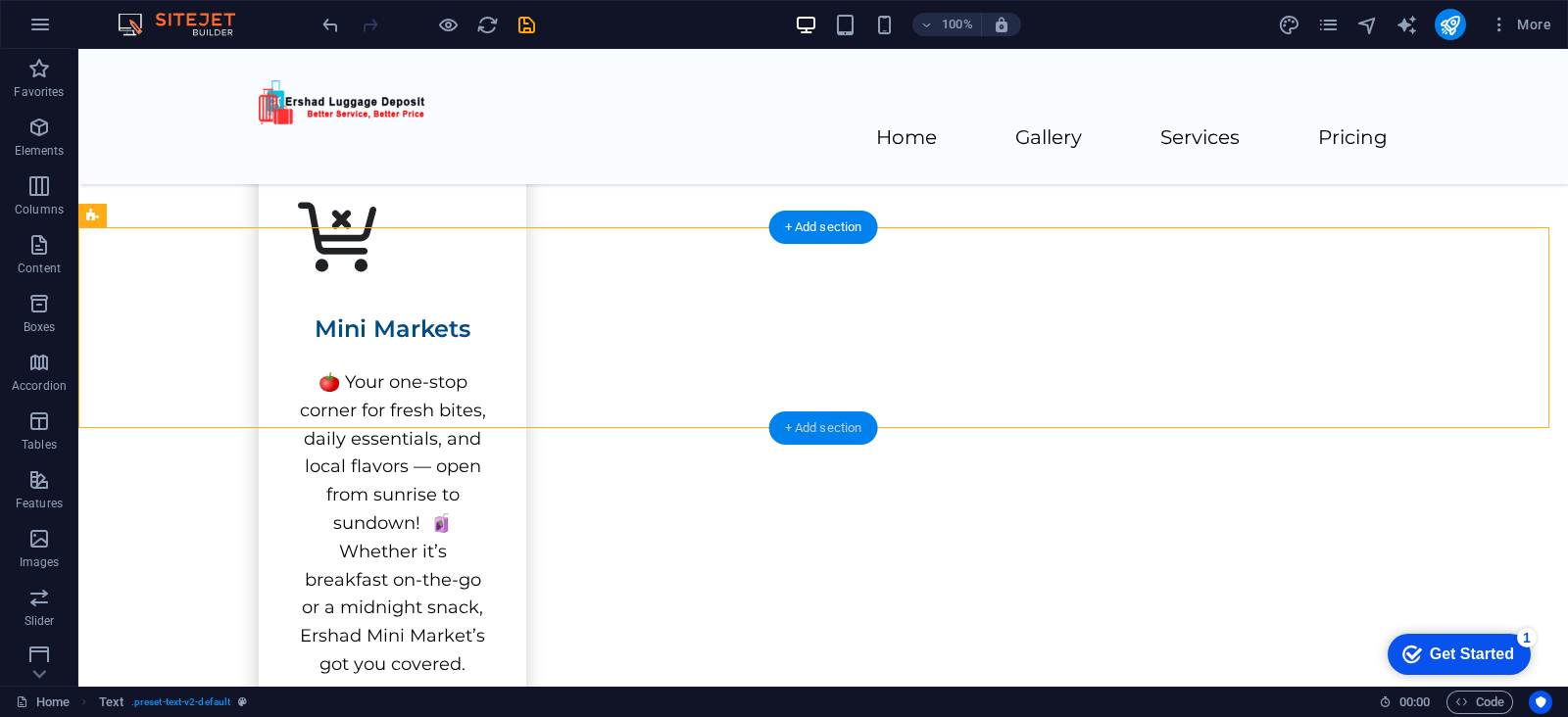 click on "+ Add section" at bounding box center (823, 428) 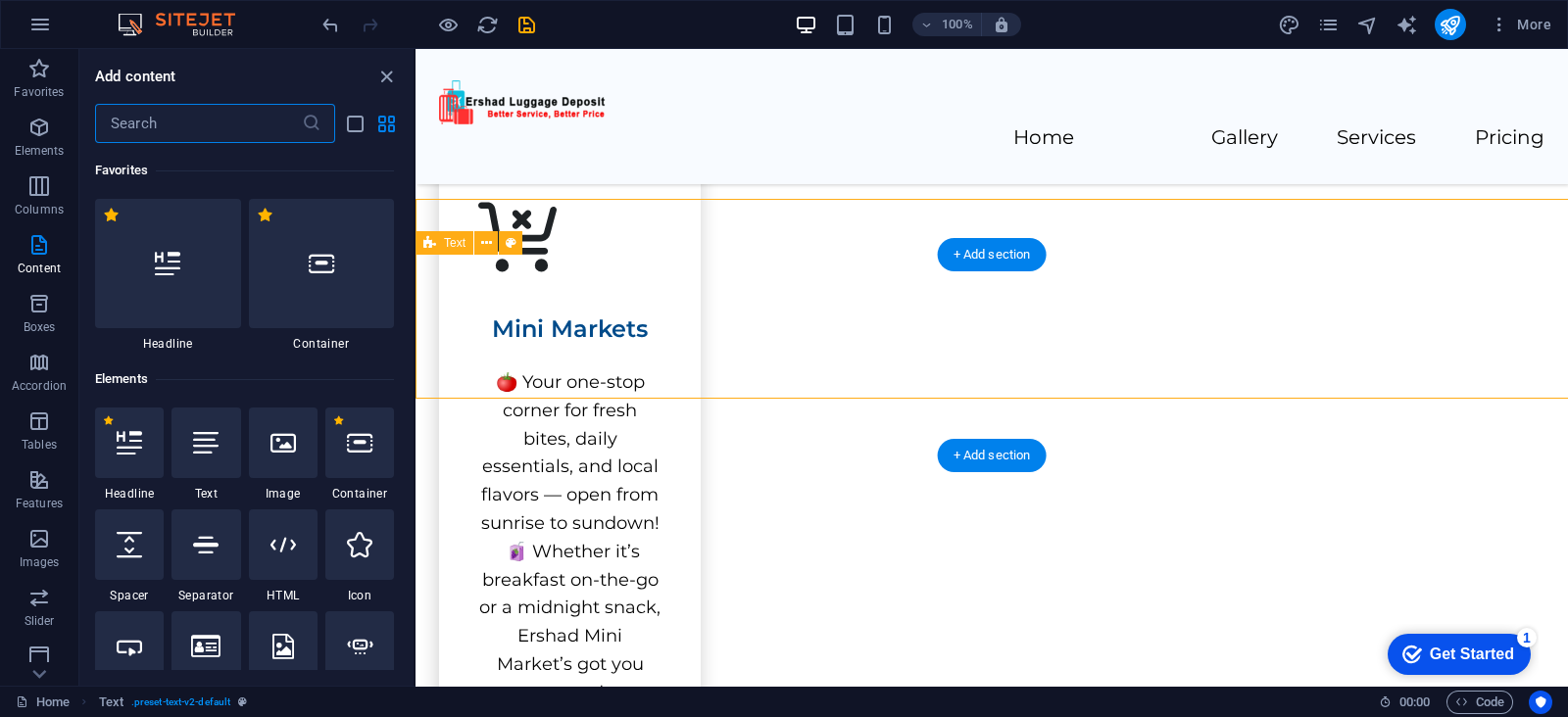 scroll, scrollTop: 2722, scrollLeft: 0, axis: vertical 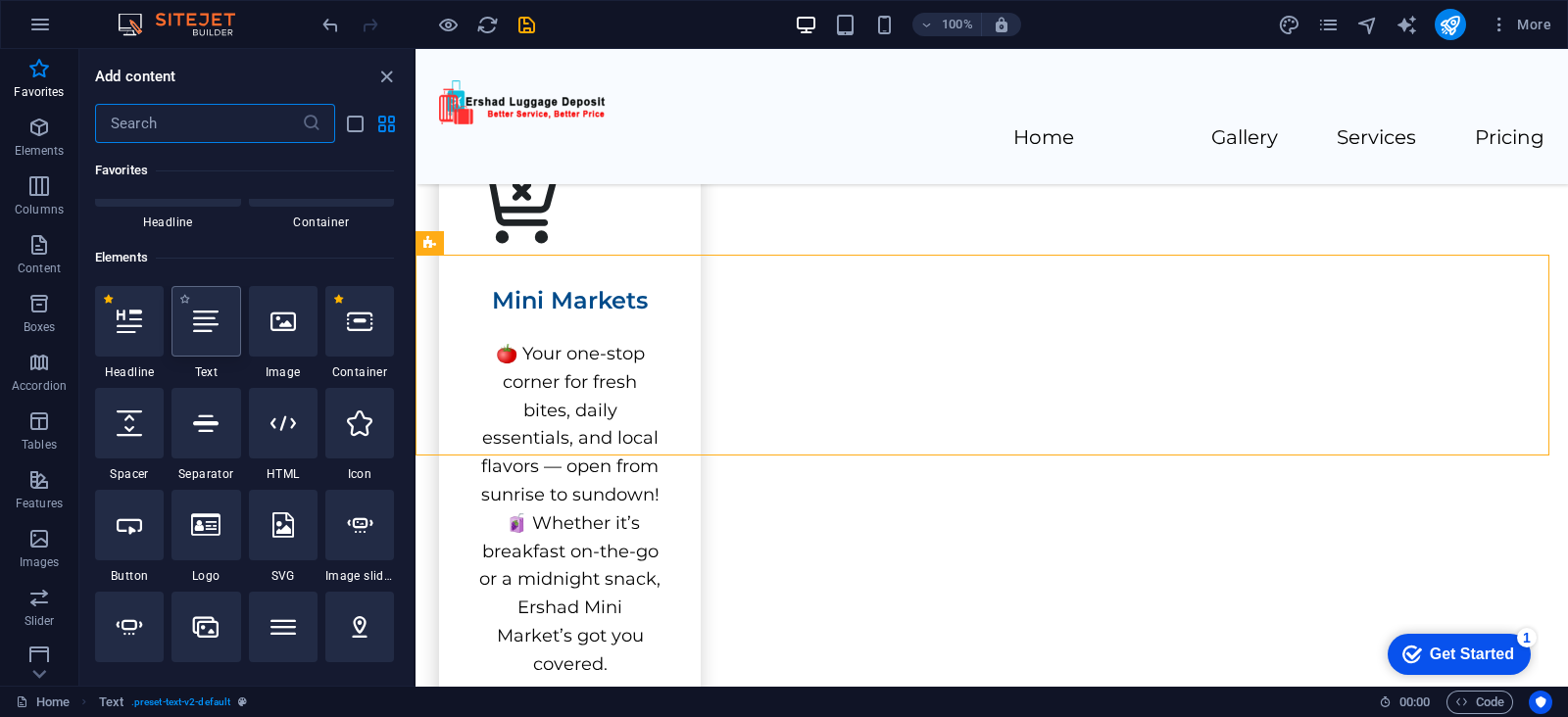 click at bounding box center (206, 321) 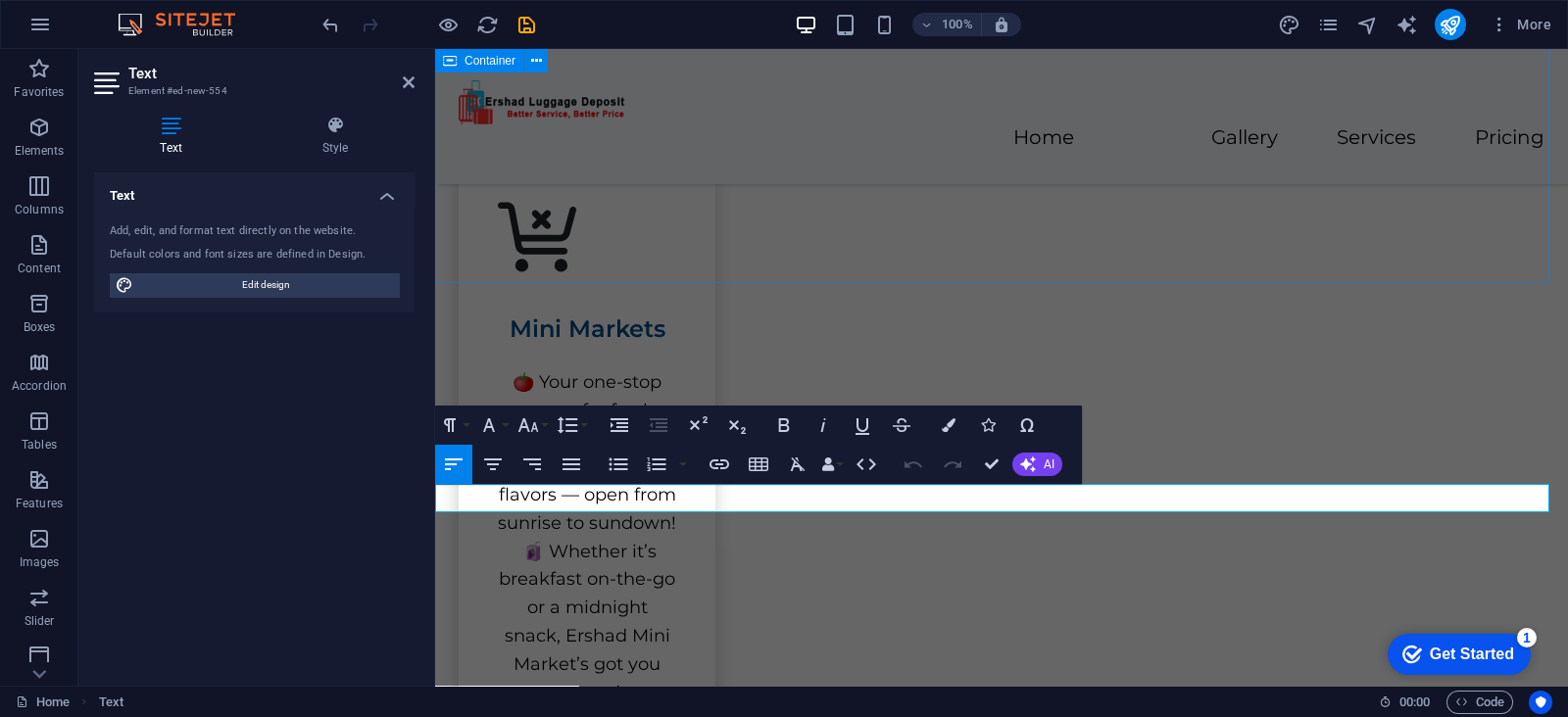 type 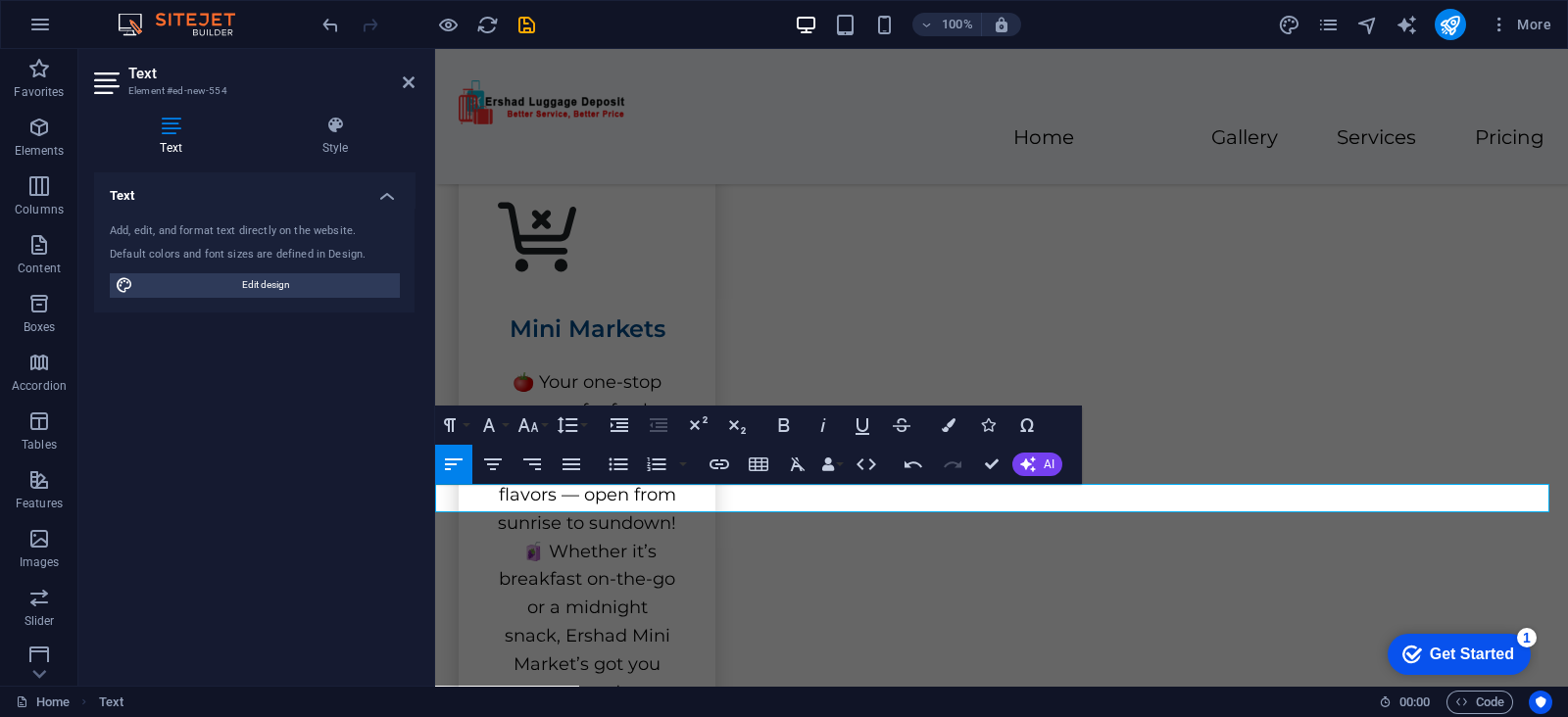 click on "Gallery" at bounding box center (1002, 2383) 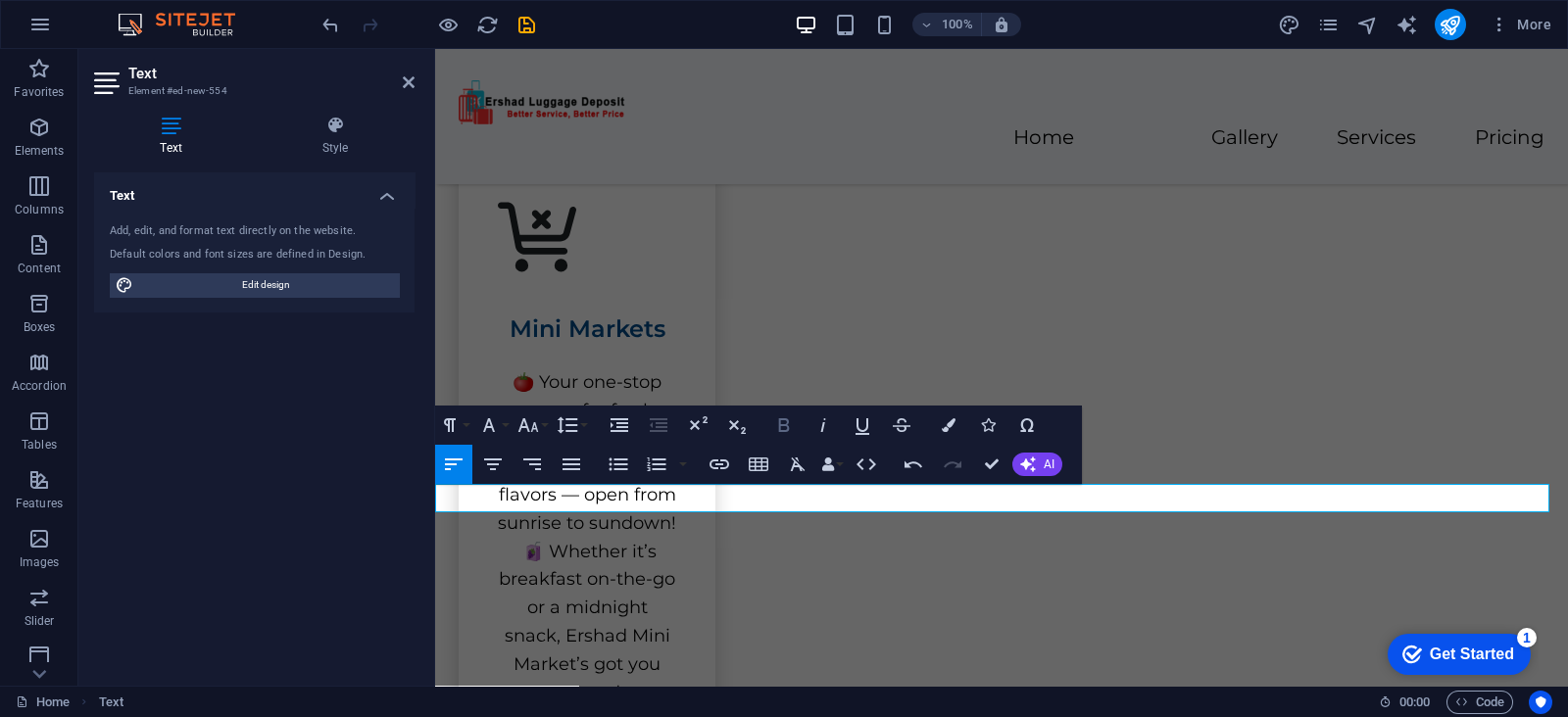 click 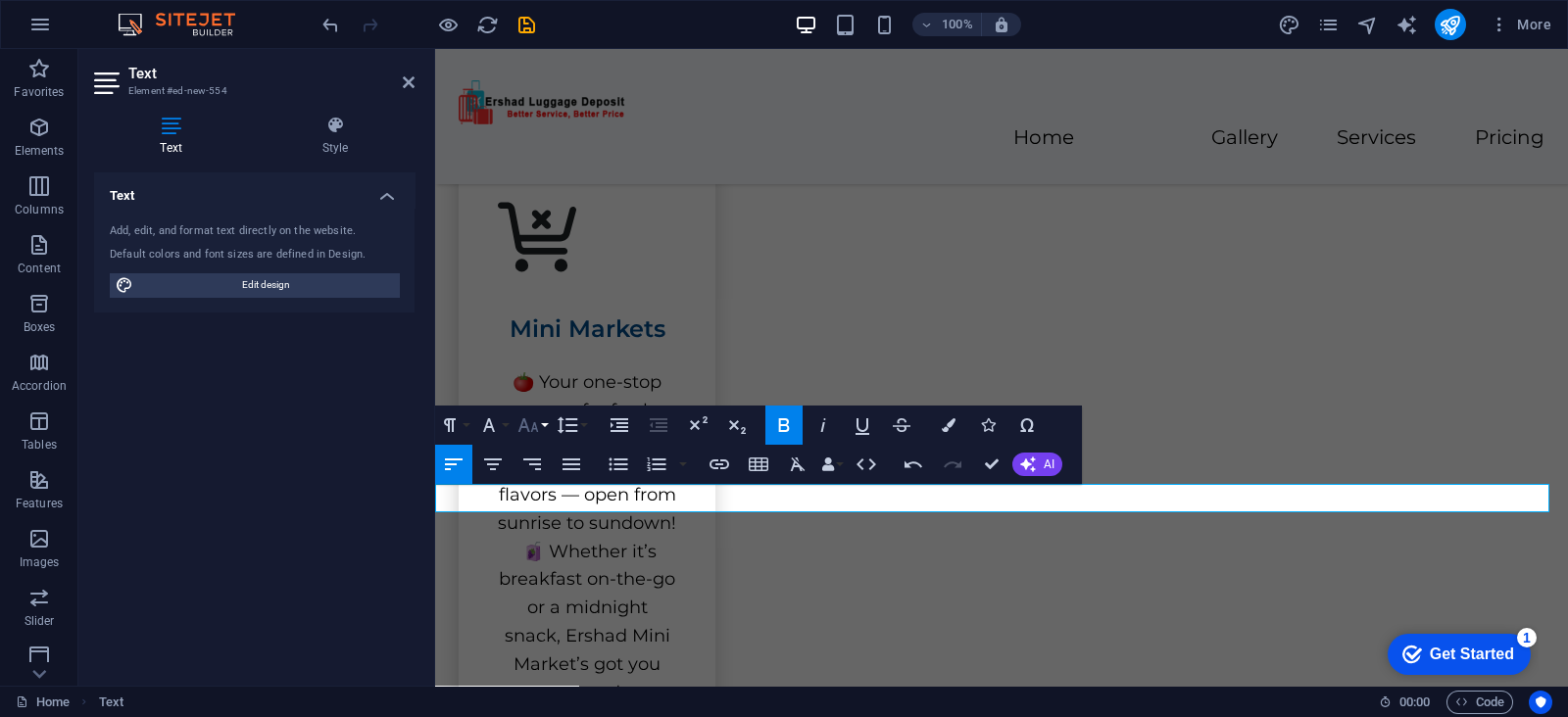 click 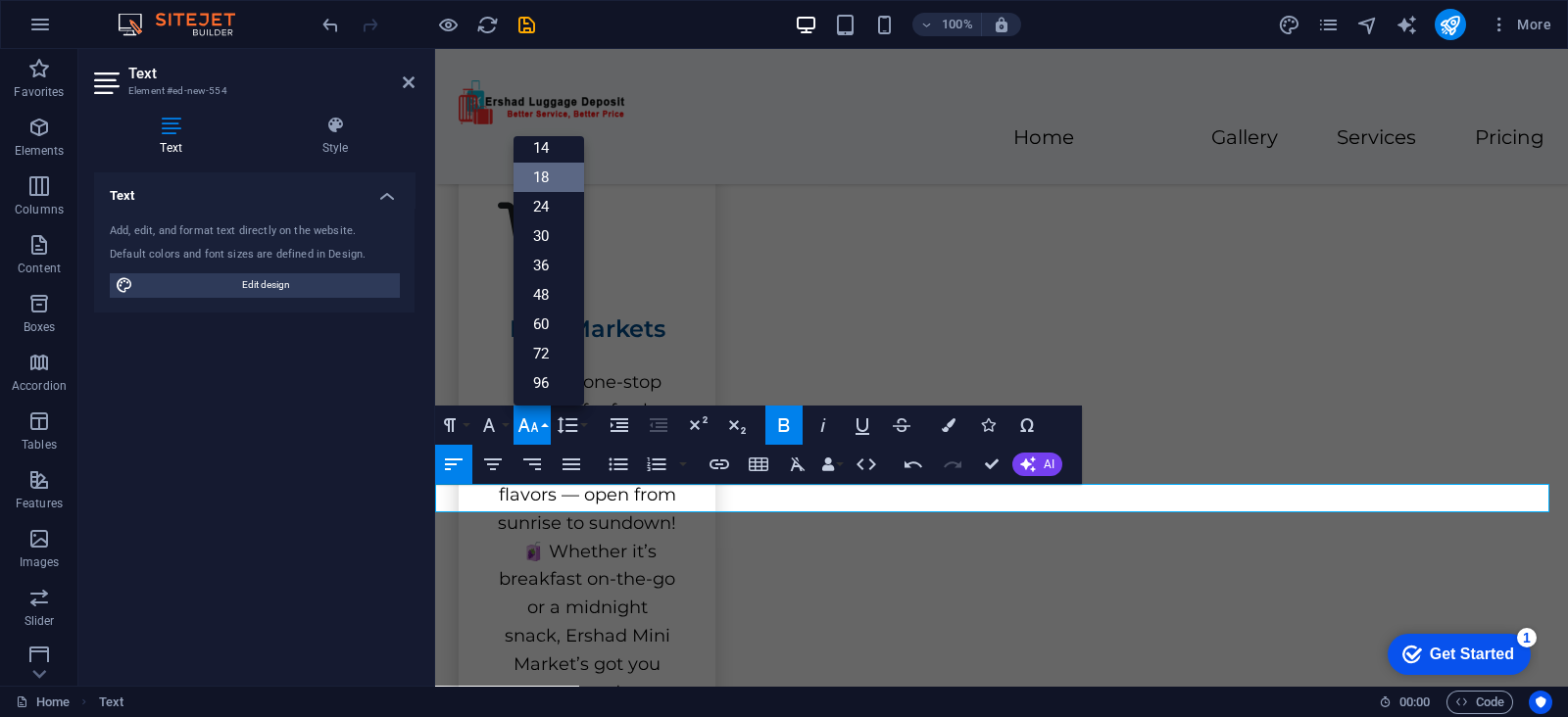 scroll, scrollTop: 157, scrollLeft: 0, axis: vertical 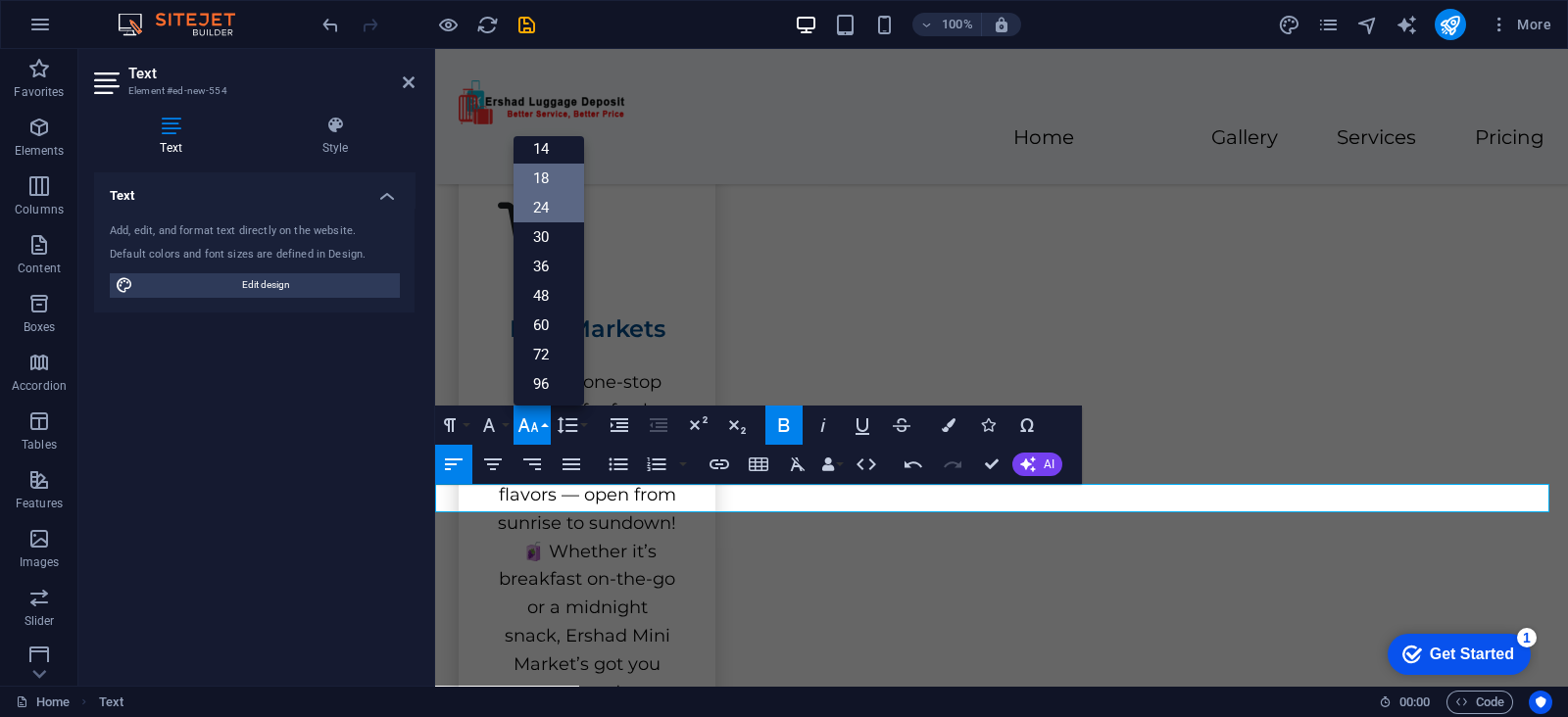 click on "24" at bounding box center [549, 208] 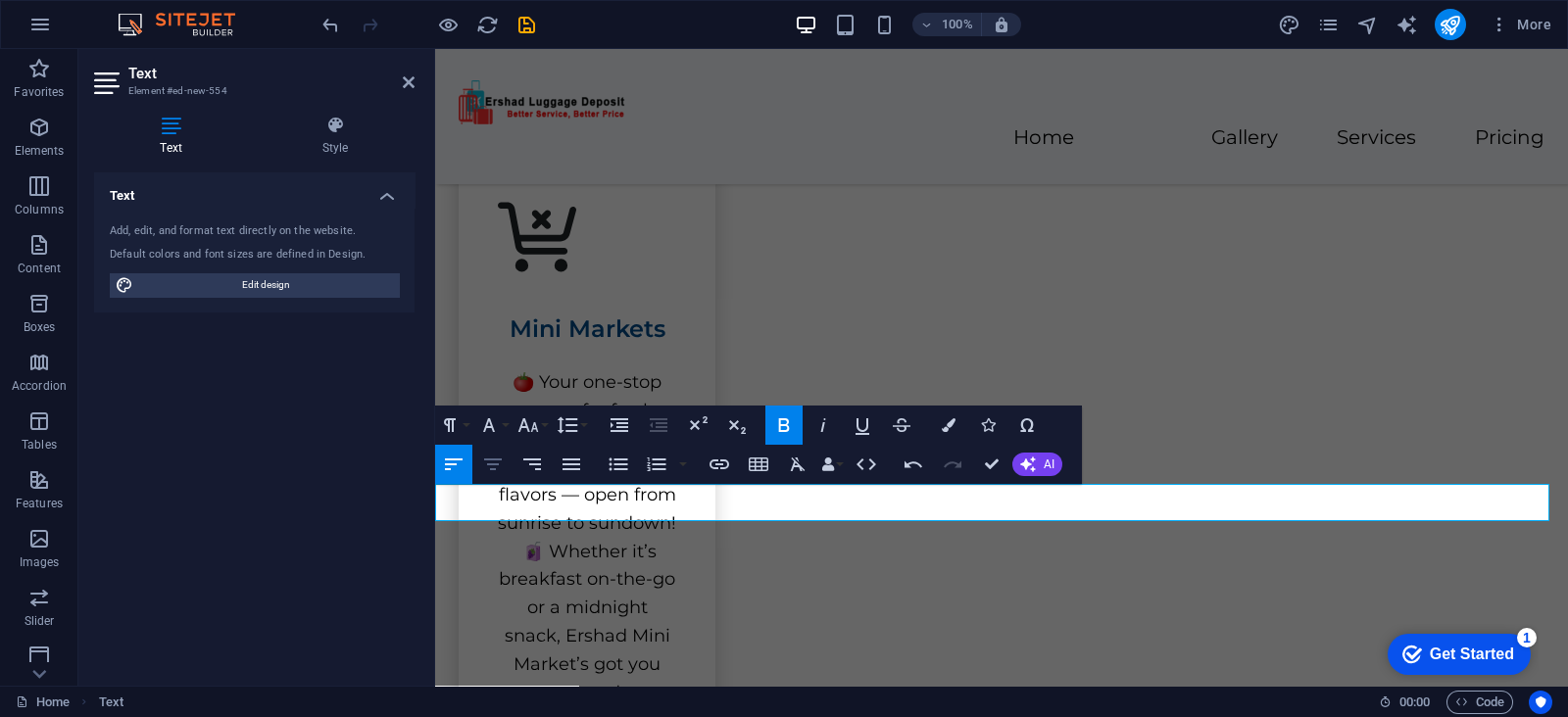 click 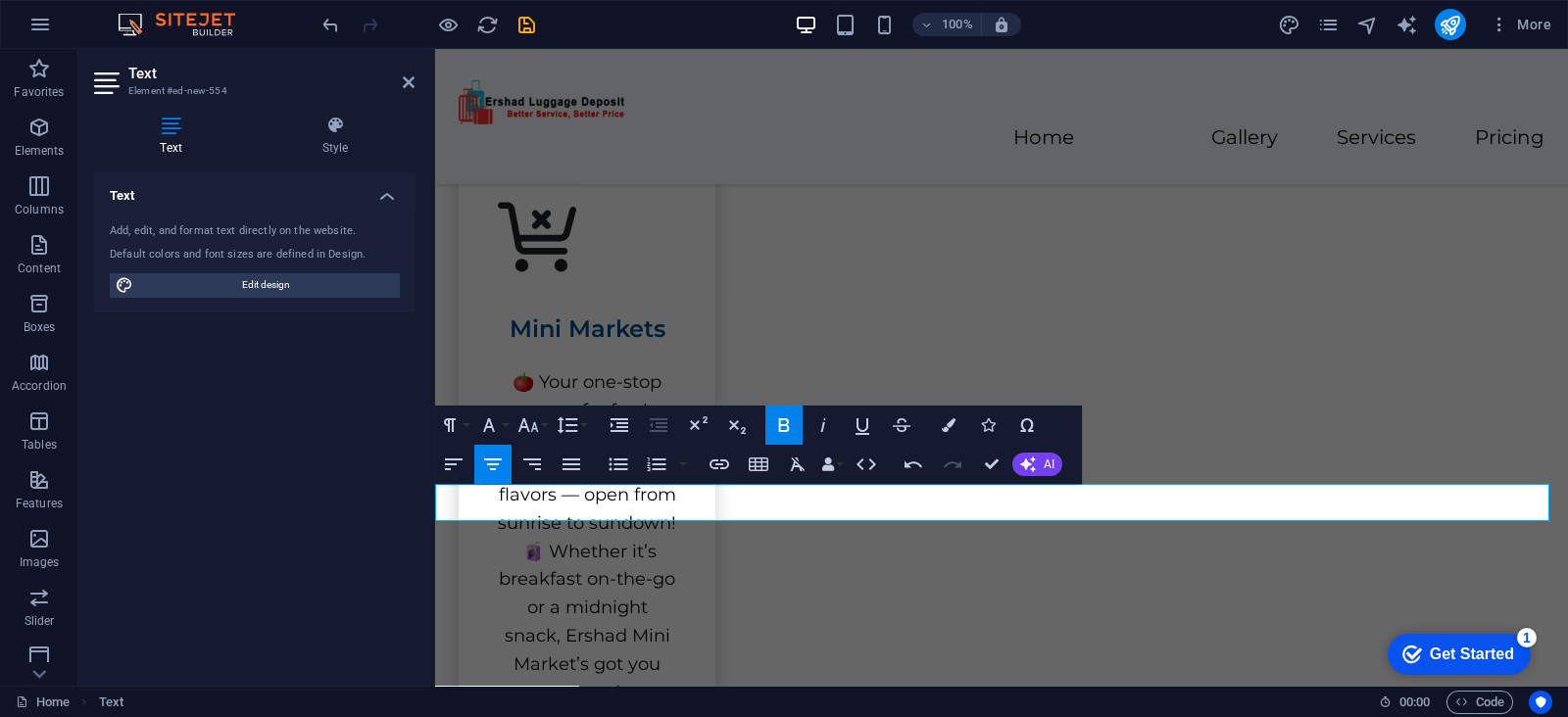 click on "Gallery" at bounding box center [1002, 2388] 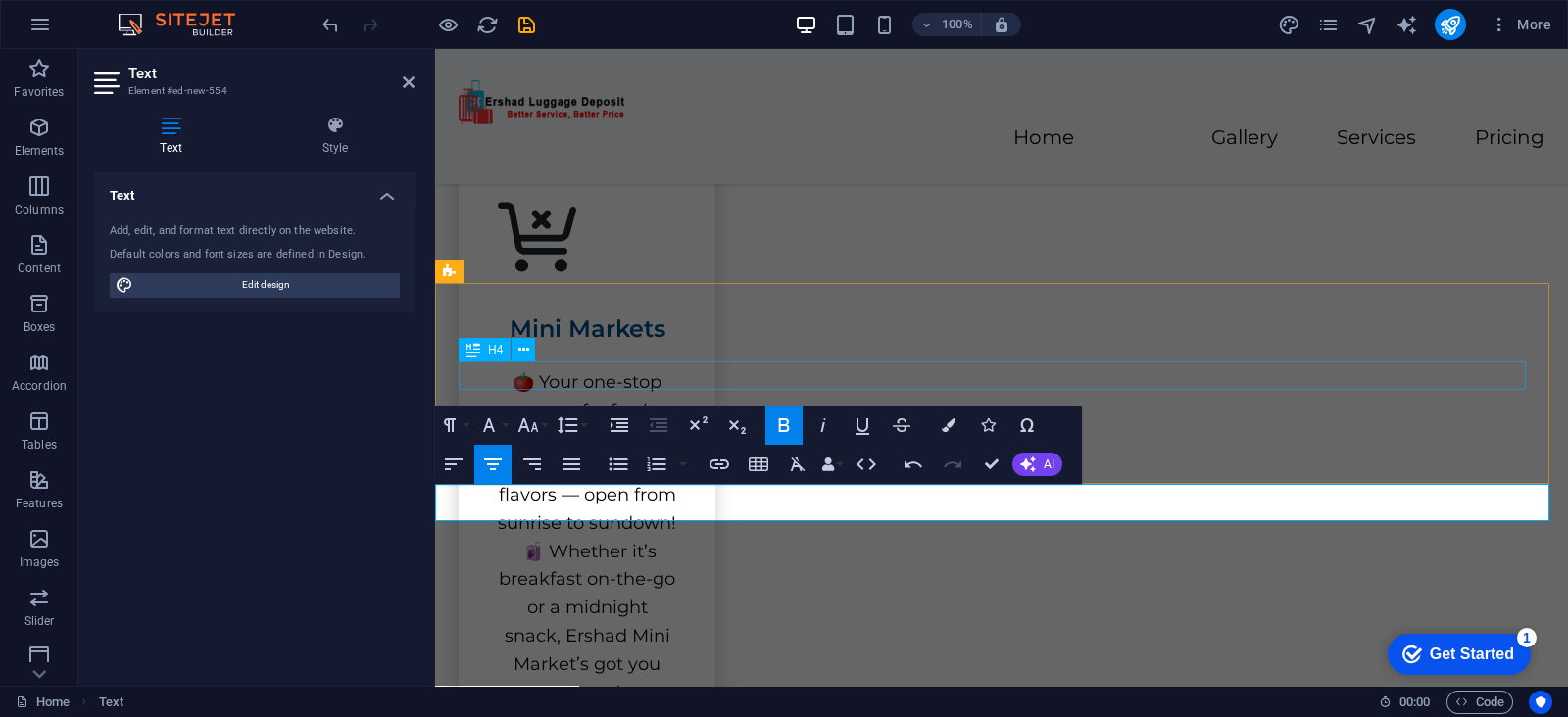 click on "Gallery" at bounding box center (1002, 2261) 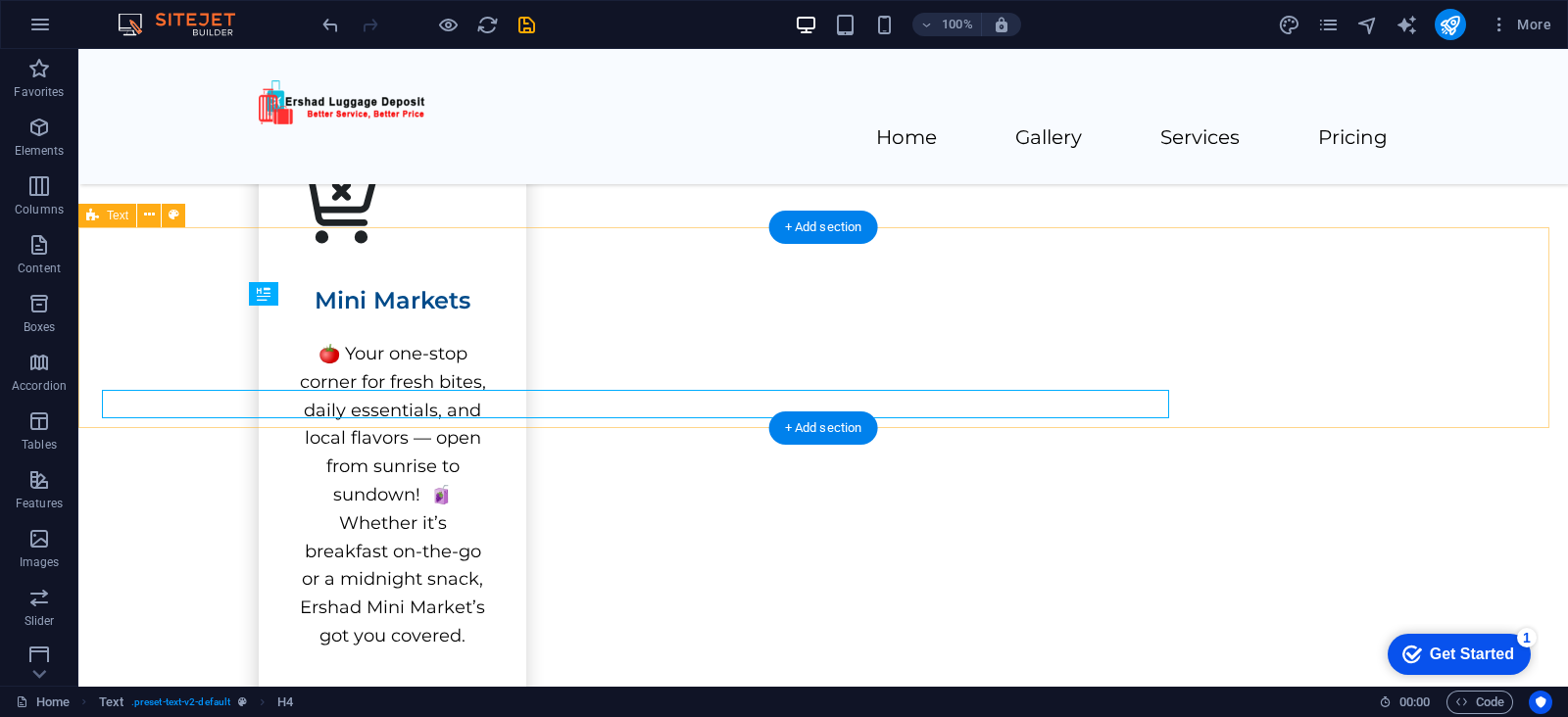 scroll, scrollTop: 2694, scrollLeft: 0, axis: vertical 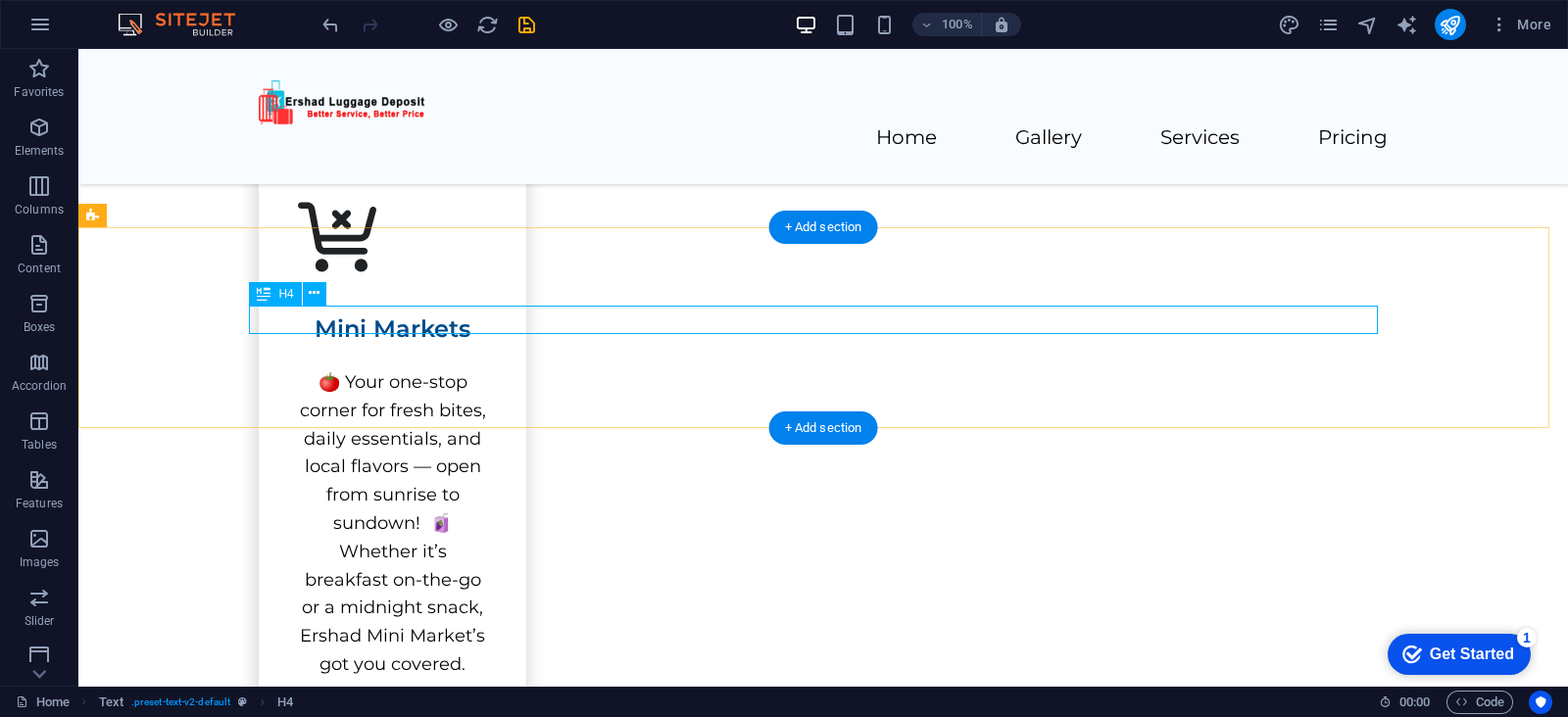 click on "Gallery" at bounding box center [823, 2205] 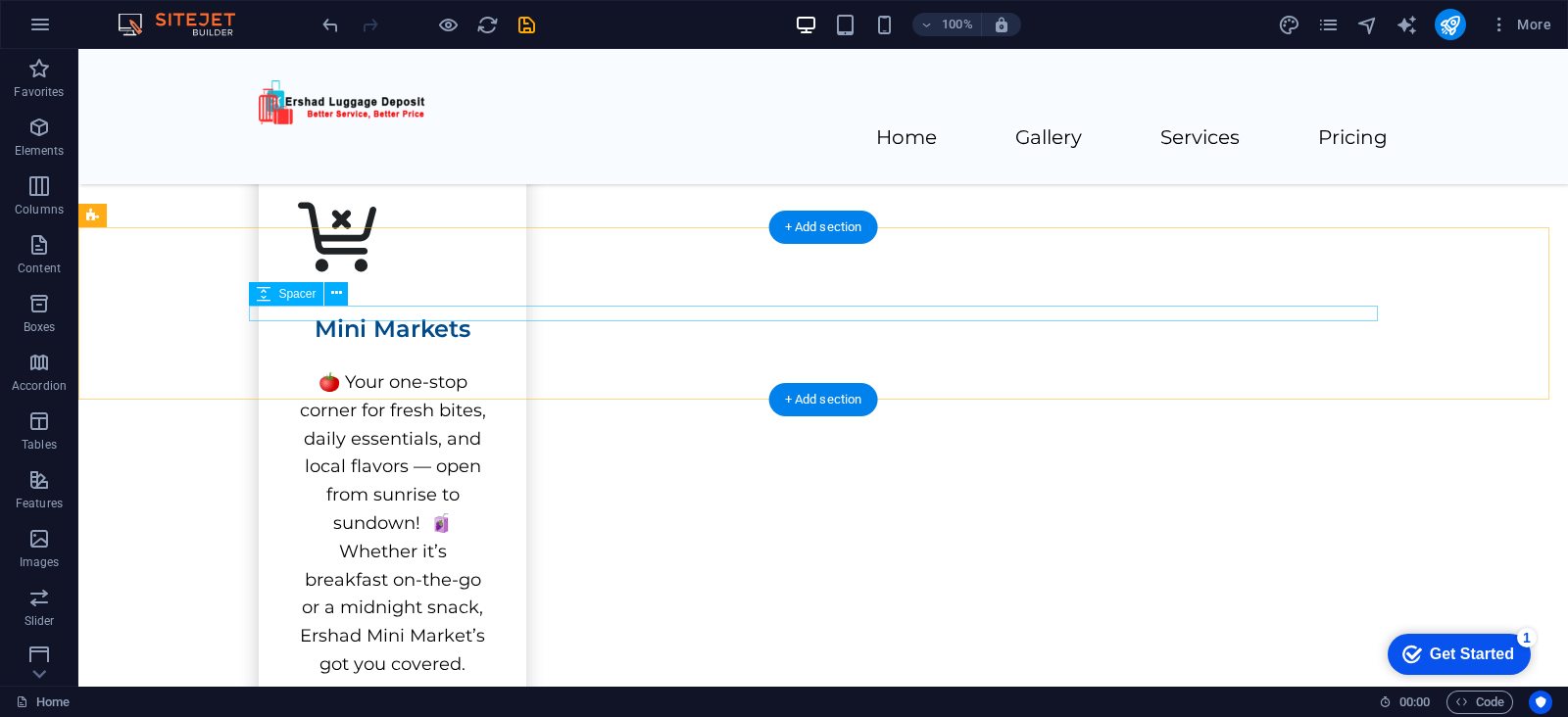 click at bounding box center (823, 2199) 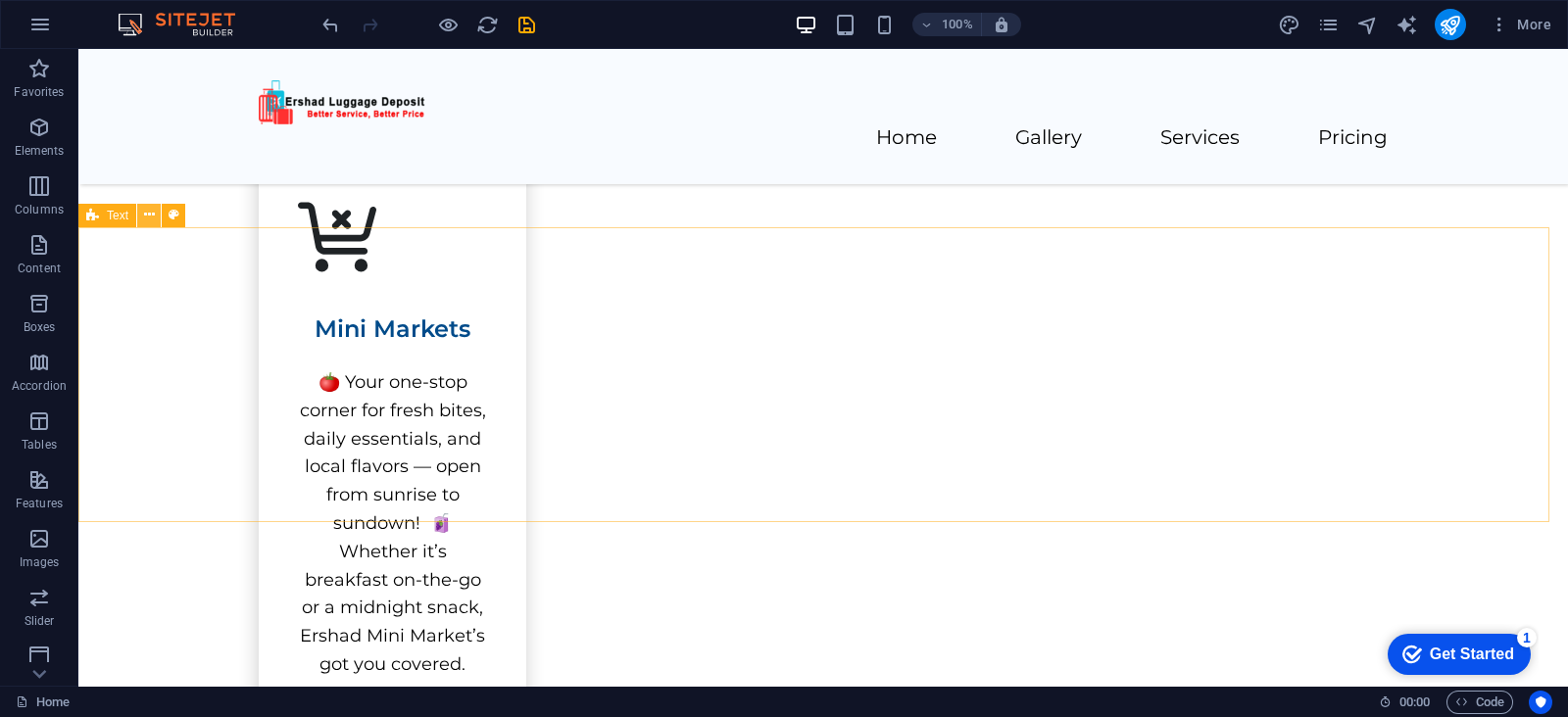 click at bounding box center [149, 215] 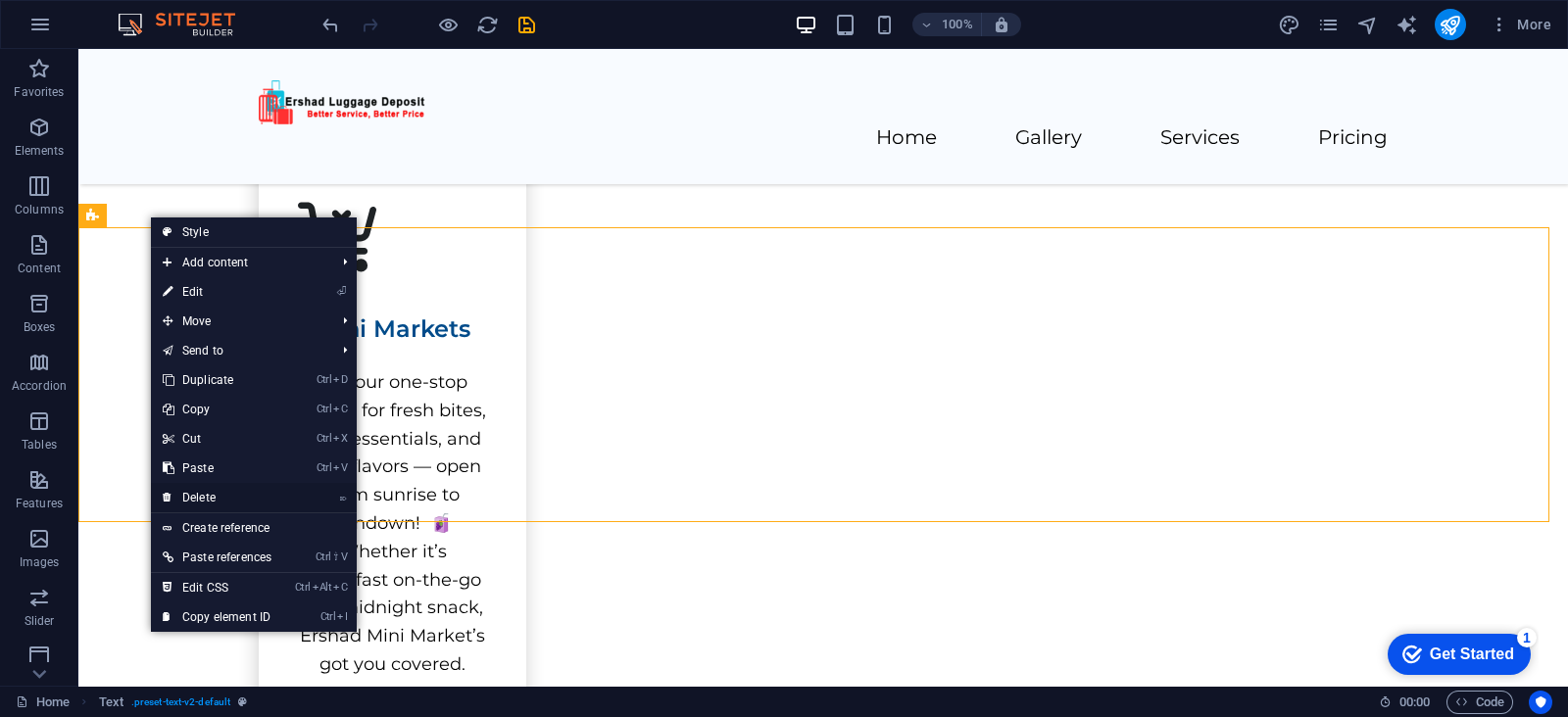 click on "⌦  Delete" at bounding box center [217, 498] 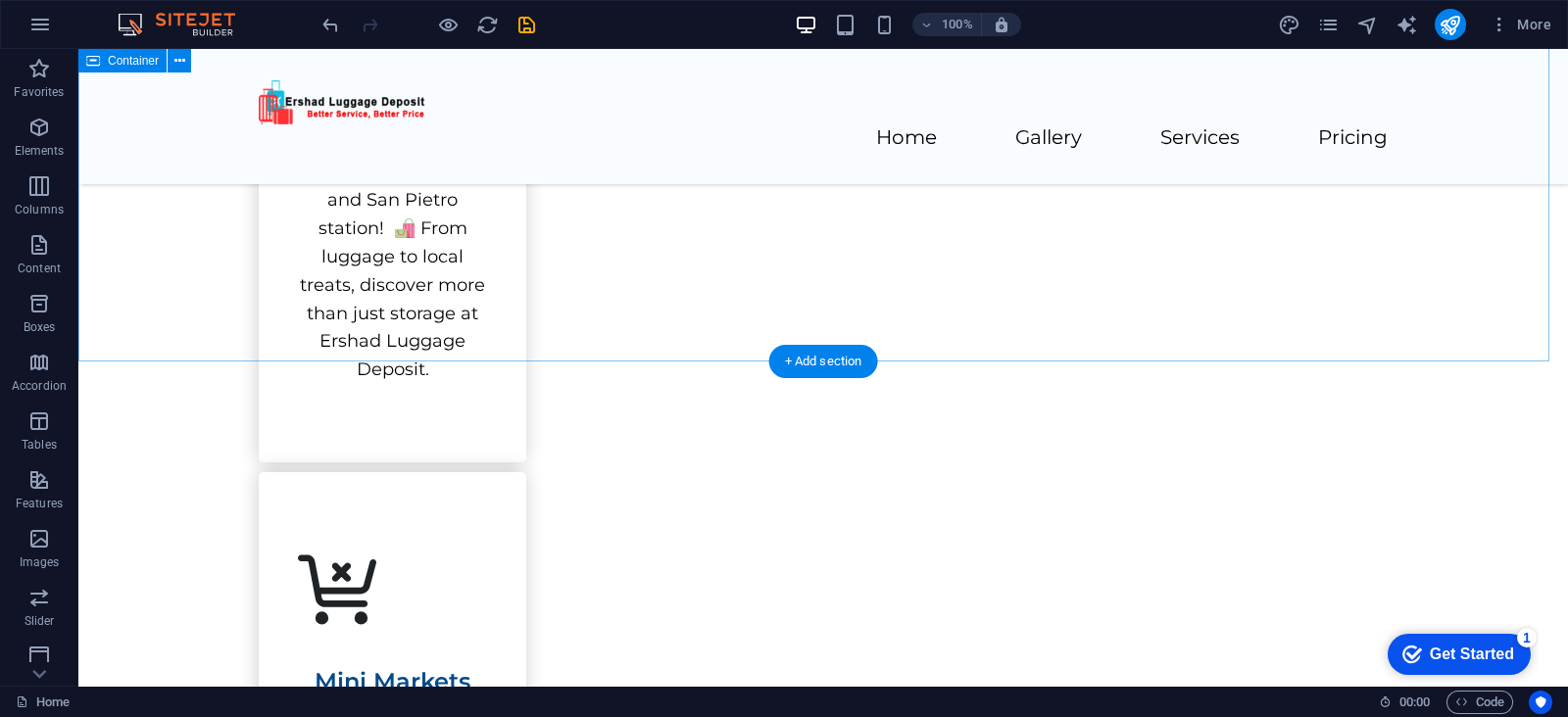 scroll, scrollTop: 2571, scrollLeft: 0, axis: vertical 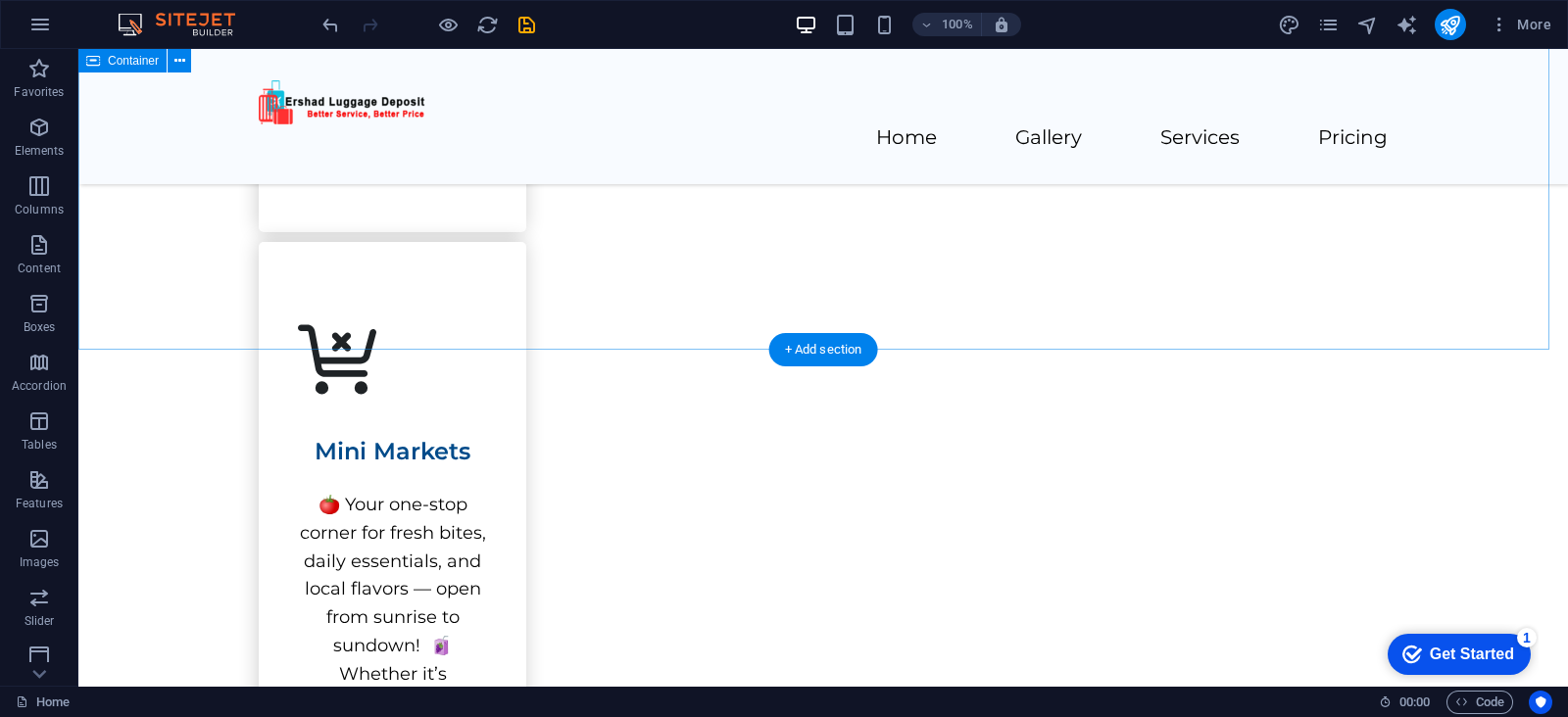 click on "Our Services we are more than just a luggage deposit—we offer a wide range of products including food, beverages, souvenirs, clothing, and travel essentials. In addition, our collection features a variety of gift items and garments to choose from. Storage  🧳 Drop your bags and roam stress-free — we’re steps away from Vatican City and San Pietro station!  🛍️ From luggage to local treats, discover more than just storage at Ershad Luggage Deposit. Mini Markets 🍅 Your one-stop corner for fresh bites, daily essentials, and local flavors — open from sunrise to sundown!  🧃 Whether it’s breakfast on-the-go or a midnight snack, Ershad Mini Market’s got you covered. Souvenirs 🎁 Take a piece of Rome home — from handcrafted trinkets to iconic keepsakes, each tells a story.  🗺️ Souvenirs: your gateway to timeless mementos, perfect for friends, family, or just for you. Luggages" at bounding box center (823, 783) 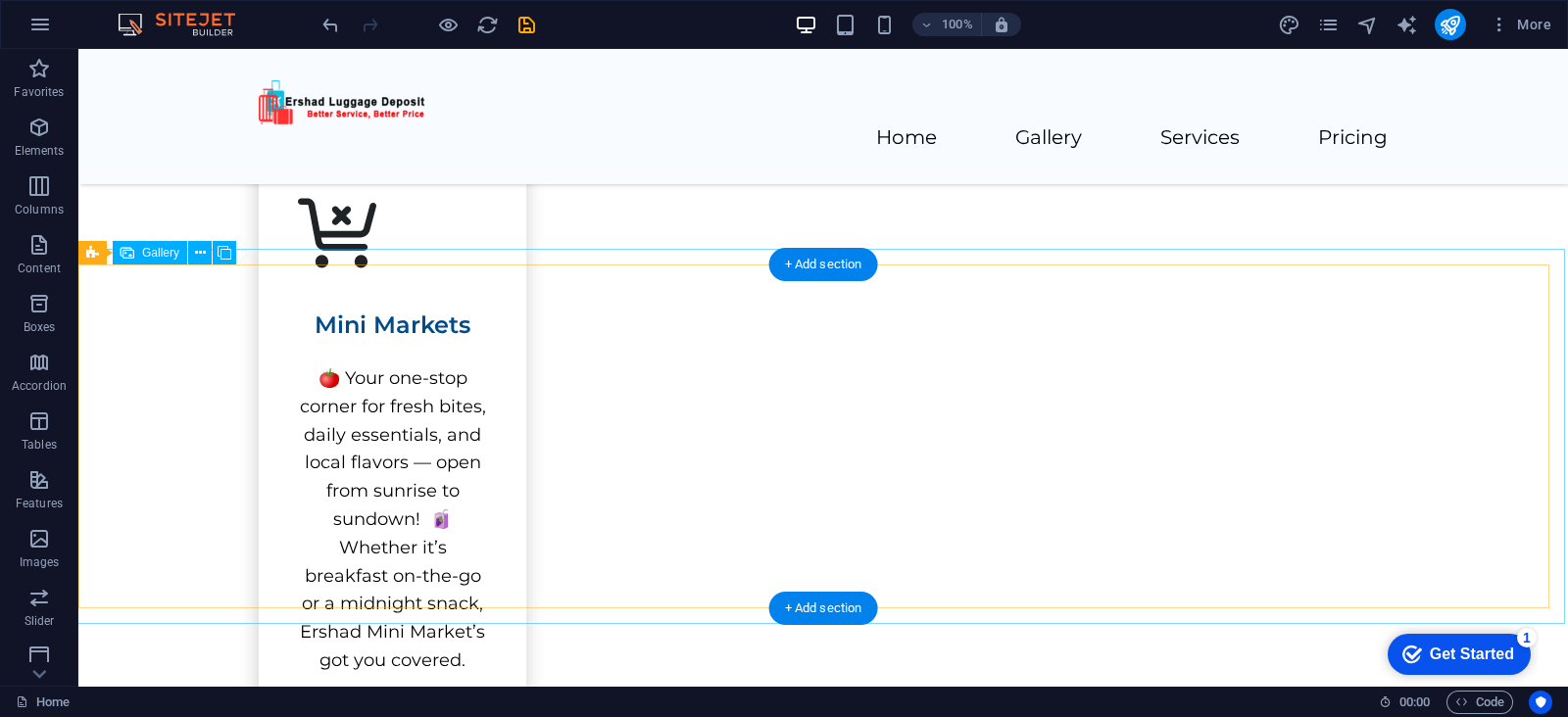 scroll, scrollTop: 2694, scrollLeft: 0, axis: vertical 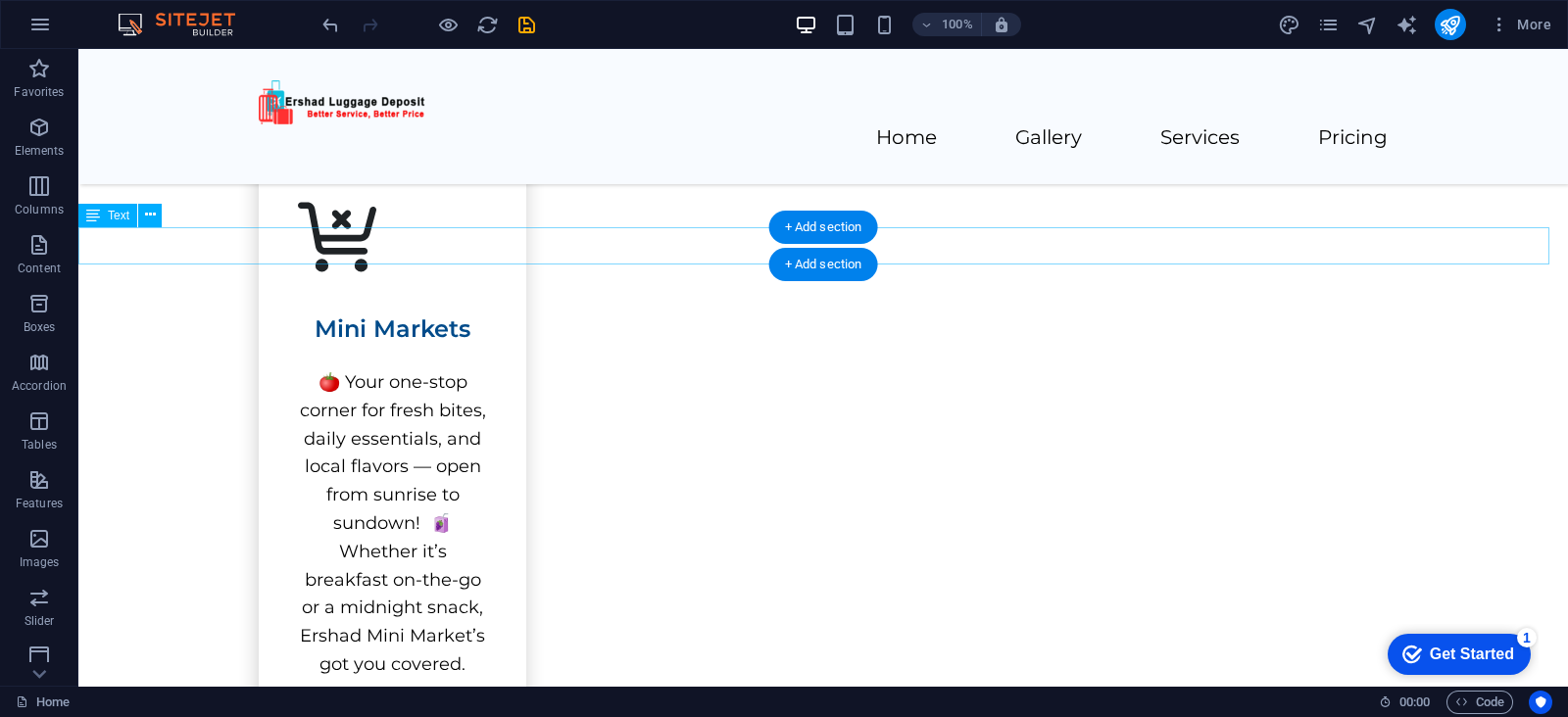 click on "Gallery" at bounding box center [823, 2131] 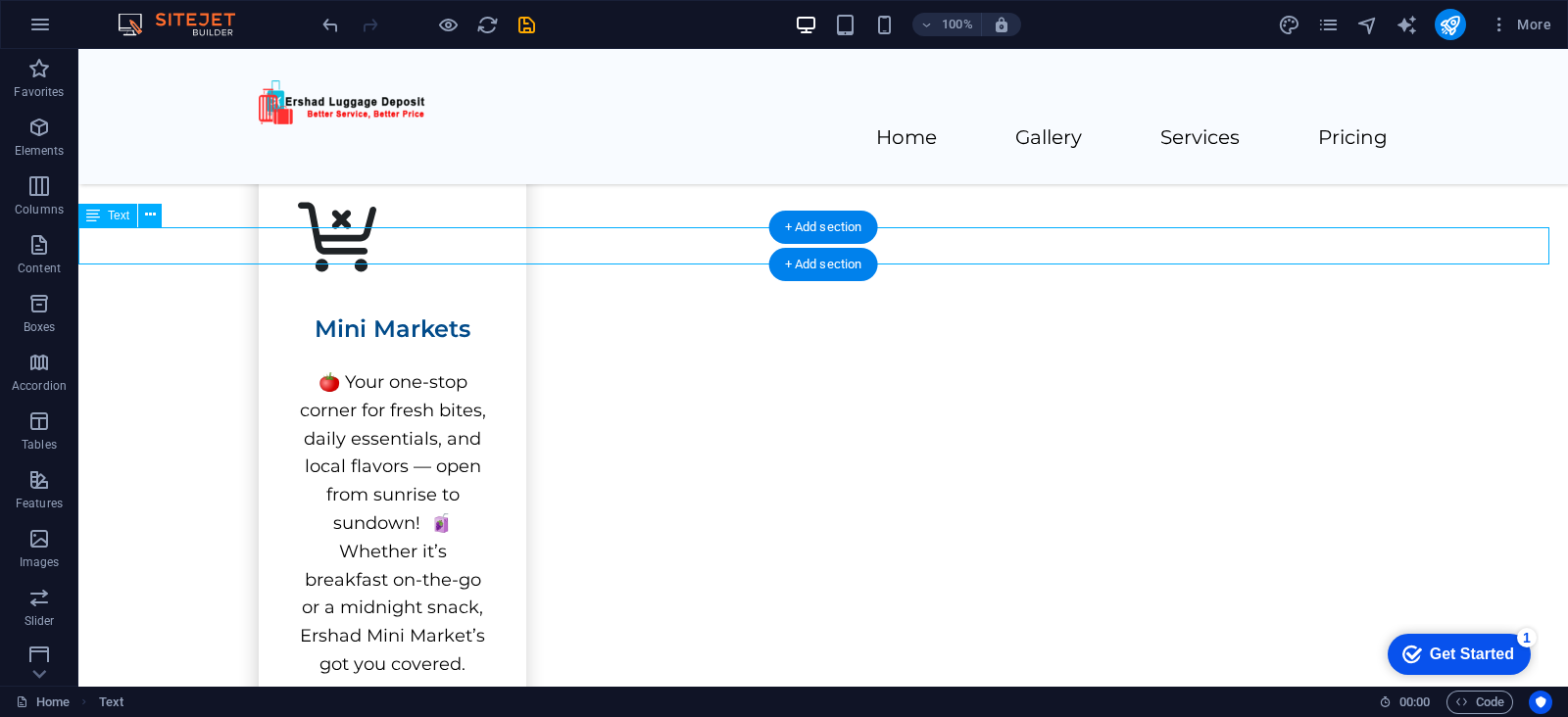 click on "Gallery" at bounding box center (823, 2131) 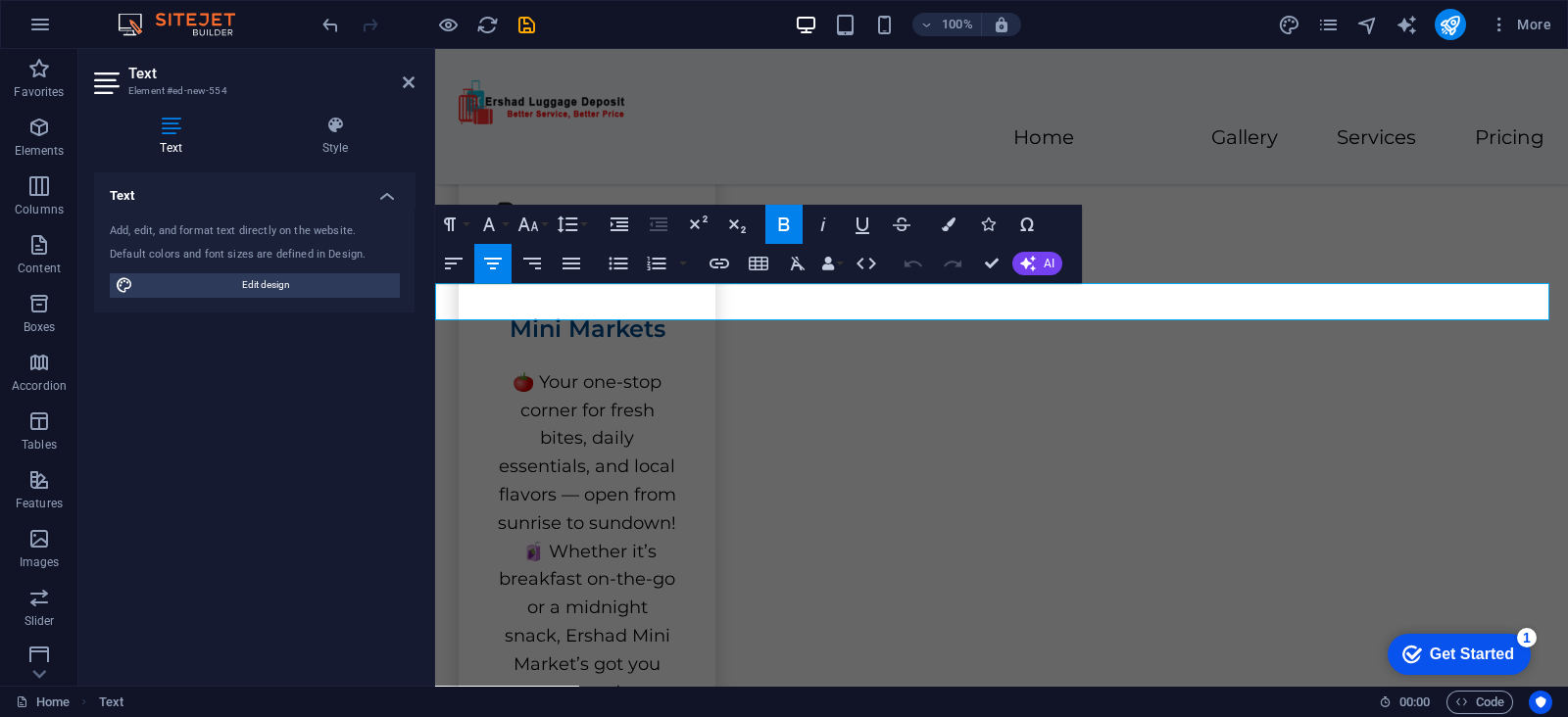 click on "Gallery" at bounding box center [1002, 2186] 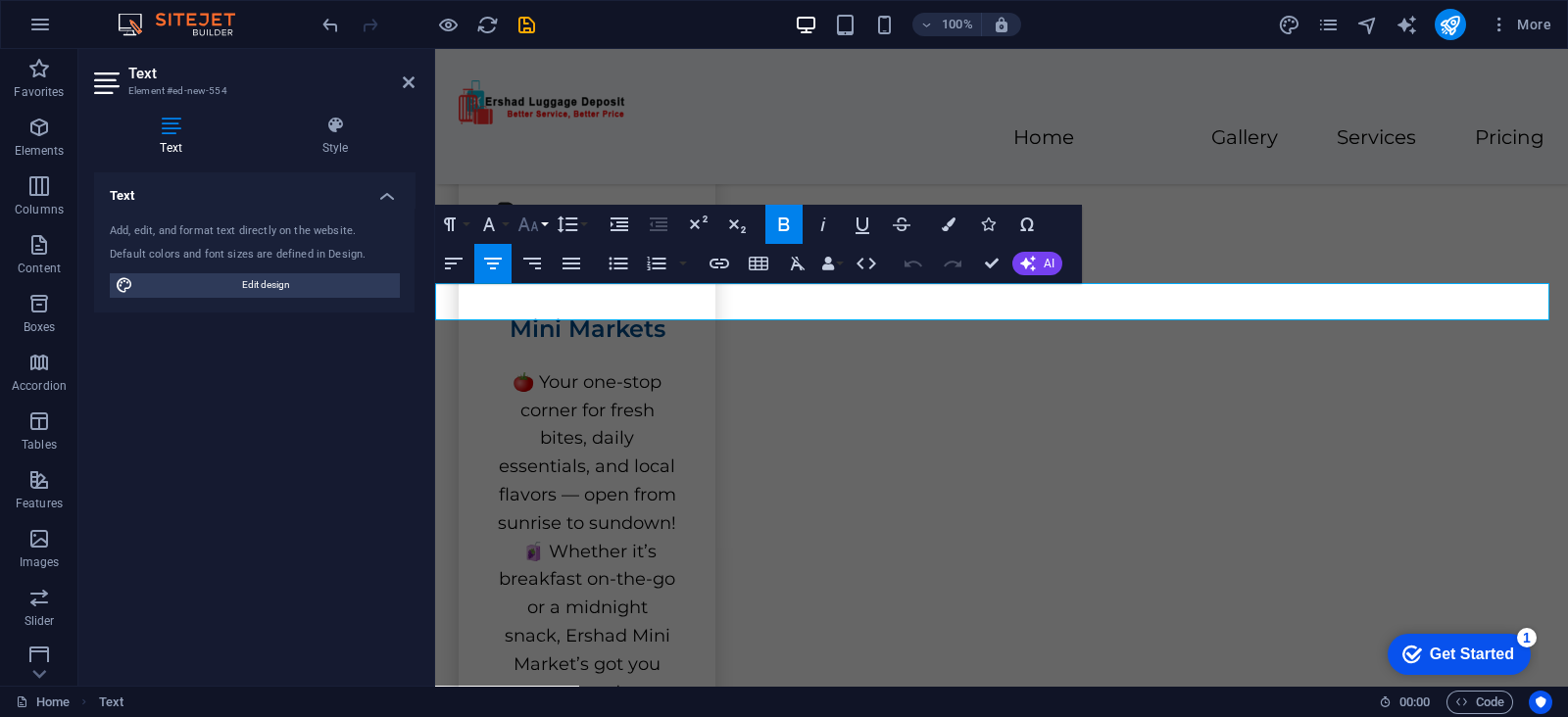 click 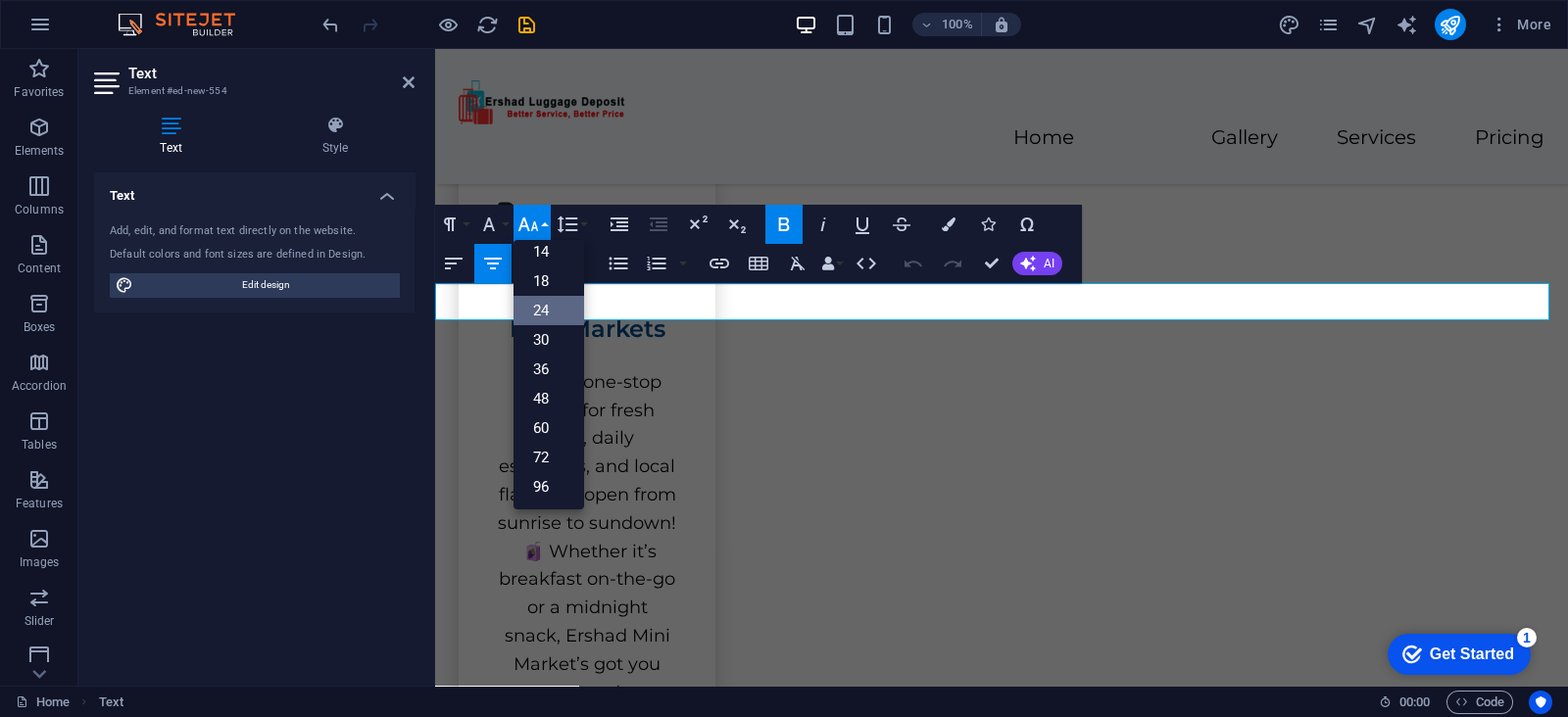 scroll, scrollTop: 157, scrollLeft: 0, axis: vertical 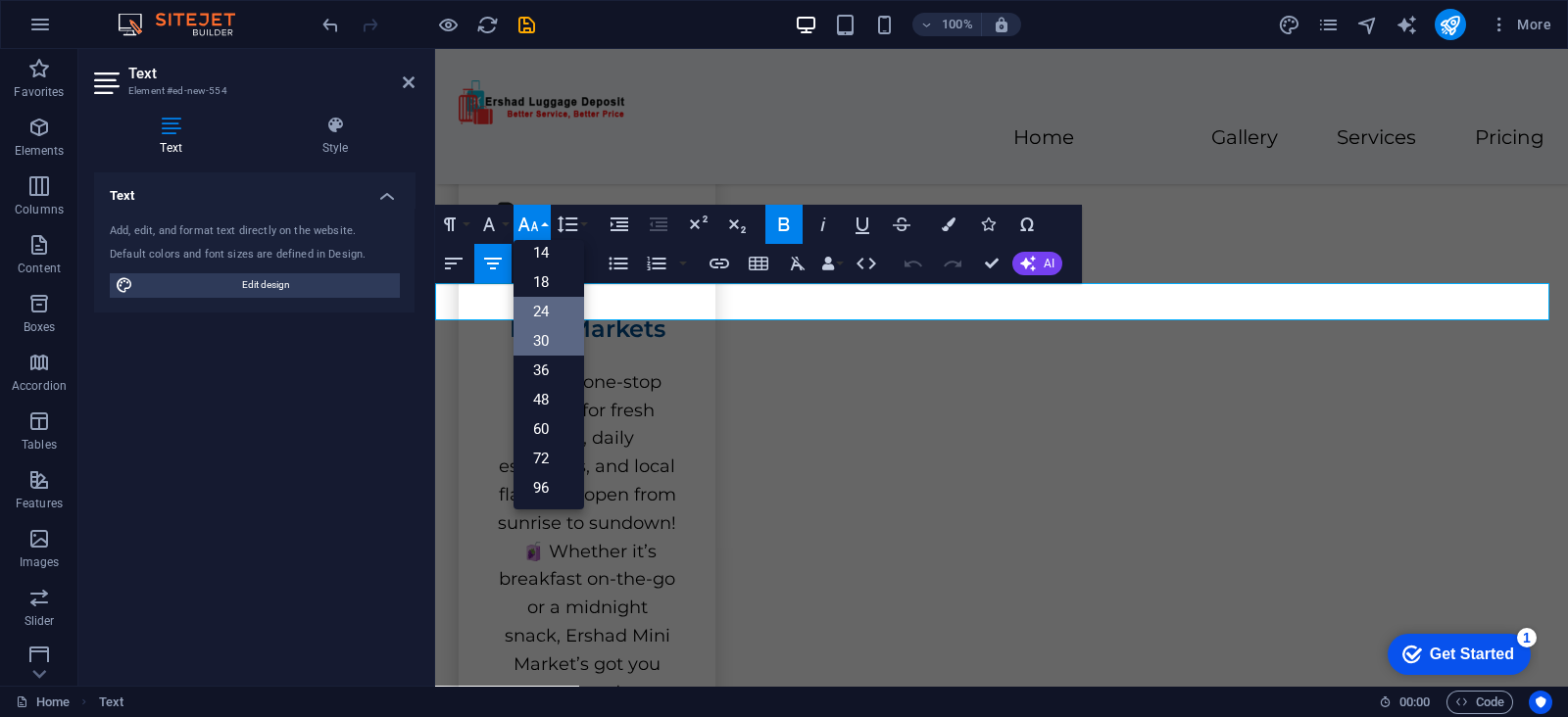 click on "30" at bounding box center [549, 341] 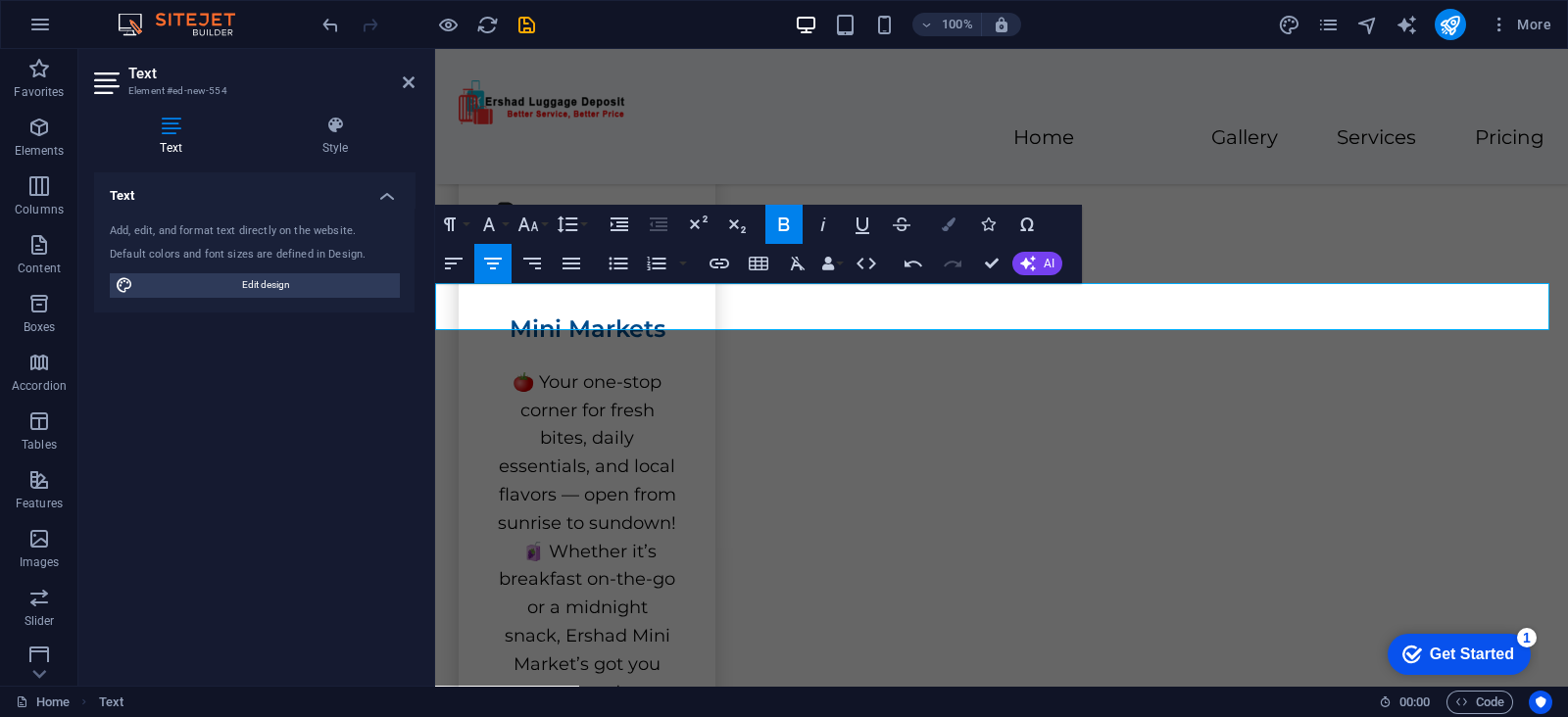 click on "Colors" at bounding box center [949, 224] 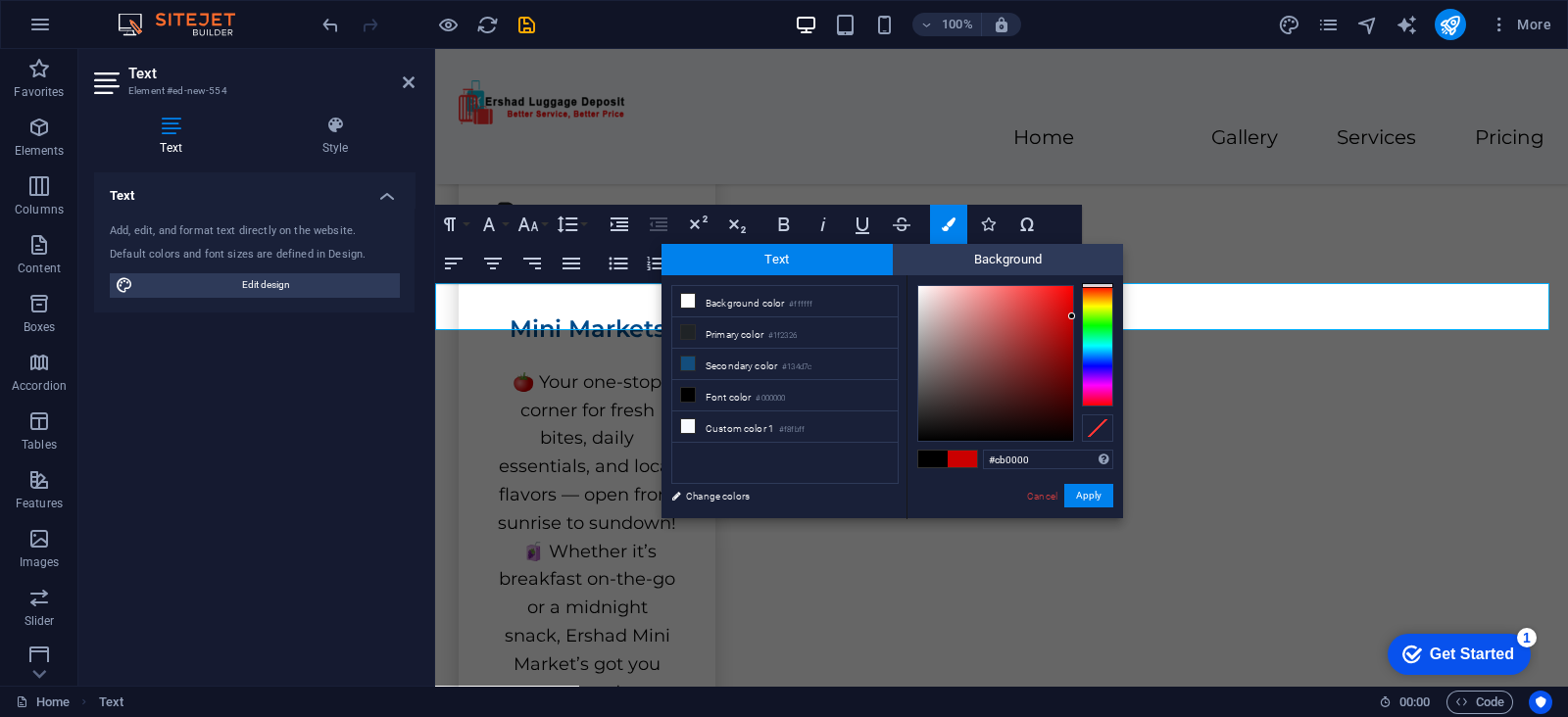 drag, startPoint x: 1056, startPoint y: 315, endPoint x: 1081, endPoint y: 327, distance: 27.730849 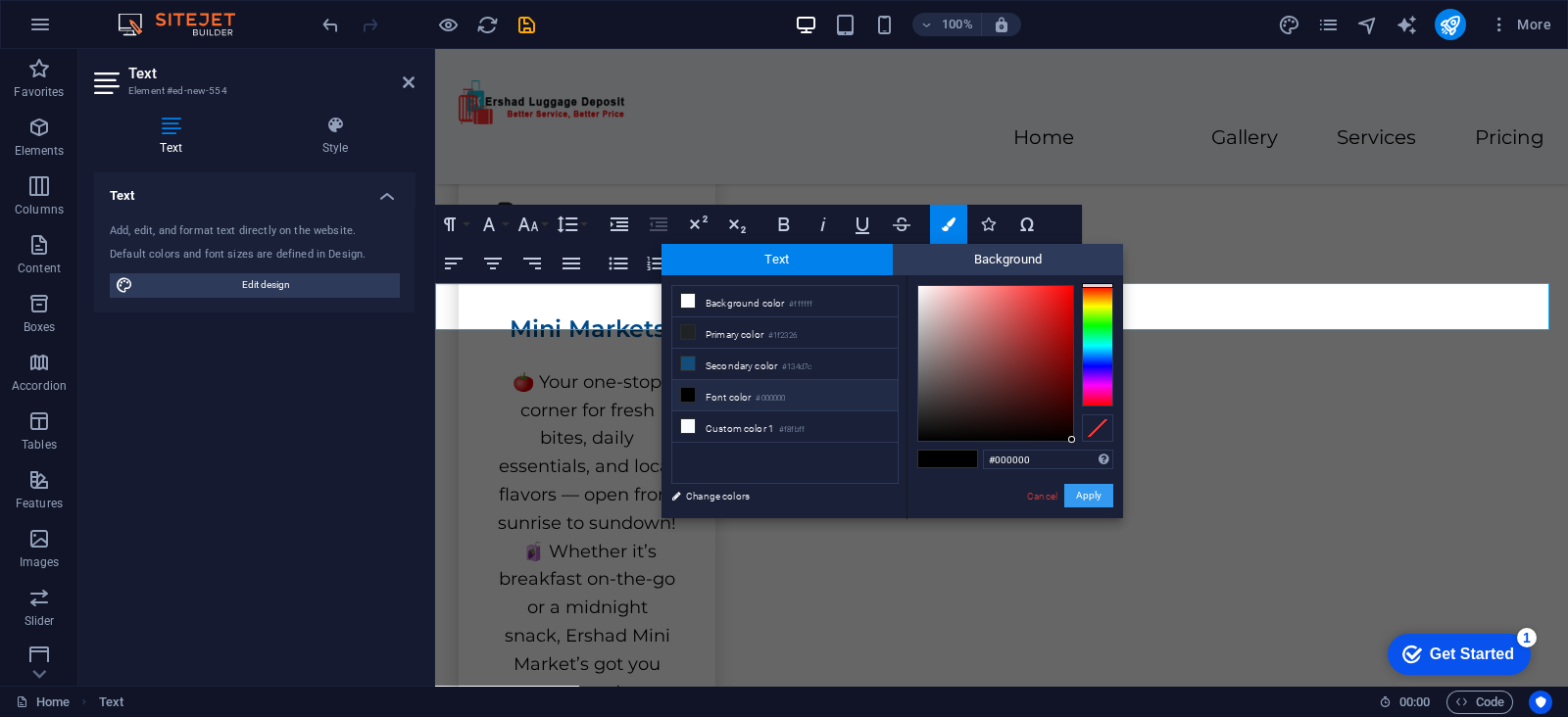 click on "Apply" at bounding box center (1089, 496) 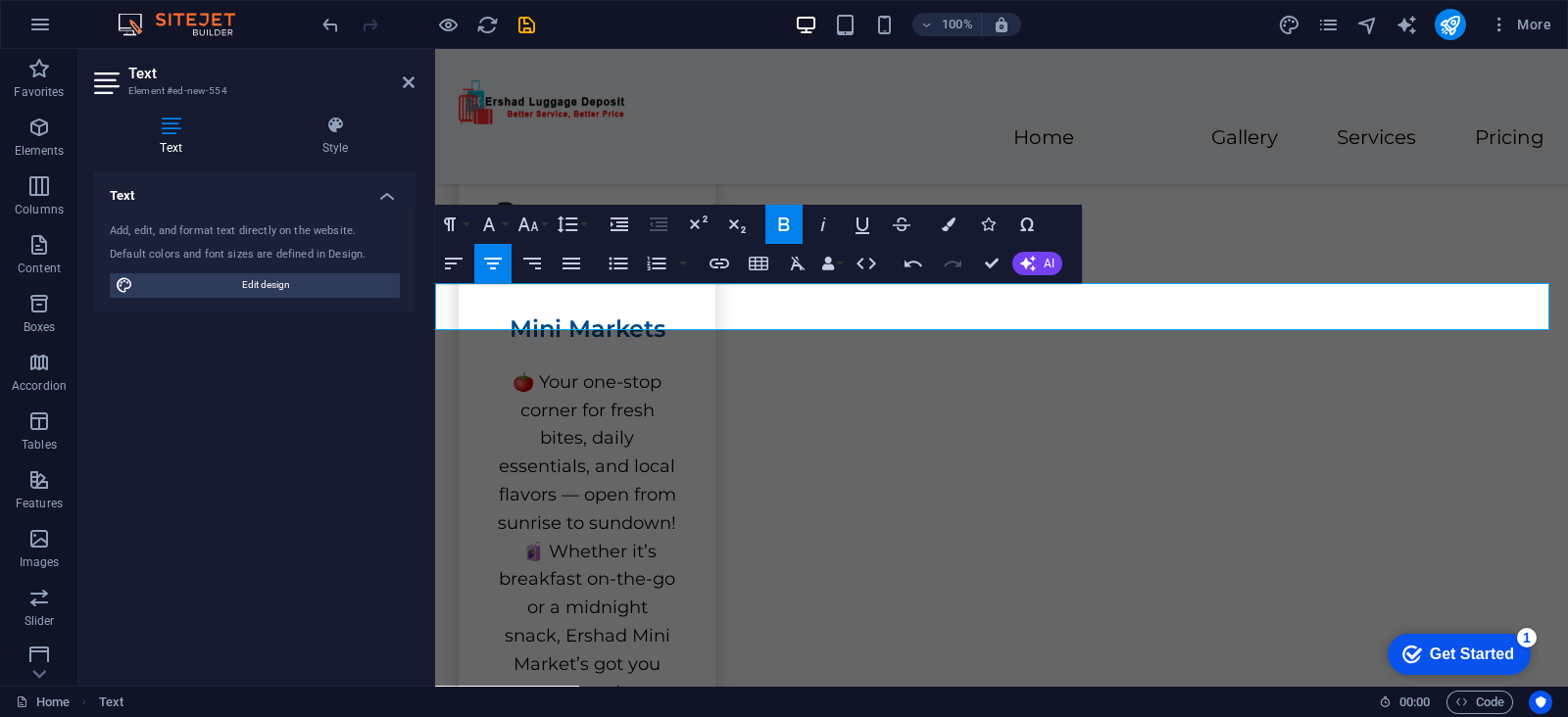 click on "H4   Container   Menu Bar   Spacer   Text   Spacer   Boxes   Container   Container   Image   Wide image with text   Container   Container   Container   Container   Text   Container   Container   Spacer   Container   Container   Menu   Map   Text   Text   Text   Icon   Container   Spacer   Container   Container   Text   Text   H4   Gallery   Gallery   Gallery   Spacer   Text   Placeholder   Text   Container   Separator   HTML   Separator   Gallery   Gallery   Gallery   Text   Spacer   Container   H3   Text   Spacer   Spacer Paragraph Format Normal Heading 1 Heading 2 Heading 3 Heading 4 Heading 5 Heading 6 Code Font Family Arial Georgia Impact Tahoma Times New Roman Verdana Montserrat Font Size 8 9 10 11 12 14 18 24 30 36 48 60 72 96 Line Height Default Single 1.15 1.5 Double Increase Indent Decrease Indent Superscript Subscript Bold Italic Underline Strikethrough Colors Icons Special Characters Align Left Align Center Align Right Align Justify Unordered List   Default Circle Disc Square" at bounding box center [1002, 367] 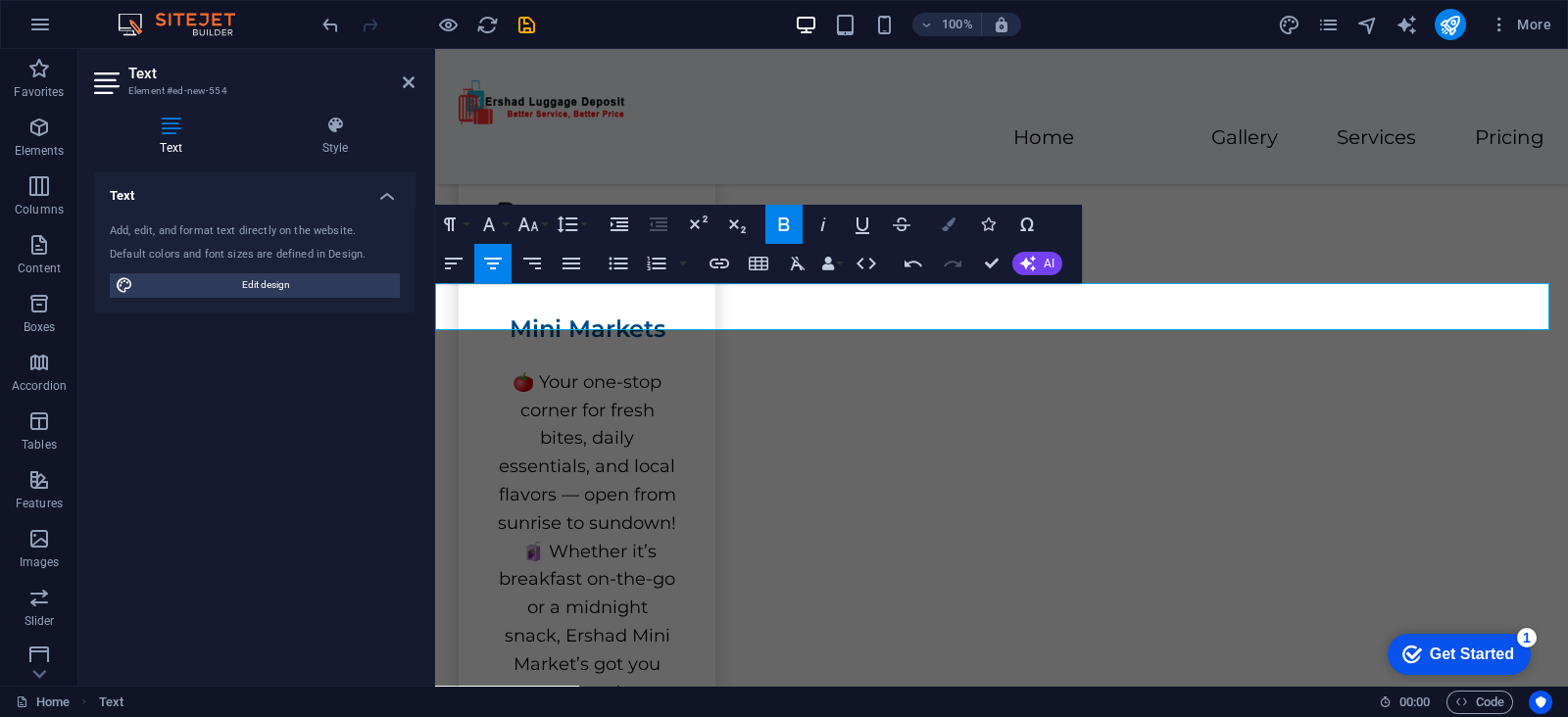 click at bounding box center (949, 224) 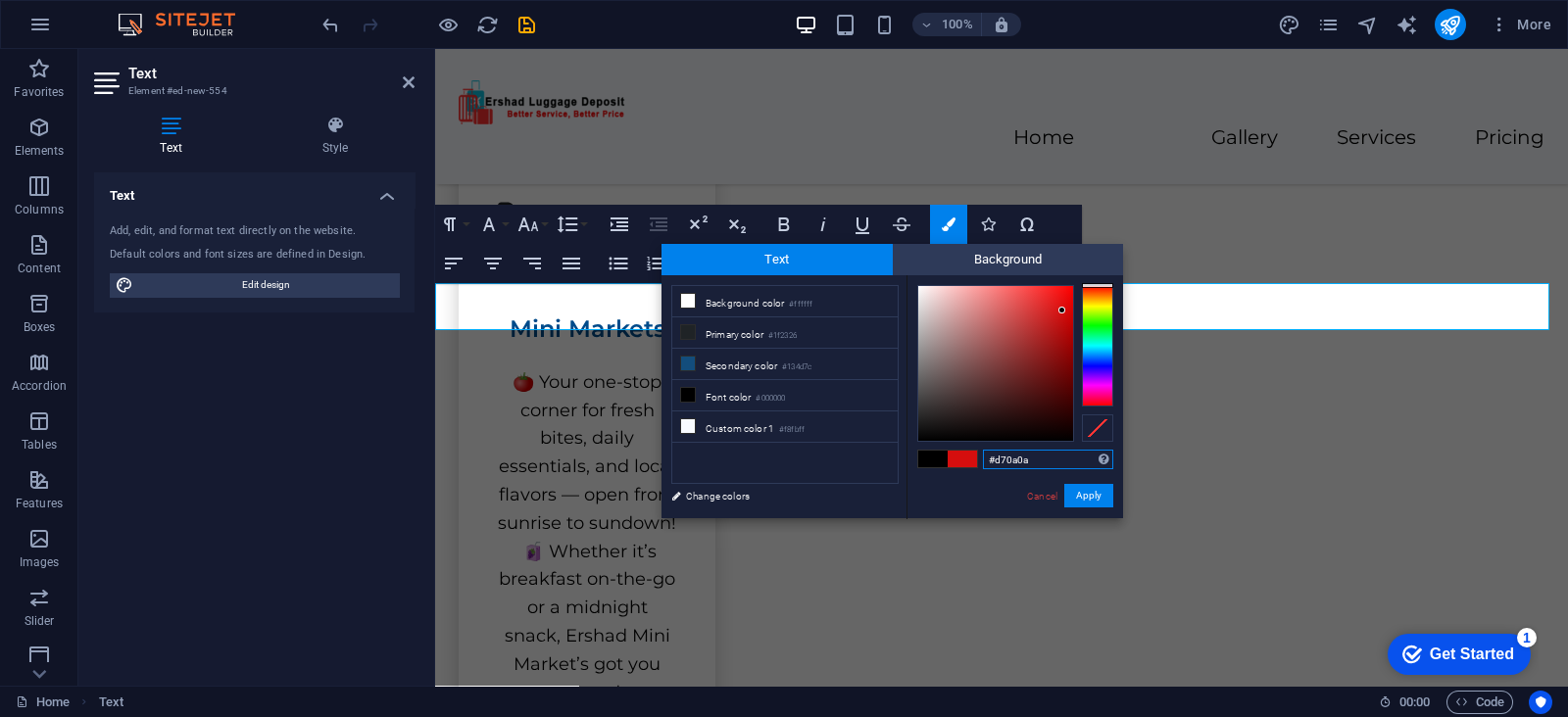 type on "#d80707" 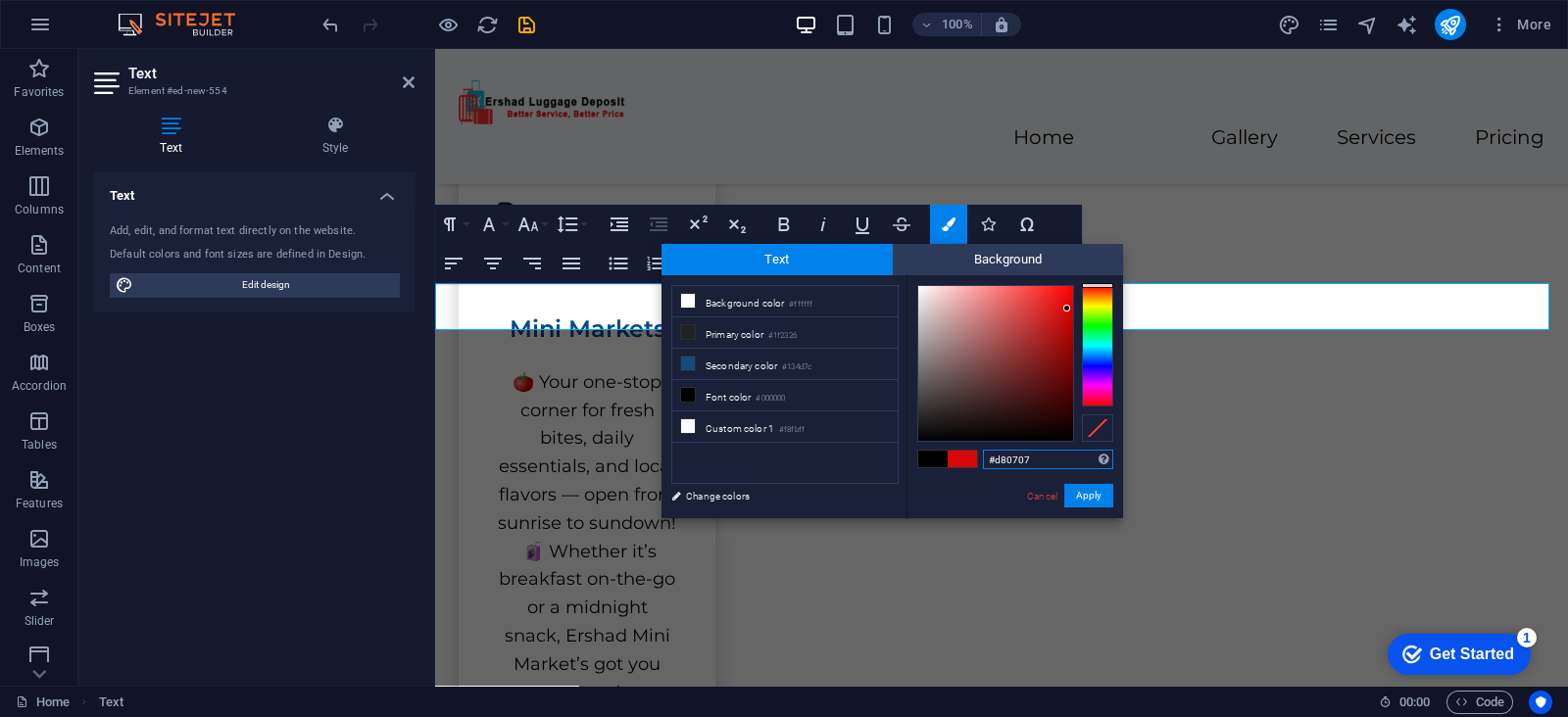 drag, startPoint x: 1034, startPoint y: 327, endPoint x: 1067, endPoint y: 309, distance: 37.589892 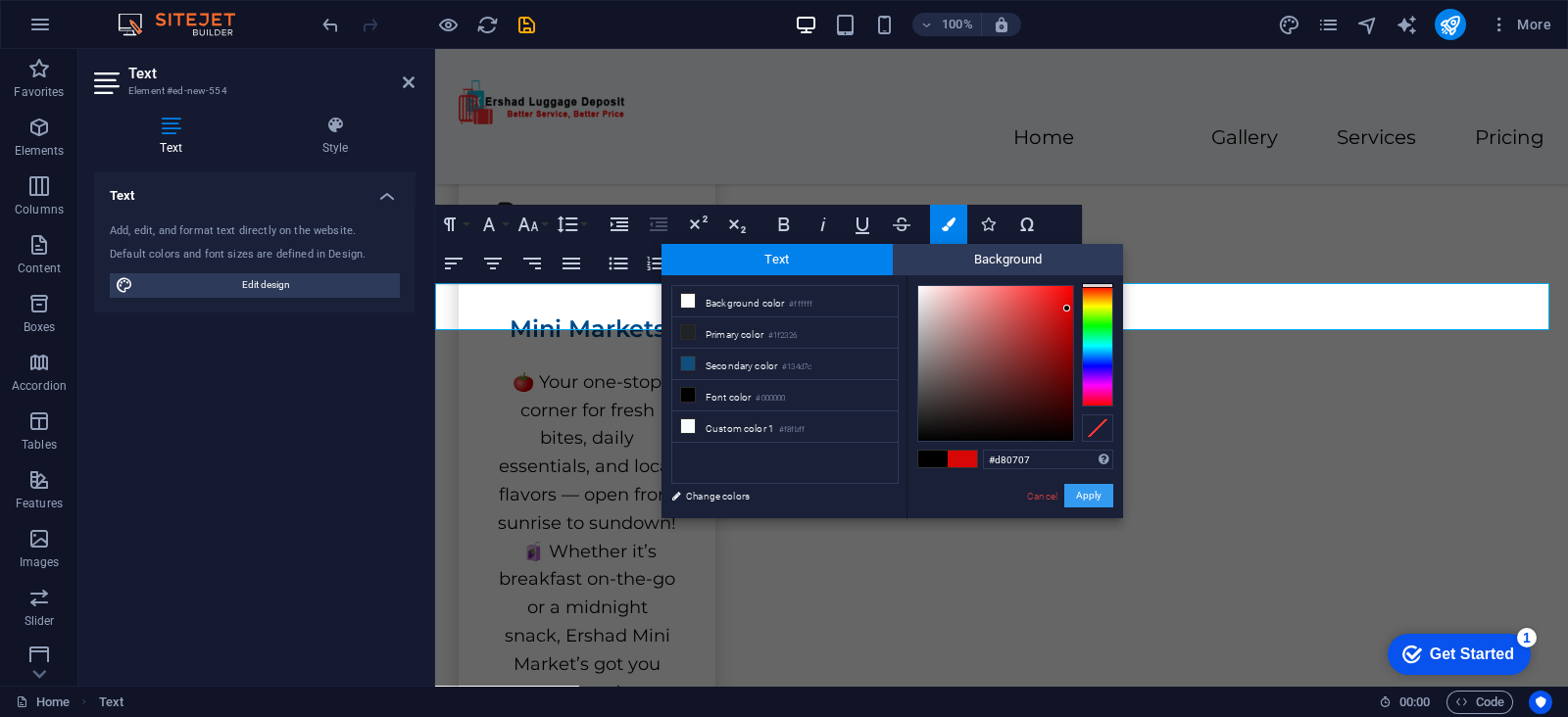 click on "Apply" at bounding box center [1089, 496] 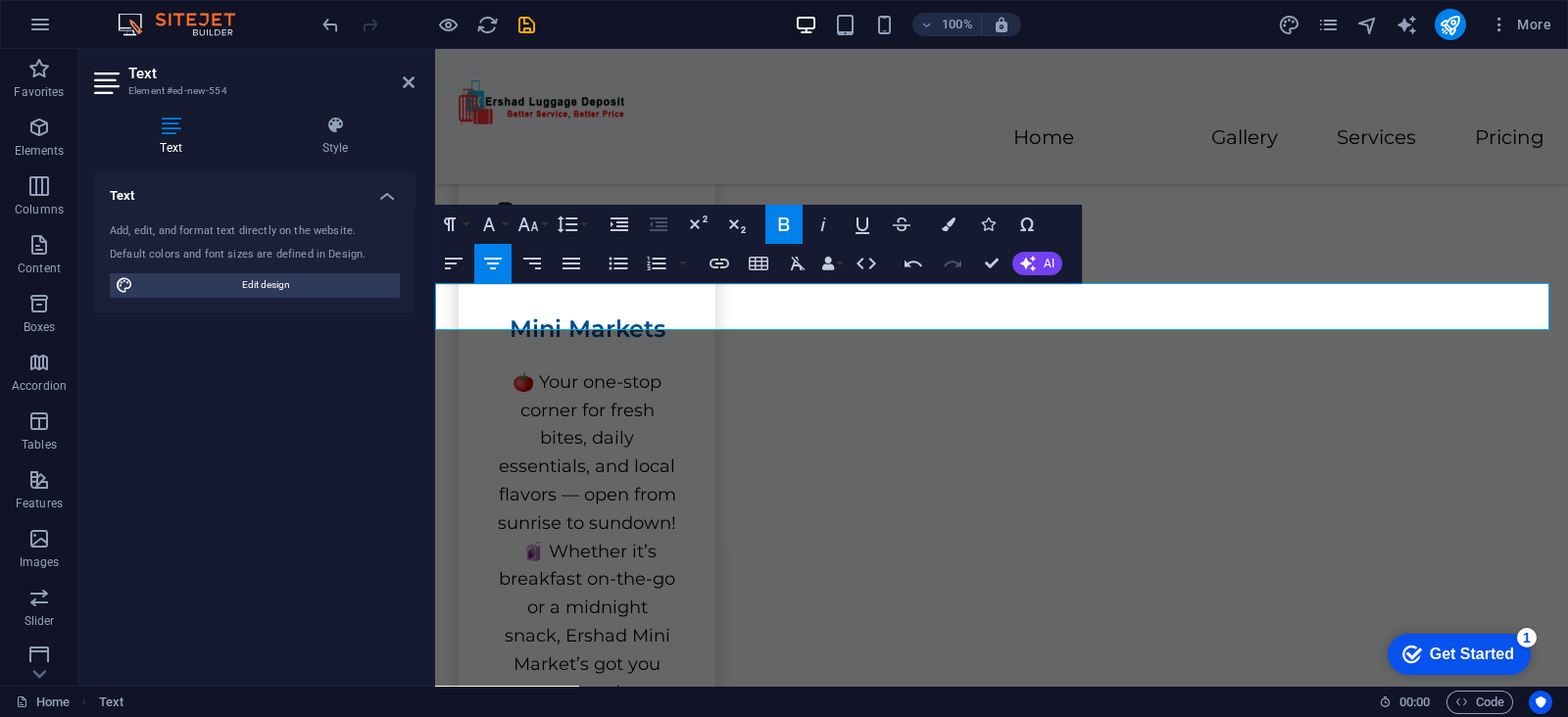 click on "Gallery" at bounding box center (1002, 2192) 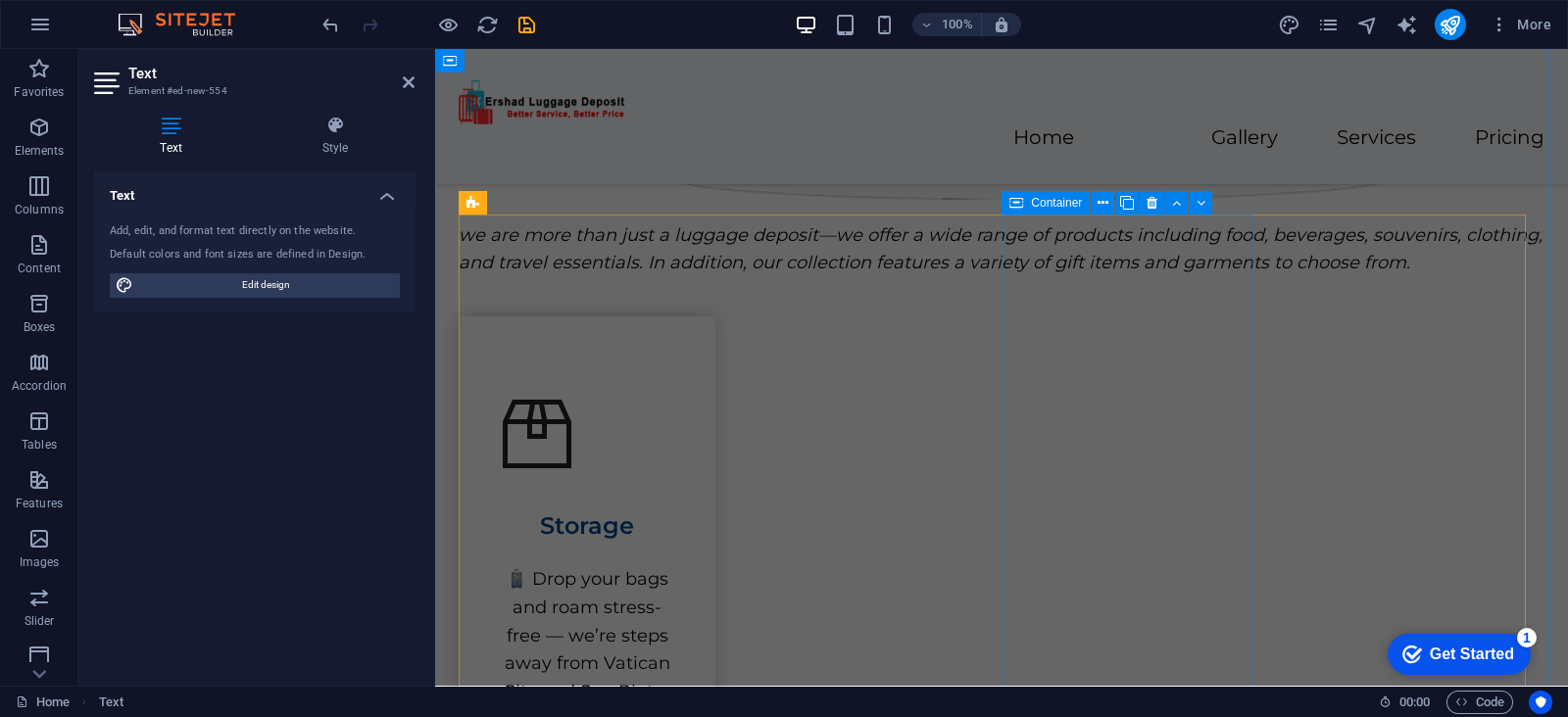 scroll, scrollTop: 1743, scrollLeft: 0, axis: vertical 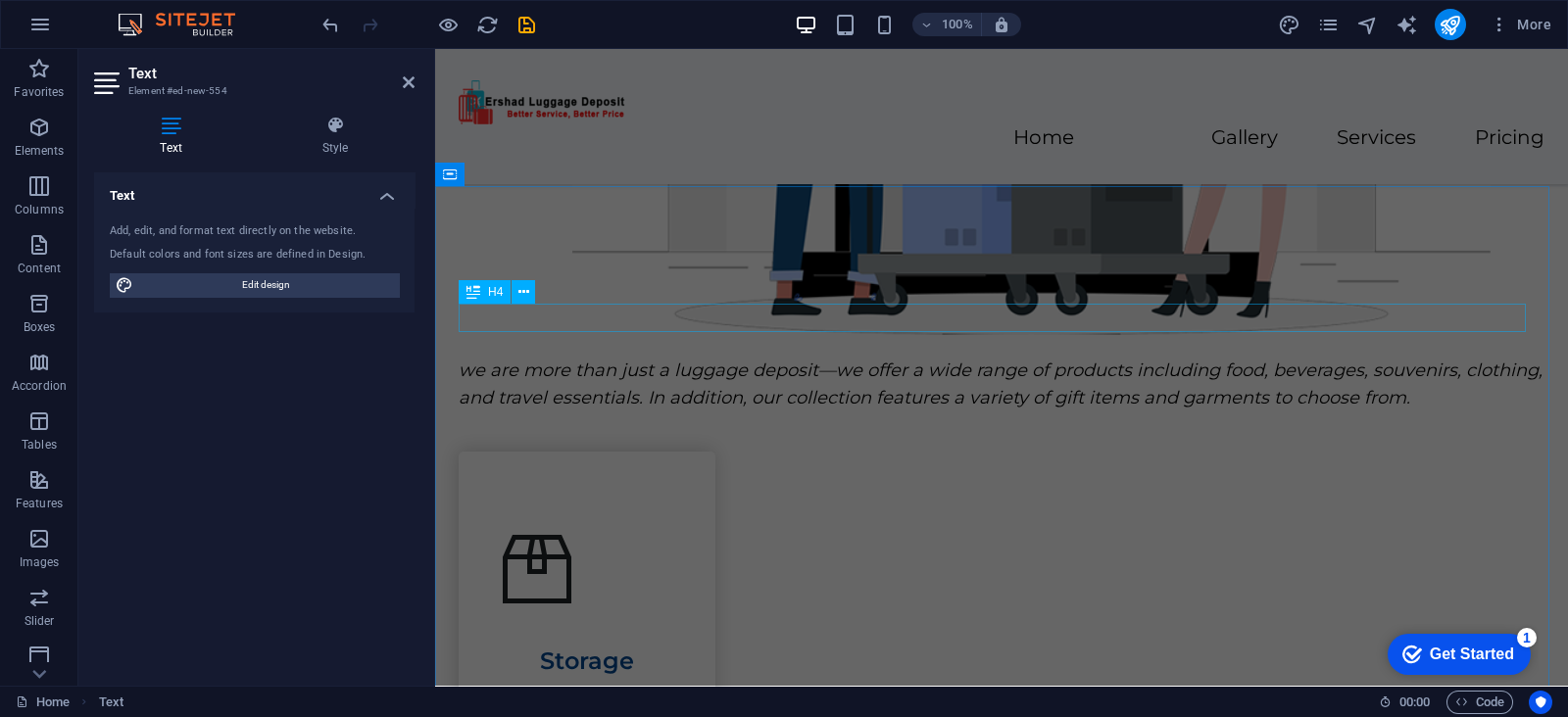 click on "Our Services" at bounding box center [1002, 318] 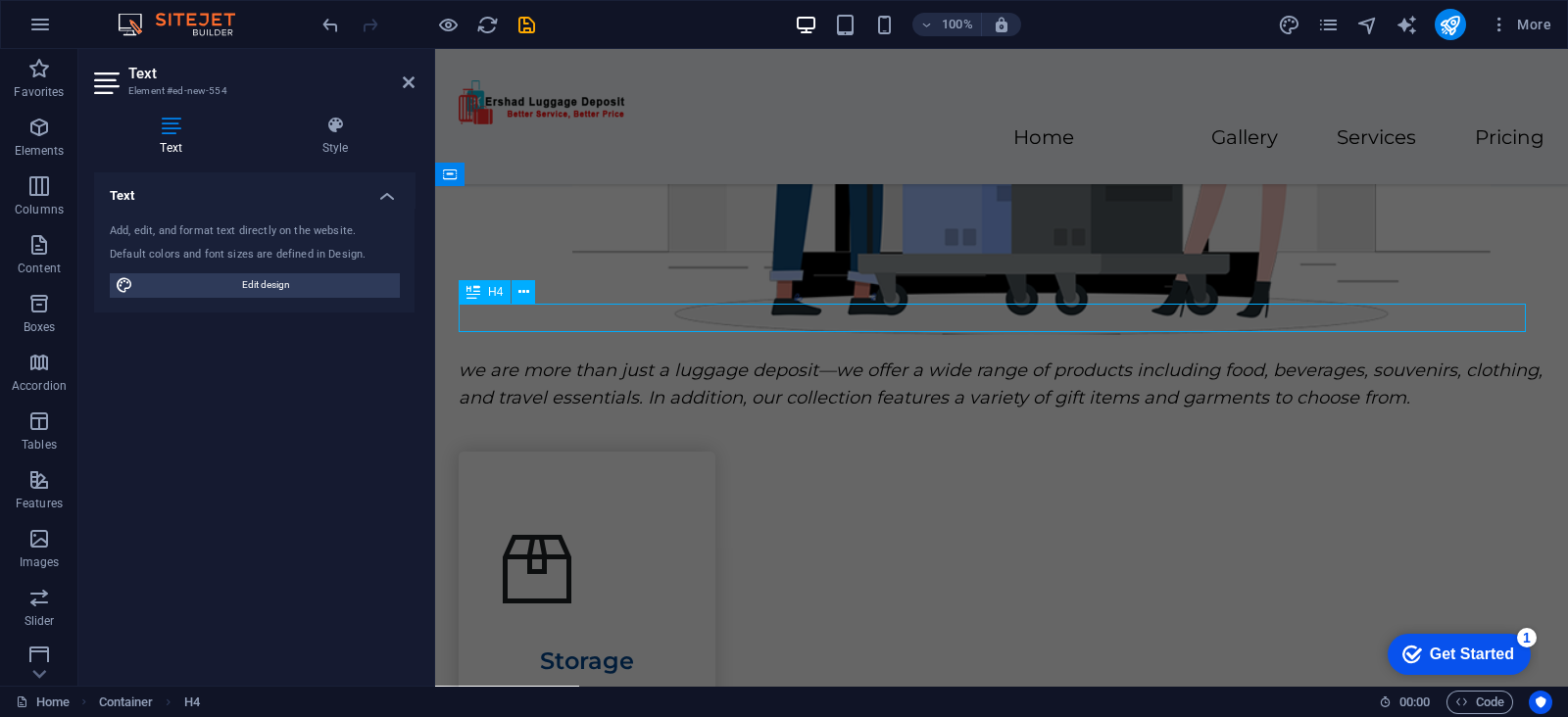 click on "Our Services" at bounding box center (1002, 318) 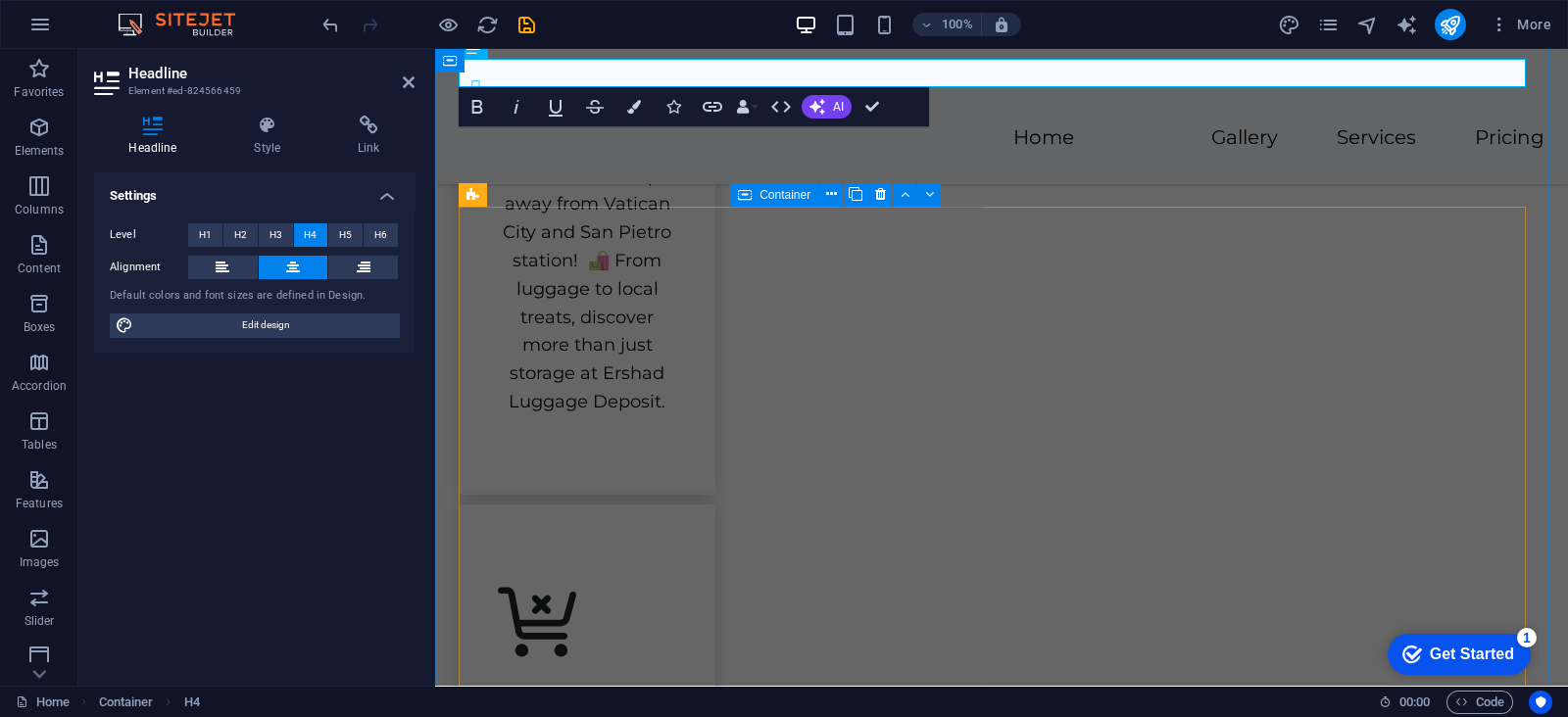 scroll, scrollTop: 1694, scrollLeft: 0, axis: vertical 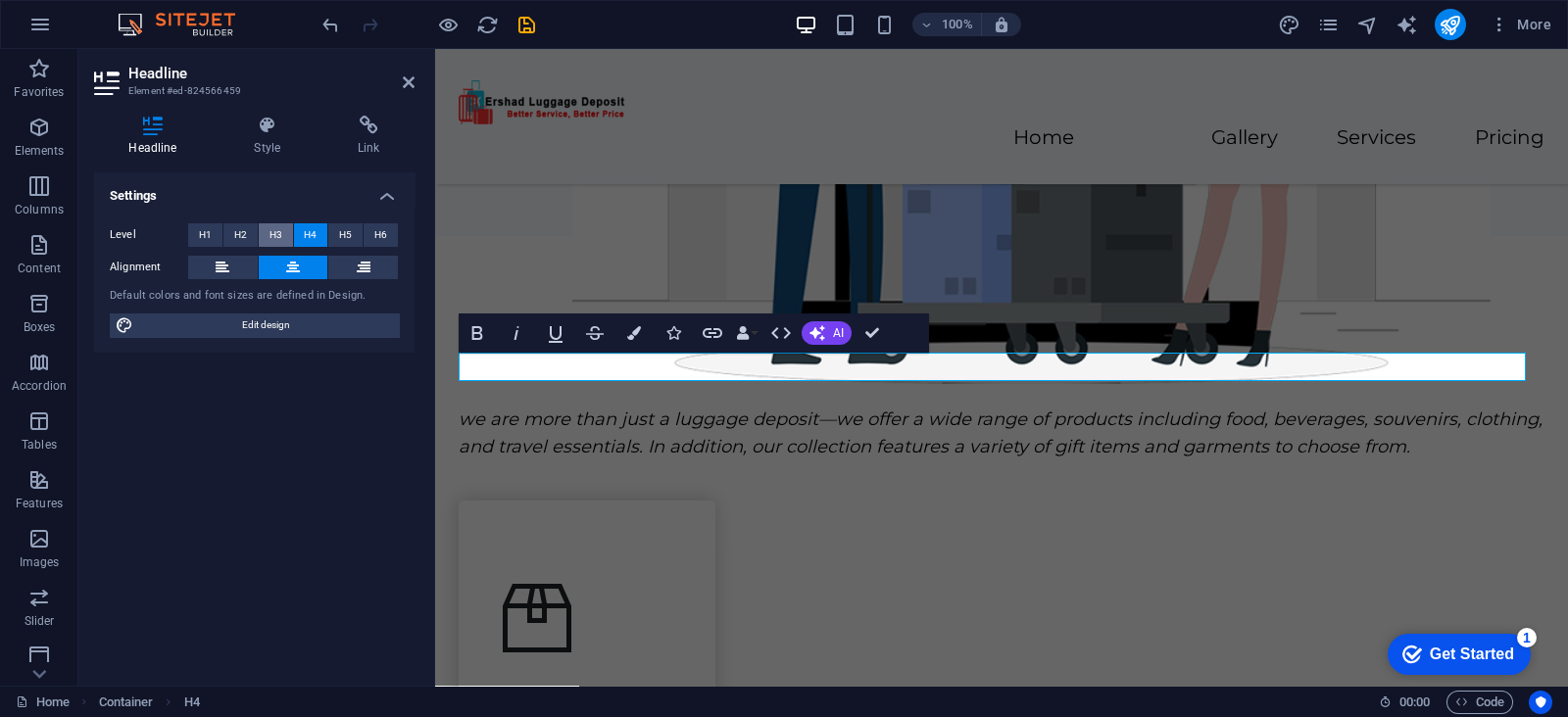 click on "H3" at bounding box center [275, 235] 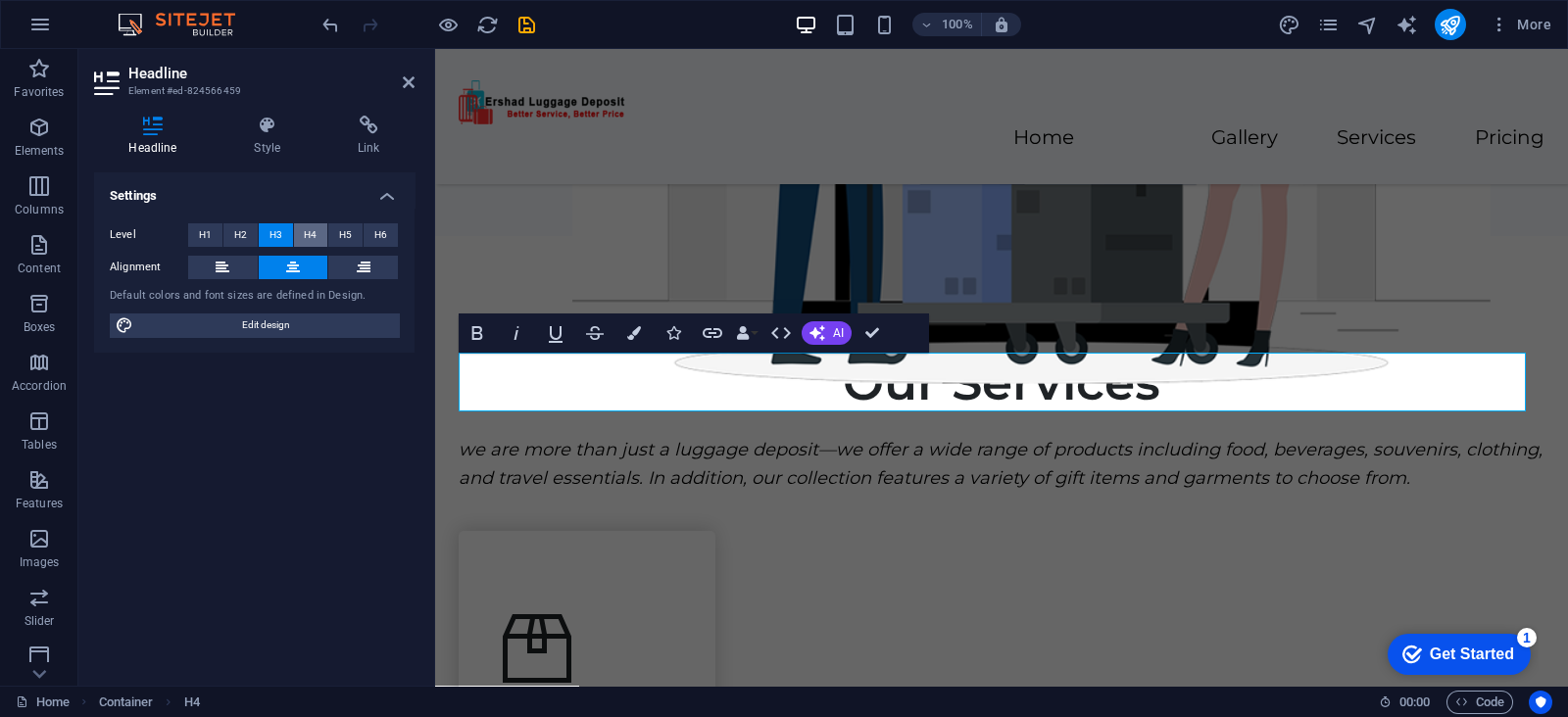 click on "H4" at bounding box center [310, 235] 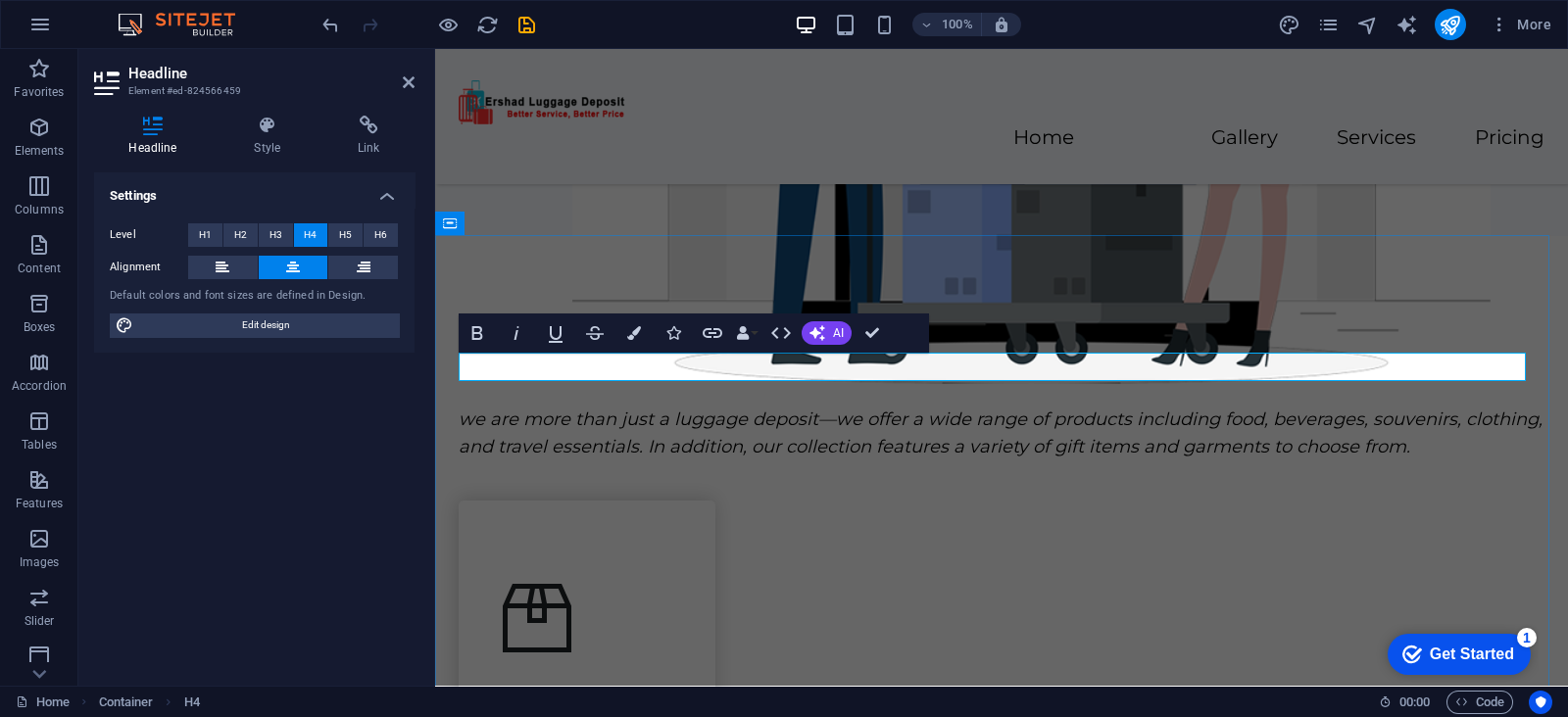 click on "Our Services" at bounding box center (1002, 367) 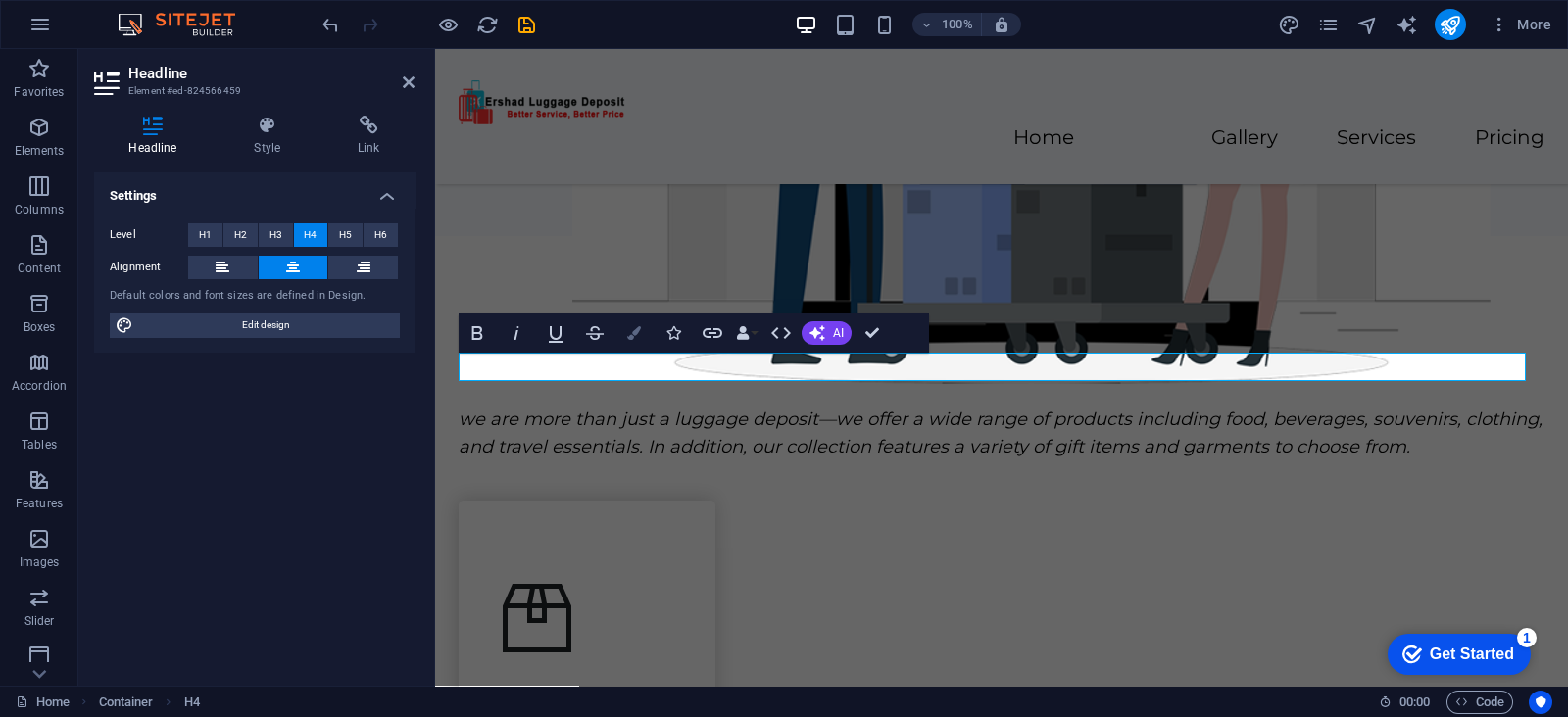 click at bounding box center [634, 333] 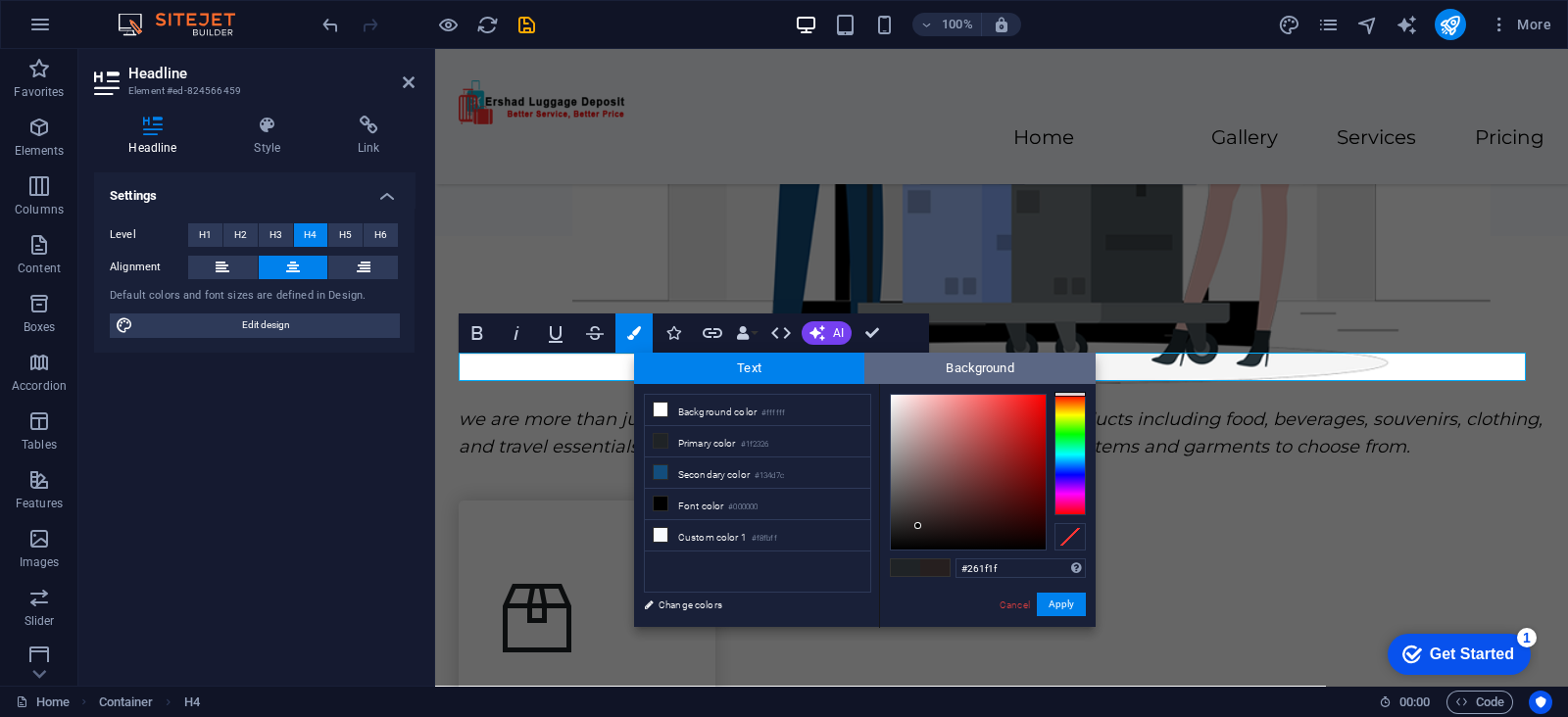 drag, startPoint x: 1074, startPoint y: 402, endPoint x: 1085, endPoint y: 372, distance: 31.95309 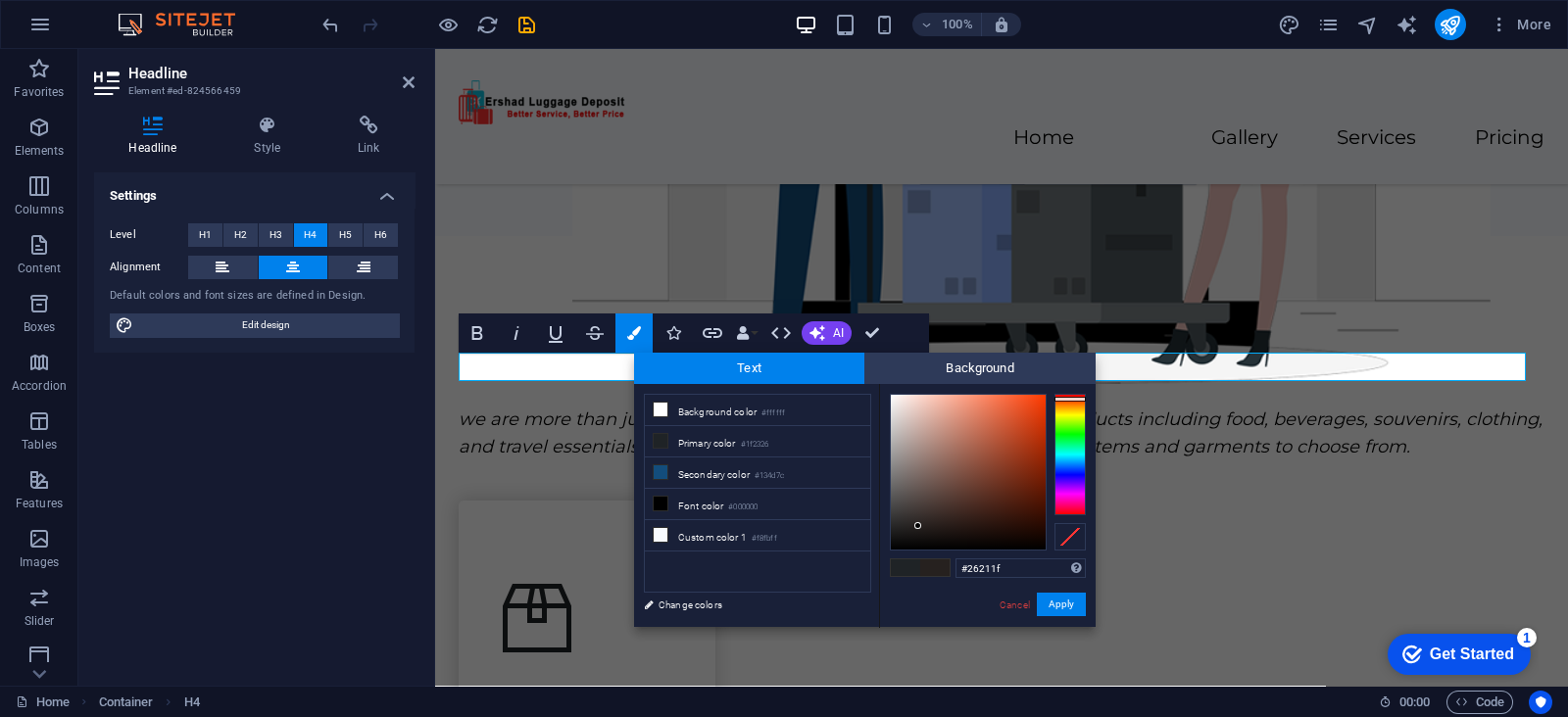 click at bounding box center (1070, 399) 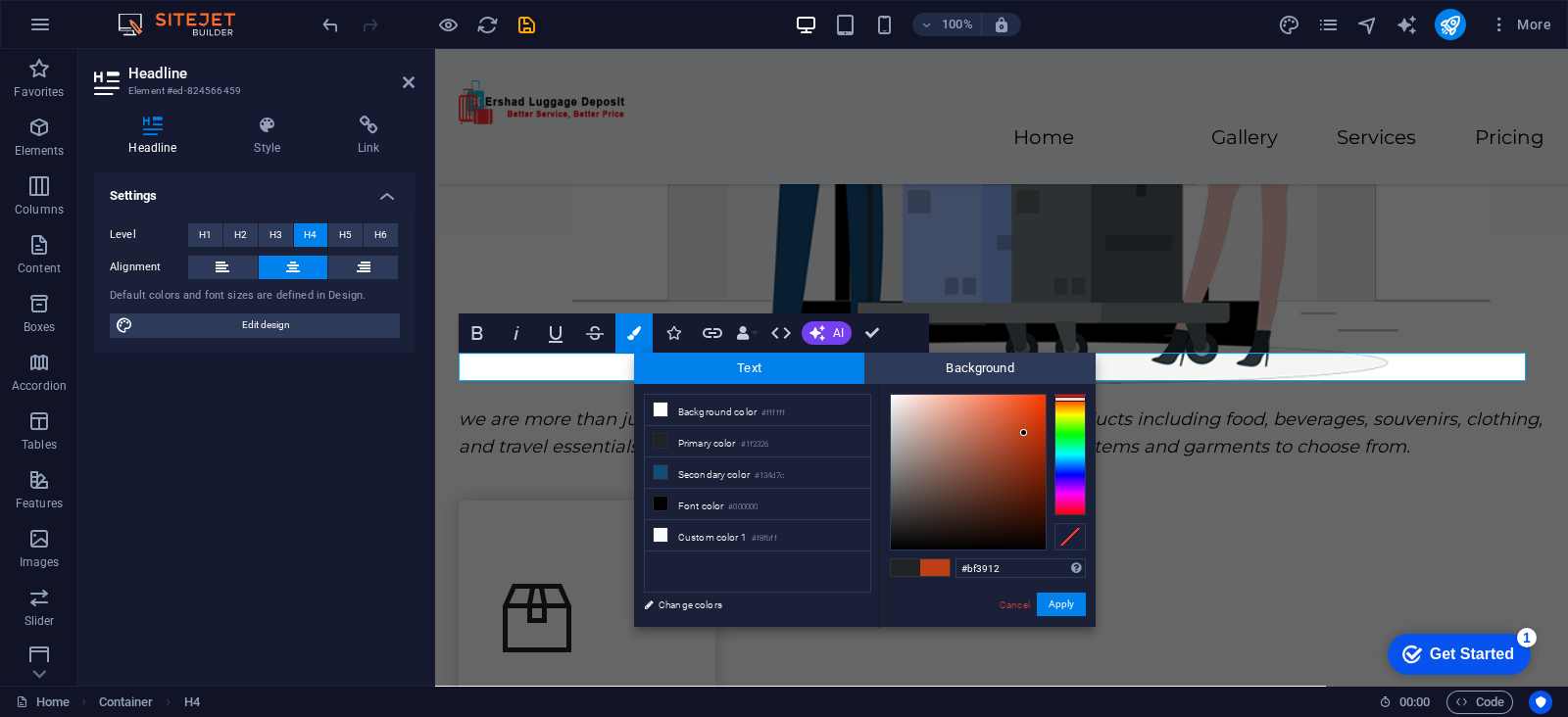 drag, startPoint x: 1024, startPoint y: 432, endPoint x: 1038, endPoint y: 433, distance: 14.035669 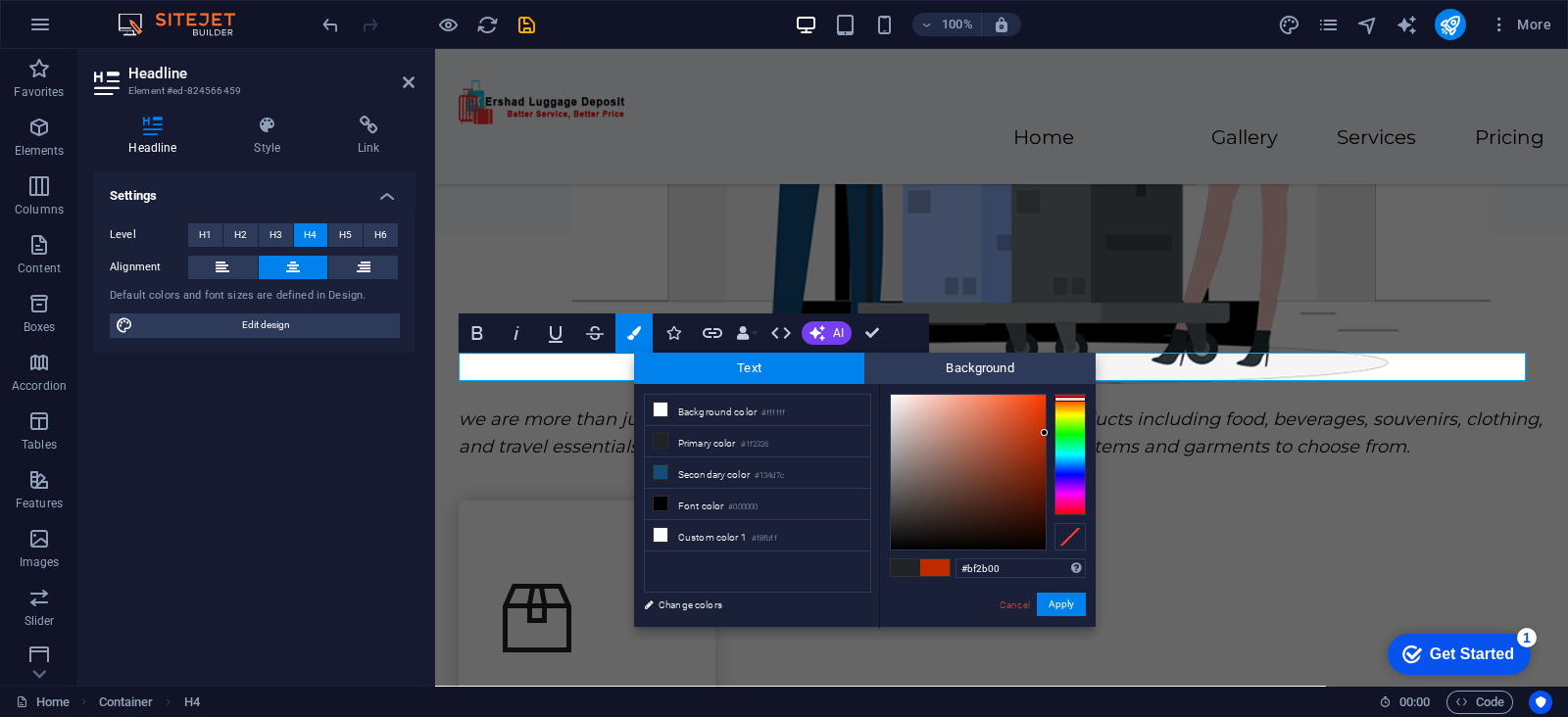 drag, startPoint x: 1038, startPoint y: 433, endPoint x: 1050, endPoint y: 433, distance: 12 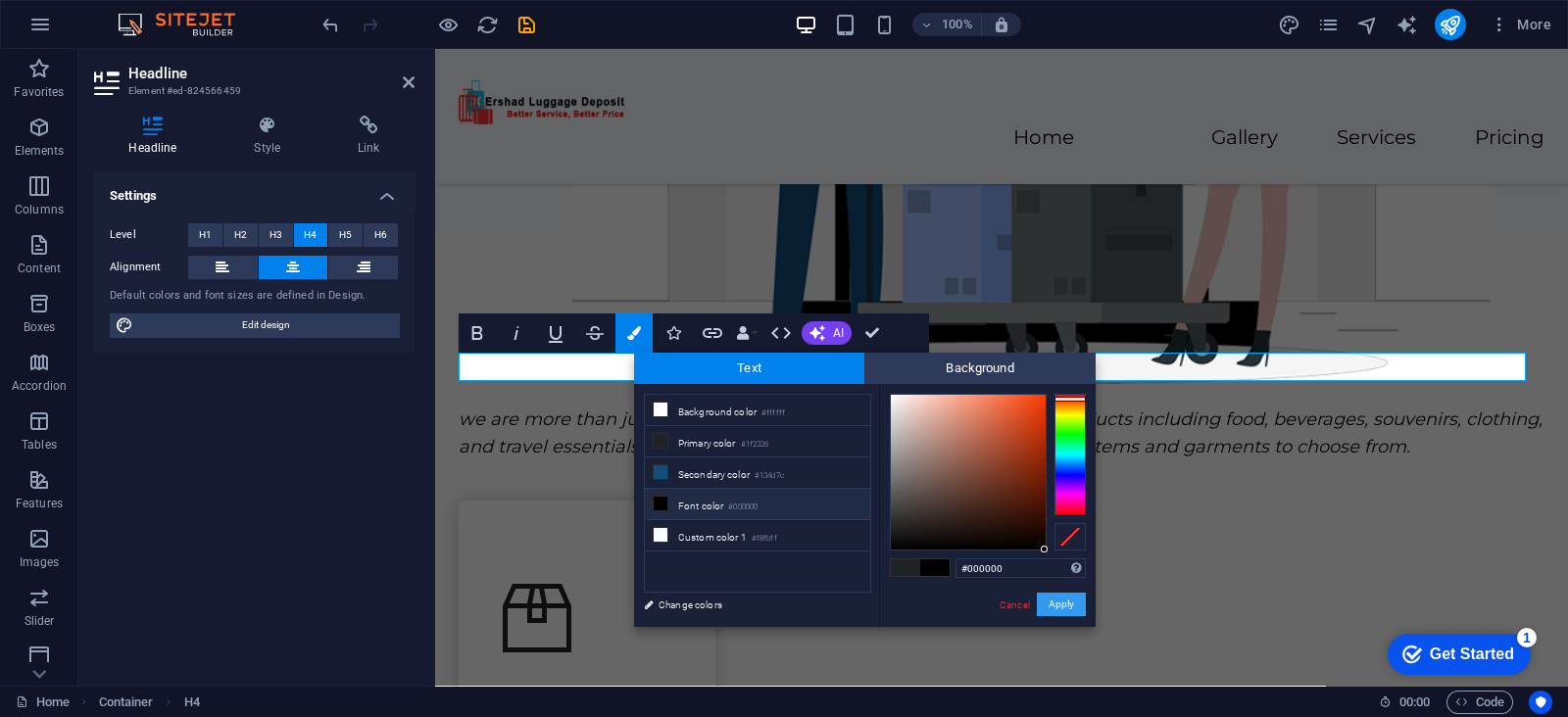 click on "Apply" at bounding box center (1061, 604) 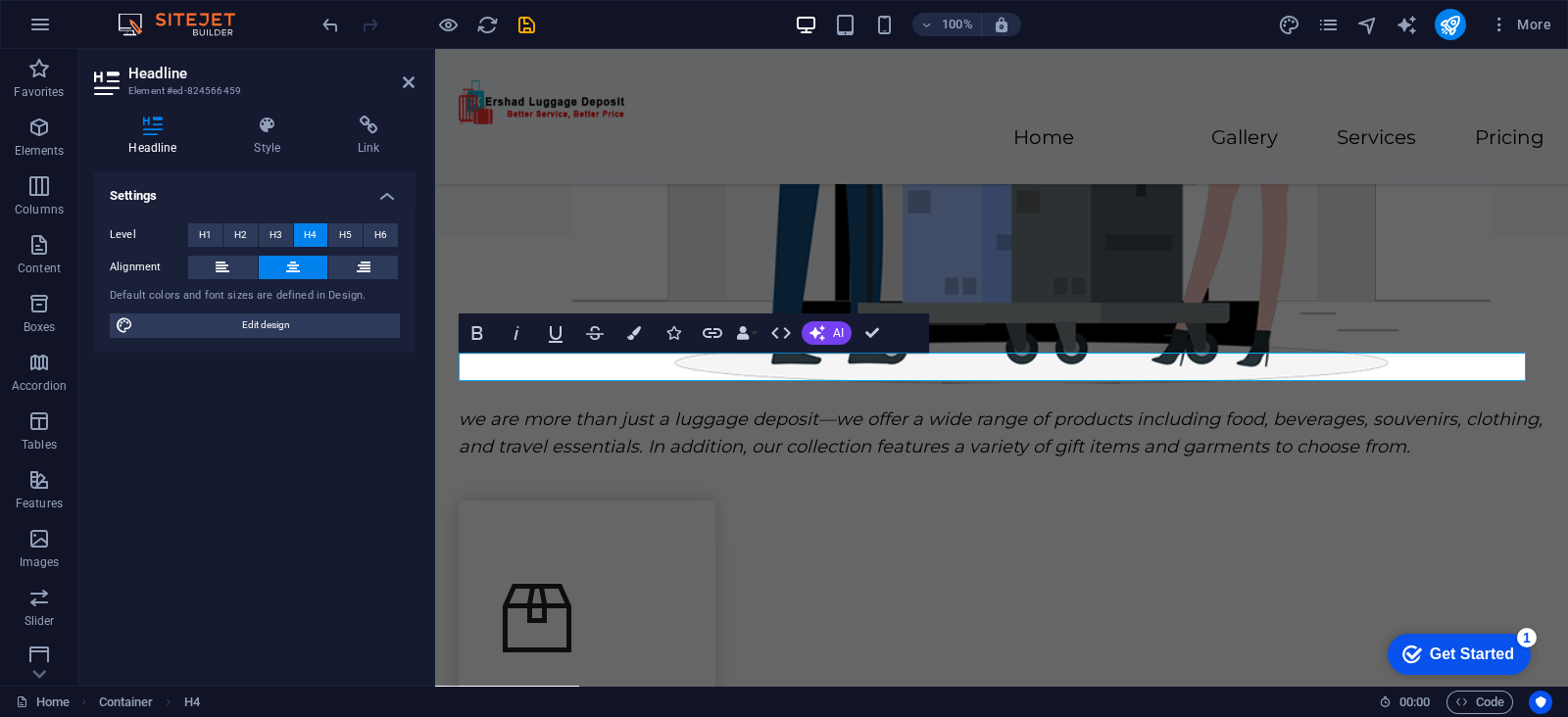 click on "H4 Container Menu Bar Spacer Text Spacer Boxes Container Container Image Wide image with text Container Container Container Container Text Container Container Spacer Container Container Menu Map Text Text Text Icon Container Spacer Container Container Container Text Text H4 Gallery Gallery Gallery Spacer Text Placeholder Text Container Separator HTML Separator Gallery Gallery Gallery Text Spacer Container H3 Text Spacer Spacer Bold Italic Underline Strikethrough Colors Icons Link Data Bindings Company First name Last name Street ZIP code City Email Phone Mobile Fax Custom field 1 Custom field 2 Custom field 3 Custom field 4 Custom field 5 Custom field 6 HTML AI Improve Make shorter Make longer Fix spelling & grammar Translate to English Generate text Confirm (Ctrl+⏎)" at bounding box center [1002, 367] 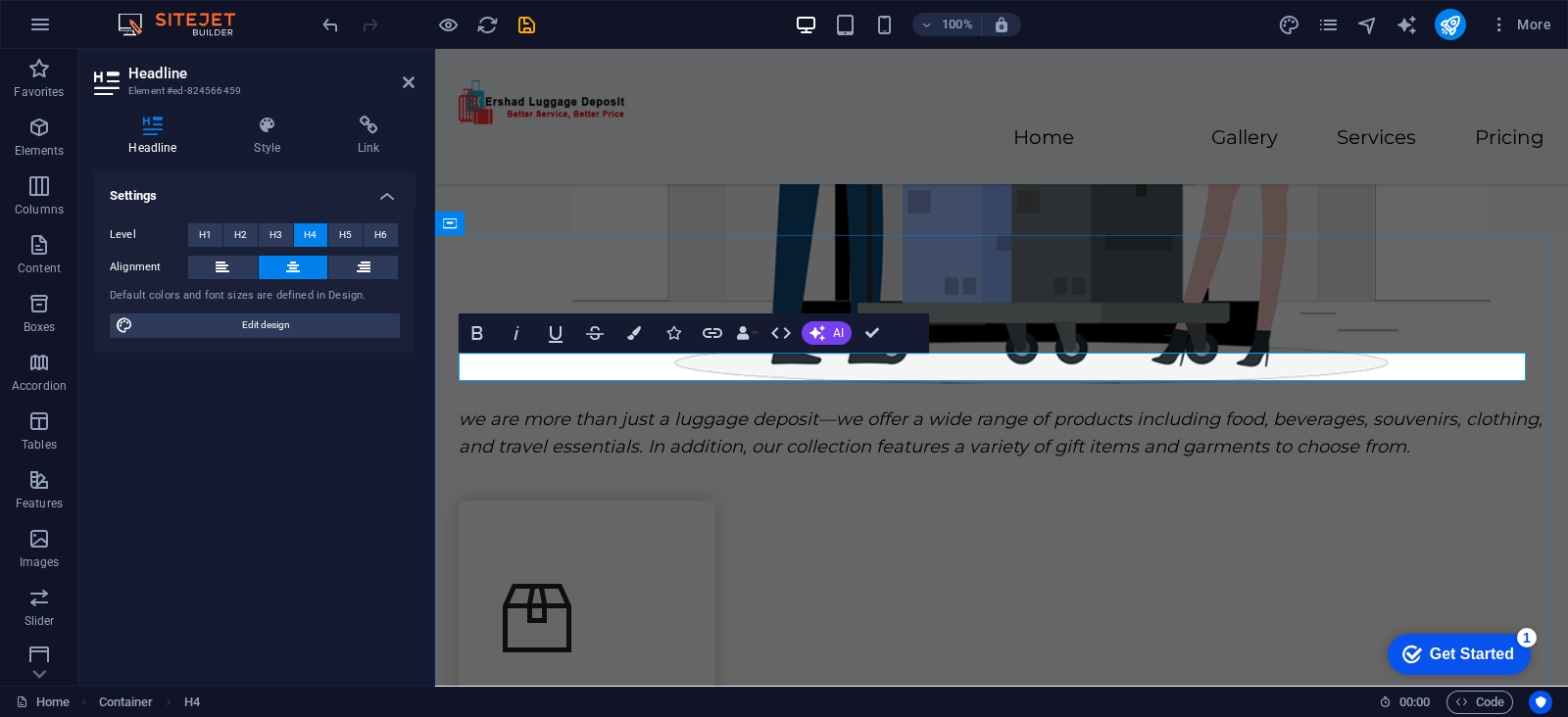 click on "Our Services" at bounding box center [1002, 366] 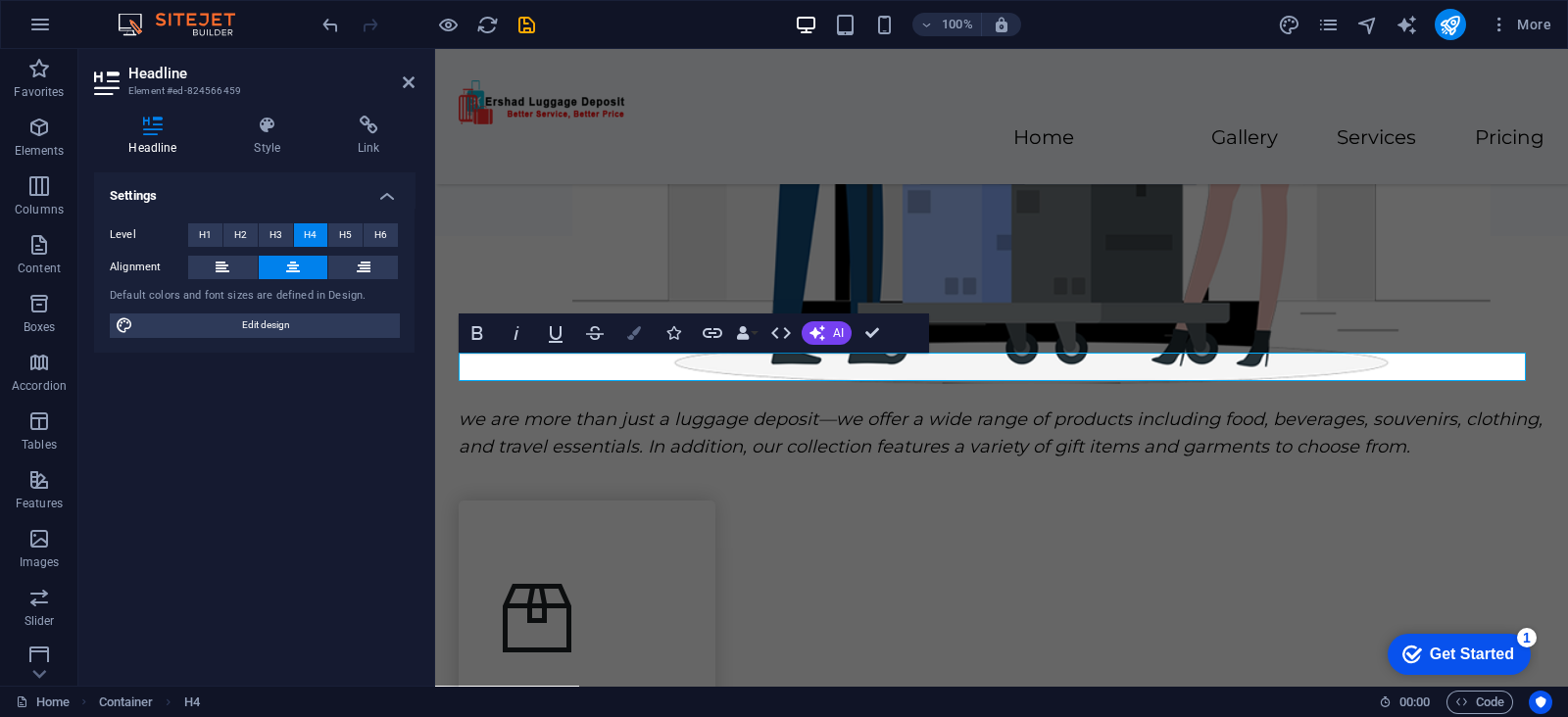 click on "Colors" at bounding box center [634, 333] 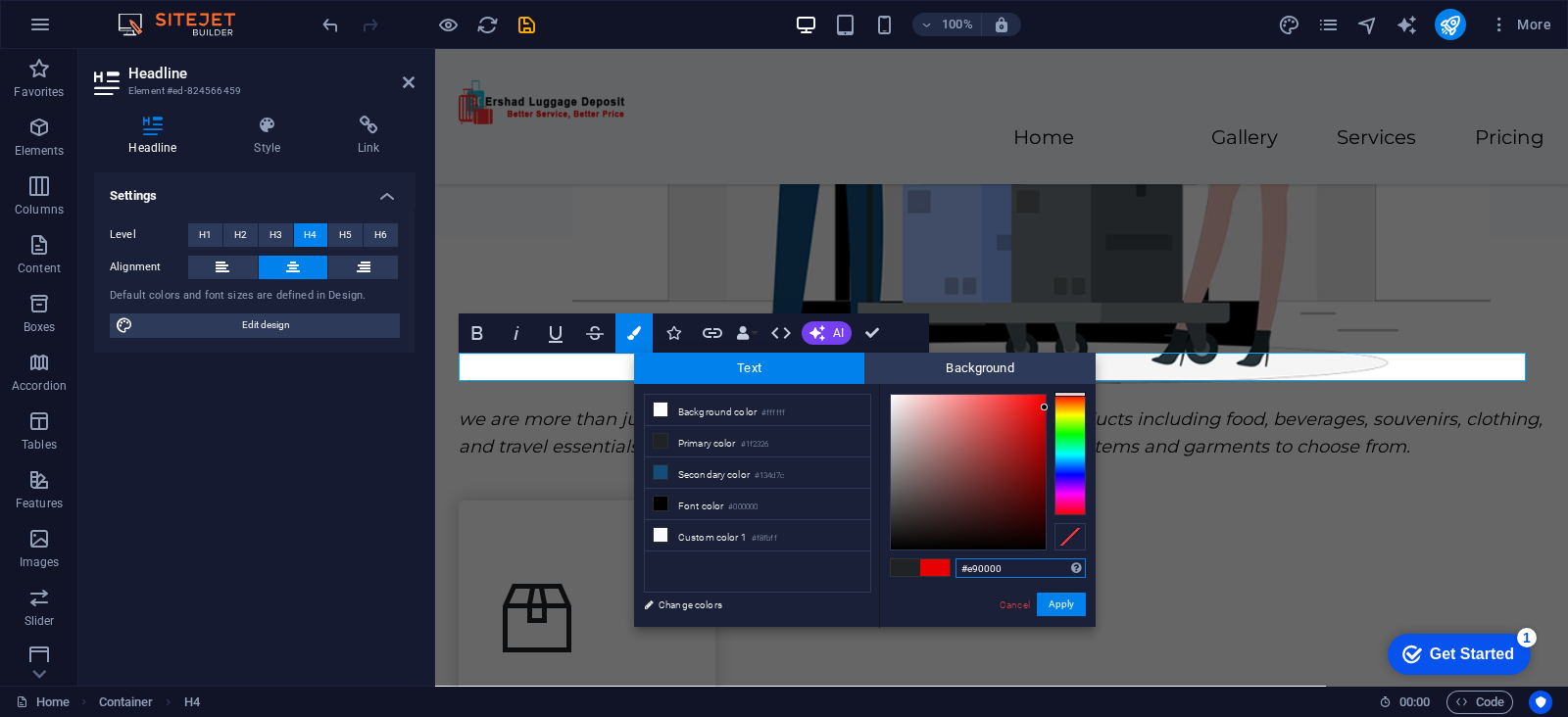 drag, startPoint x: 1031, startPoint y: 415, endPoint x: 1049, endPoint y: 407, distance: 19.697716 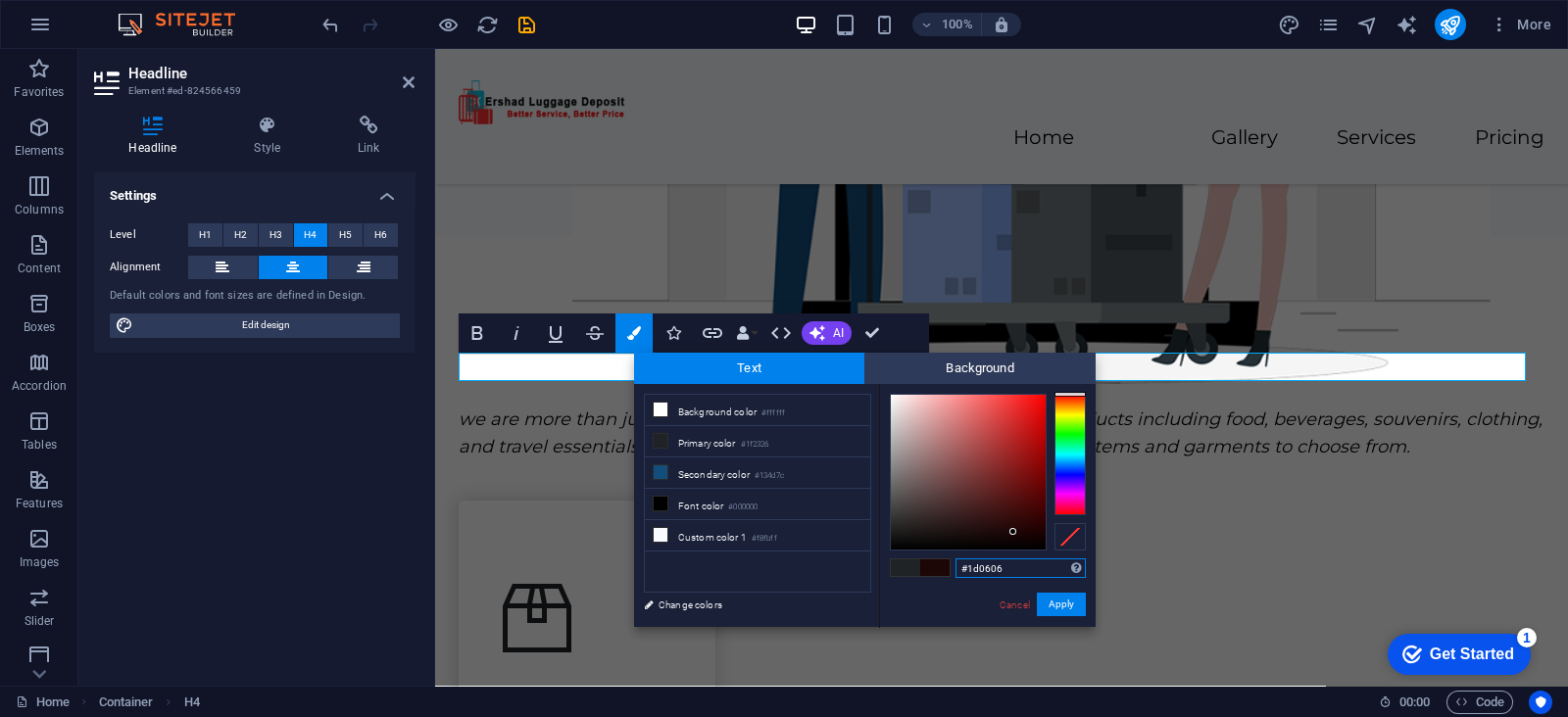 type on "#000000" 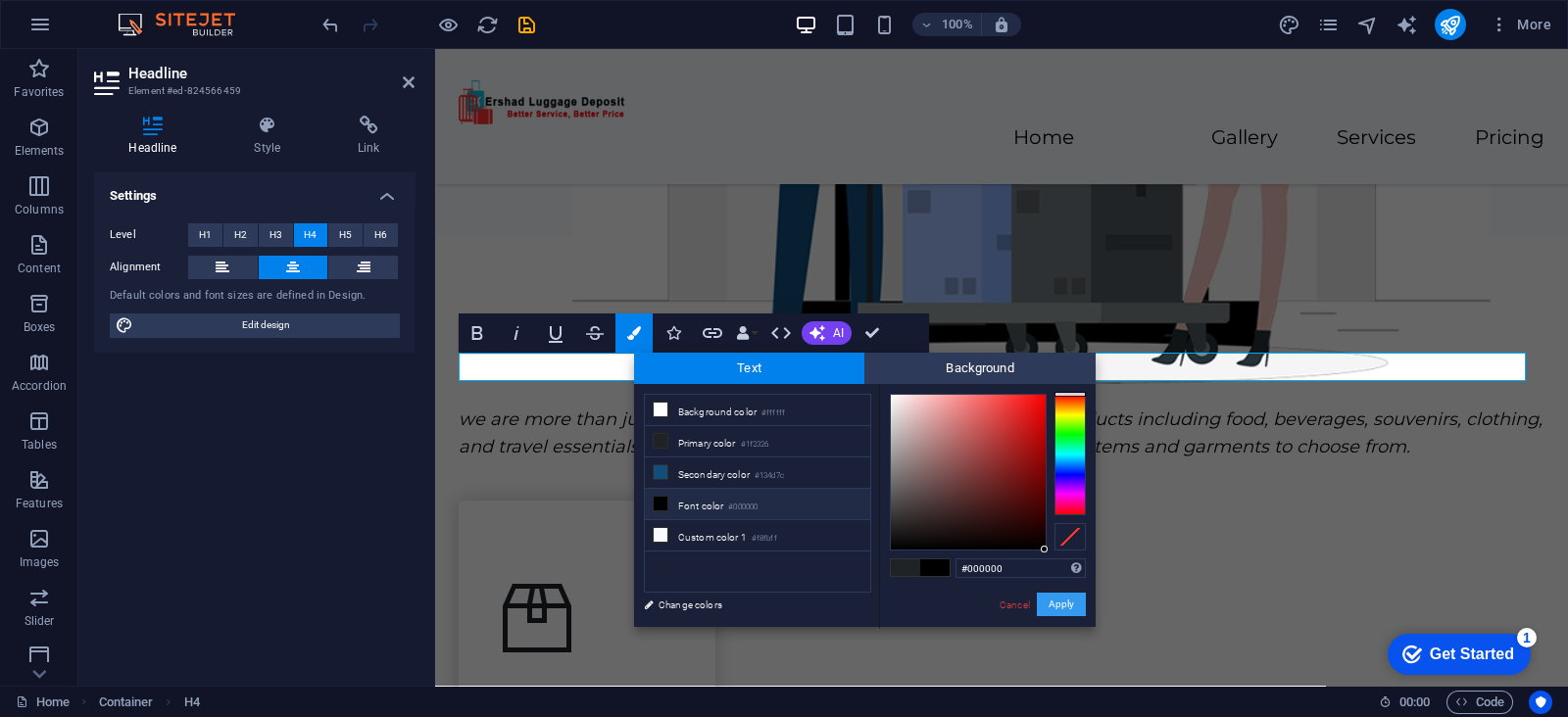 click on "Apply" at bounding box center [1061, 604] 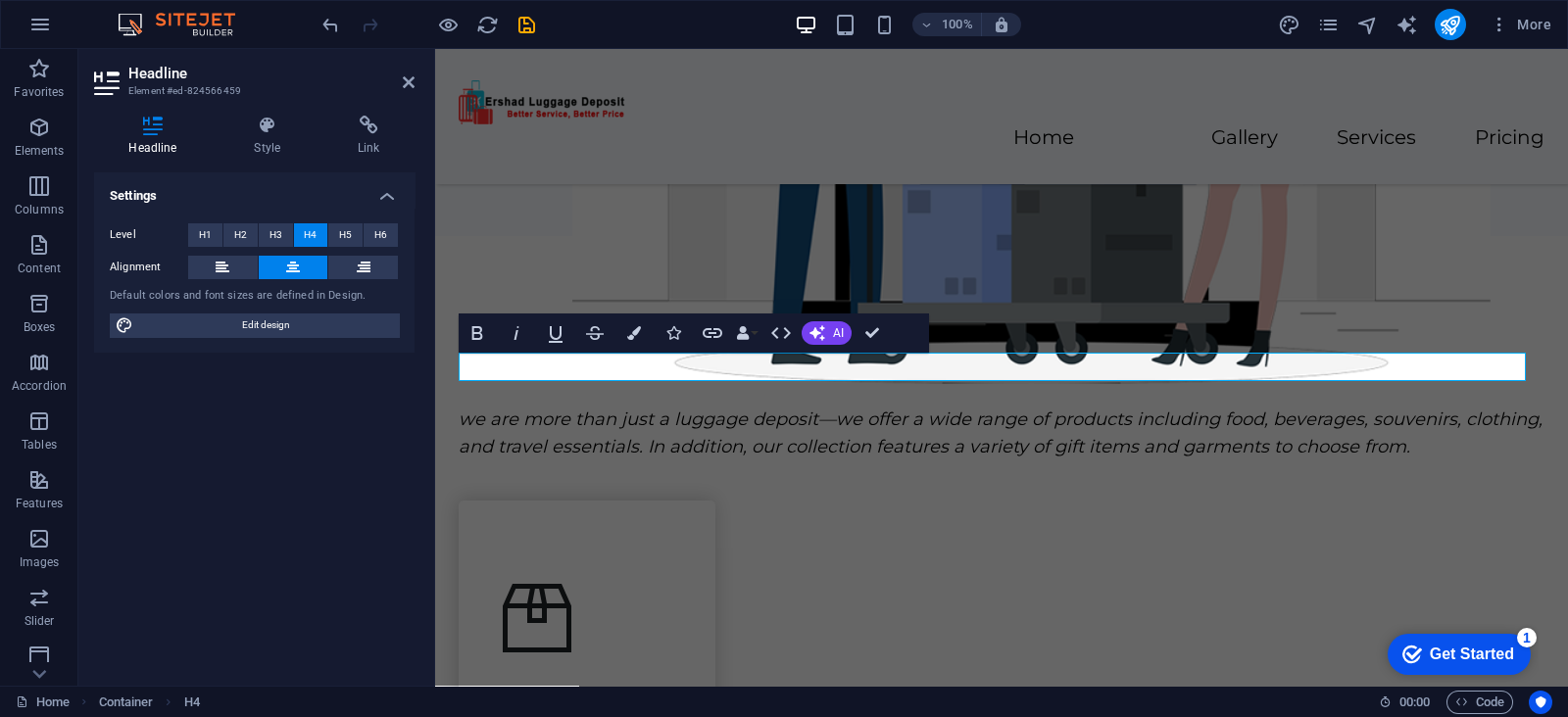 click on "H4 Container Menu Bar Spacer Text Spacer Boxes Container Container Image Wide image with text Container Container Container Container Text Container Container Spacer Container Container Menu Map Text Text Text Icon Container Spacer Container Container Container Text Text H4 Gallery Gallery Gallery Spacer Text Placeholder Text Container Separator HTML Separator Gallery Gallery Gallery Text Spacer Container H3 Text Spacer Spacer Bold Italic Underline Strikethrough Colors Icons Link Data Bindings Company First name Last name Street ZIP code City Email Phone Mobile Fax Custom field 1 Custom field 2 Custom field 3 Custom field 4 Custom field 5 Custom field 6 HTML AI Improve Make shorter Make longer Fix spelling & grammar Translate to English Generate text Confirm (Ctrl+⏎)" at bounding box center [1002, 367] 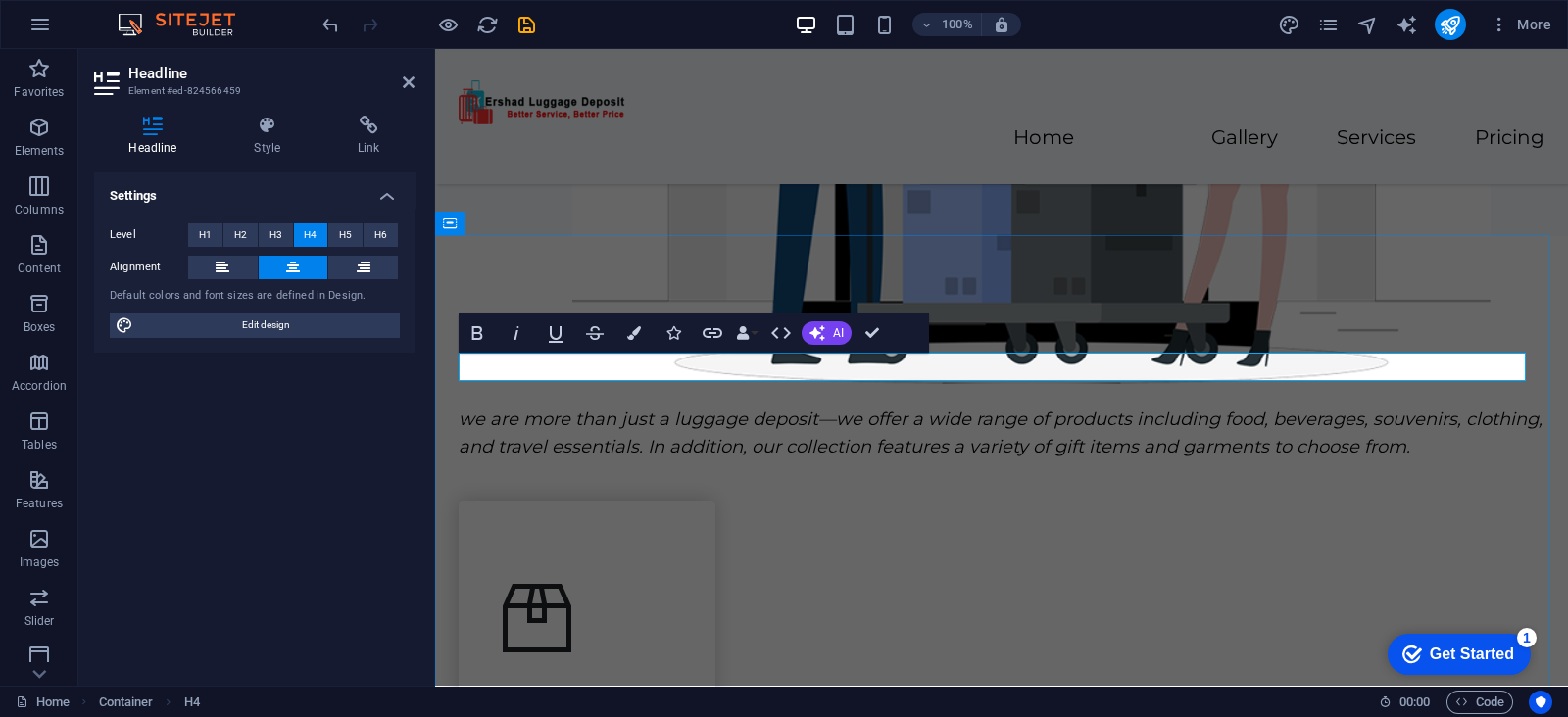 click on "Our Services" at bounding box center [1002, 366] 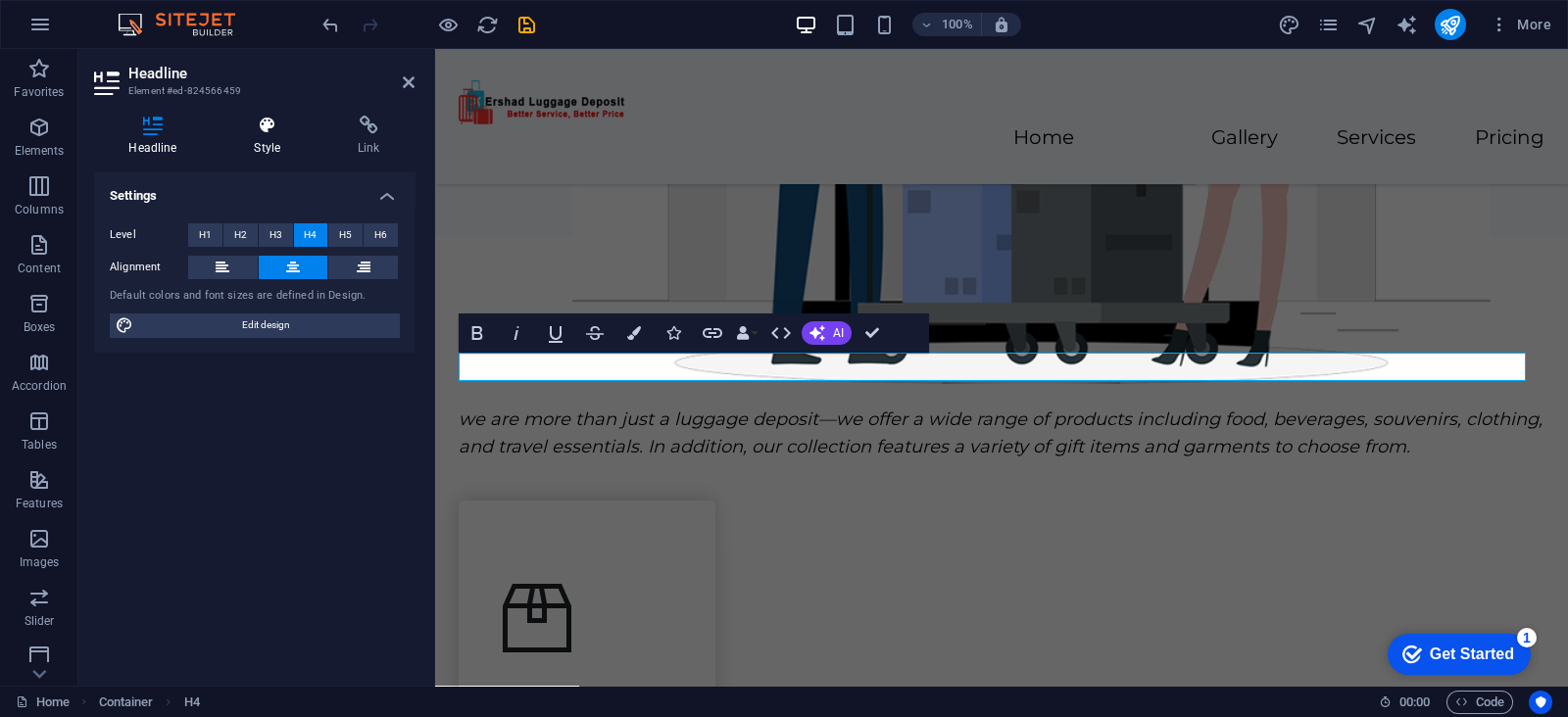 click on "Style" at bounding box center (271, 136) 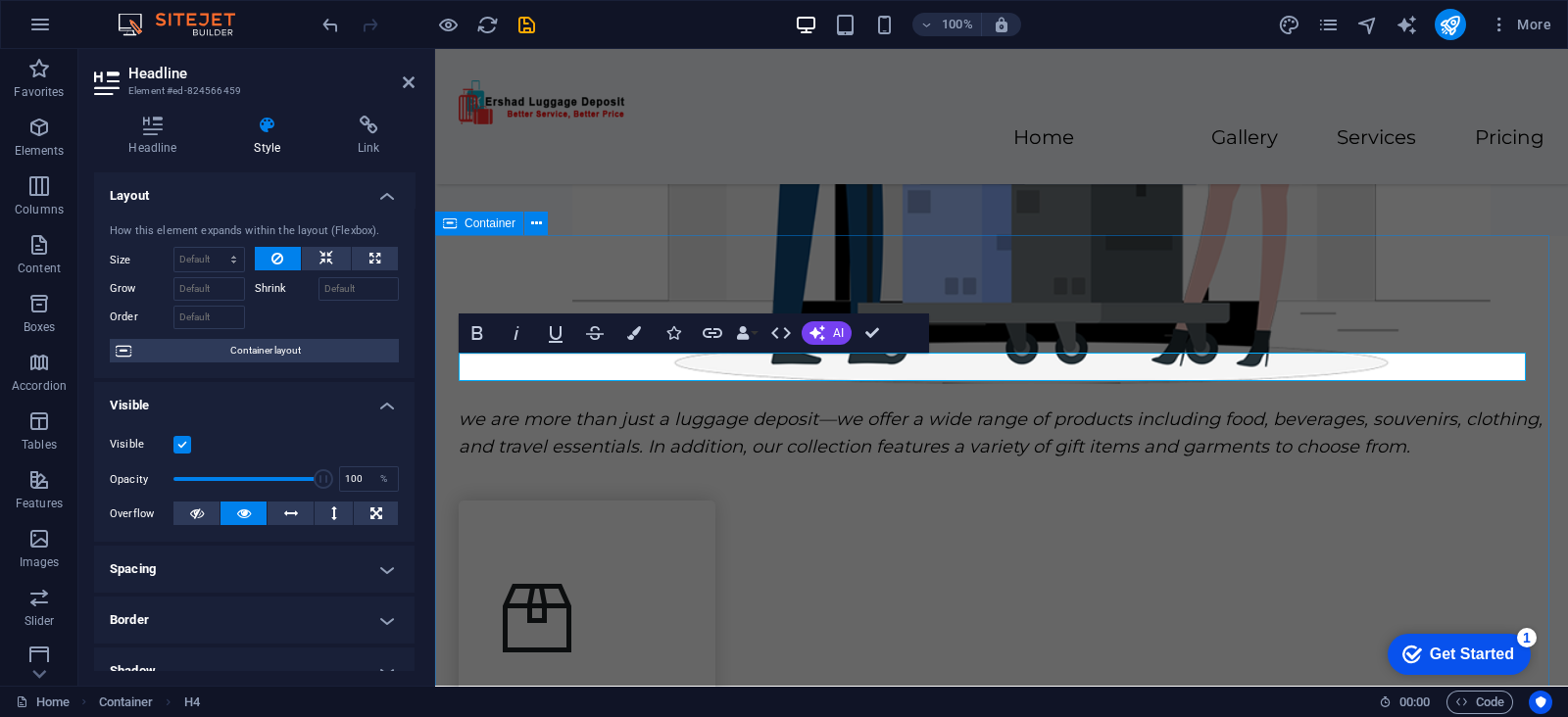 click on "Our Services we are more than just a luggage deposit—we offer a wide range of products including food, beverages, souvenirs, clothing, and travel essentials. In addition, our collection features a variety of gift items and garments to choose from. Storage  🧳 Drop your bags and roam stress-free — we’re steps away from Vatican City and San Pietro station!  🛍️ From luggage to local treats, discover more than just storage at Ershad Luggage Deposit. Mini Markets 🍅 Your one-stop corner for fresh bites, daily essentials, and local flavors — open from sunrise to sundown!  🧃 Whether it’s breakfast on-the-go or a midnight snack, Ershad Mini Market’s got you covered. Souvenirs 🎁 Take a piece of Rome home — from handcrafted trinkets to iconic keepsakes, each tells a story.  🗺️ Souvenirs: your gateway to timeless mementos, perfect for friends, family, or just for you. Luggages" at bounding box center (1002, 1716) 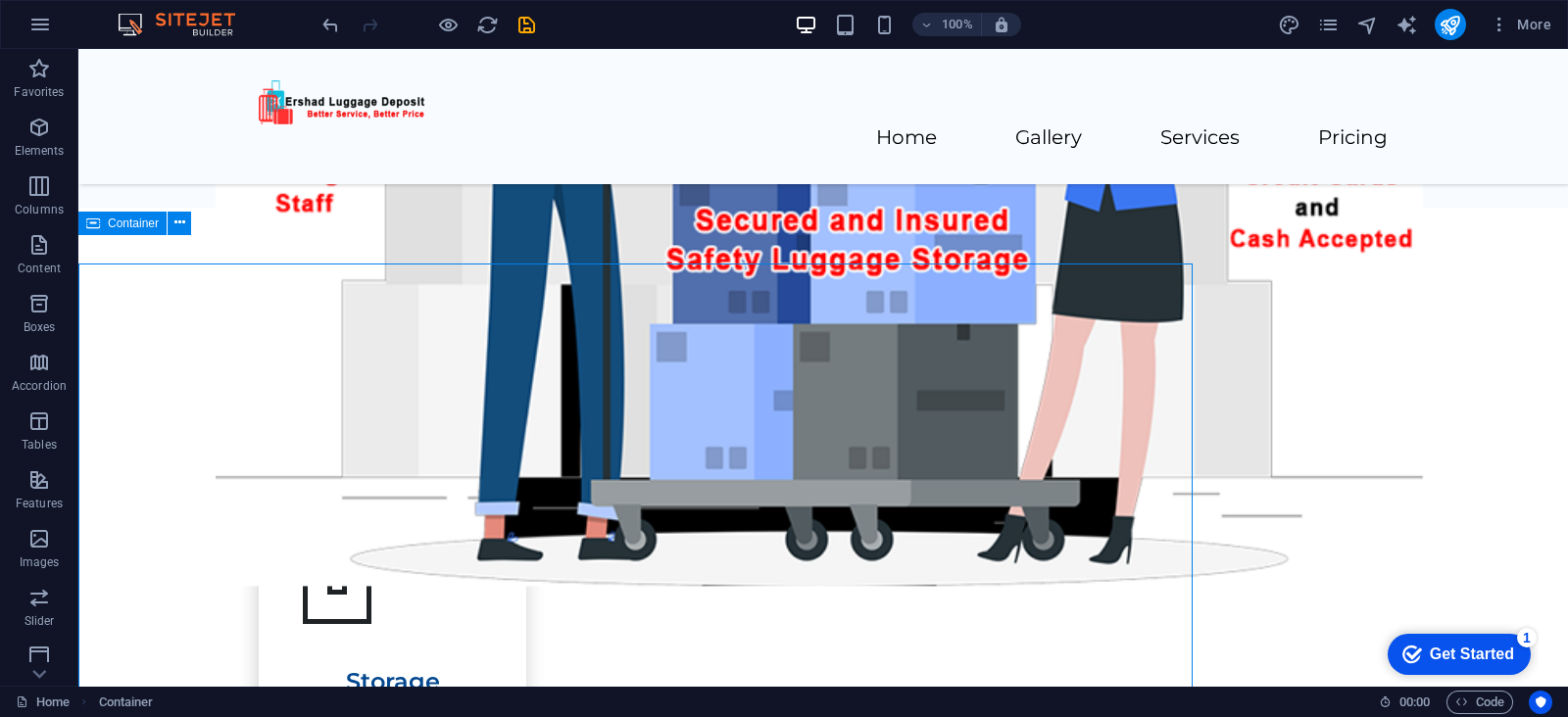 scroll, scrollTop: 1665, scrollLeft: 0, axis: vertical 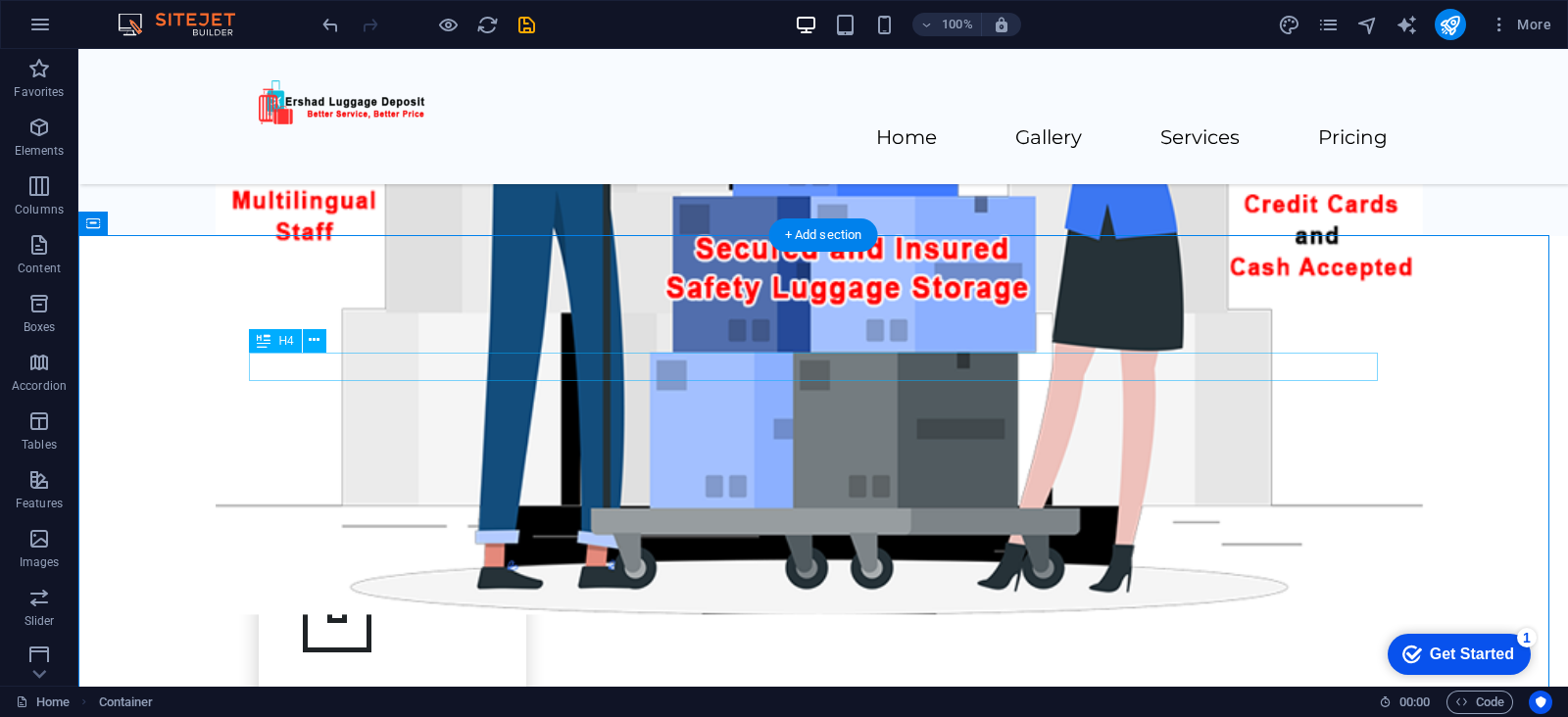 click on "Our Services" at bounding box center (823, 367) 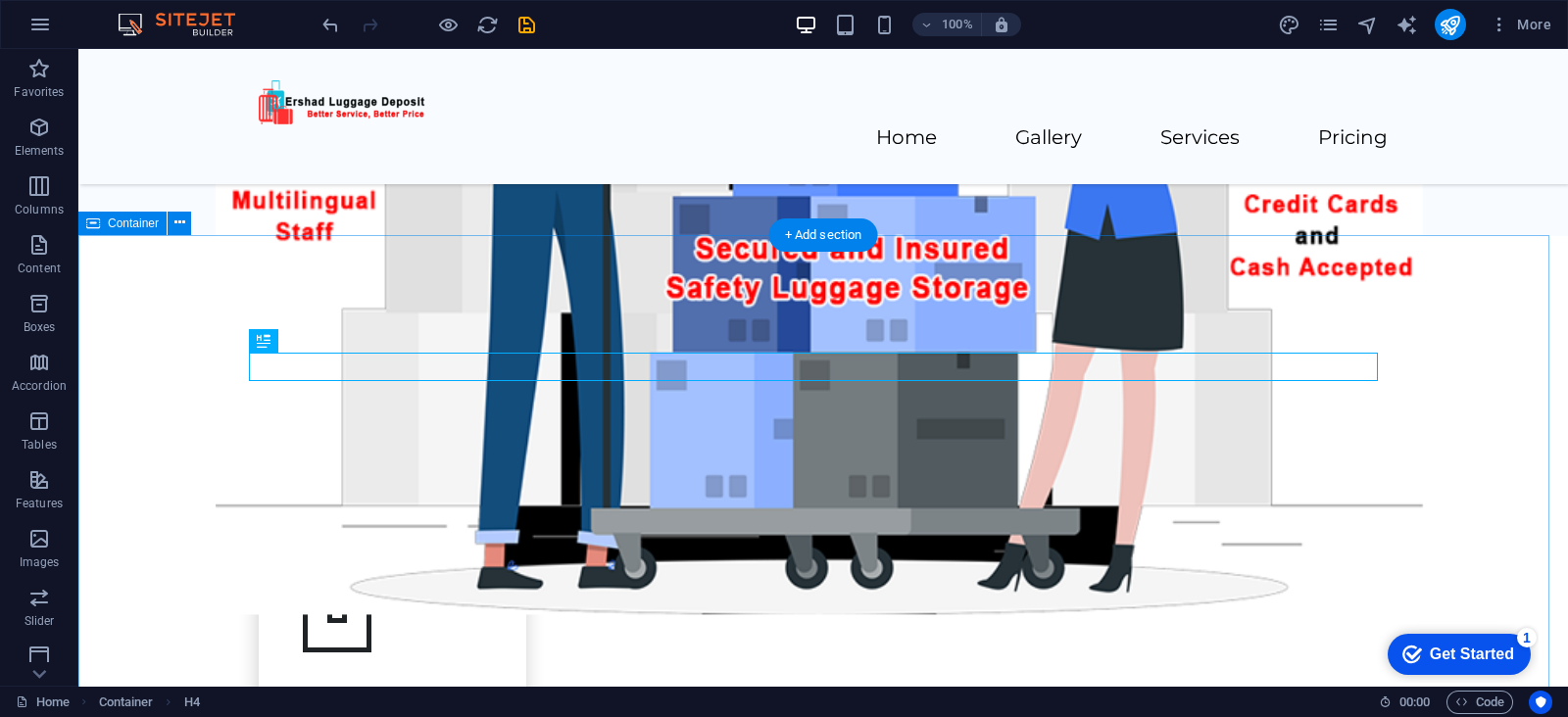 click on "Our Services we are more than just a luggage deposit—we offer a wide range of products including food, beverages, souvenirs, clothing, and travel essentials. In addition, our collection features a variety of gift items and garments to choose from. Storage  🧳 Drop your bags and roam stress-free — we’re steps away from Vatican City and San Pietro station!  🛍️ From luggage to local treats, discover more than just storage at Ershad Luggage Deposit. Mini Markets 🍅 Your one-stop corner for fresh bites, daily essentials, and local flavors — open from sunrise to sundown!  🧃 Whether it’s breakfast on-the-go or a midnight snack, Ershad Mini Market’s got you covered. Souvenirs 🎁 Take a piece of Rome home — from handcrafted trinkets to iconic keepsakes, each tells a story.  🗺️ Souvenirs: your gateway to timeless mementos, perfect for friends, family, or just for you. Luggages" at bounding box center [823, 1689] 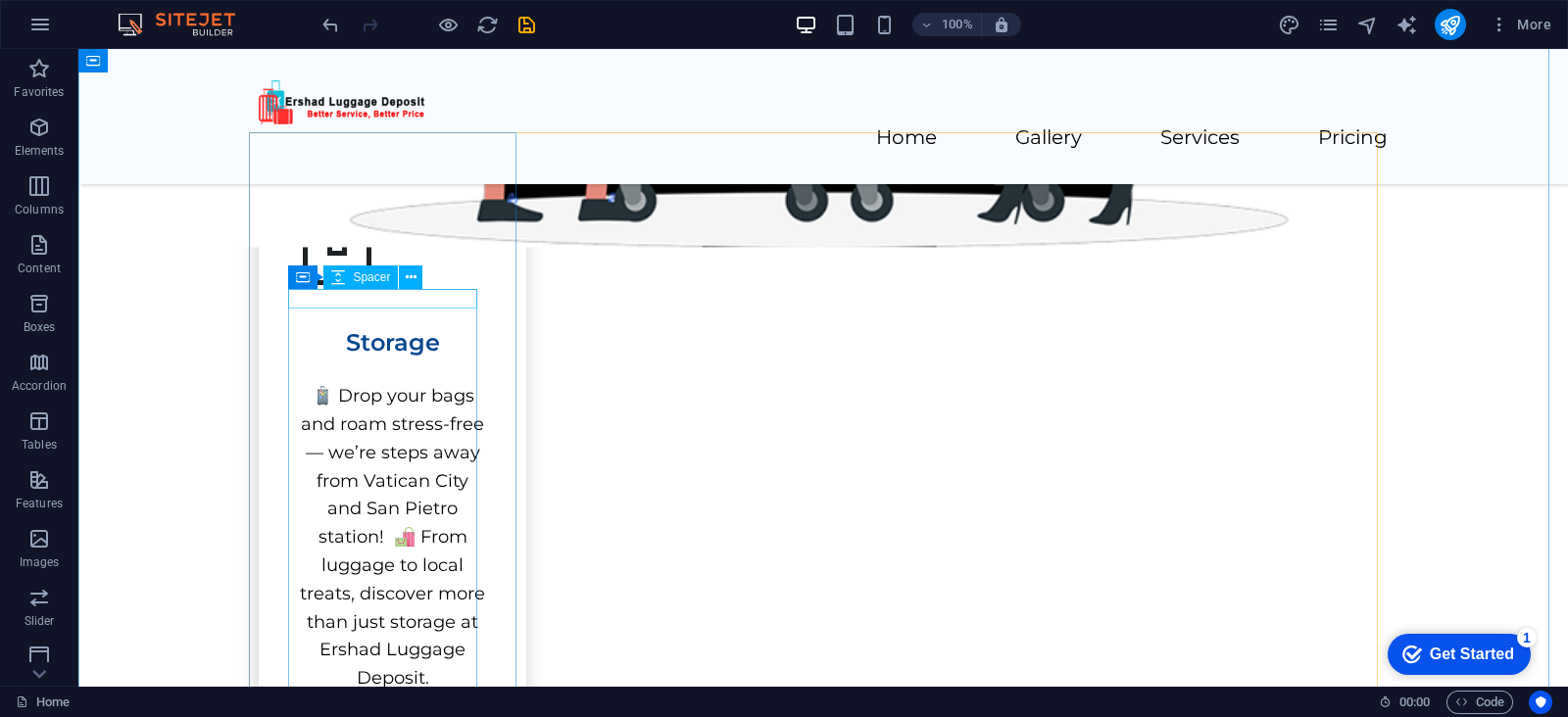 scroll, scrollTop: 1665, scrollLeft: 0, axis: vertical 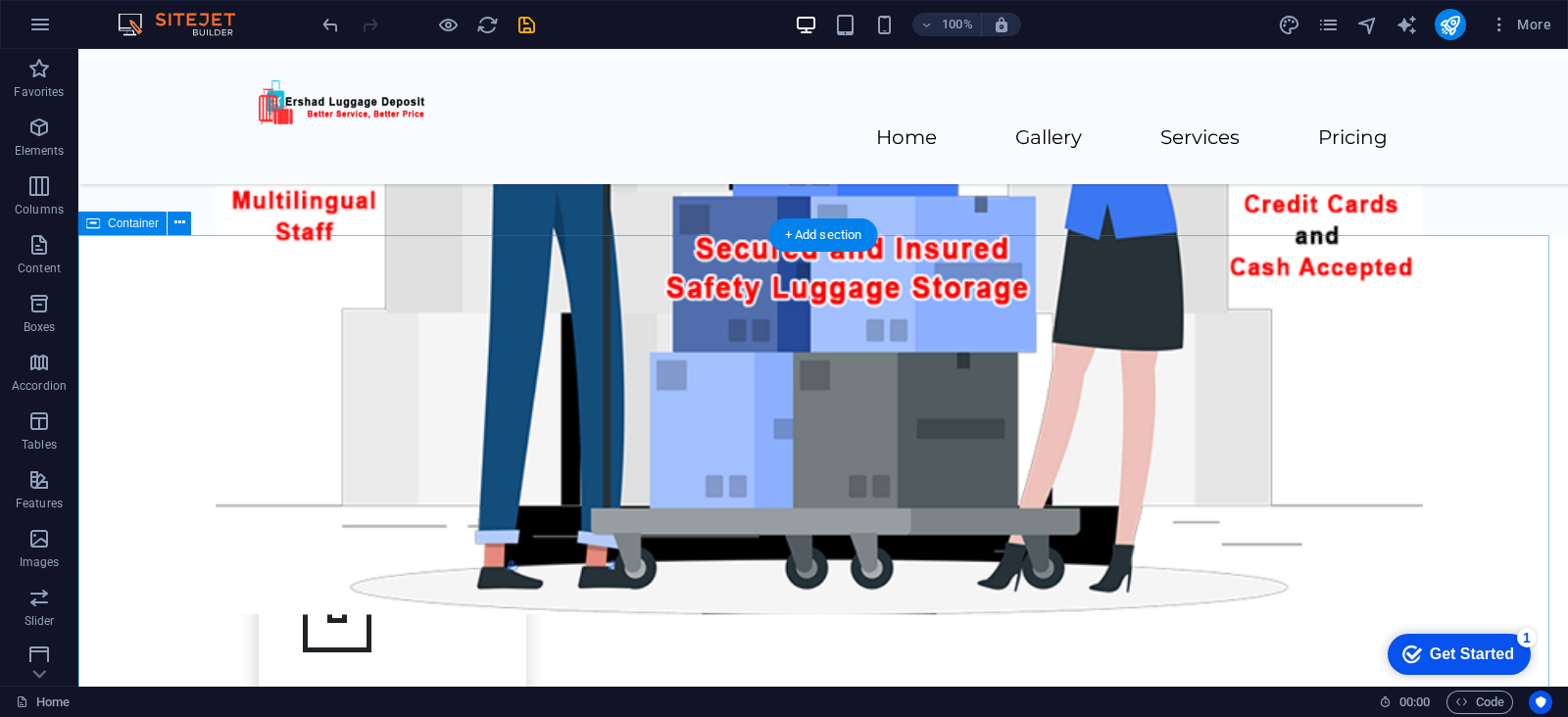 click on "Our Services we are more than just a luggage deposit—we offer a wide range of products including food, beverages, souvenirs, clothing, and travel essentials. In addition, our collection features a variety of gift items and garments to choose from. Storage  🧳 Drop your bags and roam stress-free — we’re steps away from Vatican City and San Pietro station!  🛍️ From luggage to local treats, discover more than just storage at Ershad Luggage Deposit. Mini Markets 🍅 Your one-stop corner for fresh bites, daily essentials, and local flavors — open from sunrise to sundown!  🧃 Whether it’s breakfast on-the-go or a midnight snack, Ershad Mini Market’s got you covered. Souvenirs 🎁 Take a piece of Rome home — from handcrafted trinkets to iconic keepsakes, each tells a story.  🗺️ Souvenirs: your gateway to timeless mementos, perfect for friends, family, or just for you. Luggages" at bounding box center [823, 1689] 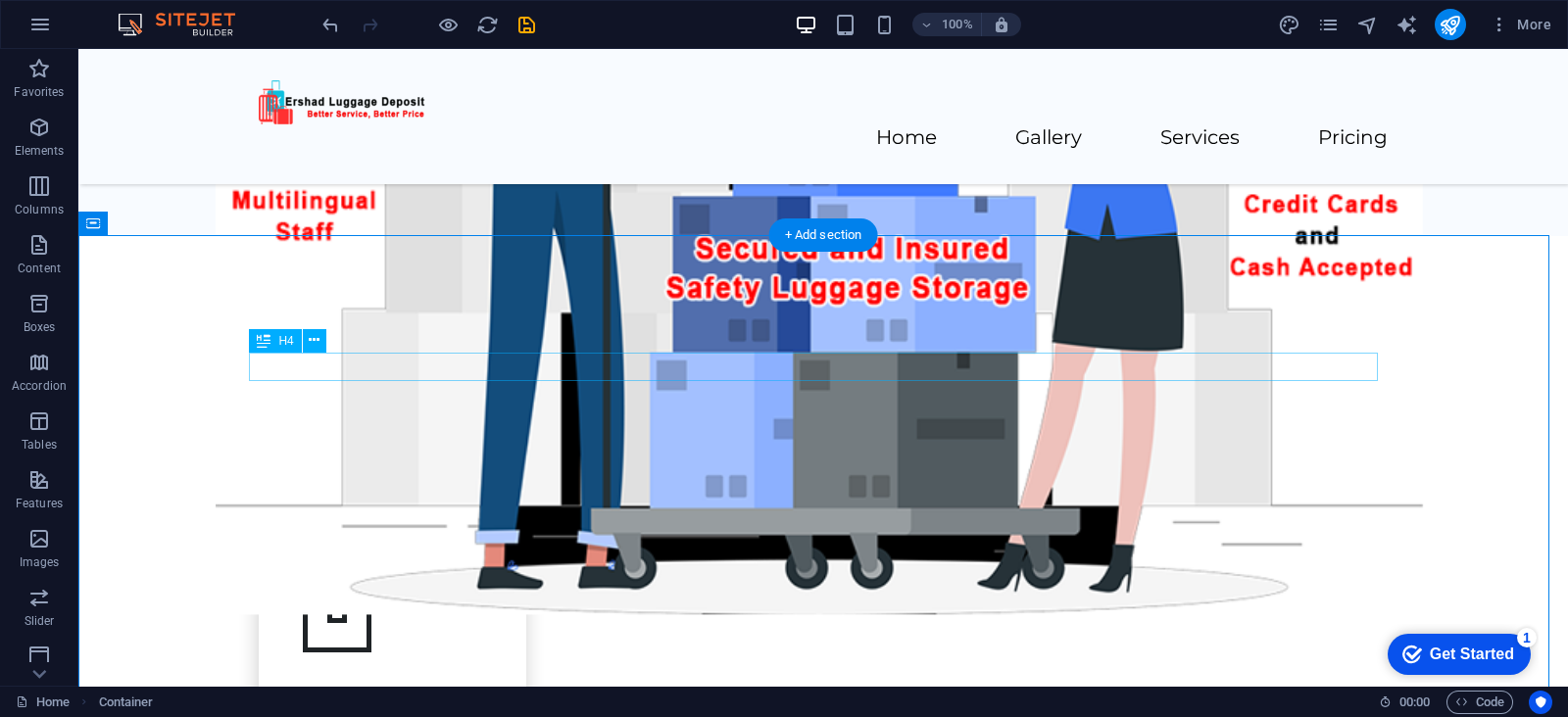 click on "Our Services" at bounding box center (823, 367) 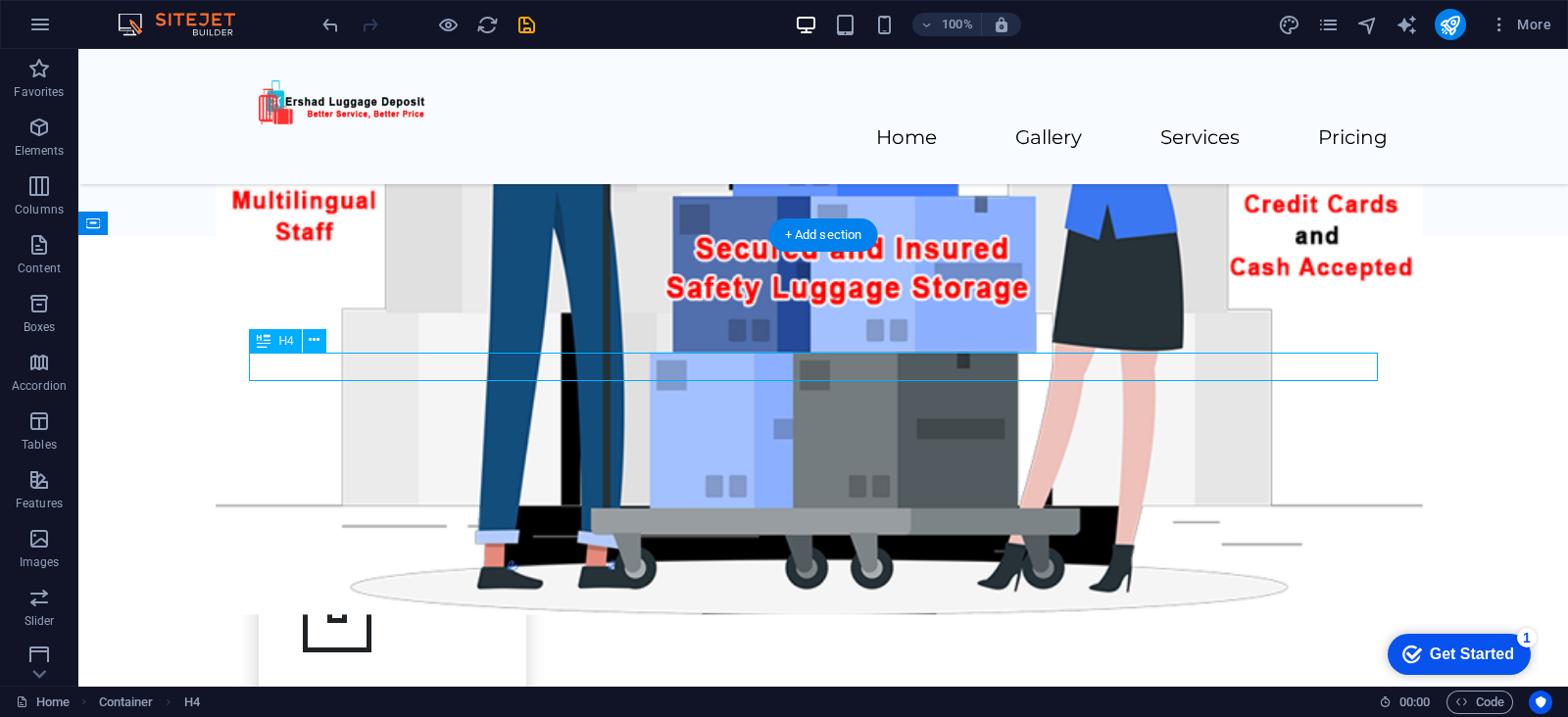 click on "Our Services" at bounding box center (823, 367) 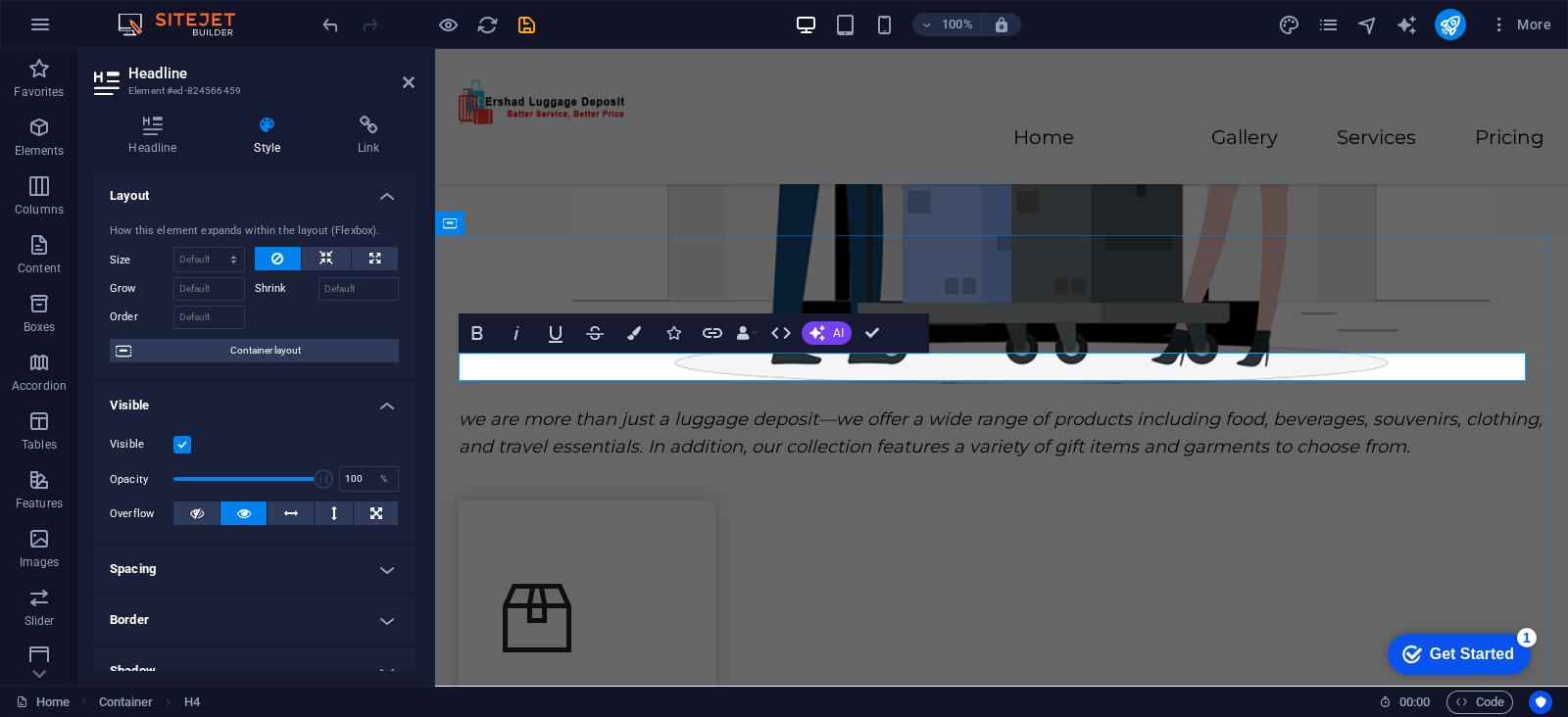 click on "Our Services" at bounding box center [1002, 367] 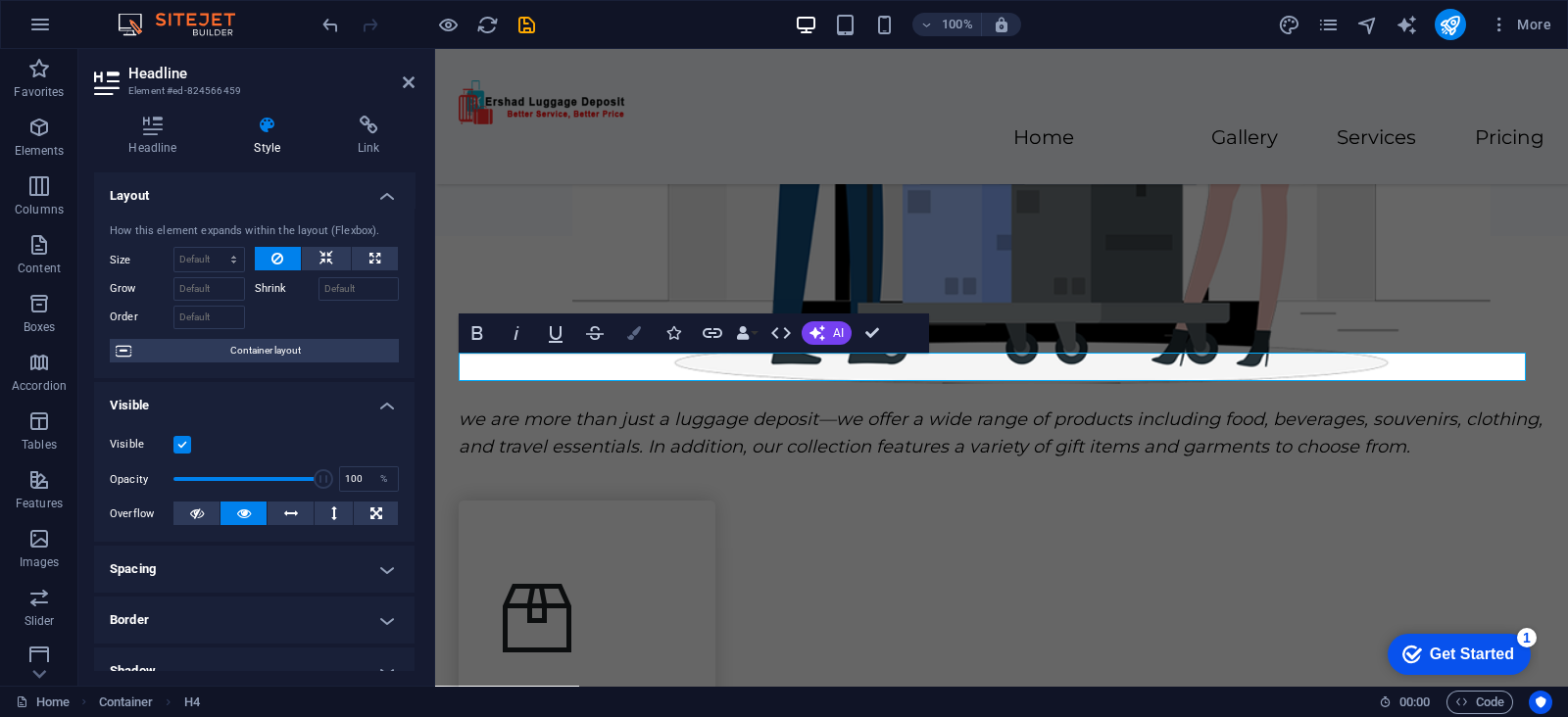 click at bounding box center (634, 333) 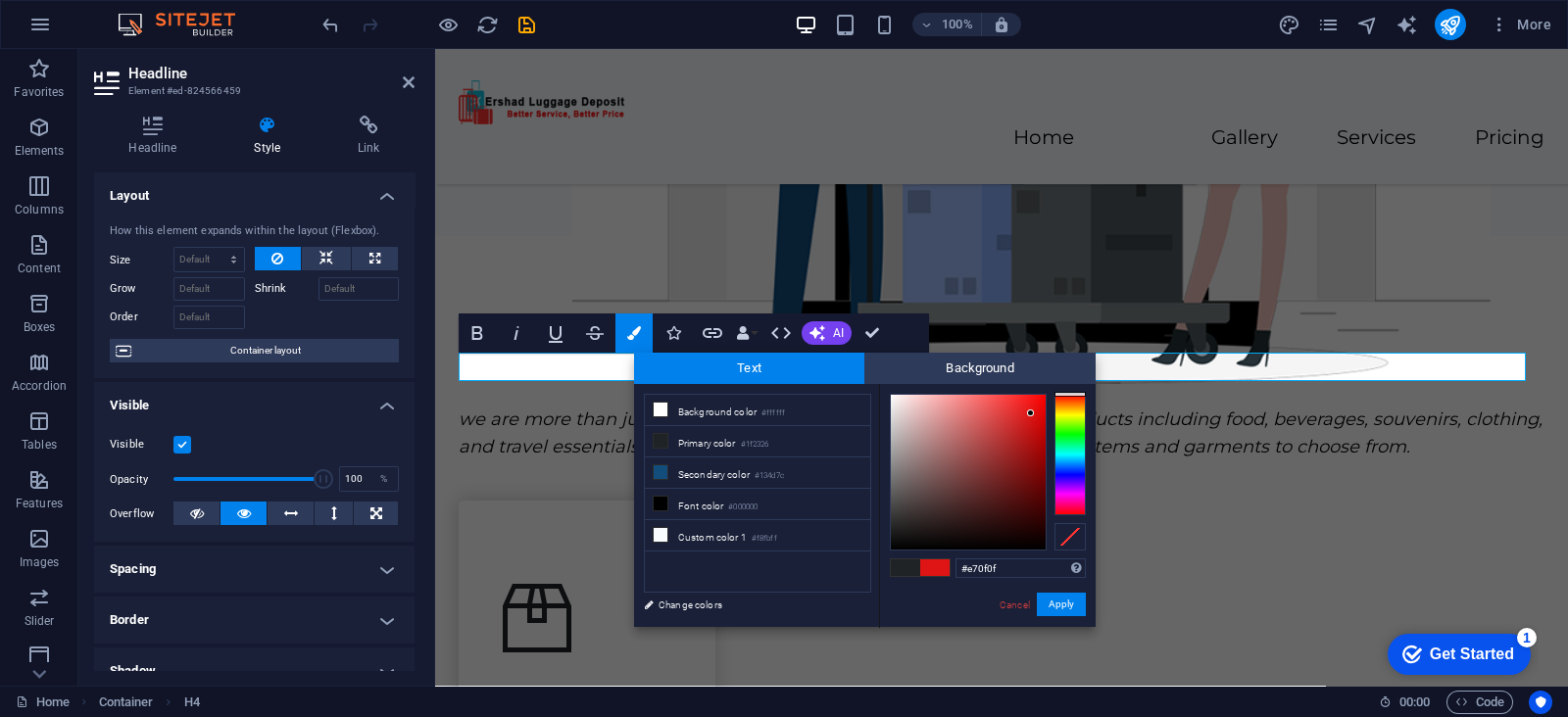 type on "#eb0c0c" 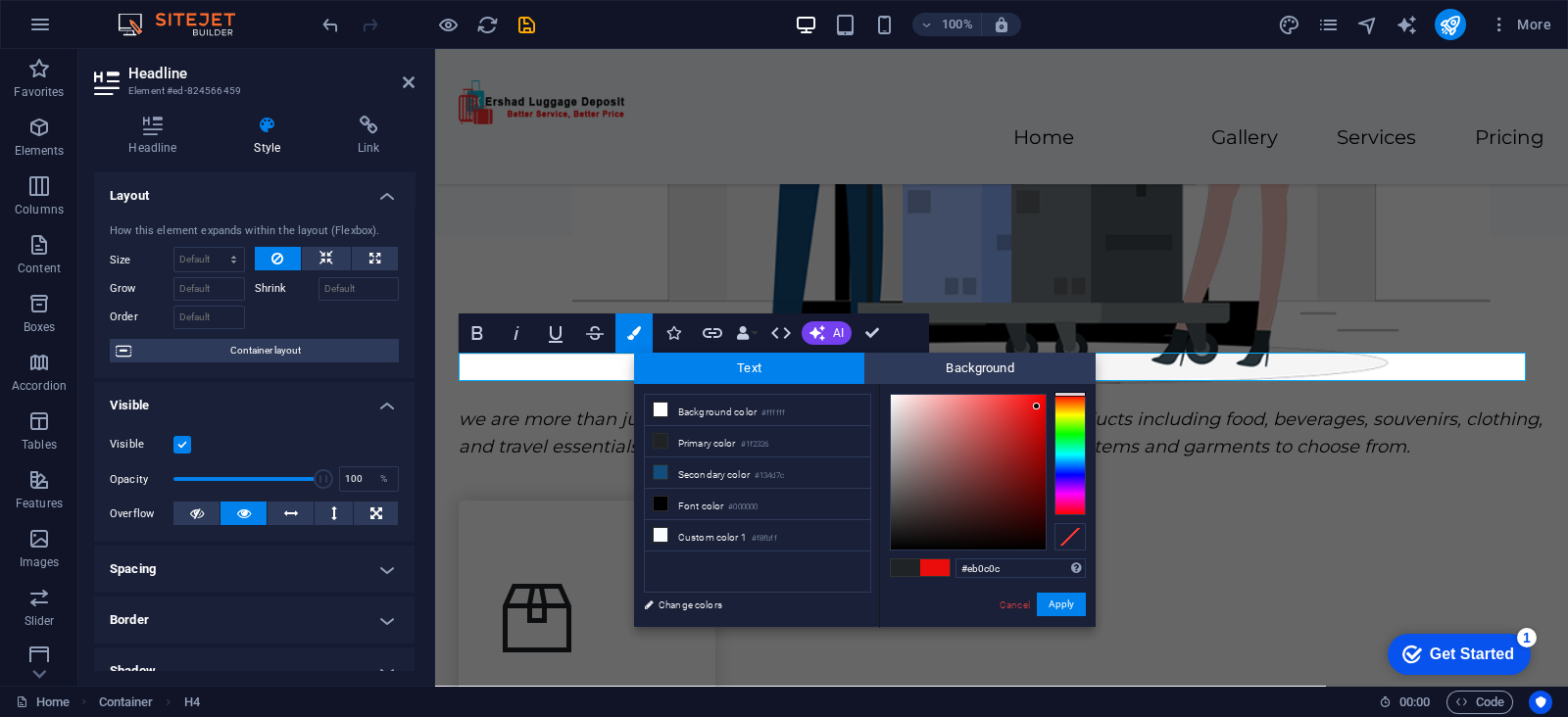drag, startPoint x: 1029, startPoint y: 417, endPoint x: 1037, endPoint y: 406, distance: 13.601471 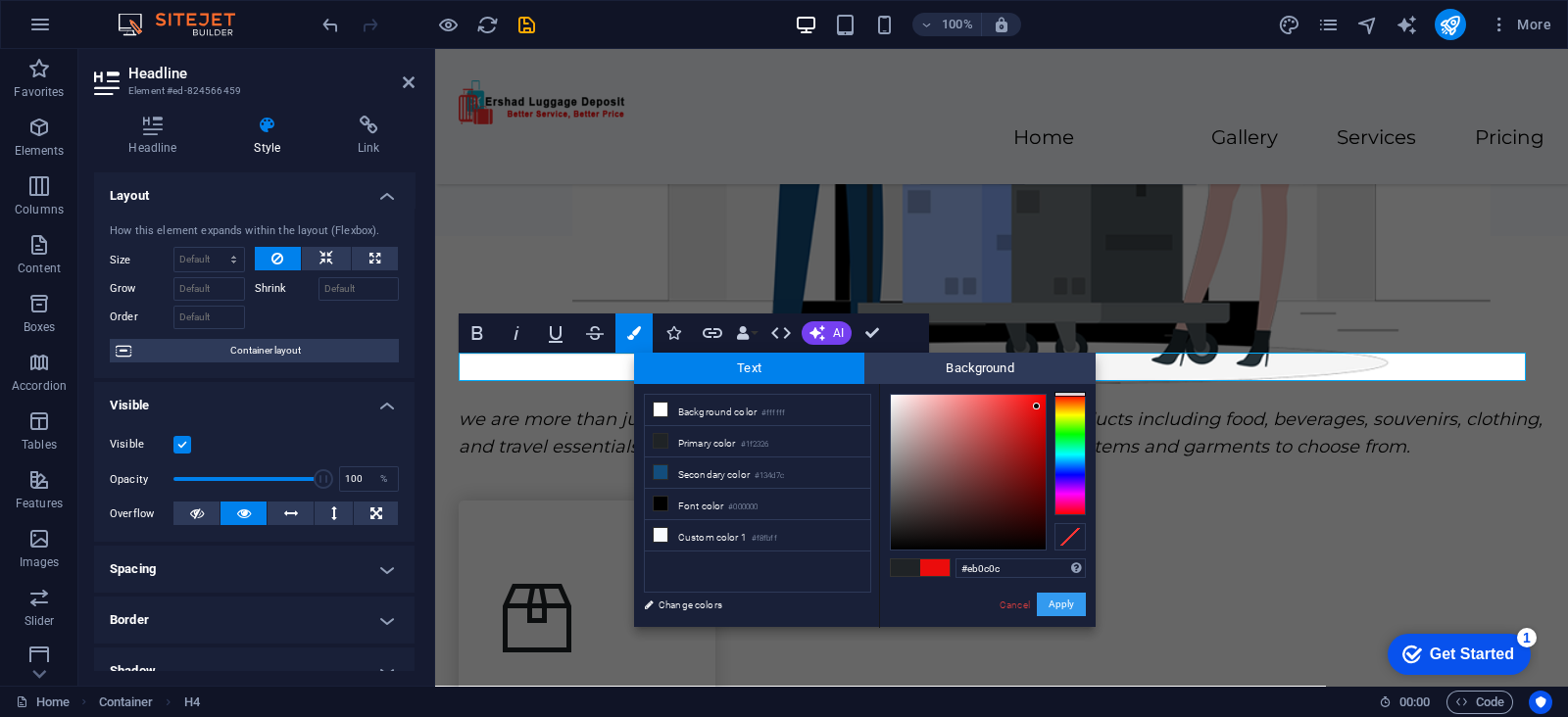 click on "Apply" at bounding box center (1061, 604) 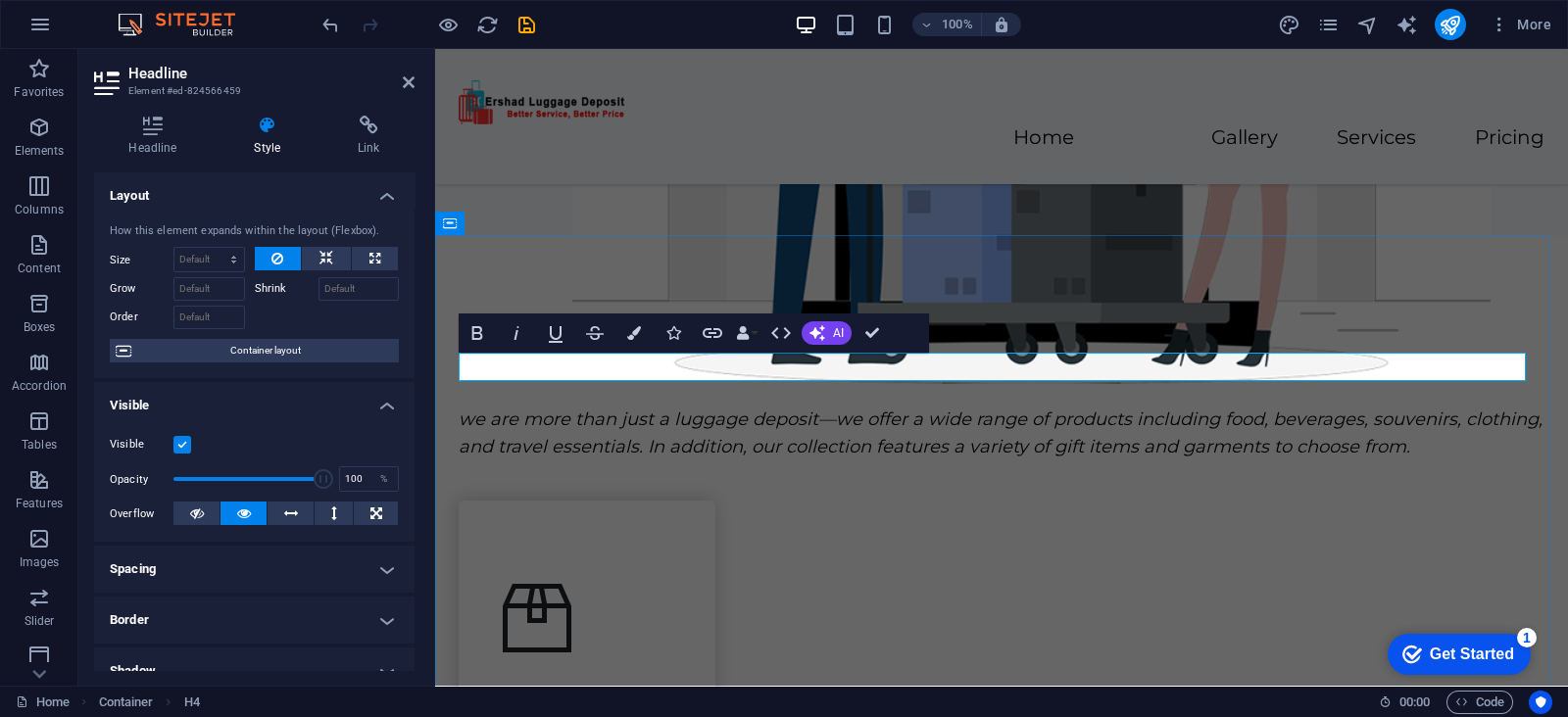 click on "Our Services" at bounding box center [1002, 367] 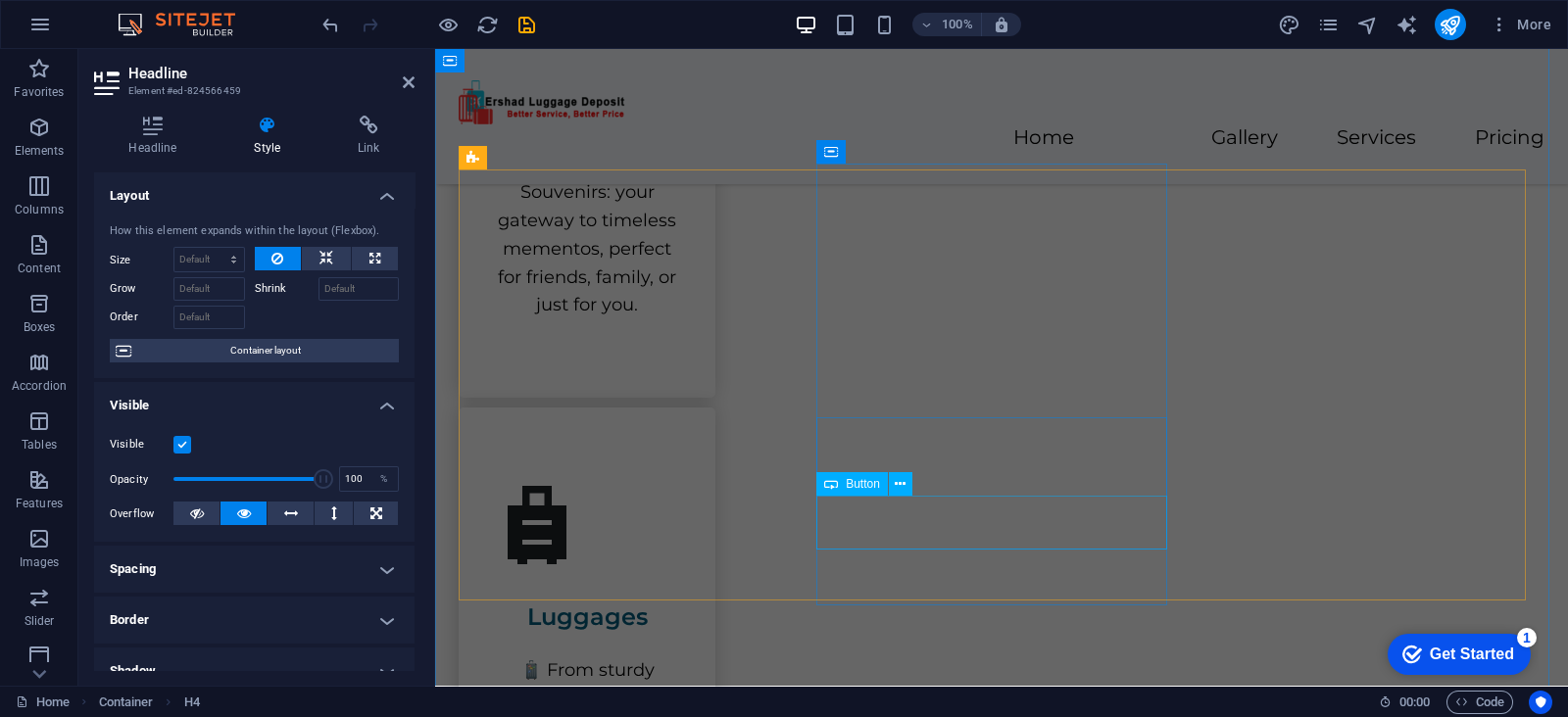 scroll, scrollTop: 3408, scrollLeft: 0, axis: vertical 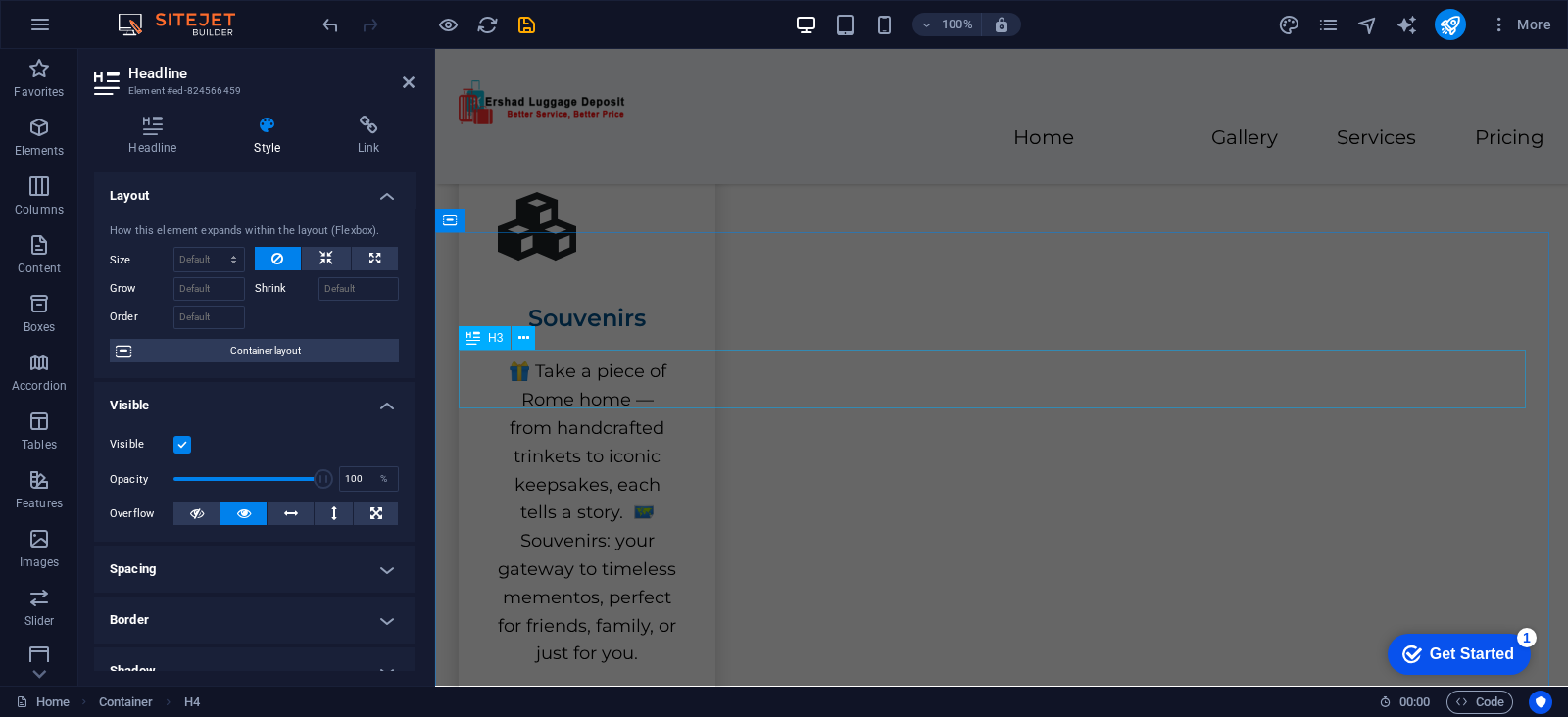 click on "Luggage Service Packages" at bounding box center (1002, 2274) 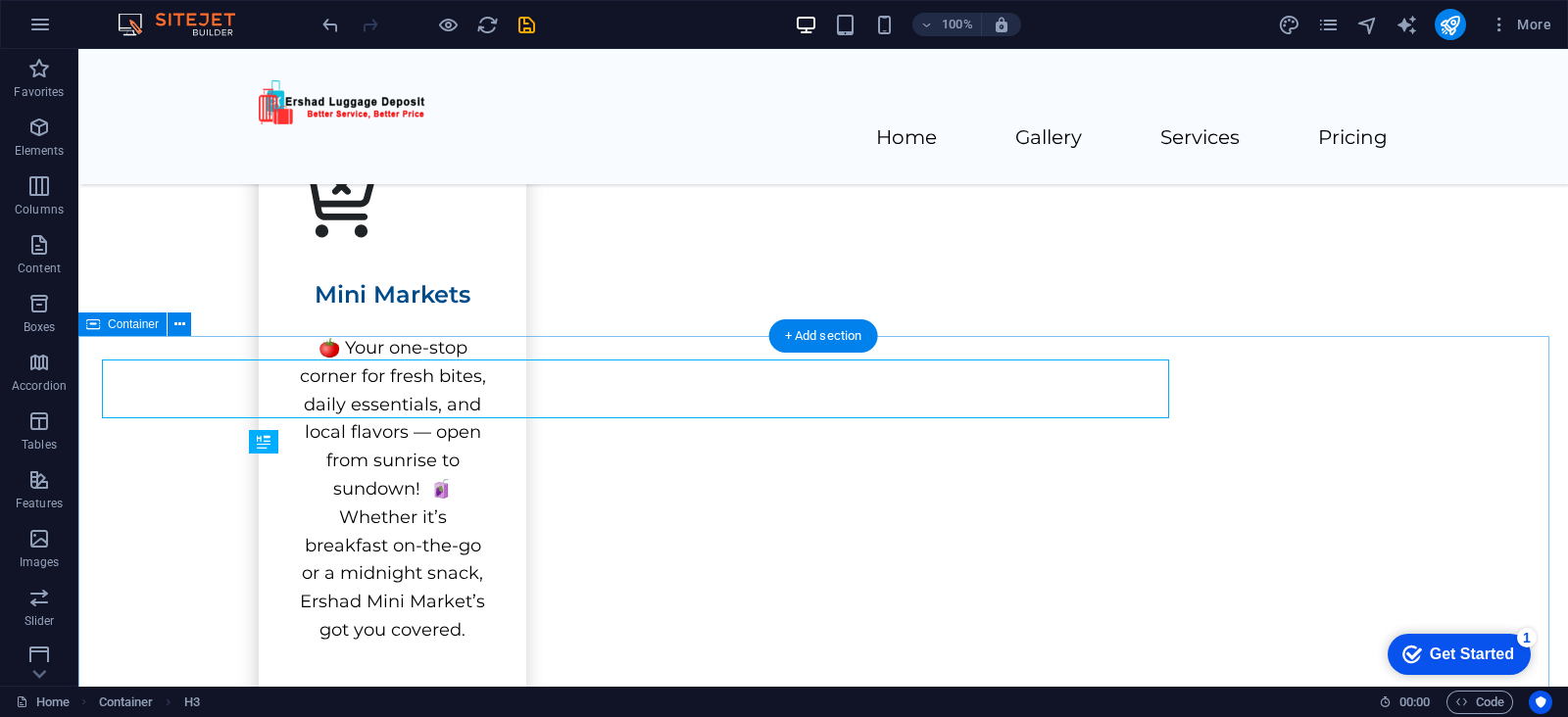 scroll, scrollTop: 3513, scrollLeft: 0, axis: vertical 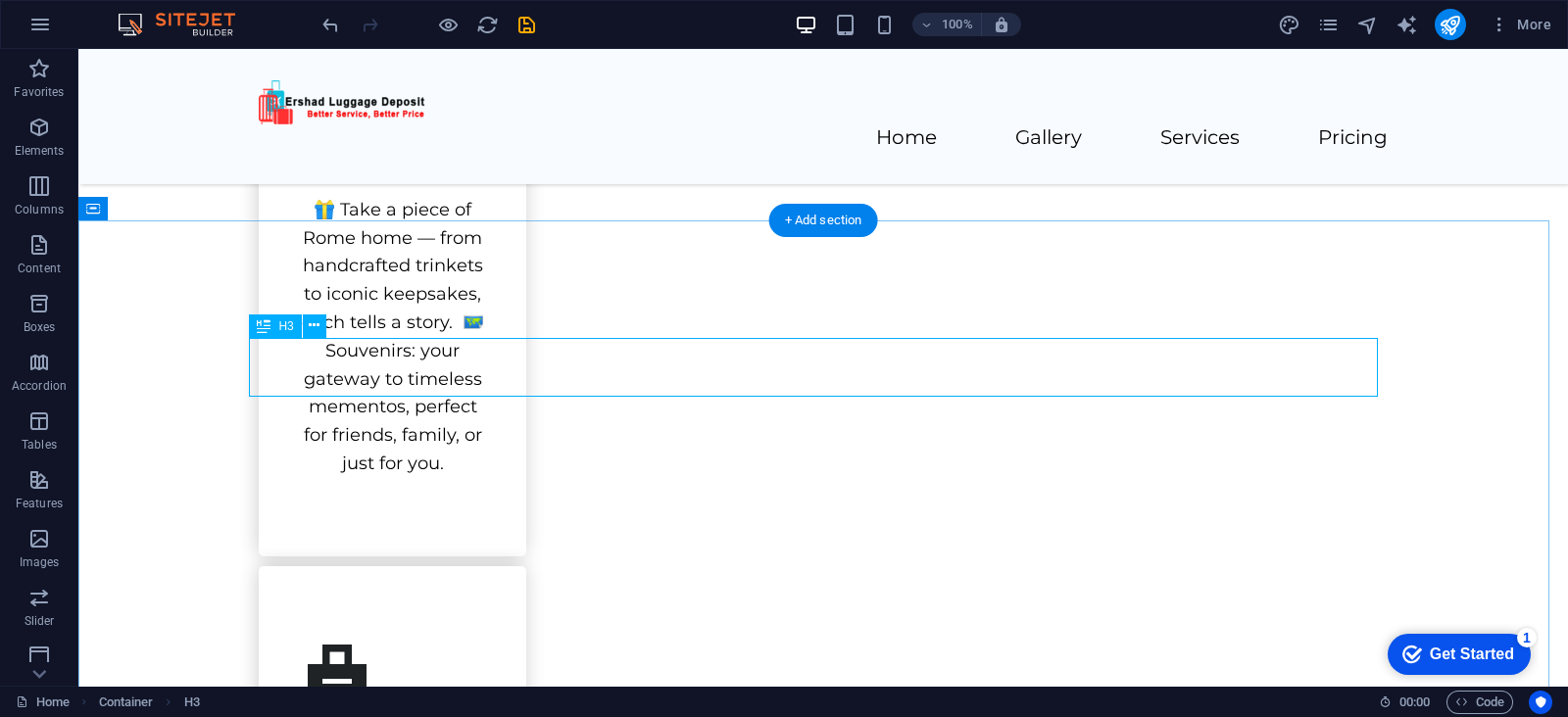 click on "Luggage Service Packages" at bounding box center (823, 2263) 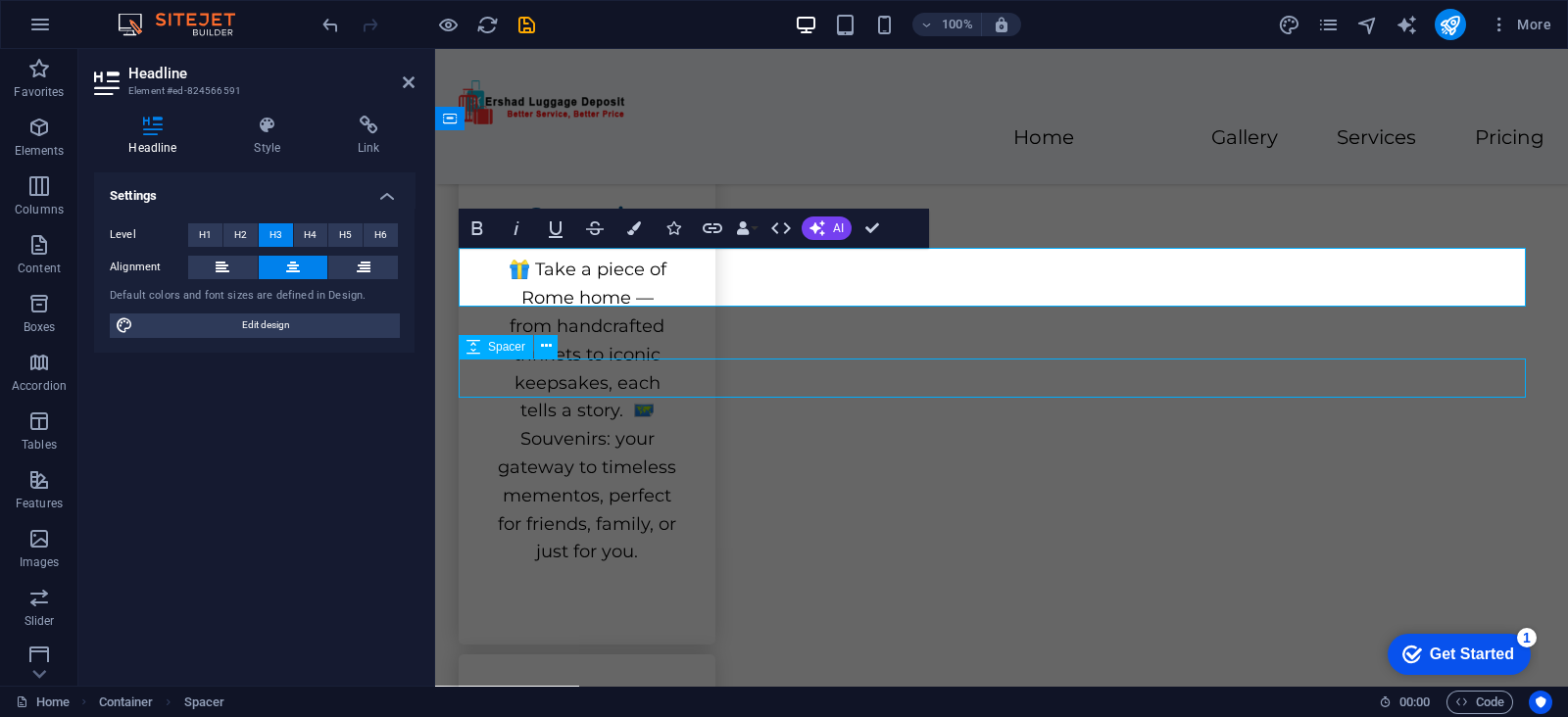 scroll, scrollTop: 3513, scrollLeft: 0, axis: vertical 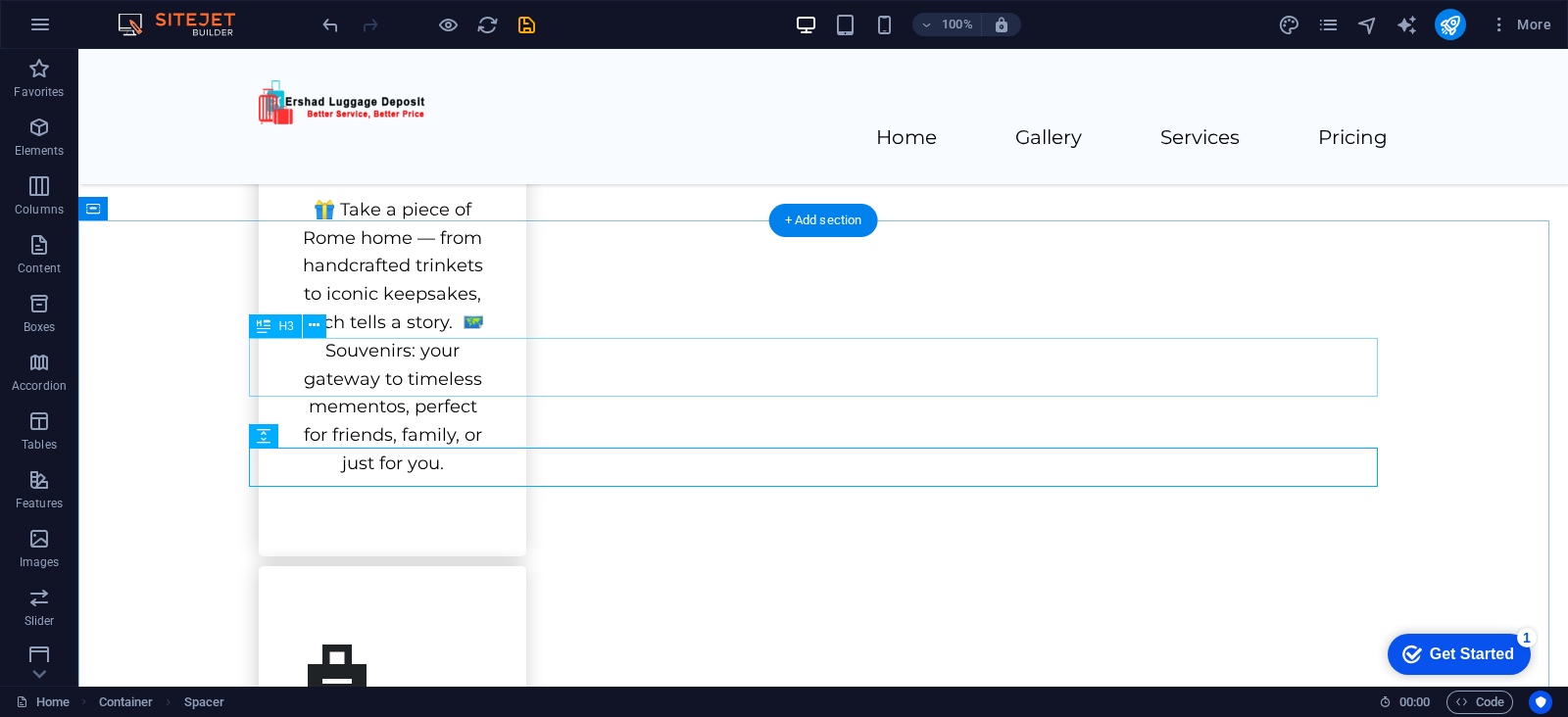 click on "Luggage Service Packages" at bounding box center (823, 2263) 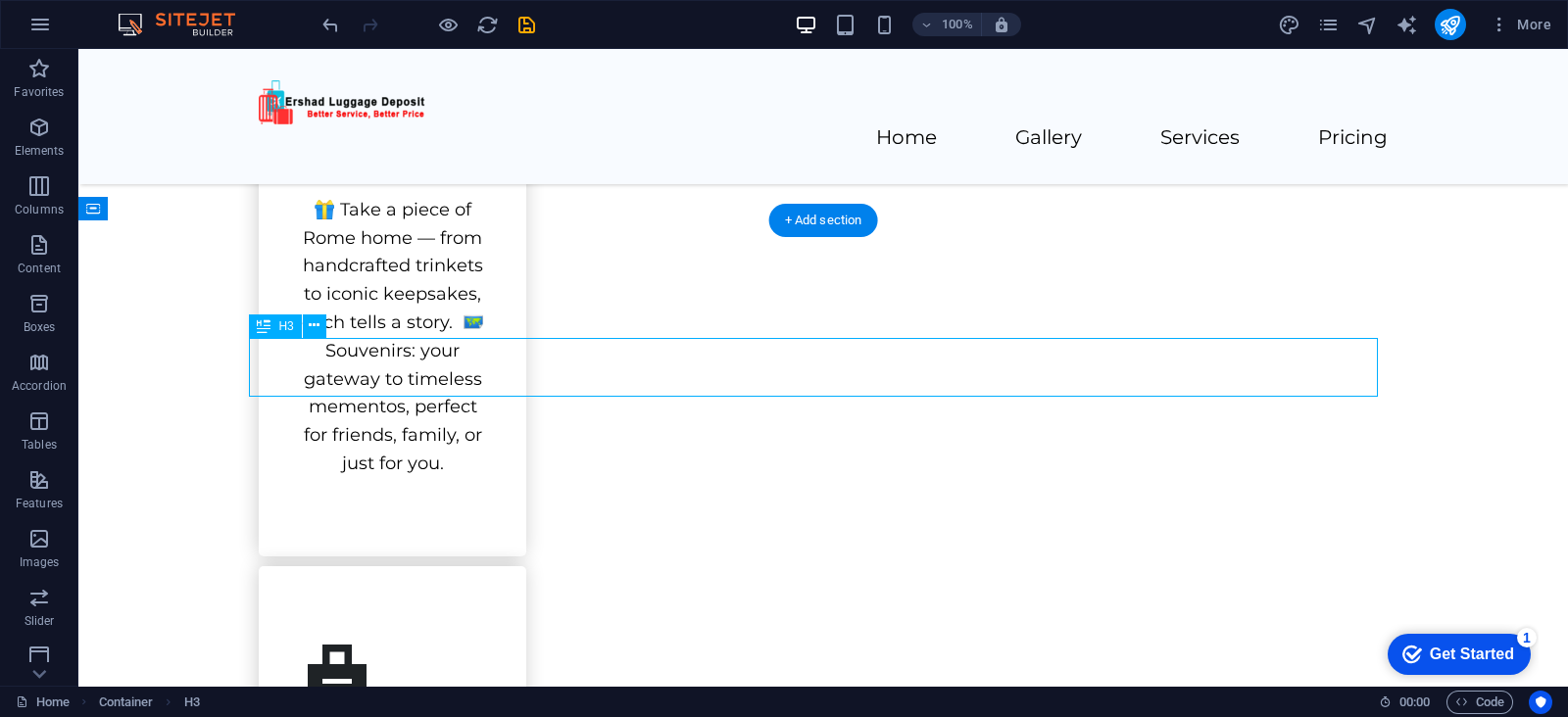 click on "Luggage Service Packages" at bounding box center [823, 2263] 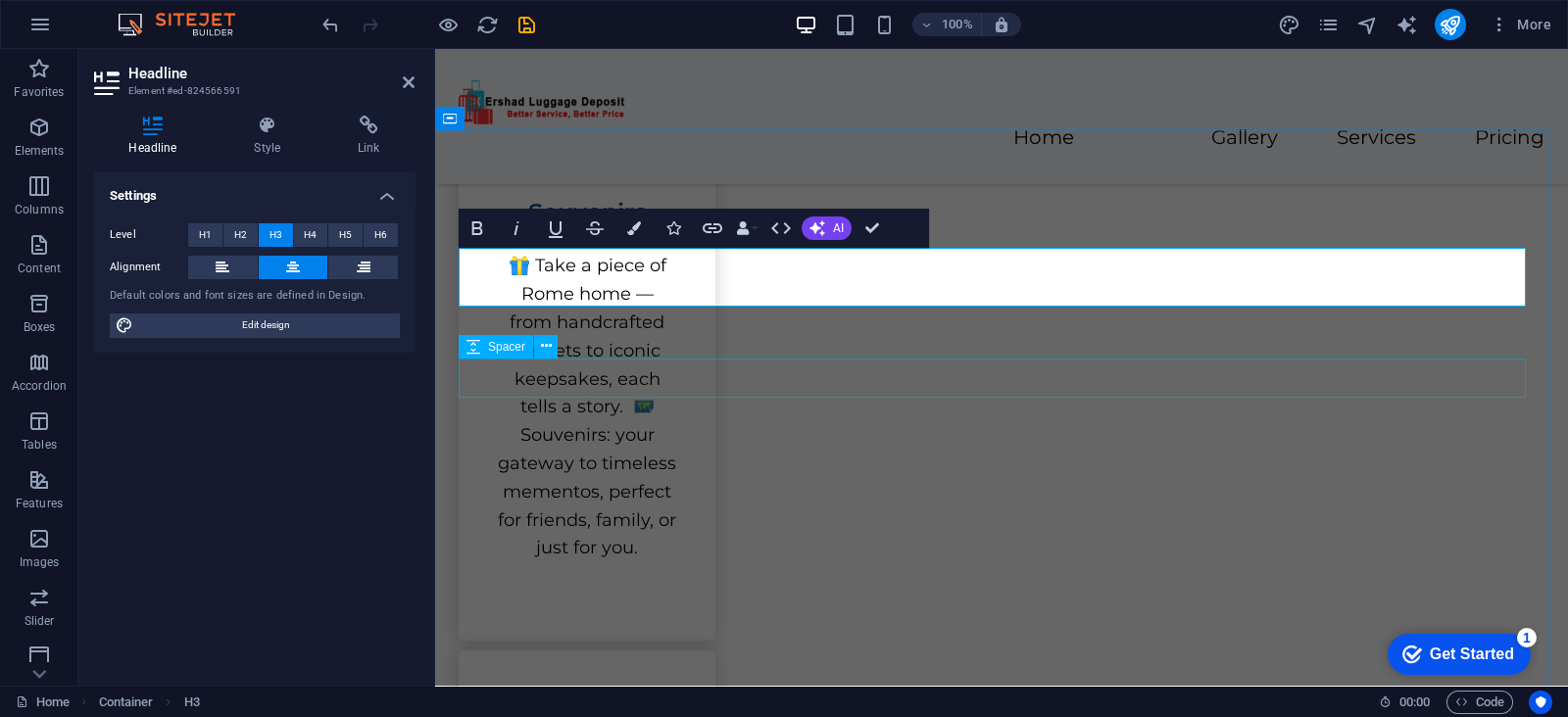 scroll, scrollTop: 3510, scrollLeft: 0, axis: vertical 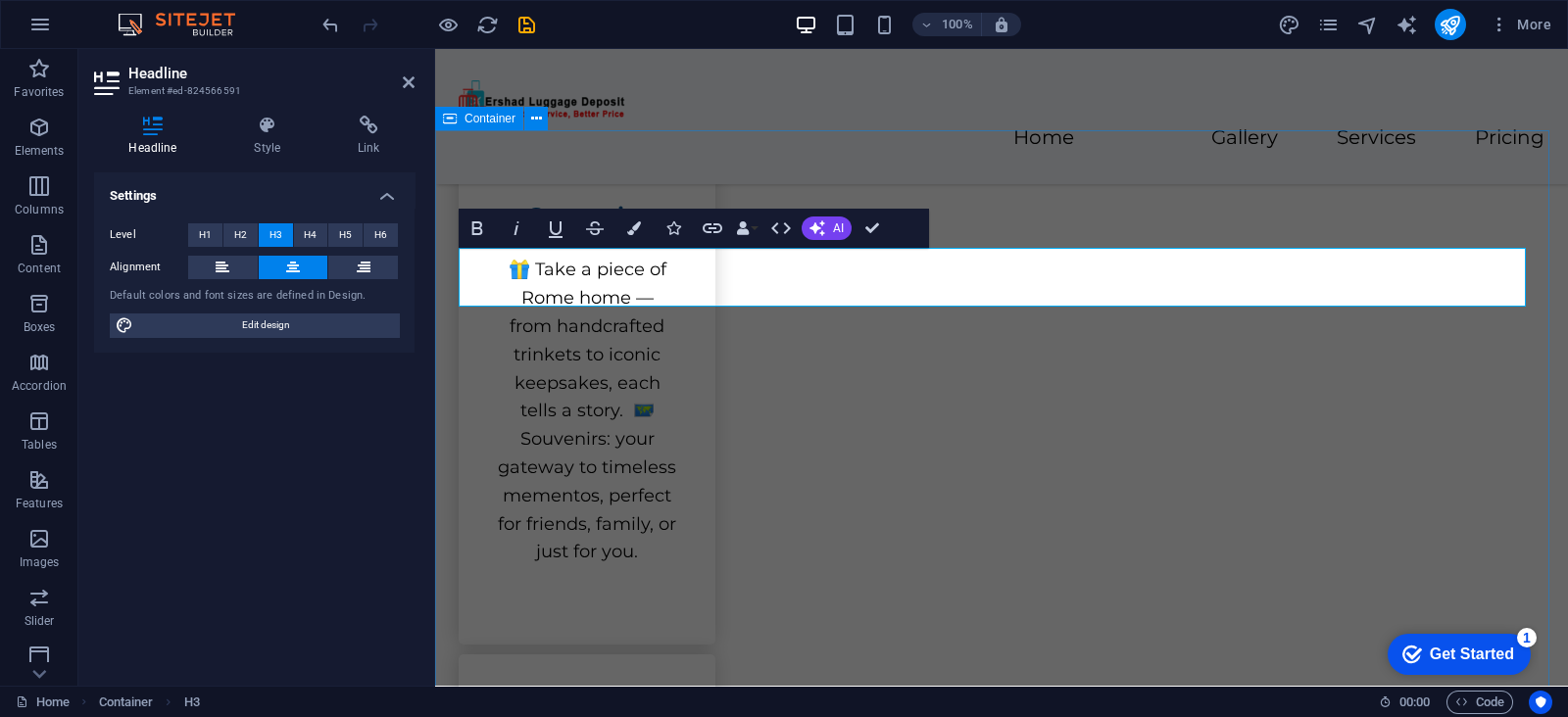 click on "Luggage Service Packages Special Offer for Luggage Storage Basic :: Backpack Bag Size  Regular Per Day €3 Promo Standard :: Regular Bag Size  55x45x20CM Per Day € 4 Promo Premium:: Big Bag Size Size: 75x55x25CM Per Day € 5 Promo" at bounding box center (1002, 2874) 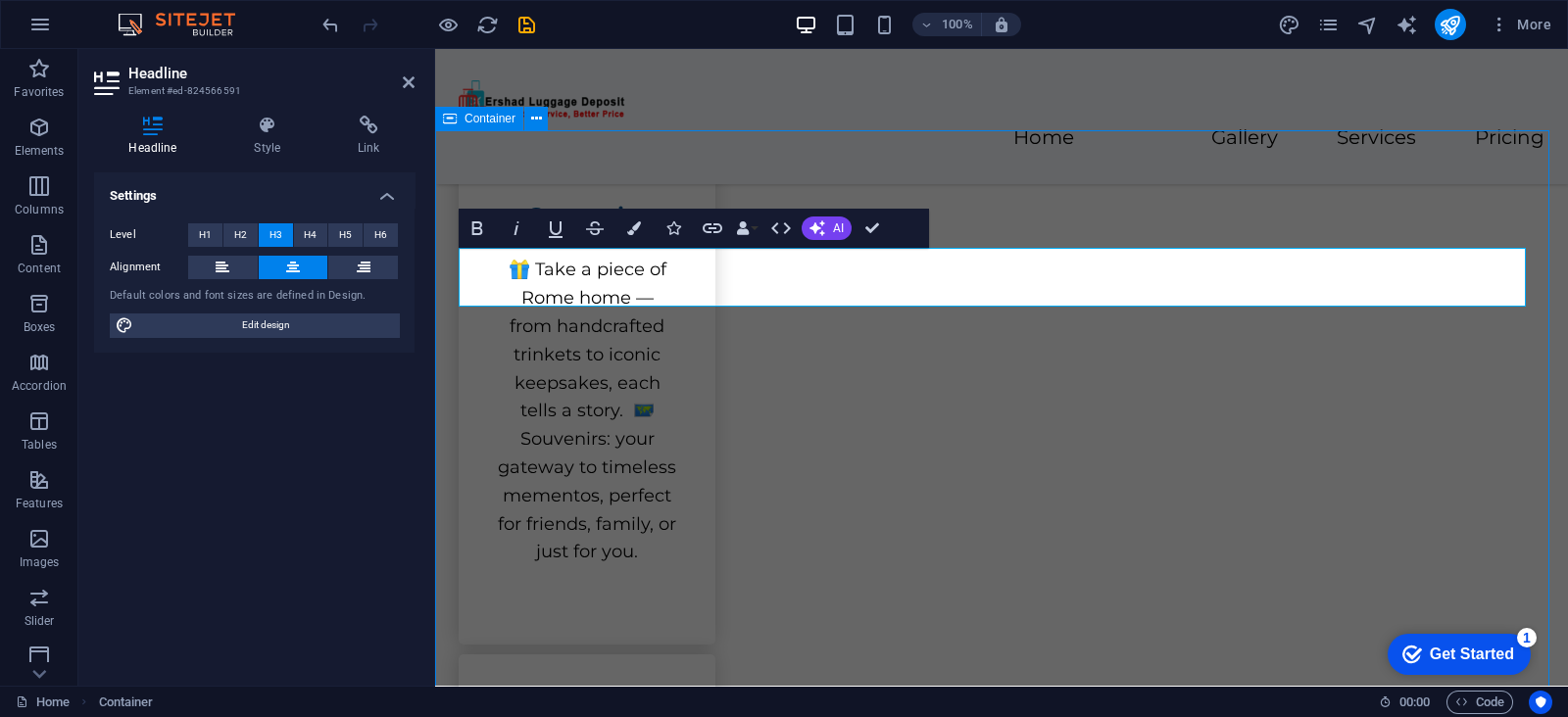 scroll, scrollTop: 3604, scrollLeft: 0, axis: vertical 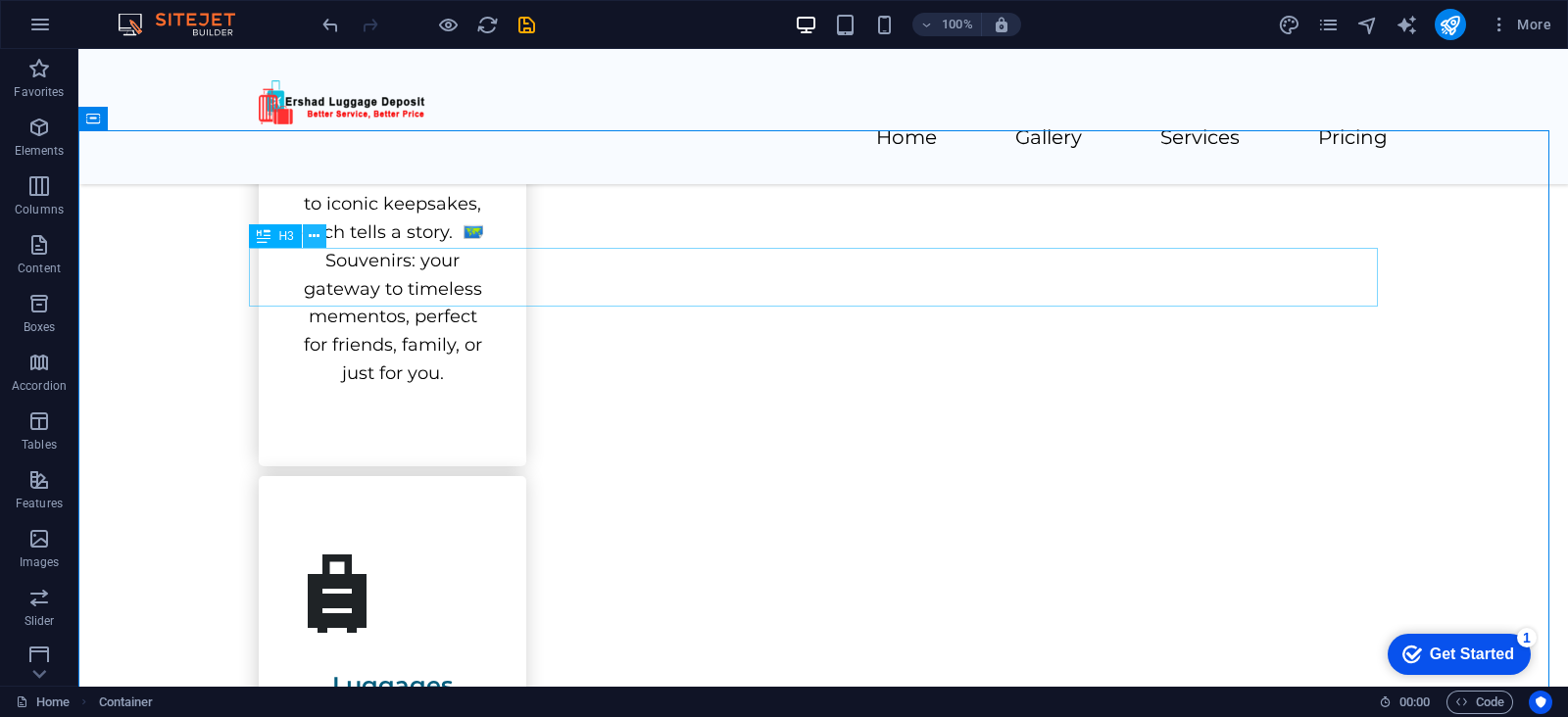 click at bounding box center [314, 236] 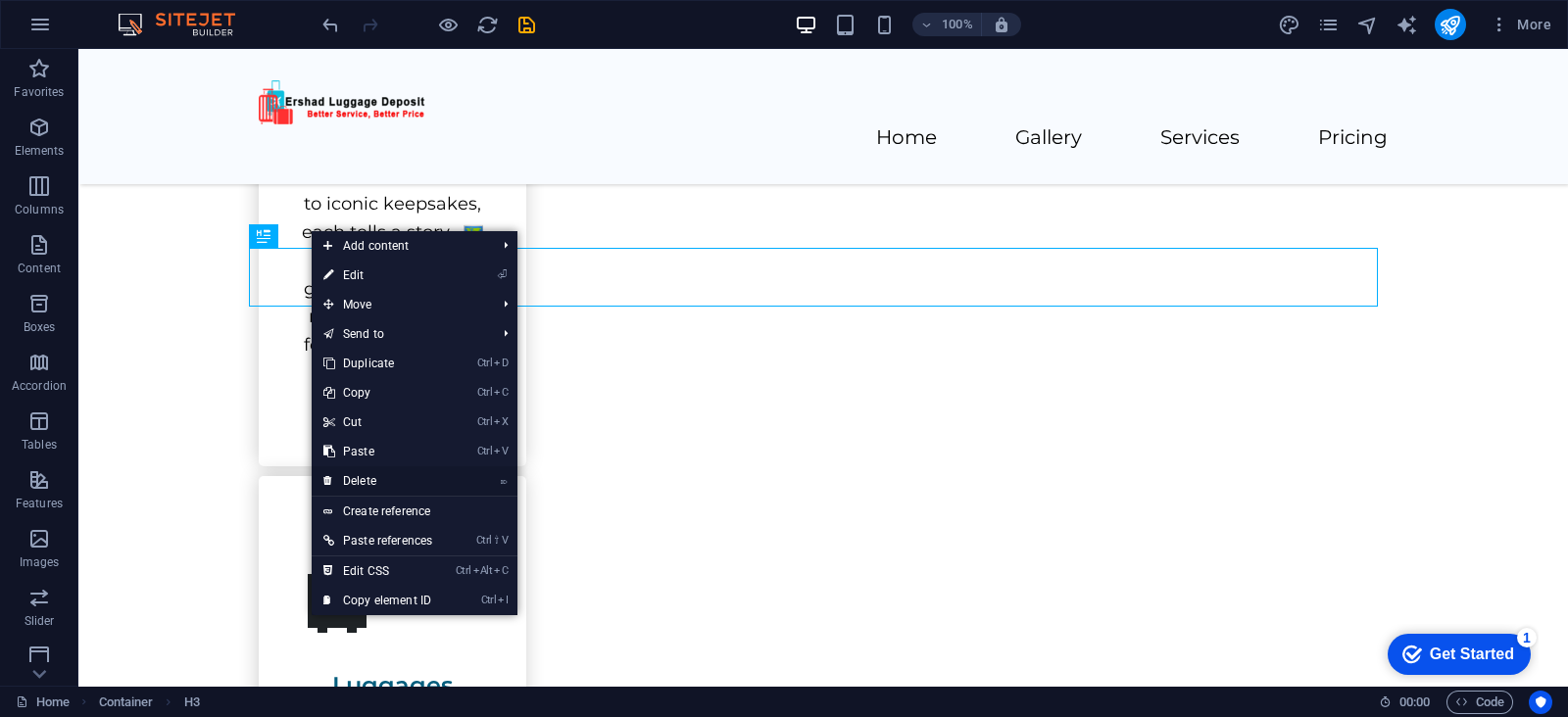 click on "⌦  Delete" at bounding box center (377, 481) 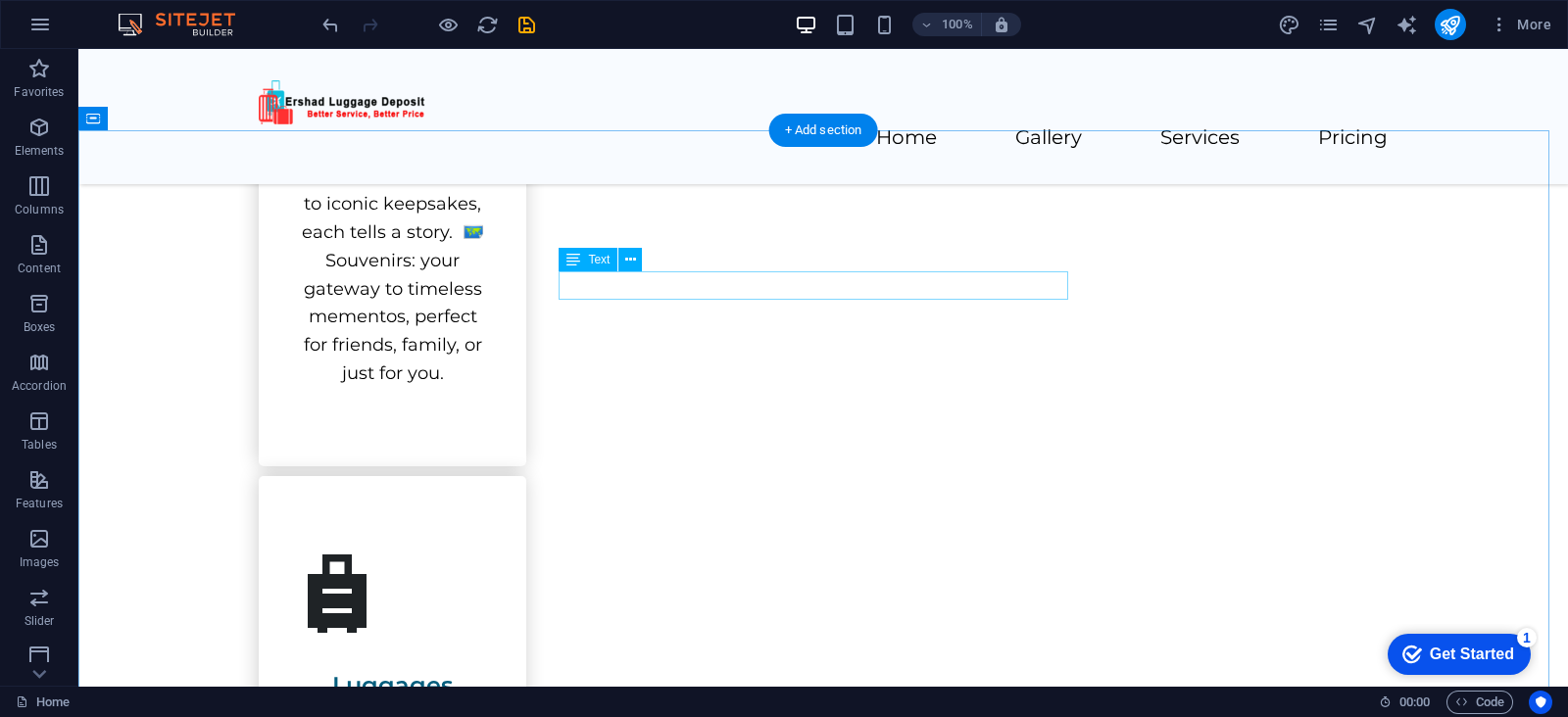 click on "Special Offer for Luggage Storage" at bounding box center (823, 2180) 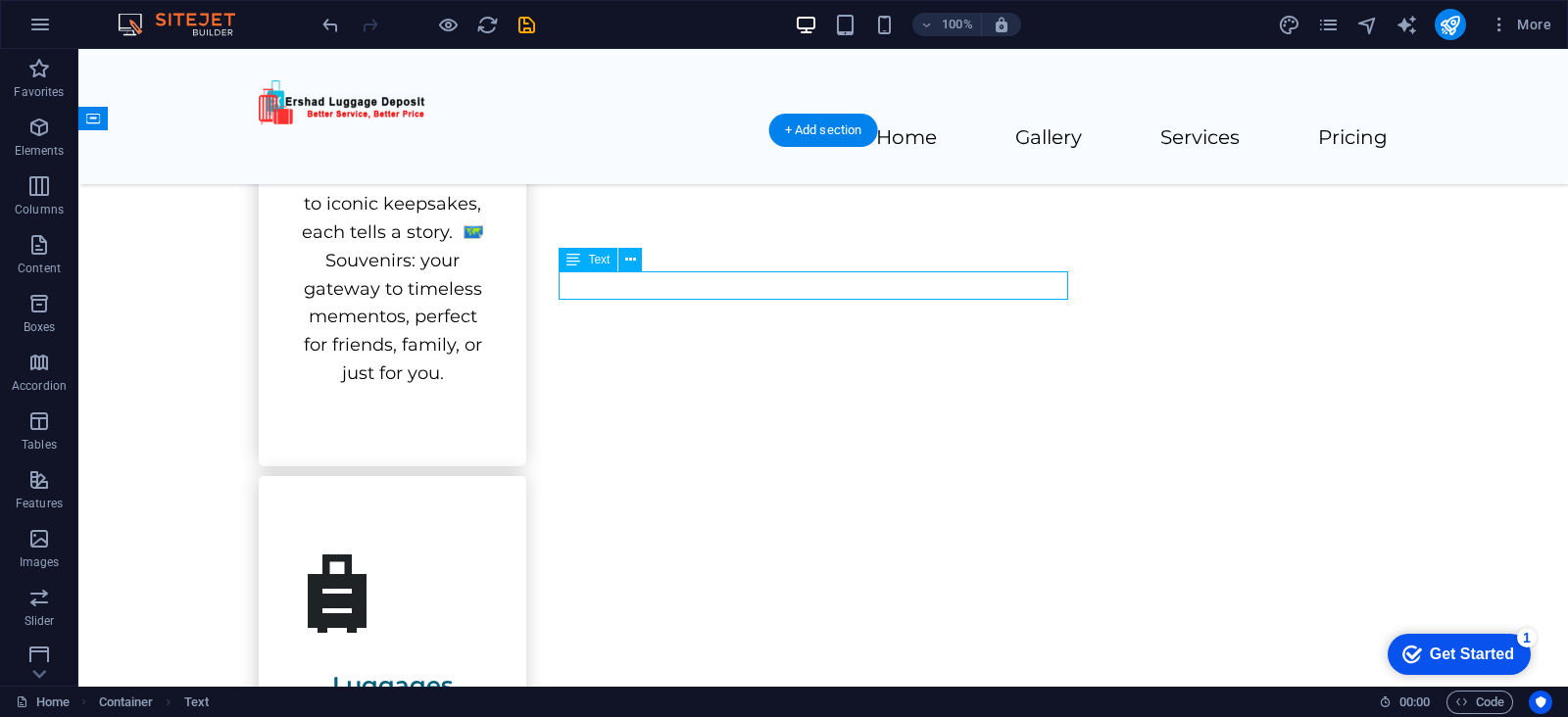 click on "Special Offer for Luggage Storage" at bounding box center [823, 2180] 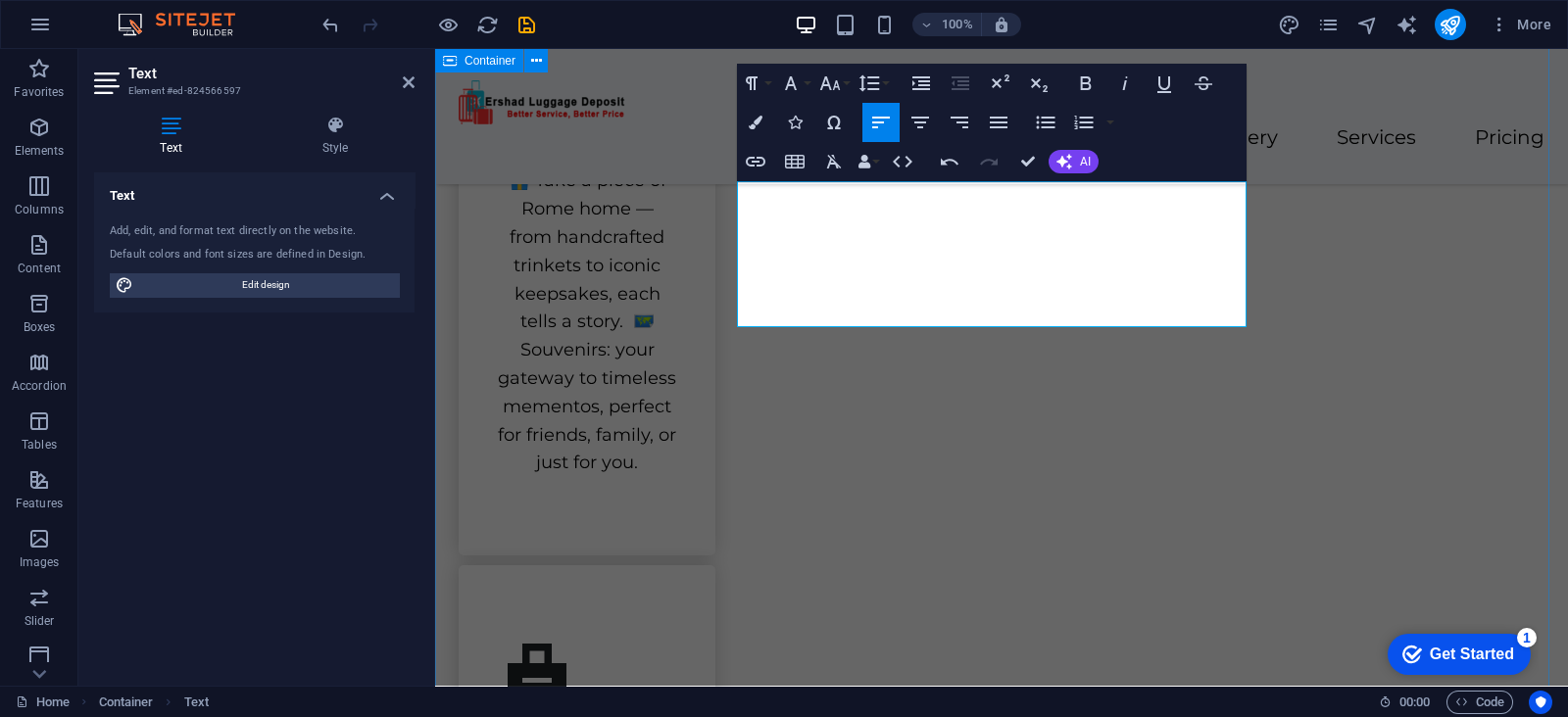 drag, startPoint x: 1018, startPoint y: 278, endPoint x: 731, endPoint y: 211, distance: 294.71681 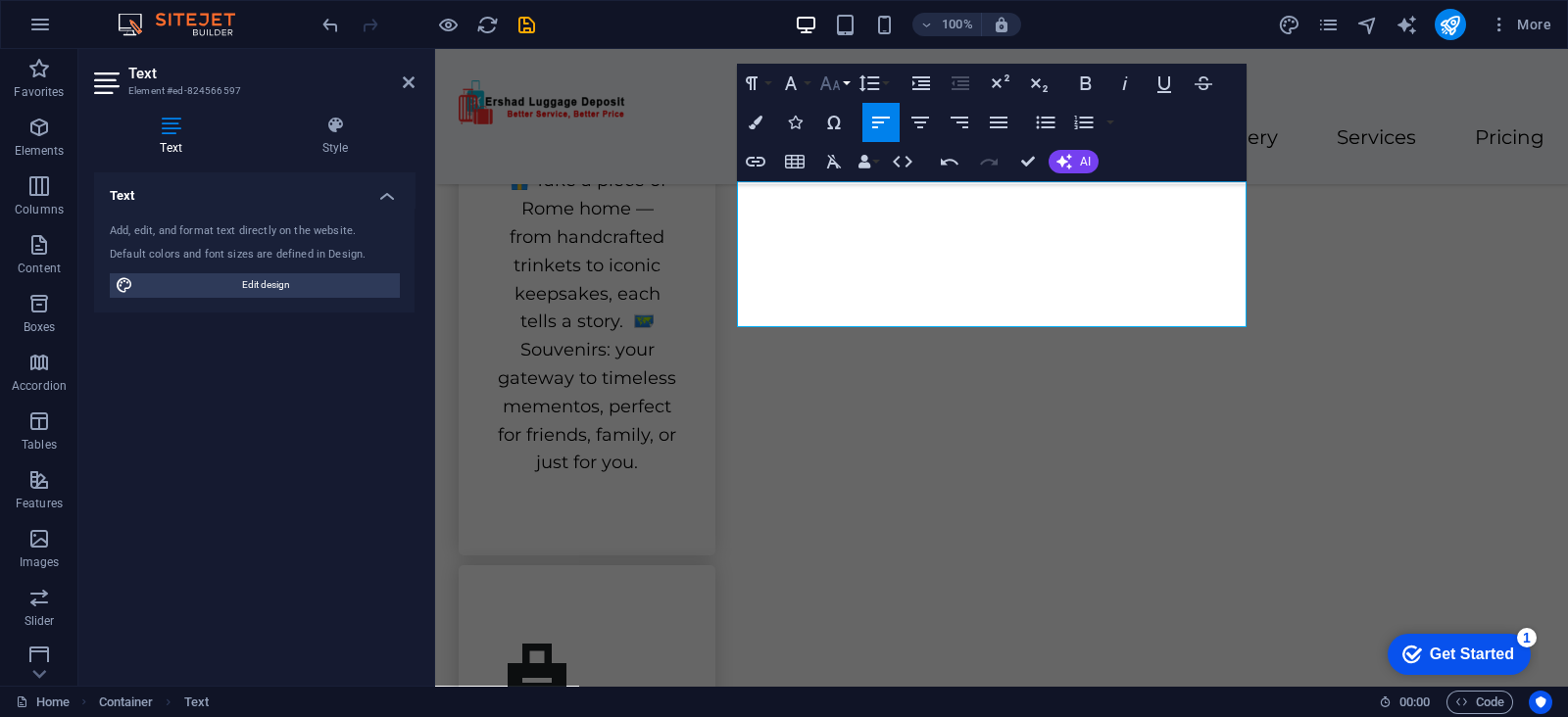 click 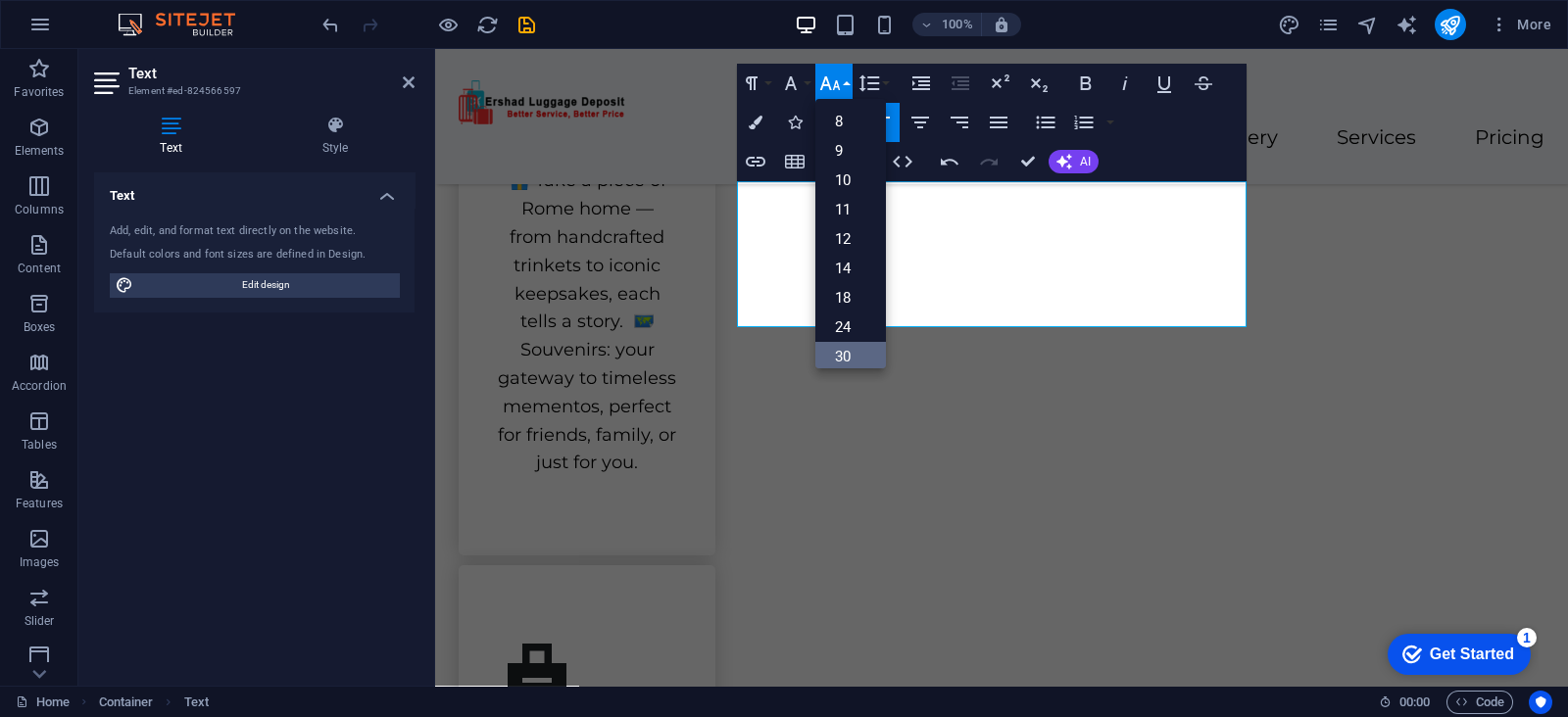 click on "30" at bounding box center [851, 357] 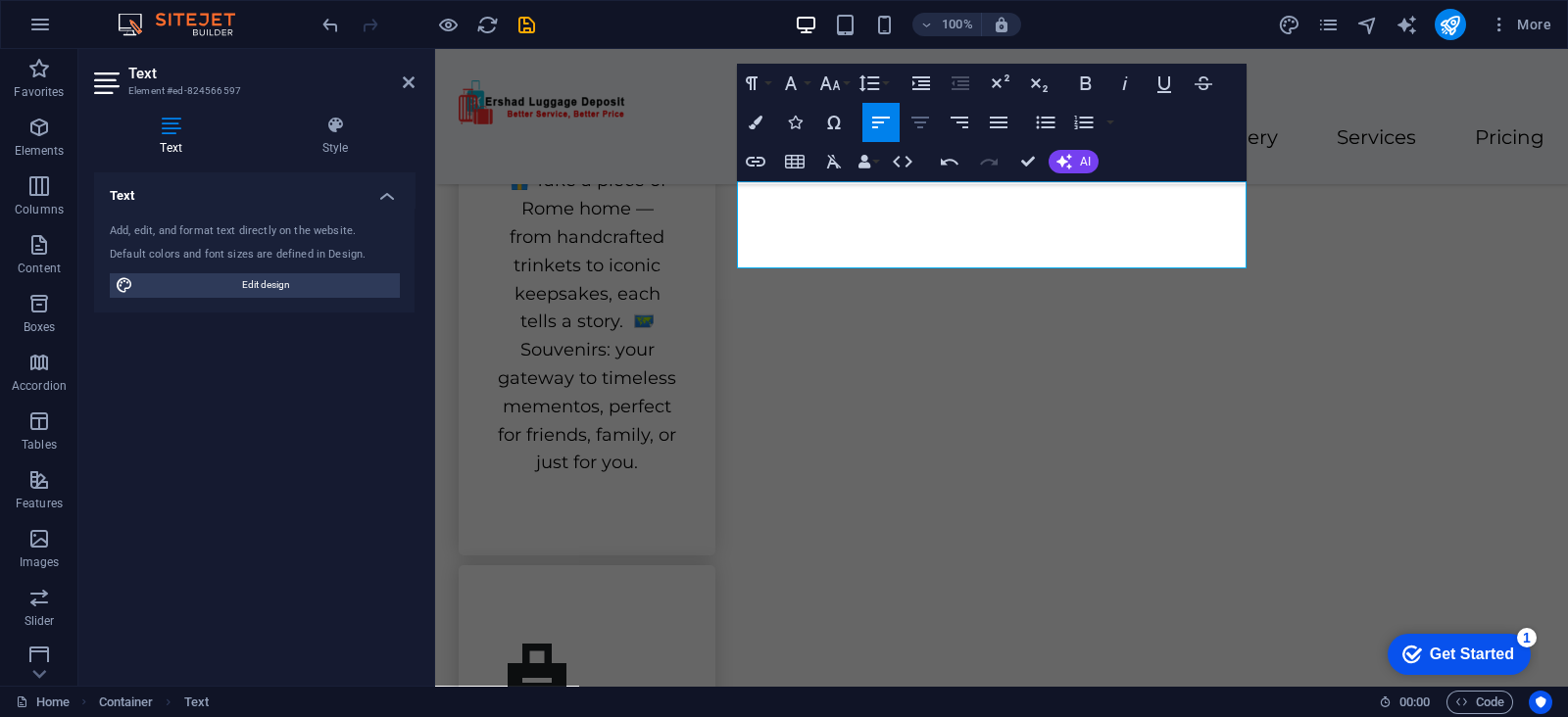 click 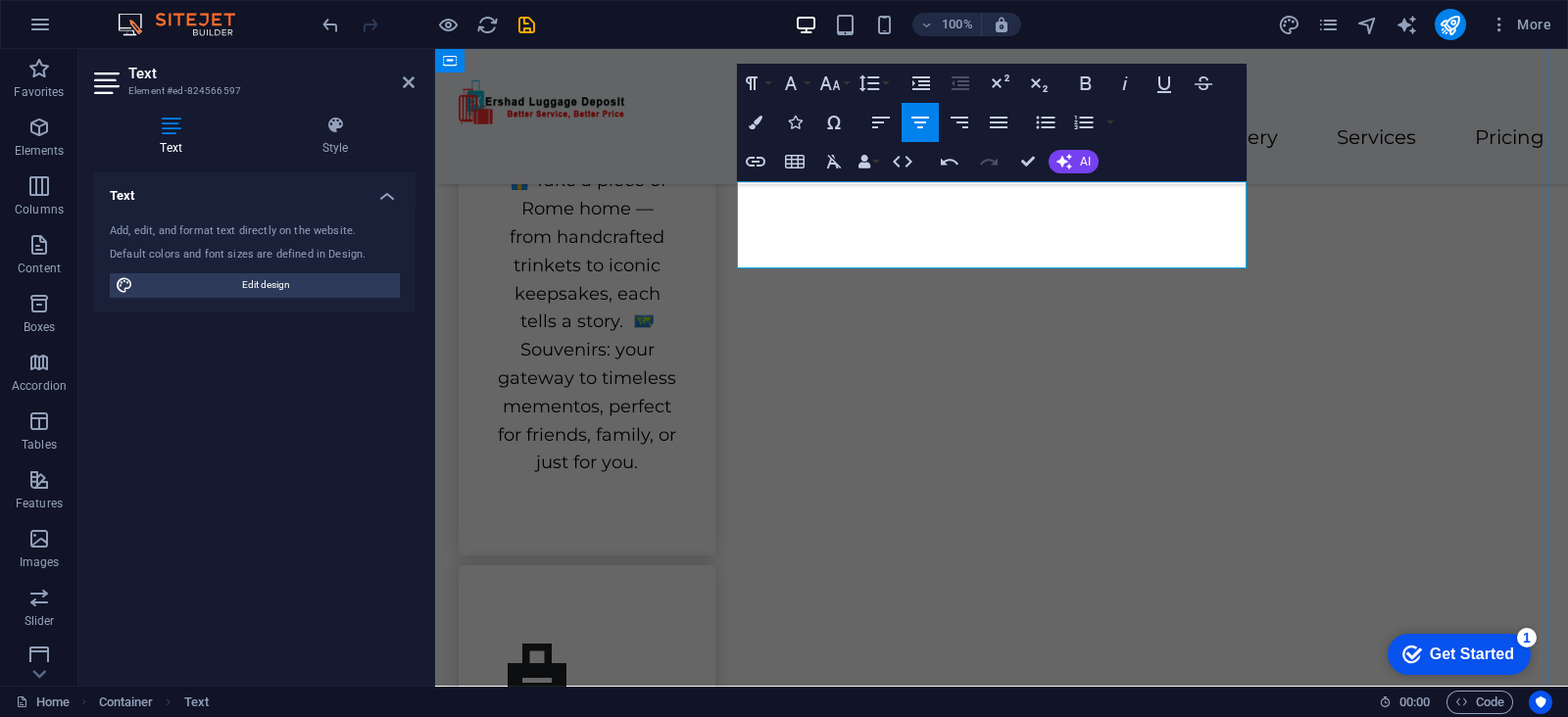 click on "Luggage Service Packages" at bounding box center (1002, 2113) 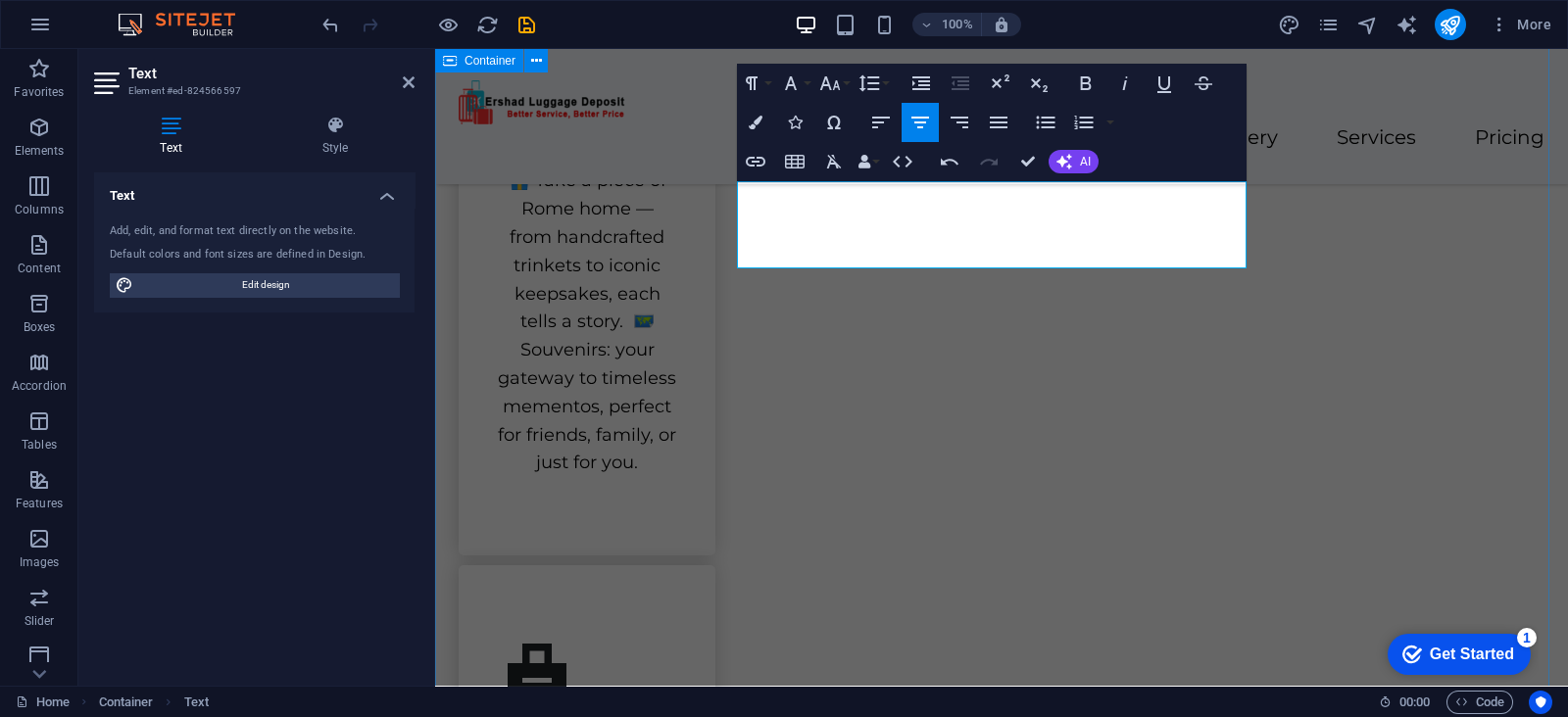 click on "Luggage Service Packages Special Offer for Luggage Storage Basic :: Backpack Bag Size  Regular Per Day €3 Promo Standard :: Regular Bag Size  55x45x20CM Per Day € 4 Promo Premium:: Big Bag Size Size: 75x55x25CM Per Day € 5 Promo" at bounding box center (1002, 2785) 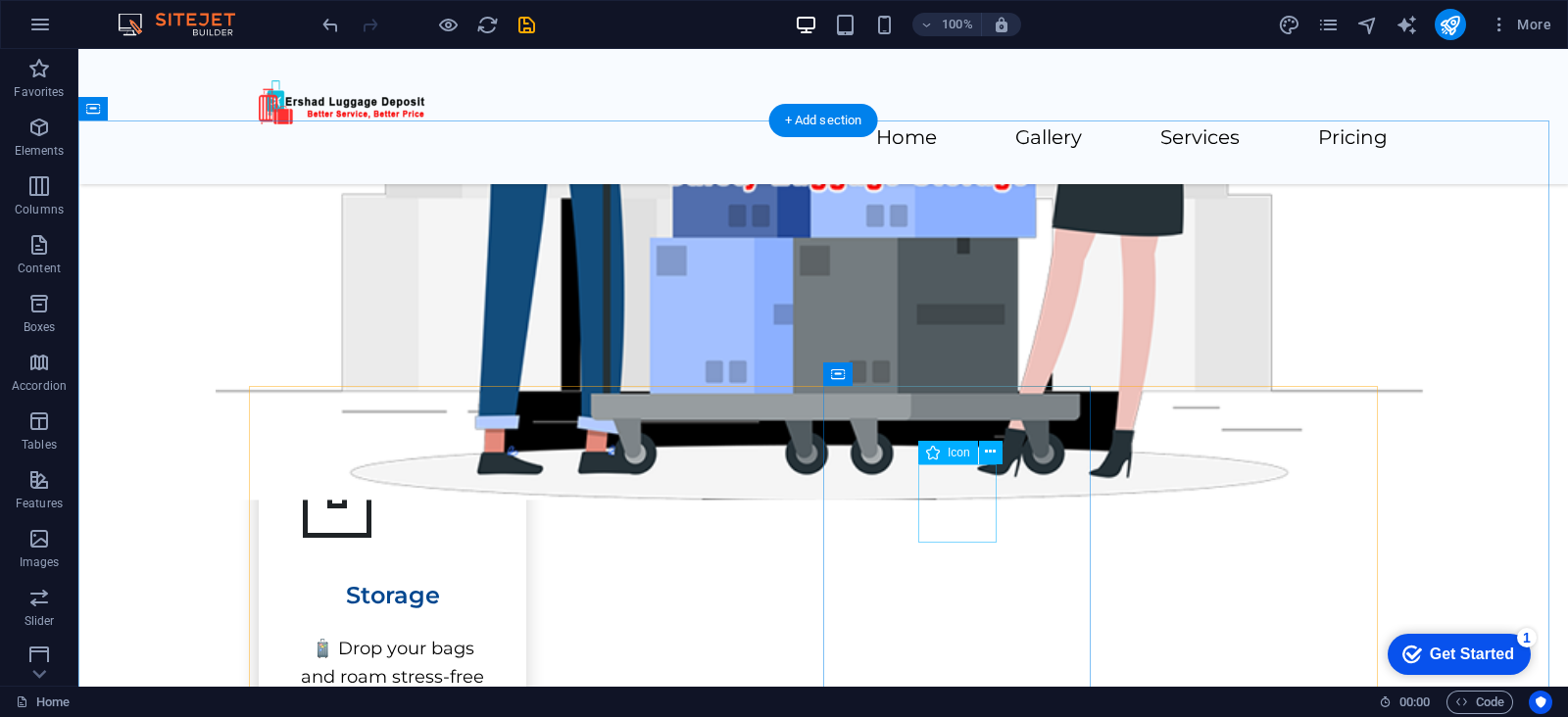 scroll, scrollTop: 1657, scrollLeft: 0, axis: vertical 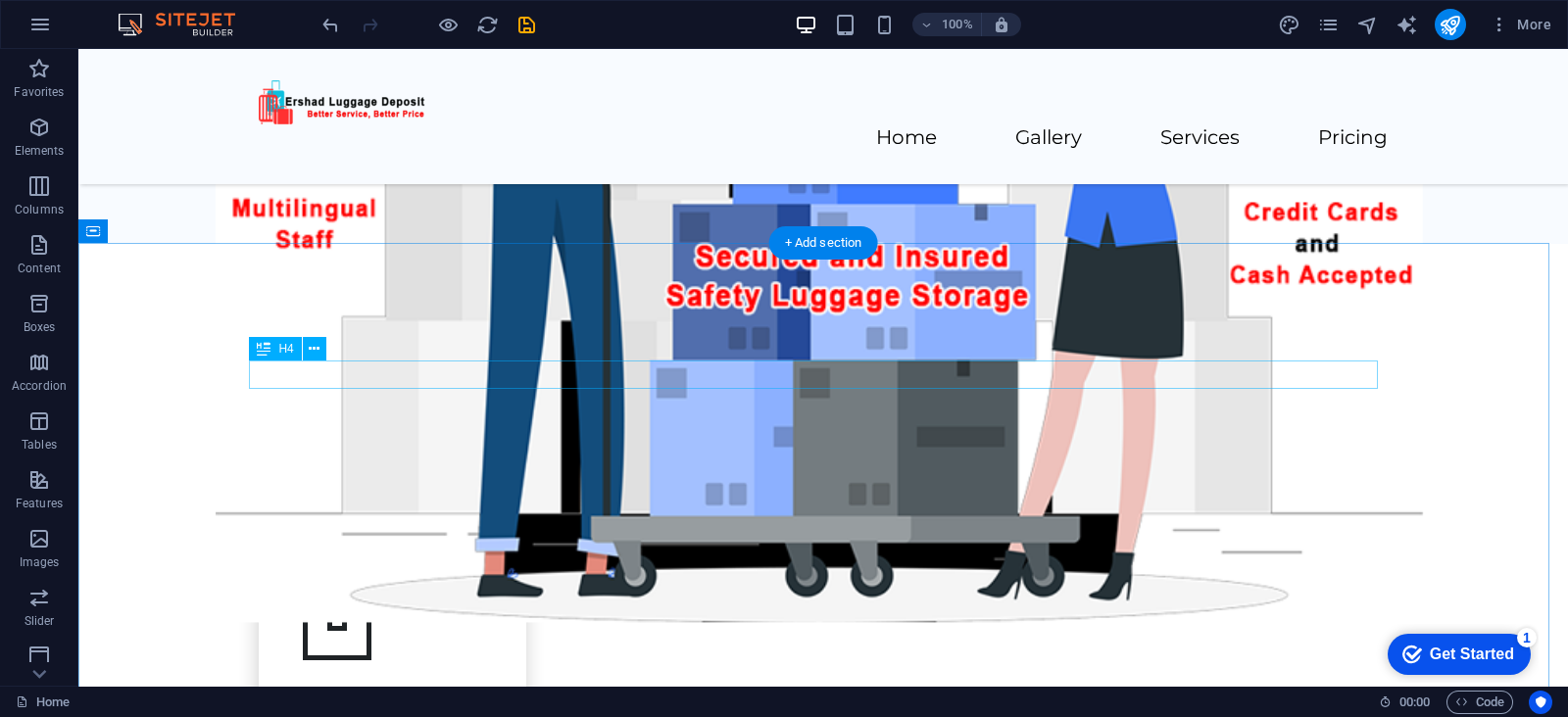 click on "Our Services" at bounding box center [823, 375] 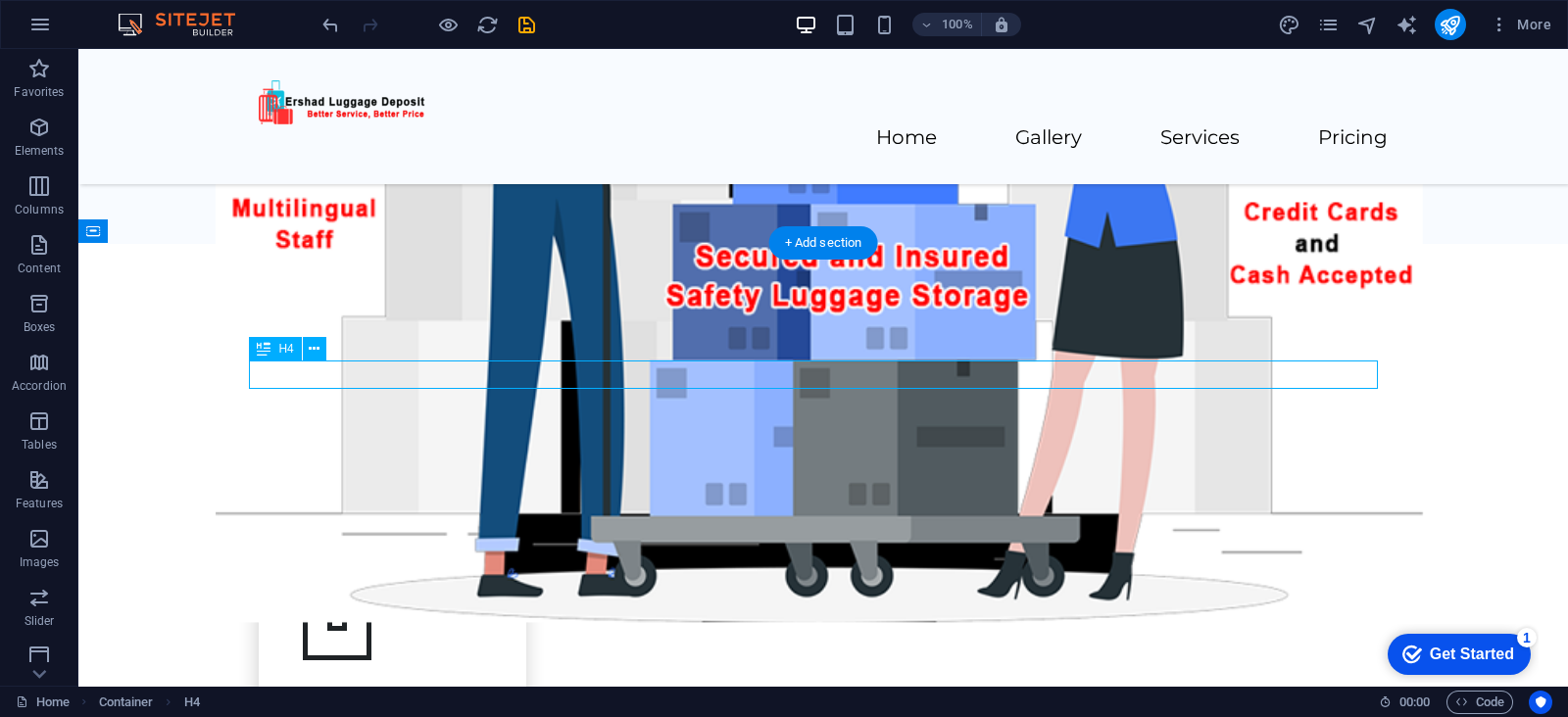click on "Our Services" at bounding box center (823, 375) 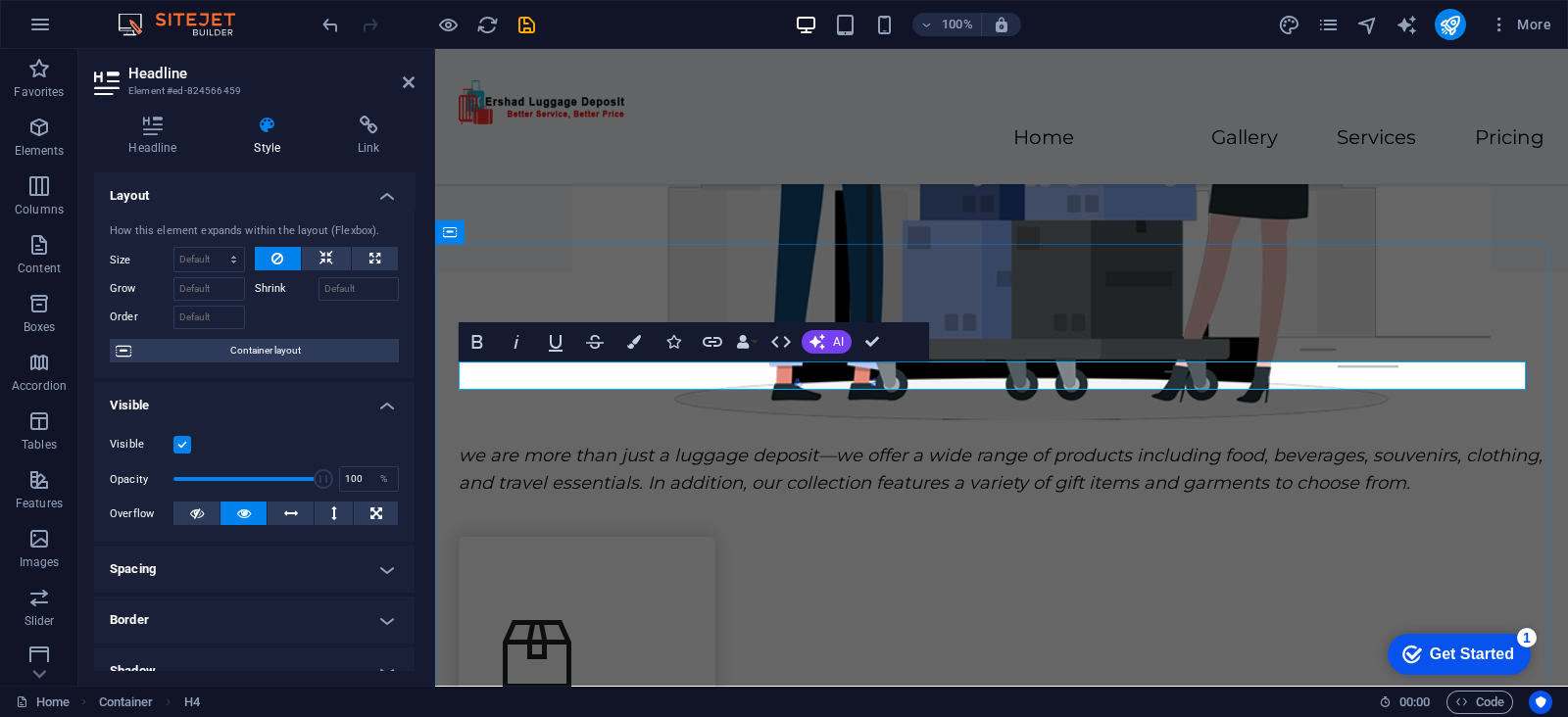 scroll, scrollTop: 1685, scrollLeft: 0, axis: vertical 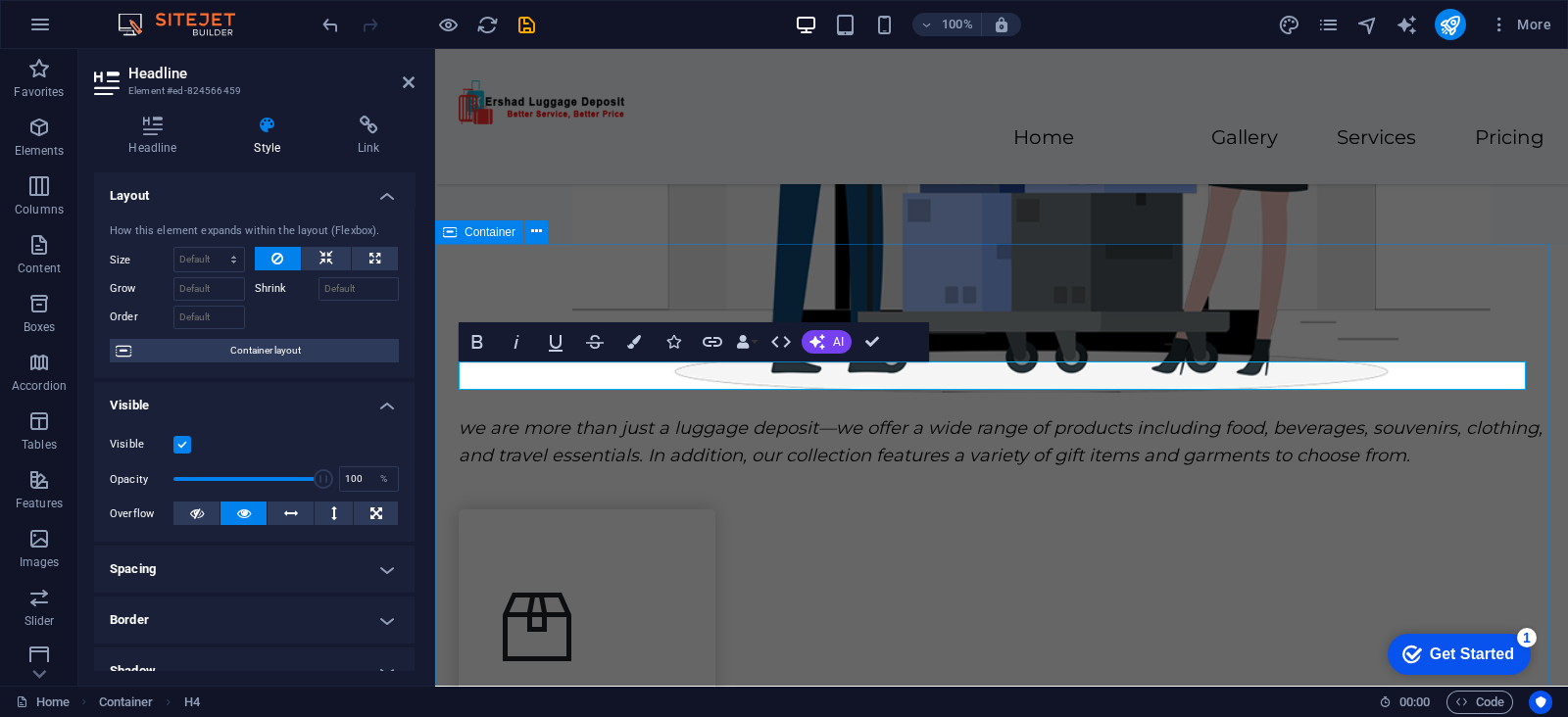 click on "Our Services we are more than just a luggage deposit—we offer a wide range of products including food, beverages, souvenirs, clothing, and travel essentials. In addition, our collection features a variety of gift items and garments to choose from. Storage  🧳 Drop your bags and roam stress-free — we’re steps away from Vatican City and San Pietro station!  🛍️ From luggage to local treats, discover more than just storage at Ershad Luggage Deposit. Mini Markets 🍅 Your one-stop corner for fresh bites, daily essentials, and local flavors — open from sunrise to sundown!  🧃 Whether it’s breakfast on-the-go or a midnight snack, Ershad Mini Market’s got you covered. Souvenirs 🎁 Take a piece of Rome home — from handcrafted trinkets to iconic keepsakes, each tells a story.  🗺️ Souvenirs: your gateway to timeless mementos, perfect for friends, family, or just for you. Luggages" at bounding box center (1002, 1725) 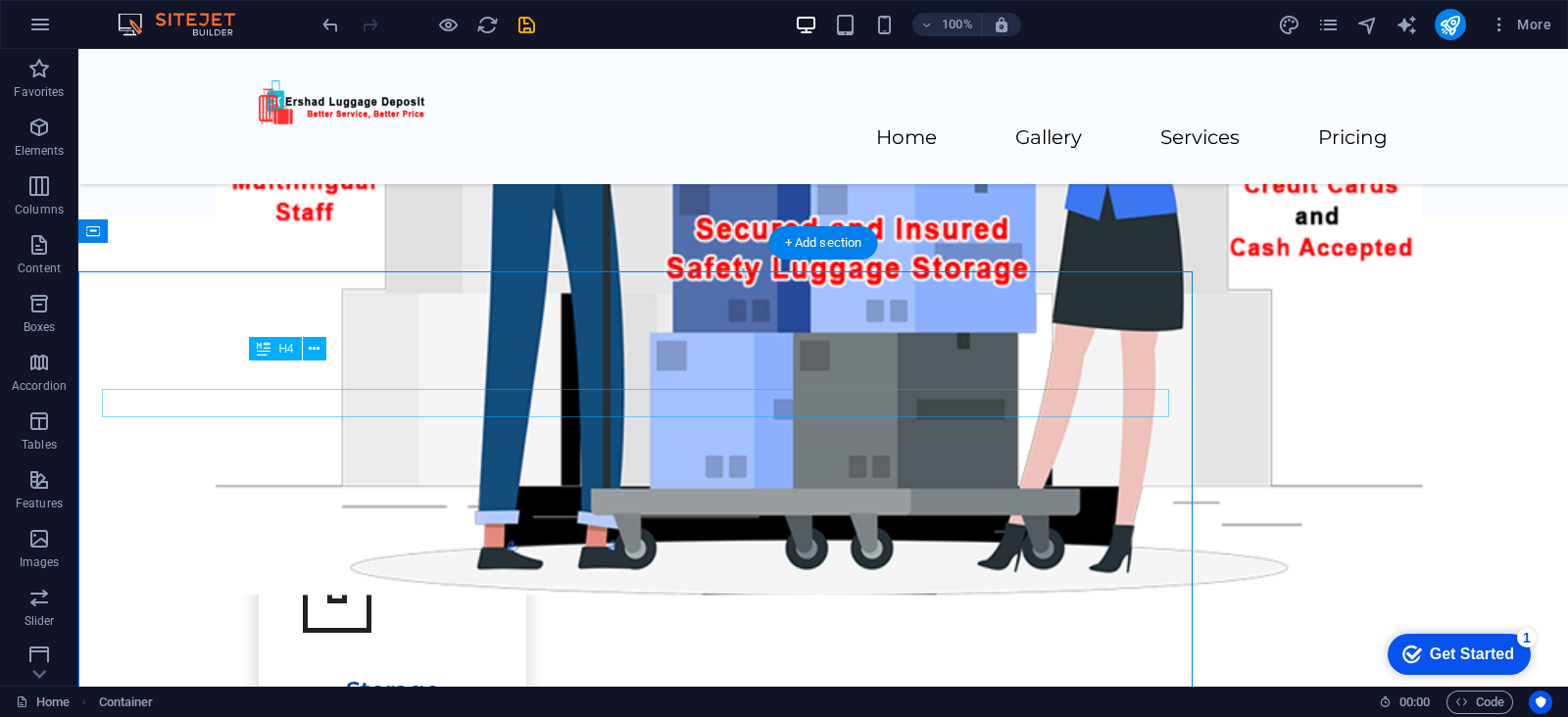scroll, scrollTop: 1657, scrollLeft: 0, axis: vertical 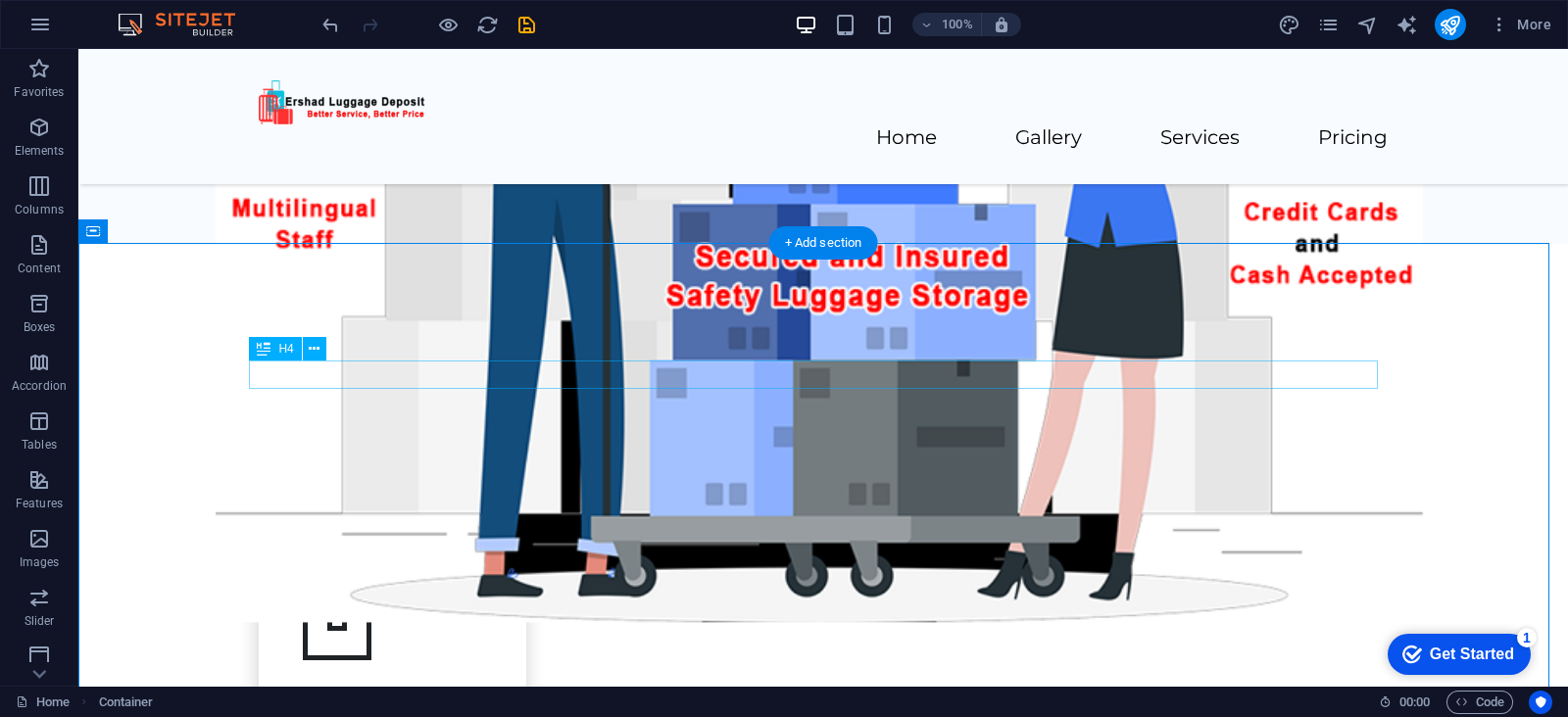 click on "Our Services" at bounding box center (823, 375) 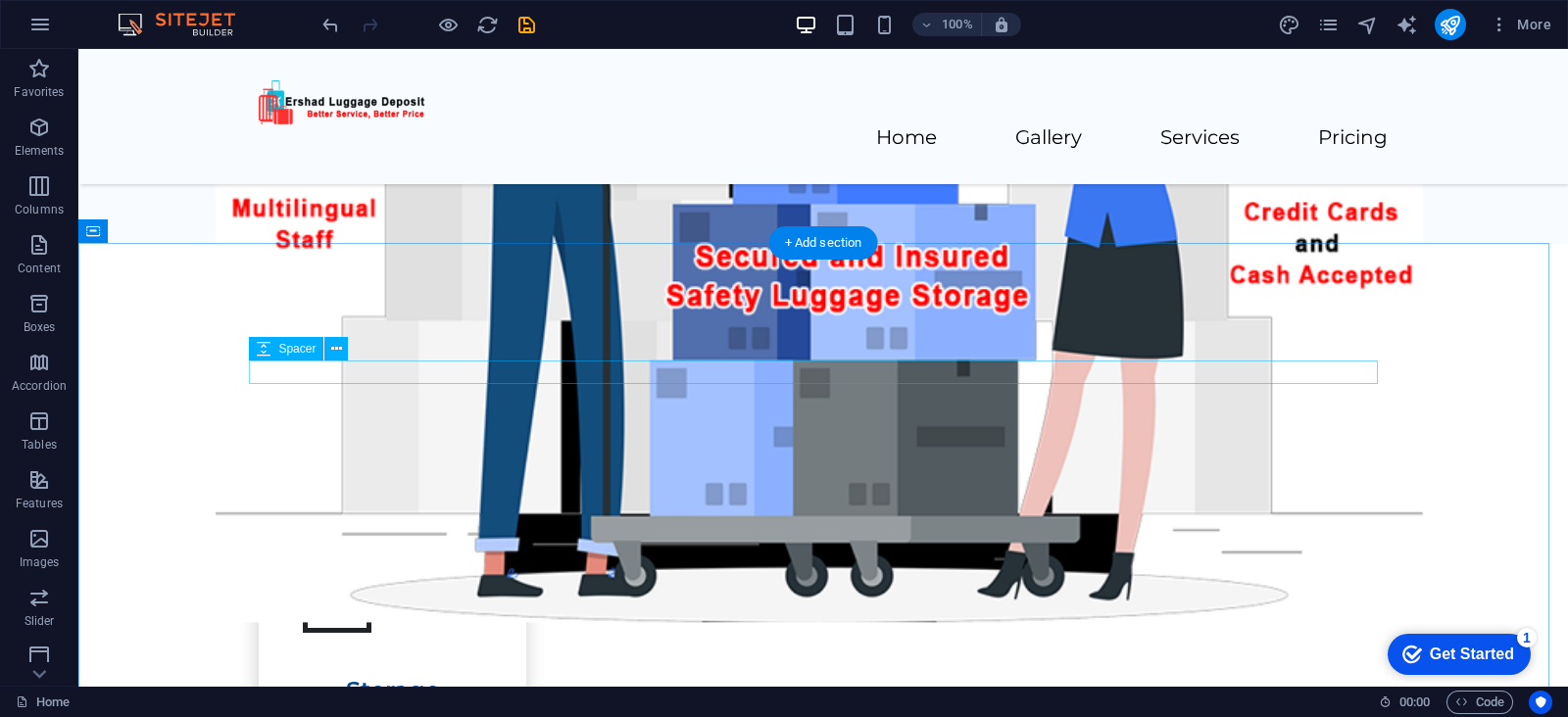 click at bounding box center [823, 373] 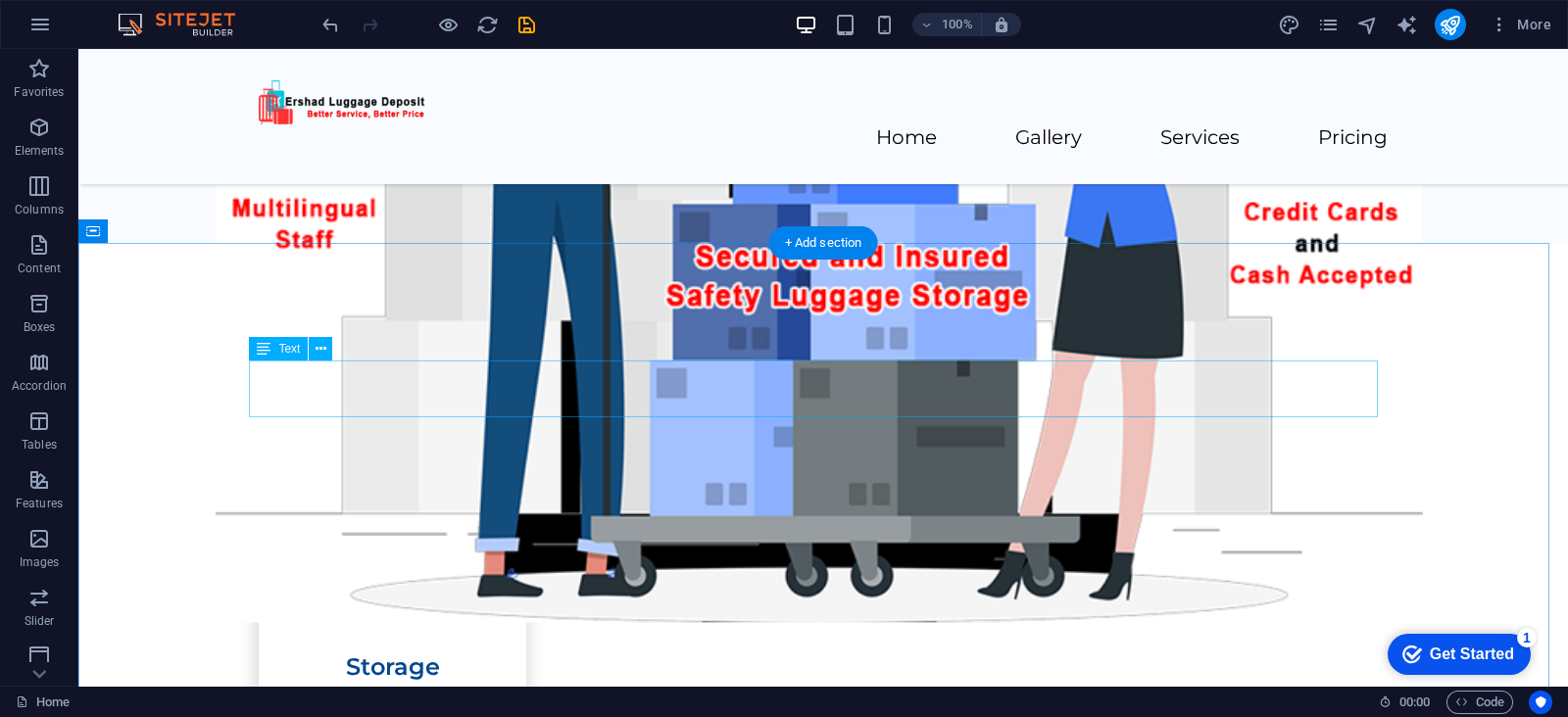 click on "we are more than just a luggage deposit—we offer a wide range of products including food, beverages, souvenirs, clothing, and travel essentials. In addition, our collection features a variety of gift items and garments to choose from." at bounding box center [823, 390] 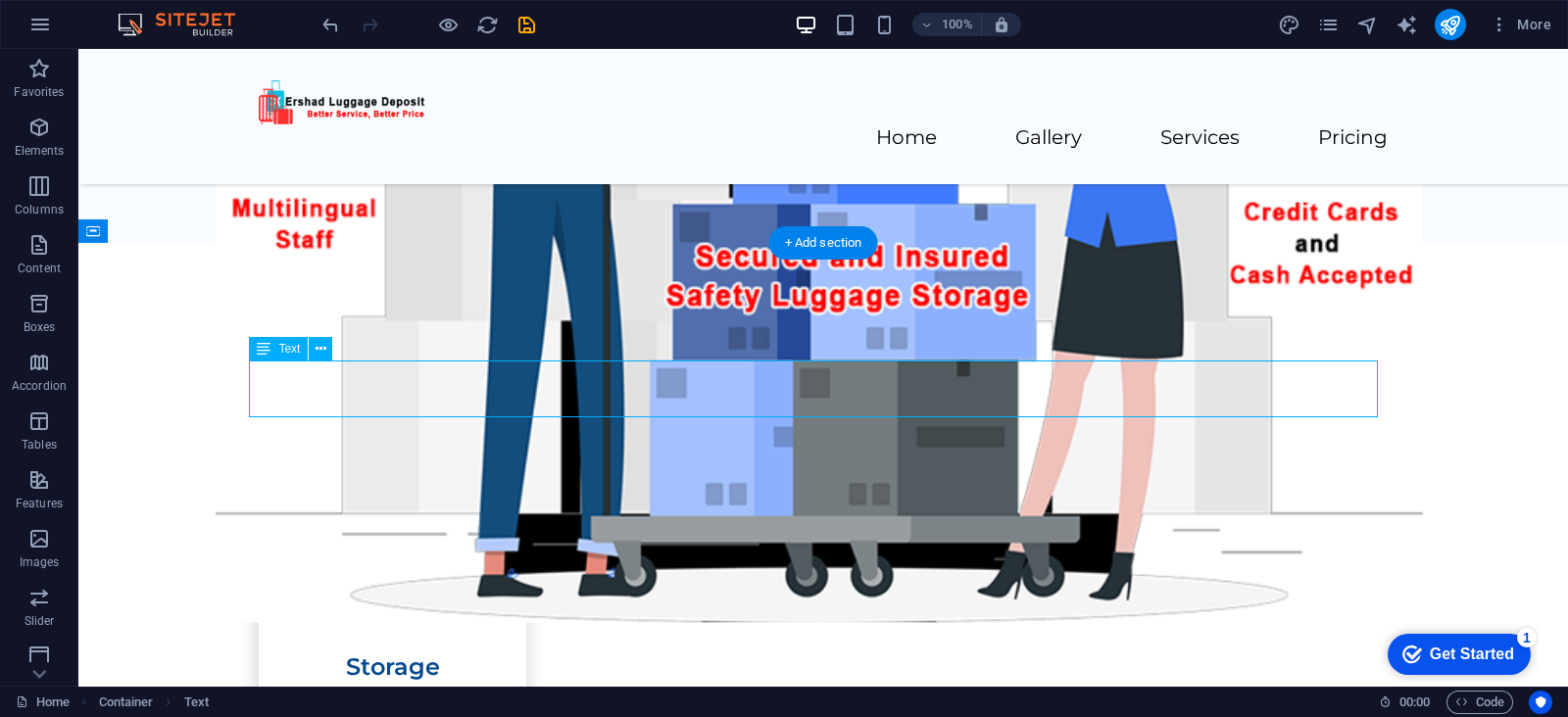 click on "we are more than just a luggage deposit—we offer a wide range of products including food, beverages, souvenirs, clothing, and travel essentials. In addition, our collection features a variety of gift items and garments to choose from." at bounding box center (823, 390) 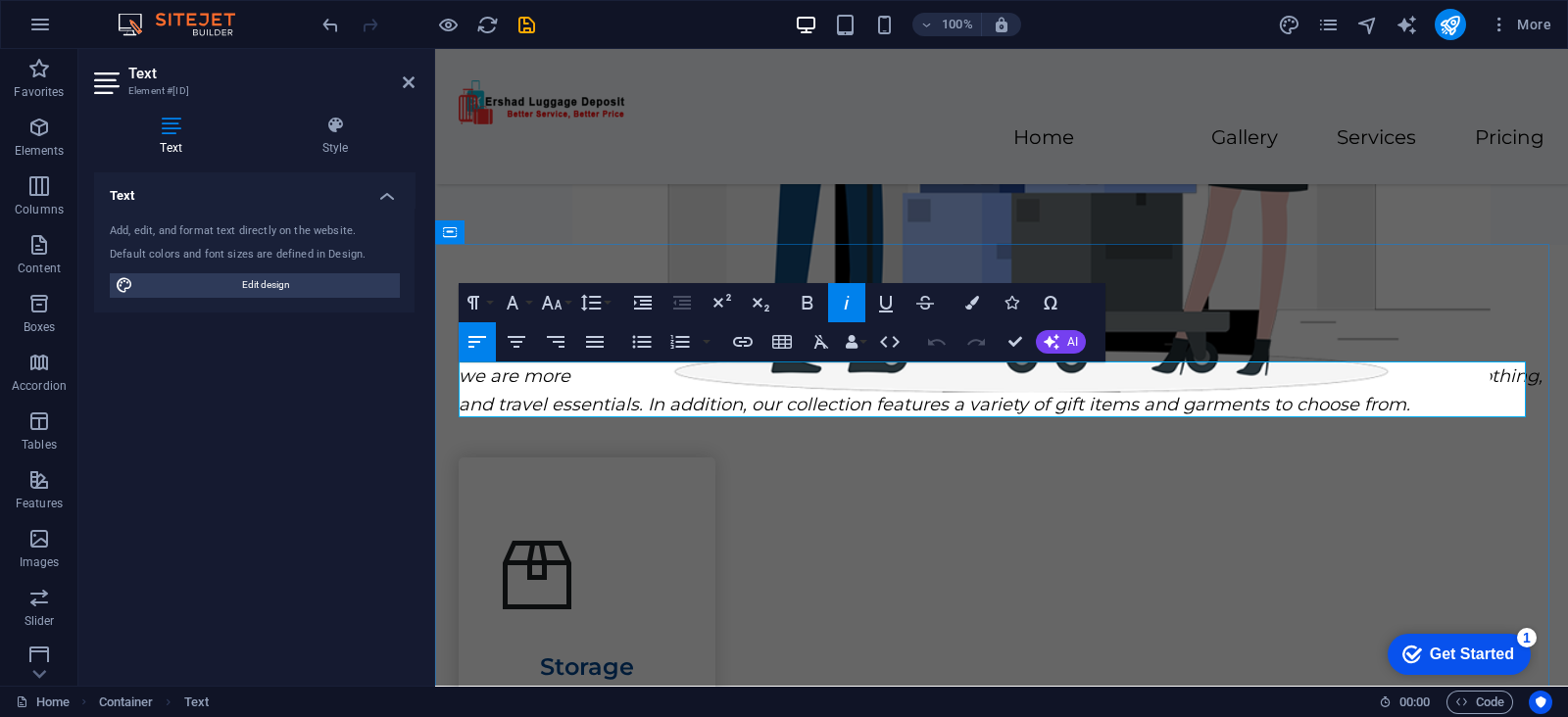 click on "we are more than just a luggage deposit—we offer a wide range of products including food, beverages, souvenirs, clothing, and travel essentials. In addition, our collection features a variety of gift items and garments to choose from." at bounding box center (1001, 390) 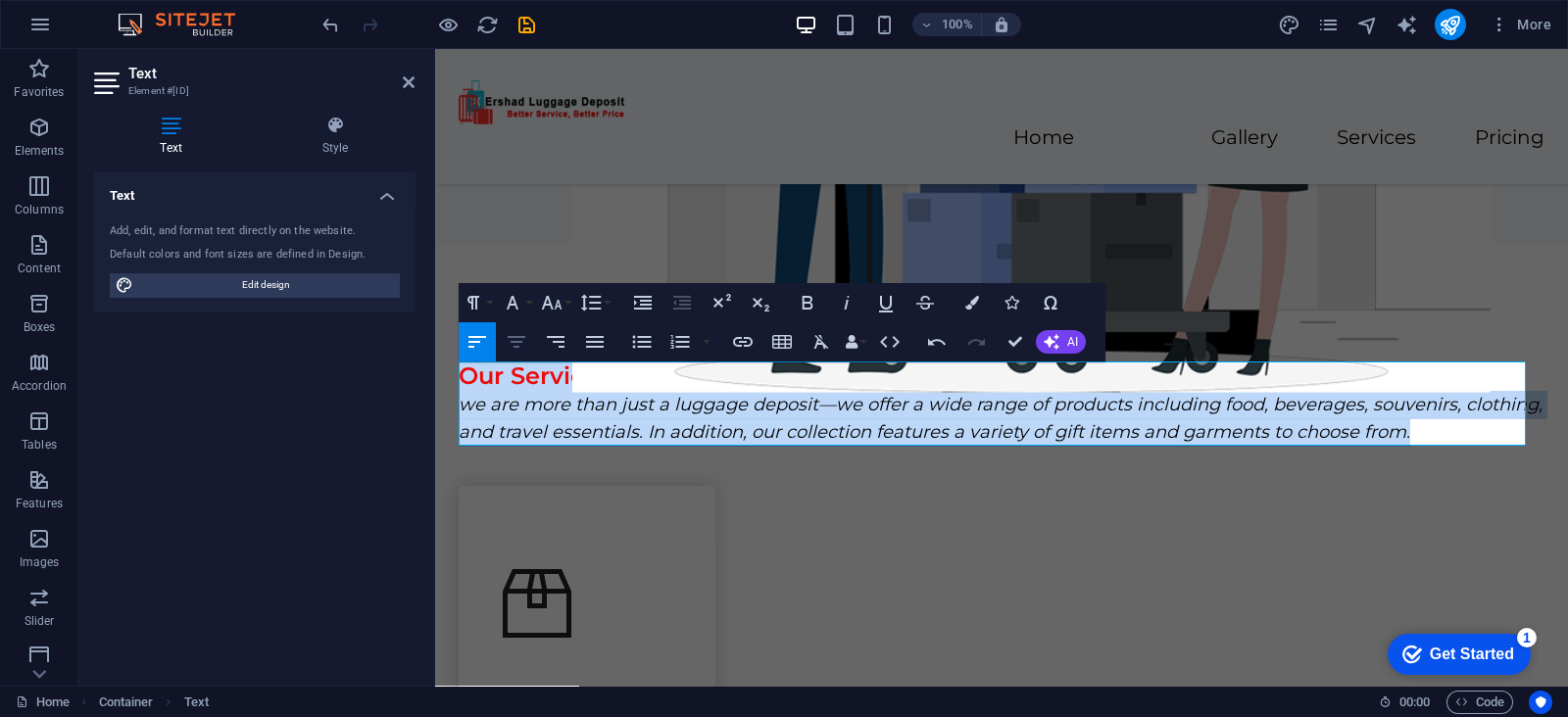 click 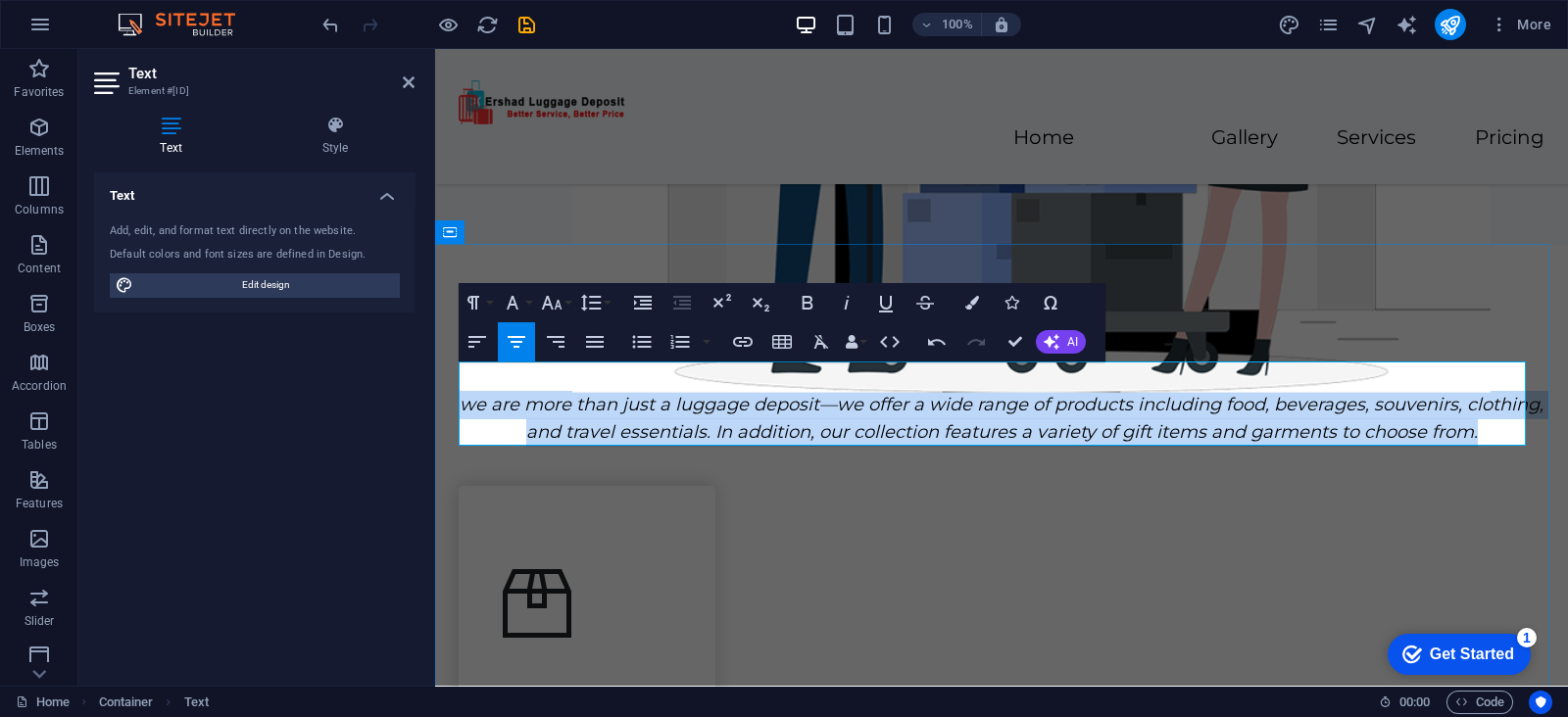 click on "Our Services" at bounding box center (1002, 375) 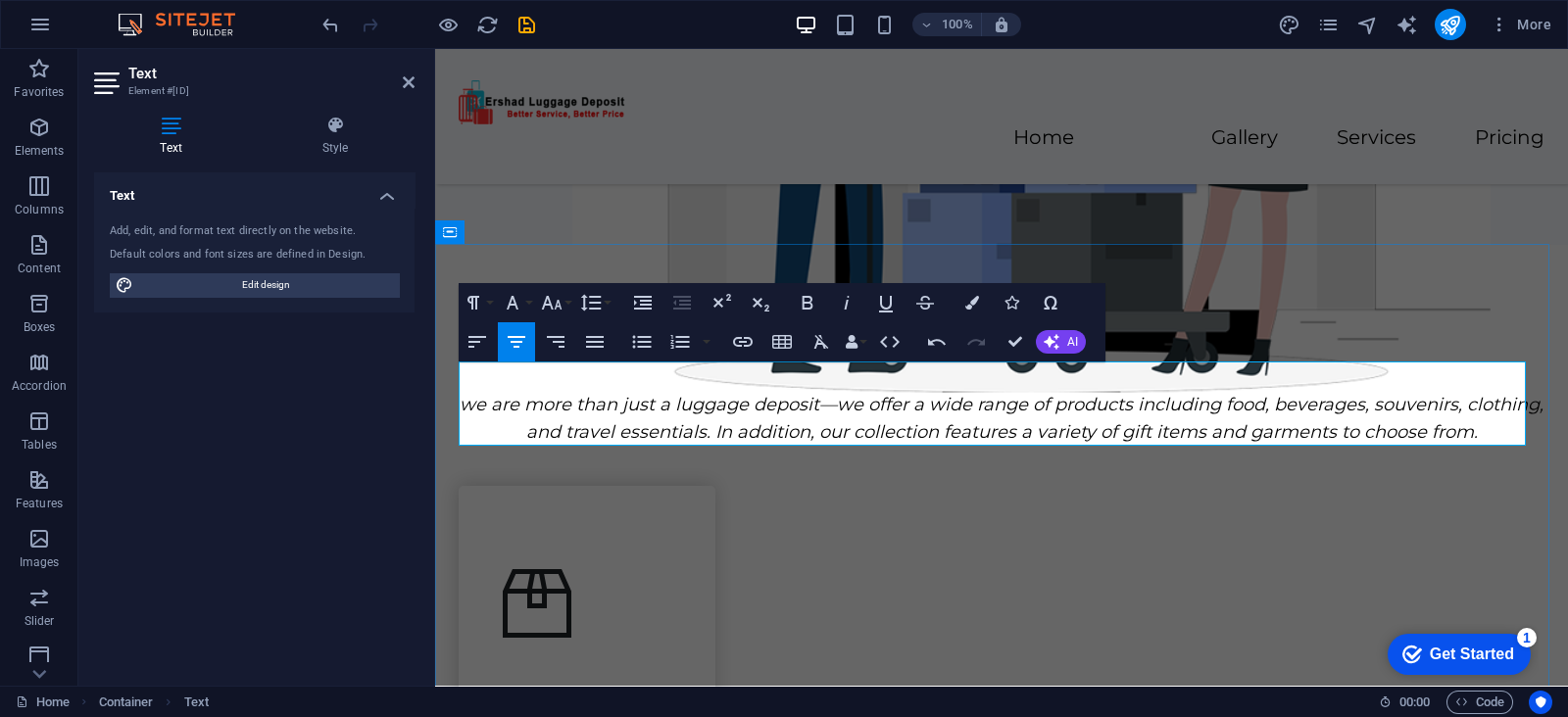 click on "Our Services" at bounding box center [1002, 375] 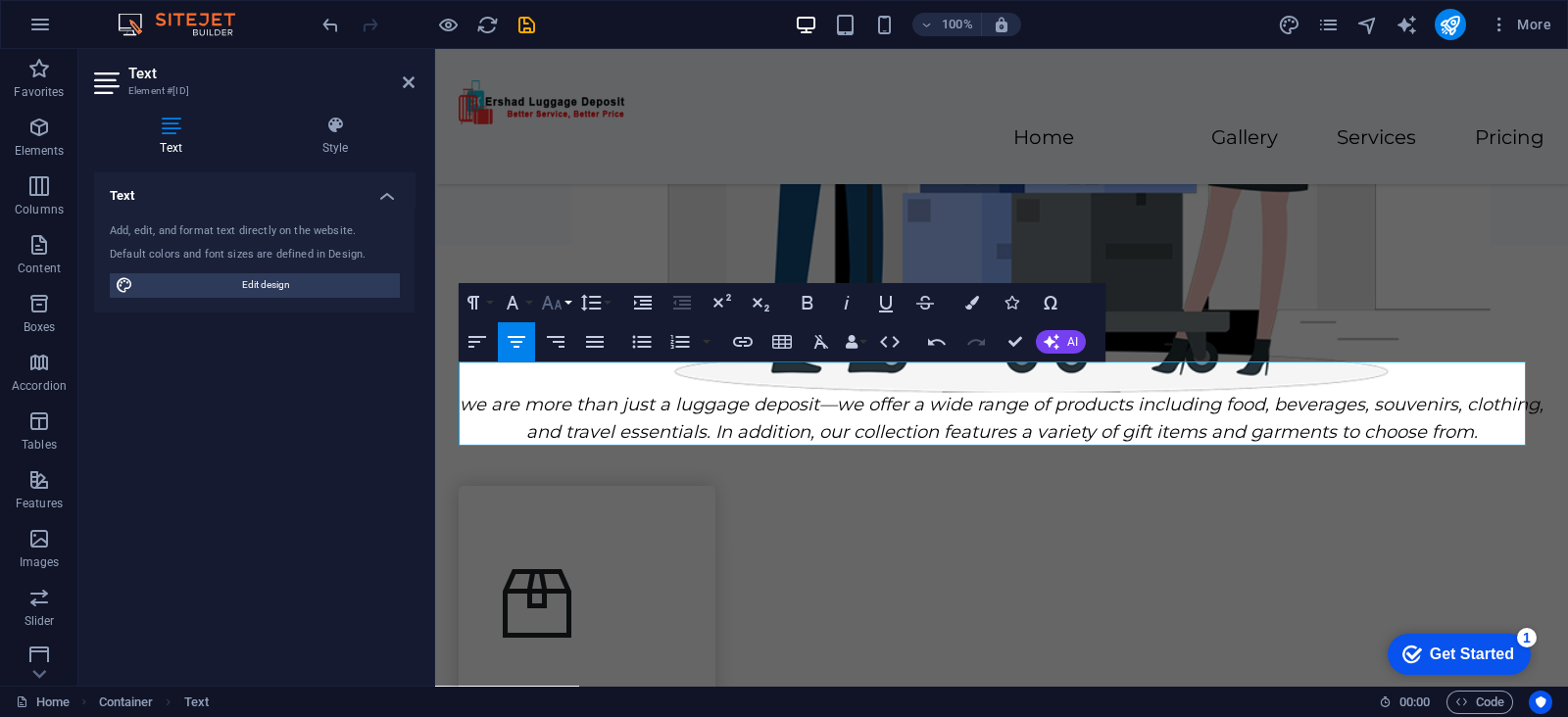 click 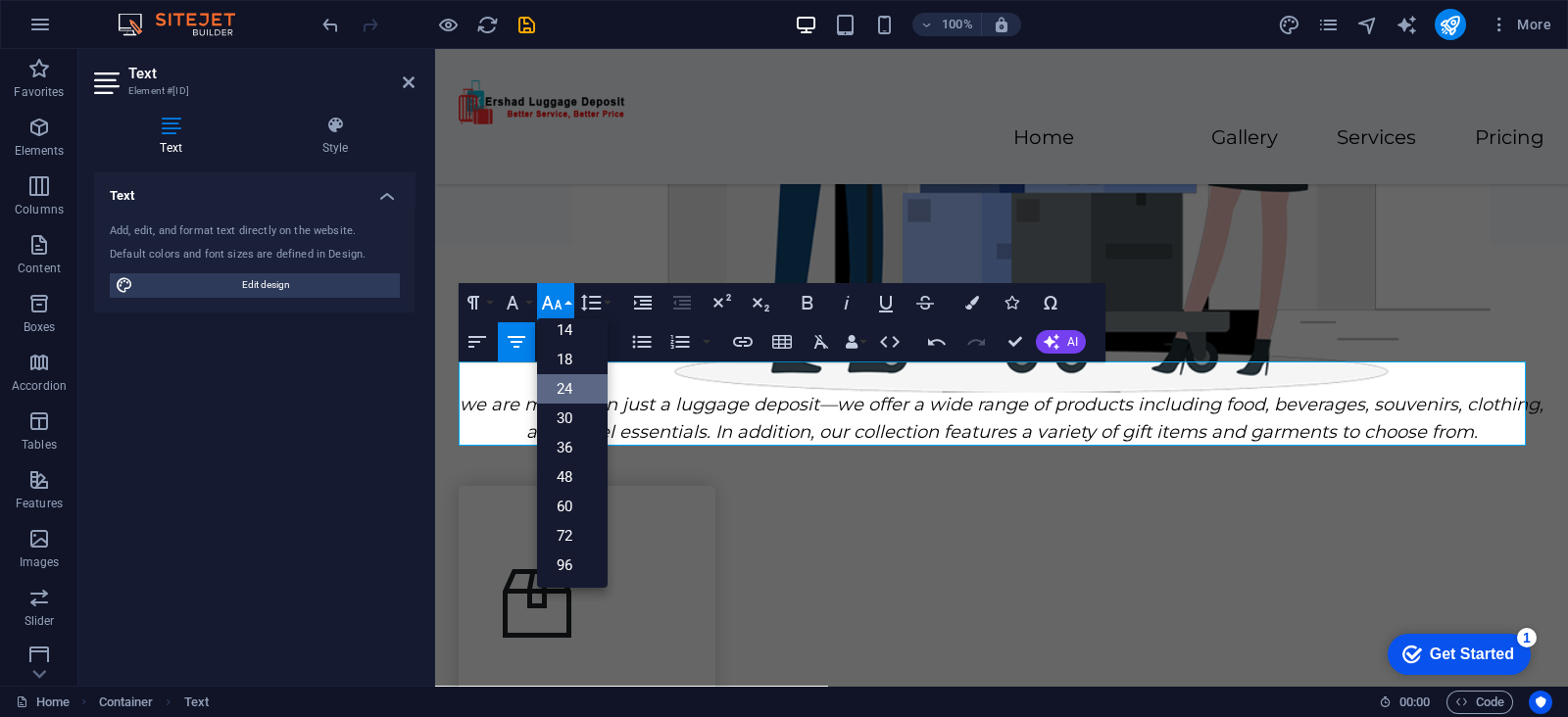 scroll, scrollTop: 157, scrollLeft: 0, axis: vertical 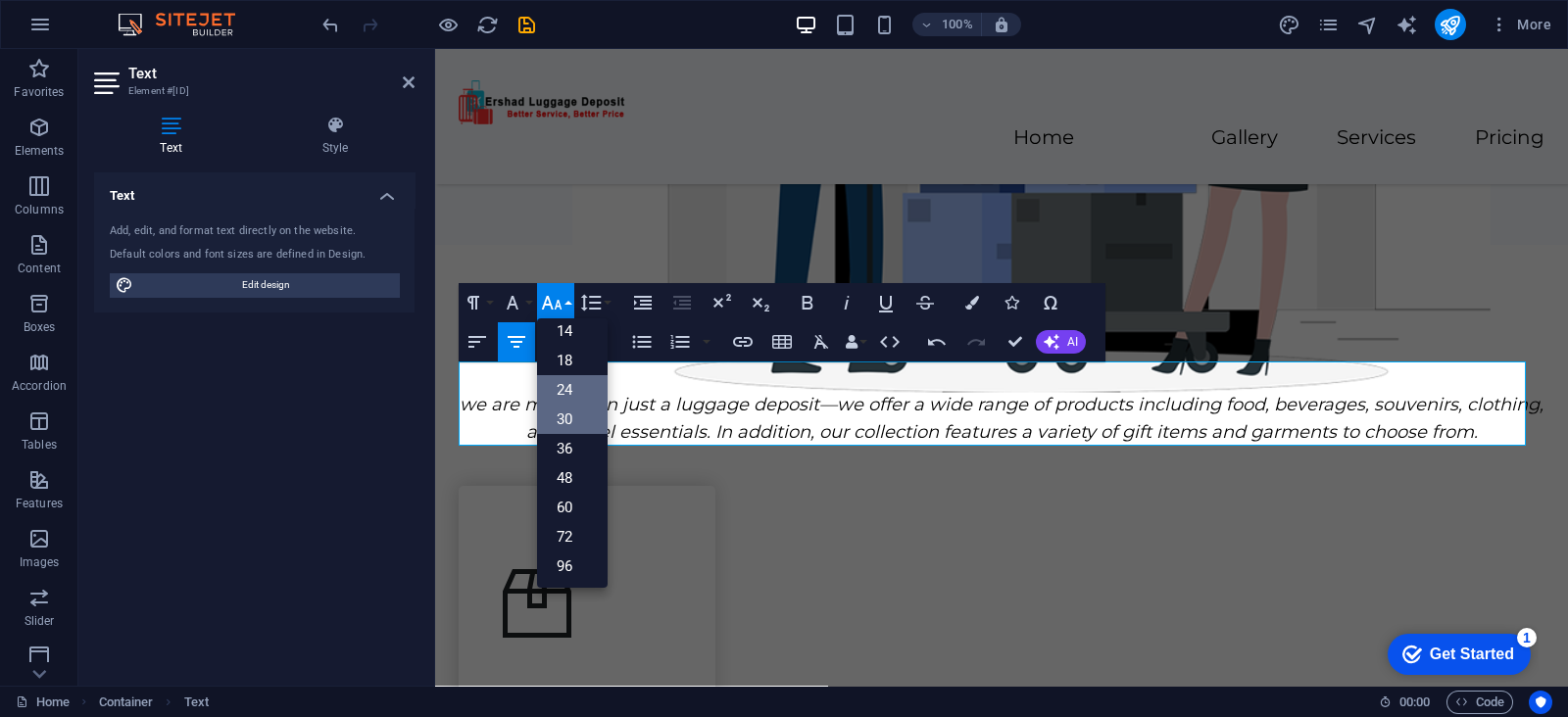 click on "30" at bounding box center [572, 419] 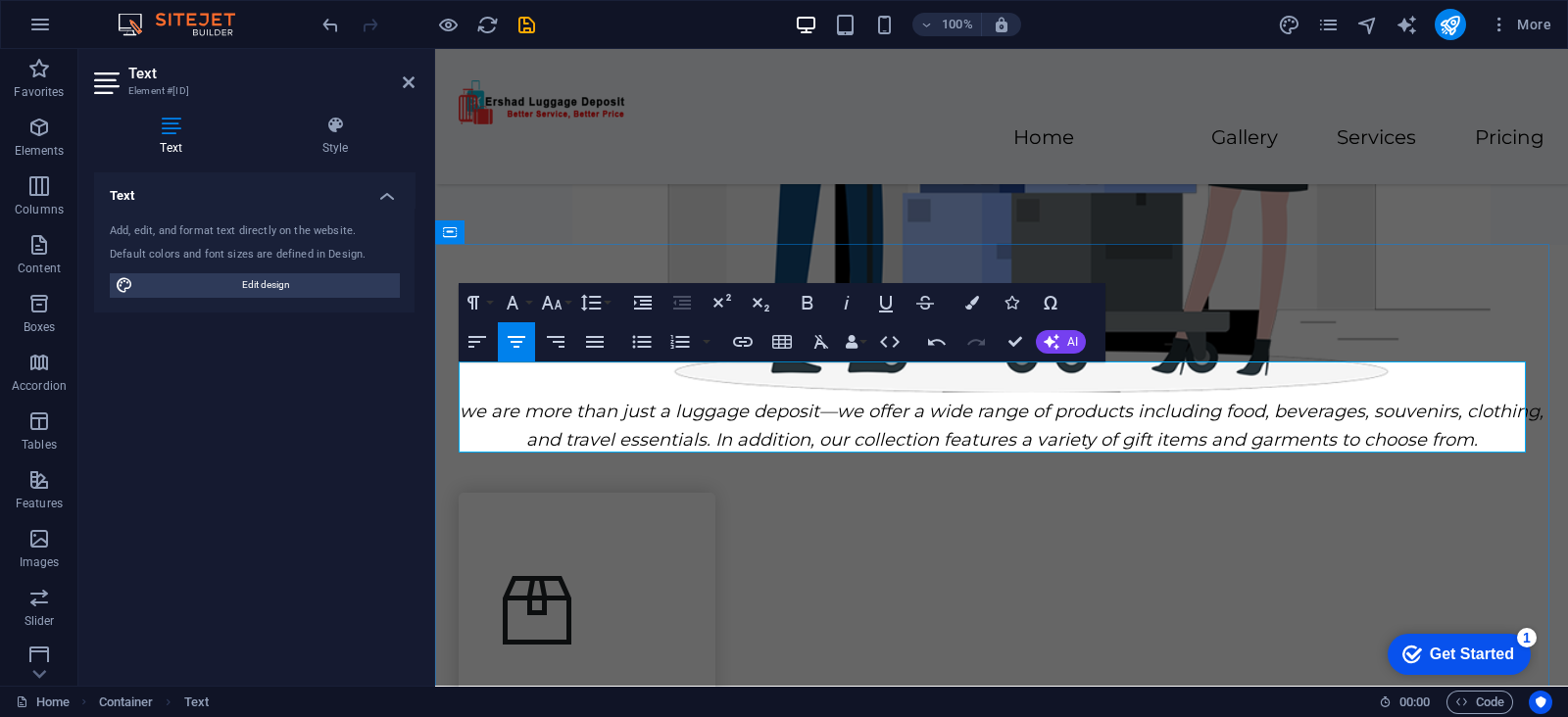 click on "Our Services" at bounding box center (1002, 380) 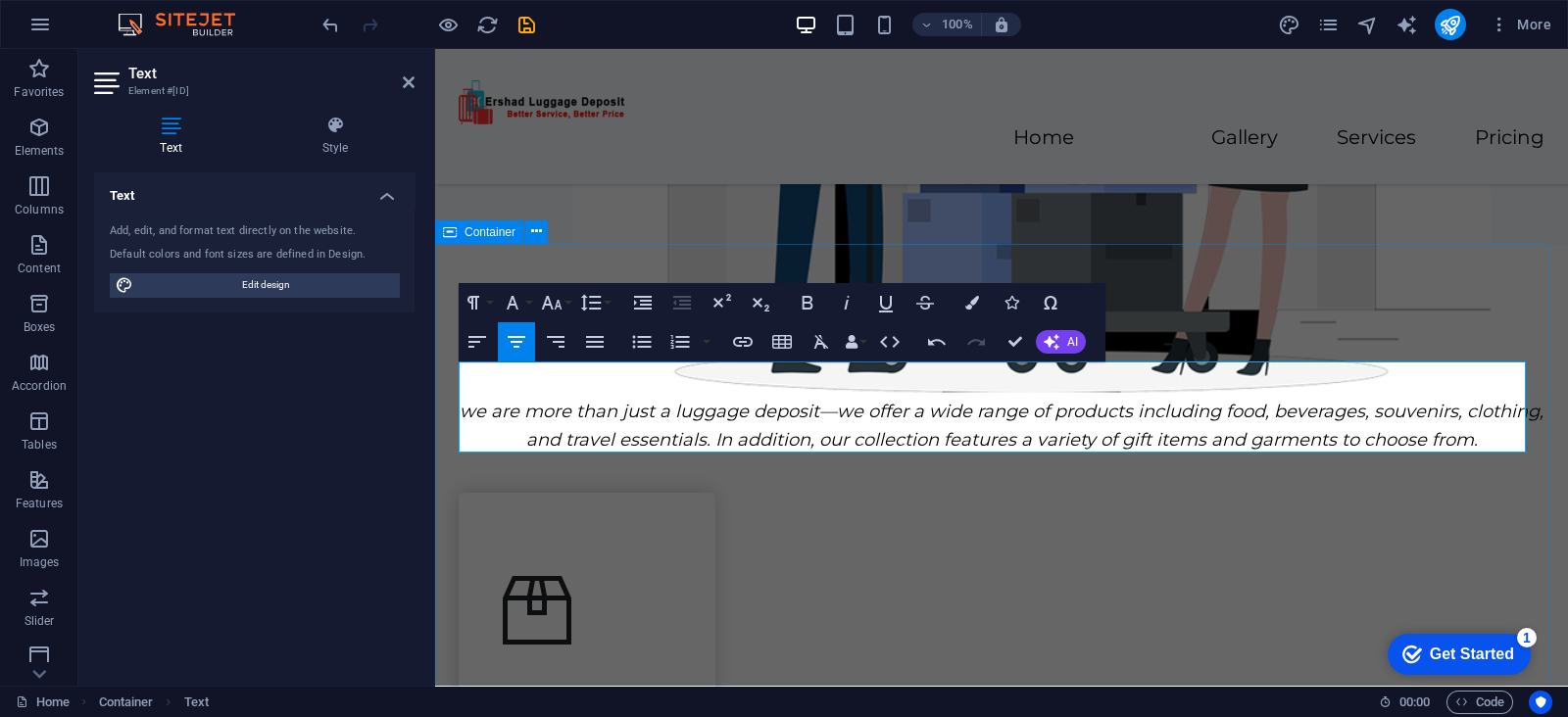 click on "Our Services we are more than just a luggage deposit—we offer a wide range of products including food, beverages, souvenirs, clothing, and travel essentials. In addition, our collection features a variety of gift items and garments to choose from. Storage  🧳 Drop your bags and roam stress-free — we’re steps away from Vatican City and San Pietro station!  🛍️ From luggage to local treats, discover more than just storage at Ershad Luggage Deposit. Mini Markets 🍅 Your one-stop corner for fresh bites, daily essentials, and local flavors — open from sunrise to sundown!  🧃 Whether it’s breakfast on-the-go or a midnight snack, Ershad Mini Market’s got you covered. Souvenirs 🎁 Take a piece of Rome home — from handcrafted trinkets to iconic keepsakes, each tells a story.  🗺️ Souvenirs: your gateway to timeless mementos, perfect for friends, family, or just for you. Luggages" at bounding box center (1002, 1717) 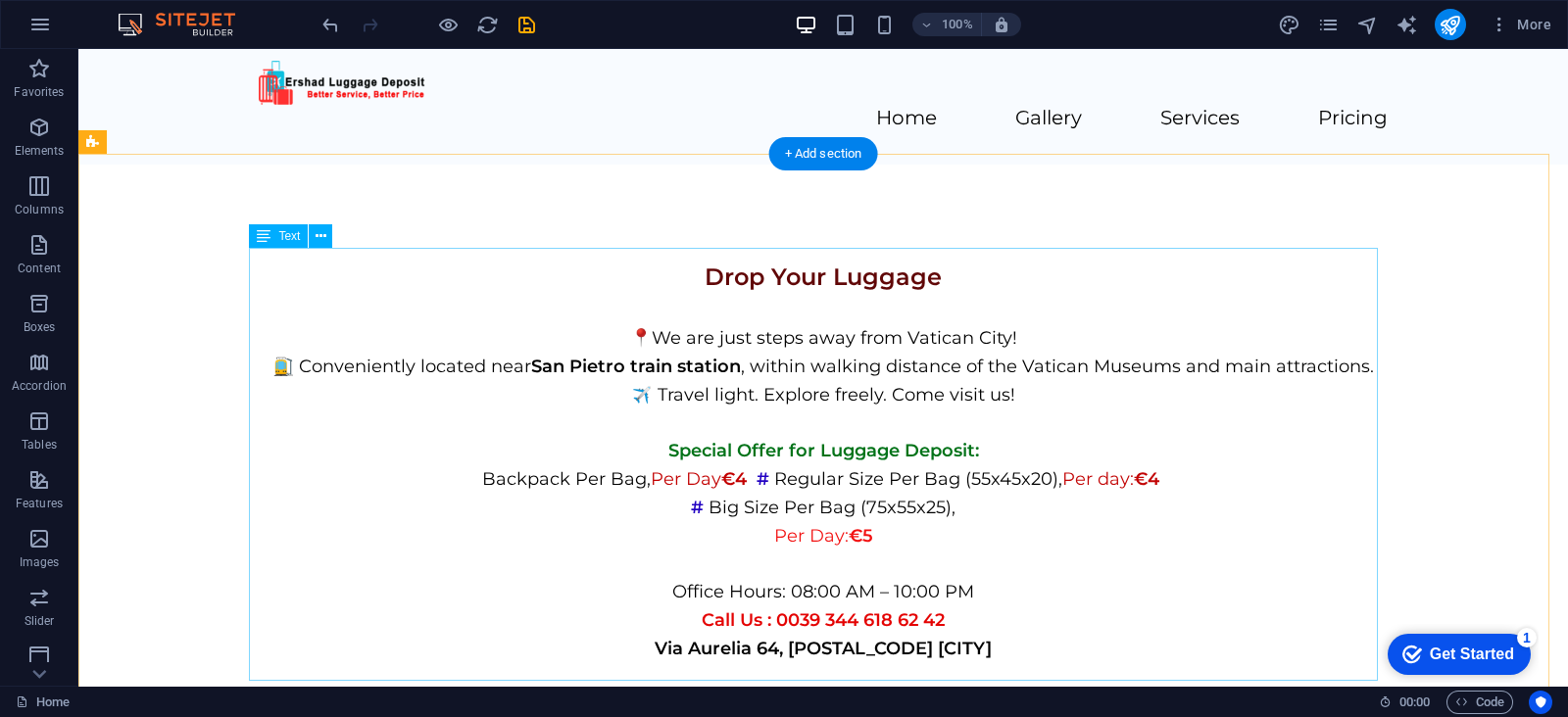 scroll, scrollTop: 0, scrollLeft: 0, axis: both 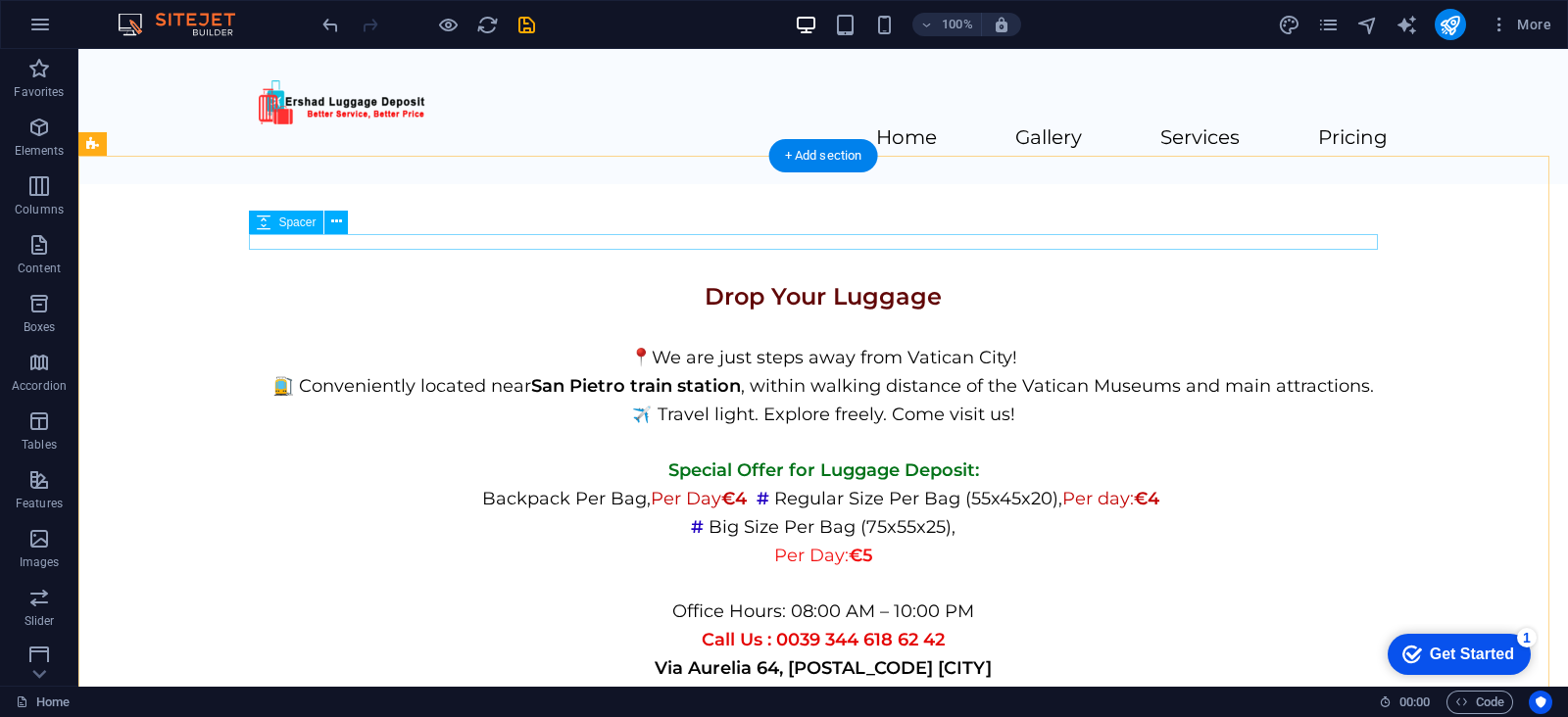 click at bounding box center [823, 270] 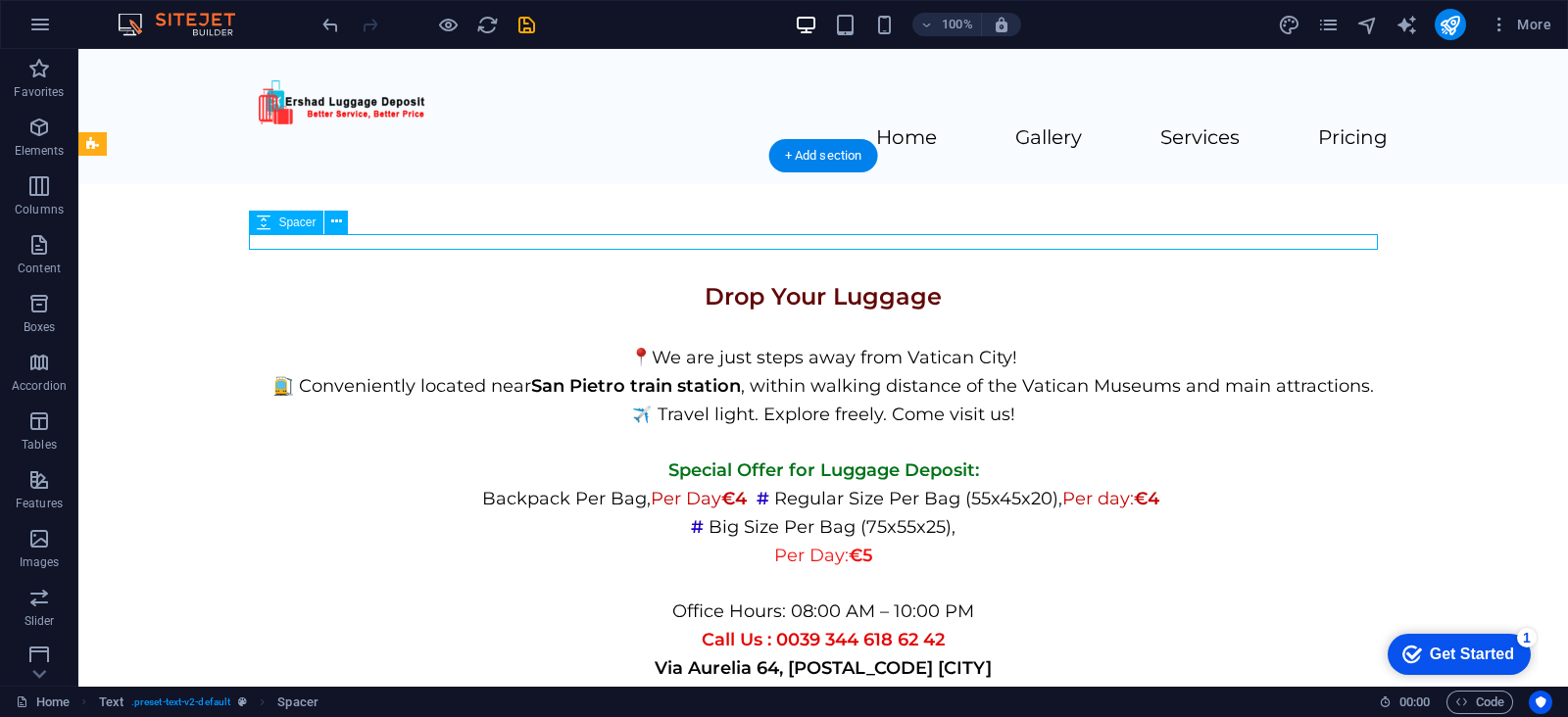 click at bounding box center (823, 270) 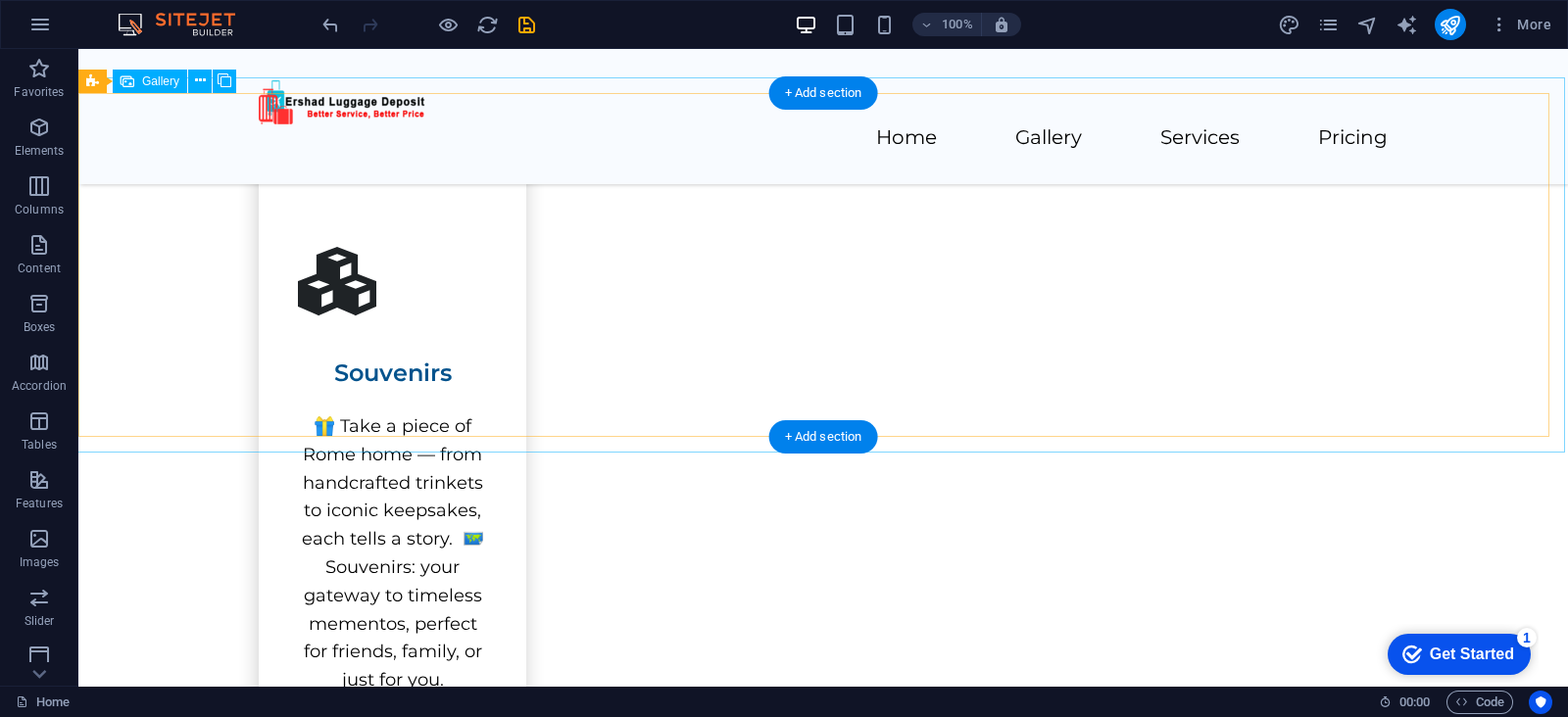 scroll, scrollTop: 3427, scrollLeft: 0, axis: vertical 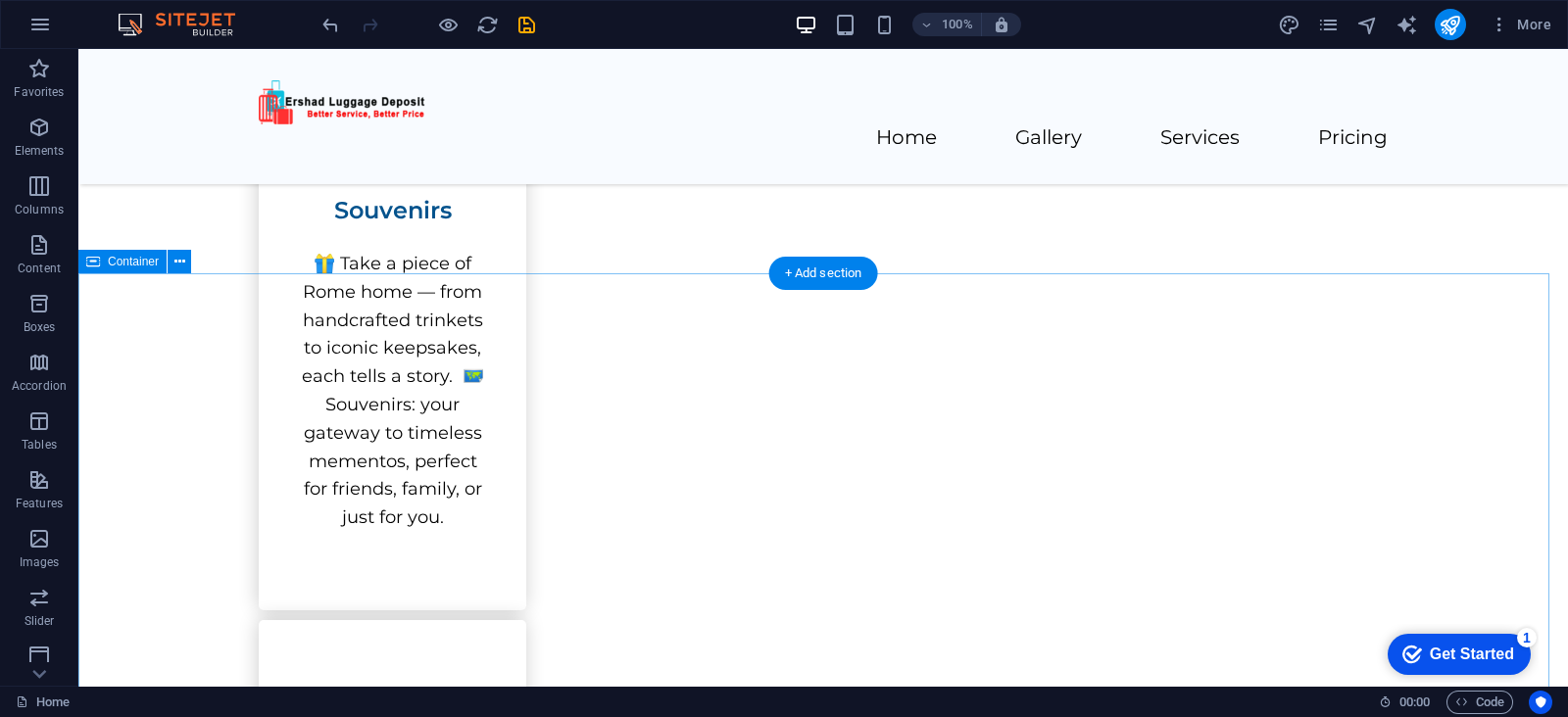 click on "Luggage Service Packages Special Offer for Luggage Storage Basic :: Backpack Bag Size  Regular Per Day €3 Promo Standard :: Regular Bag Size  55x45x20CM Per Day € 4 Promo Premium:: Big Bag Size Size: 75x55x25CM Per Day € 5 Promo" at bounding box center [823, 3018] 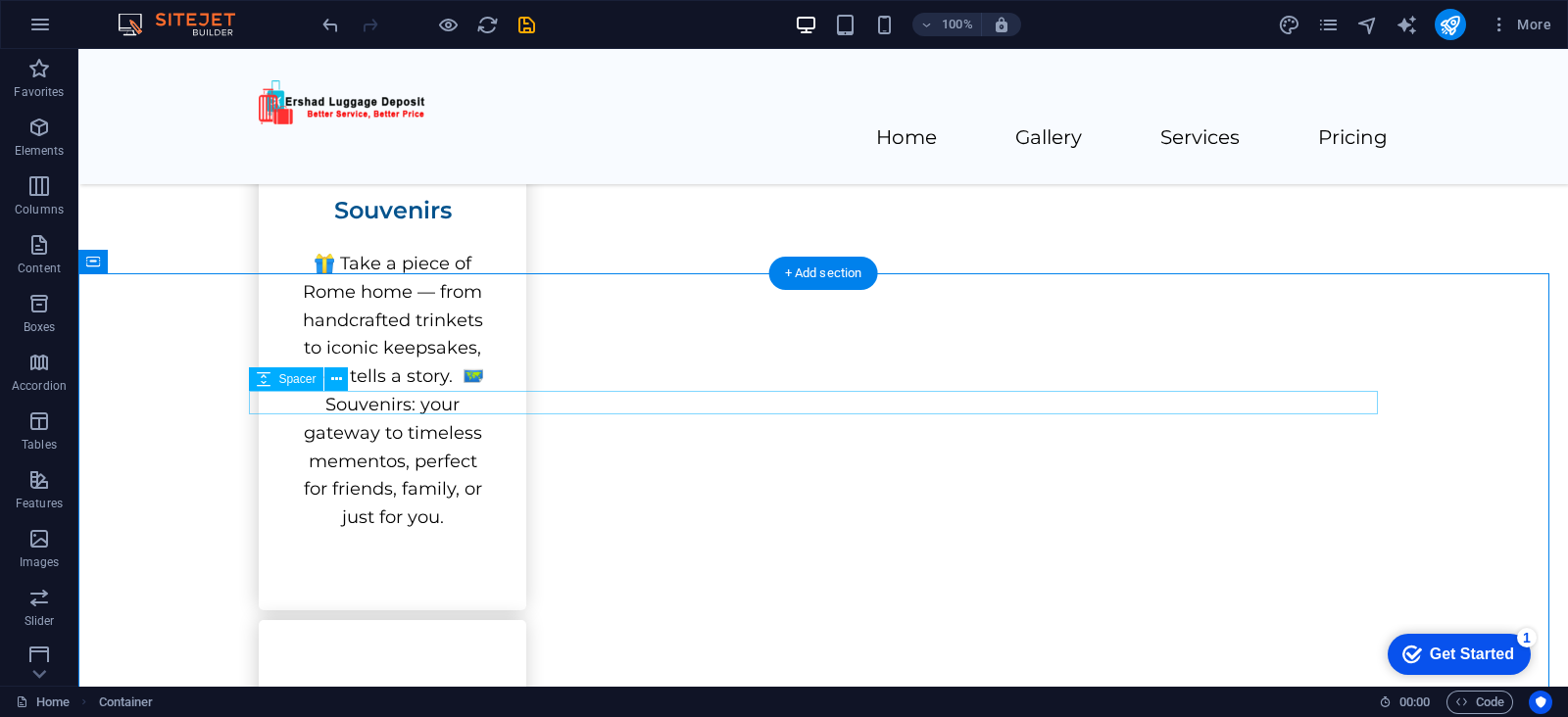 click at bounding box center (823, 2299) 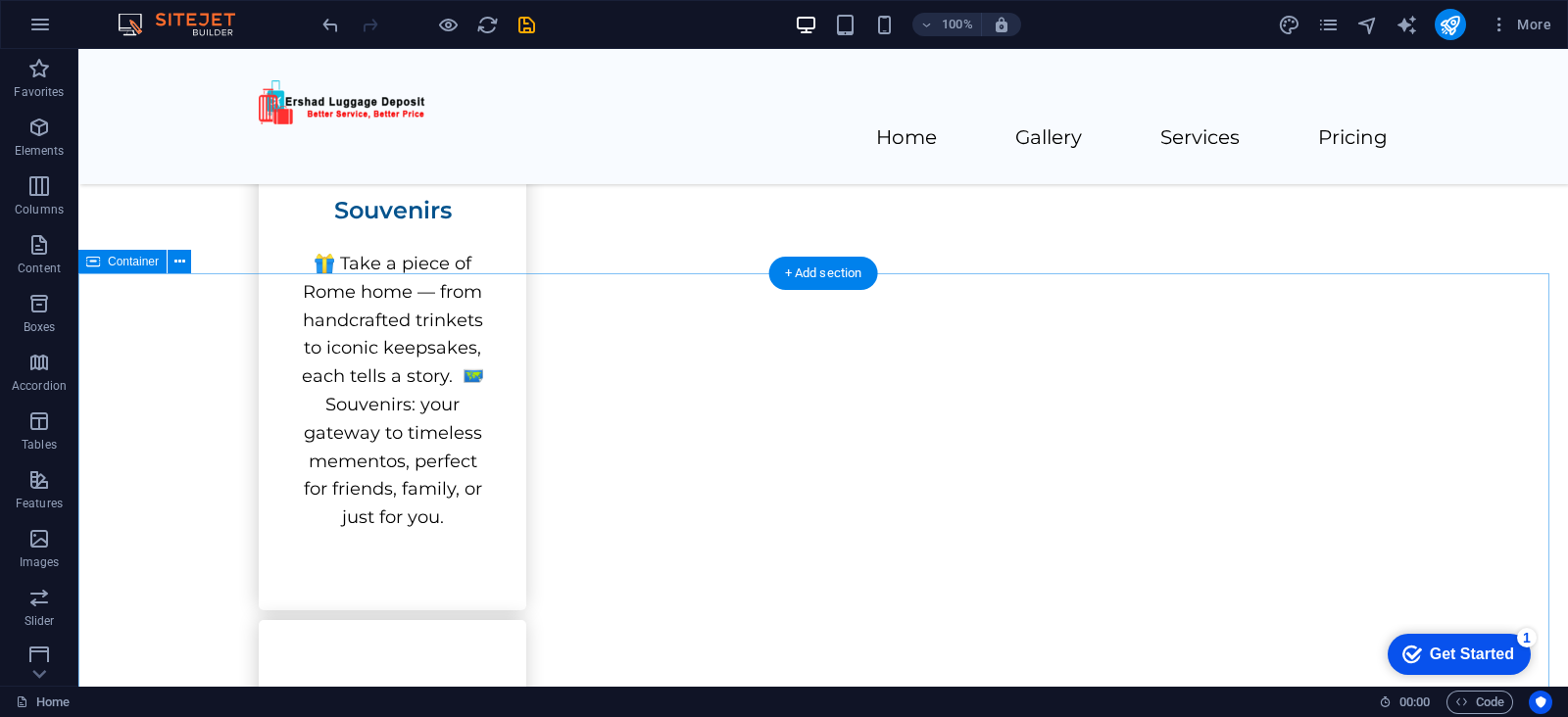 click on "Luggage Service Packages Special Offer for Luggage Storage Basic :: Backpack Bag Size  Regular Per Day €3 Promo Standard :: Regular Bag Size  55x45x20CM Per Day € 4 Promo Premium:: Big Bag Size Size: 75x55x25CM Per Day € 5 Promo" at bounding box center [823, 3006] 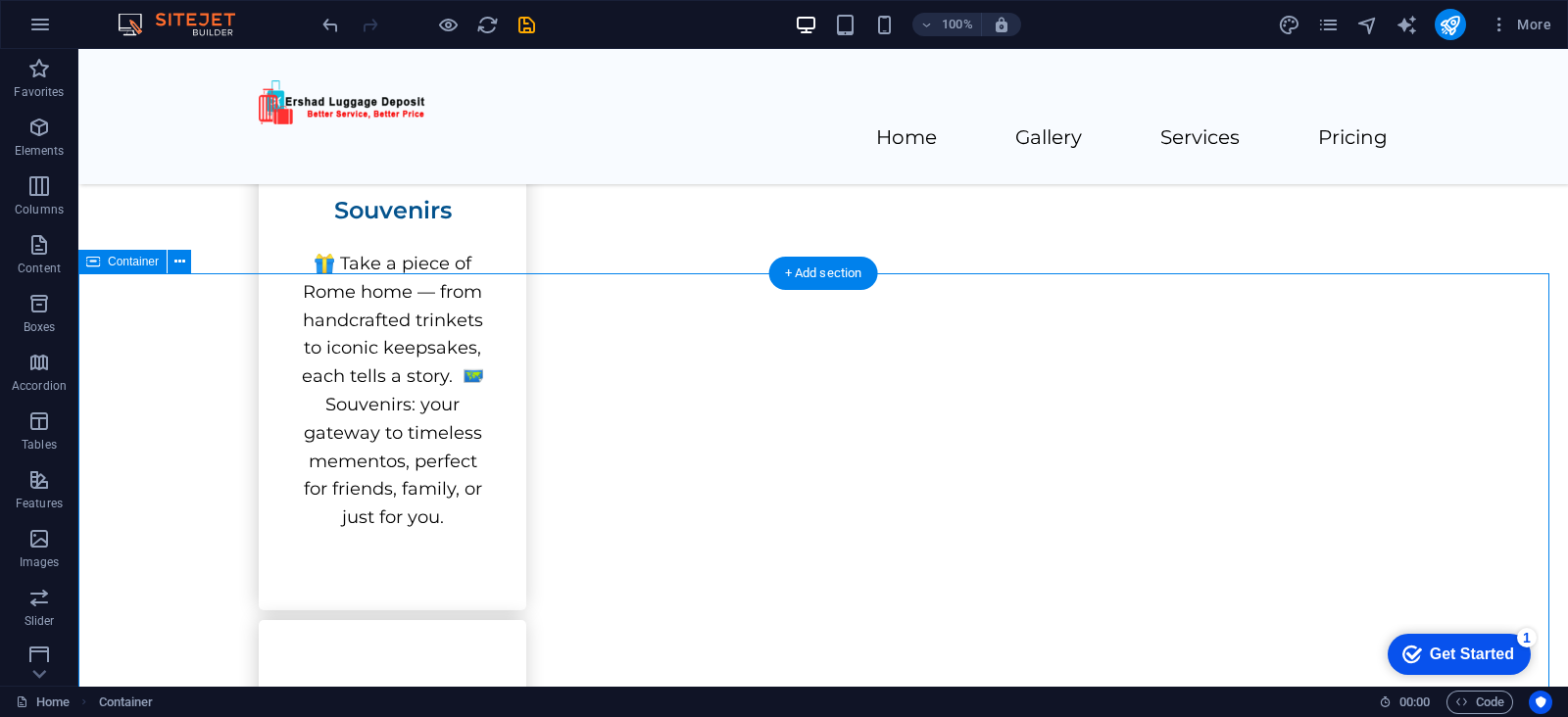 click on "Luggage Service Packages Special Offer for Luggage Storage Basic :: Backpack Bag Size  Regular Per Day €3 Promo Standard :: Regular Bag Size  55x45x20CM Per Day € 4 Promo Premium:: Big Bag Size Size: 75x55x25CM Per Day € 5 Promo" at bounding box center [823, 3006] 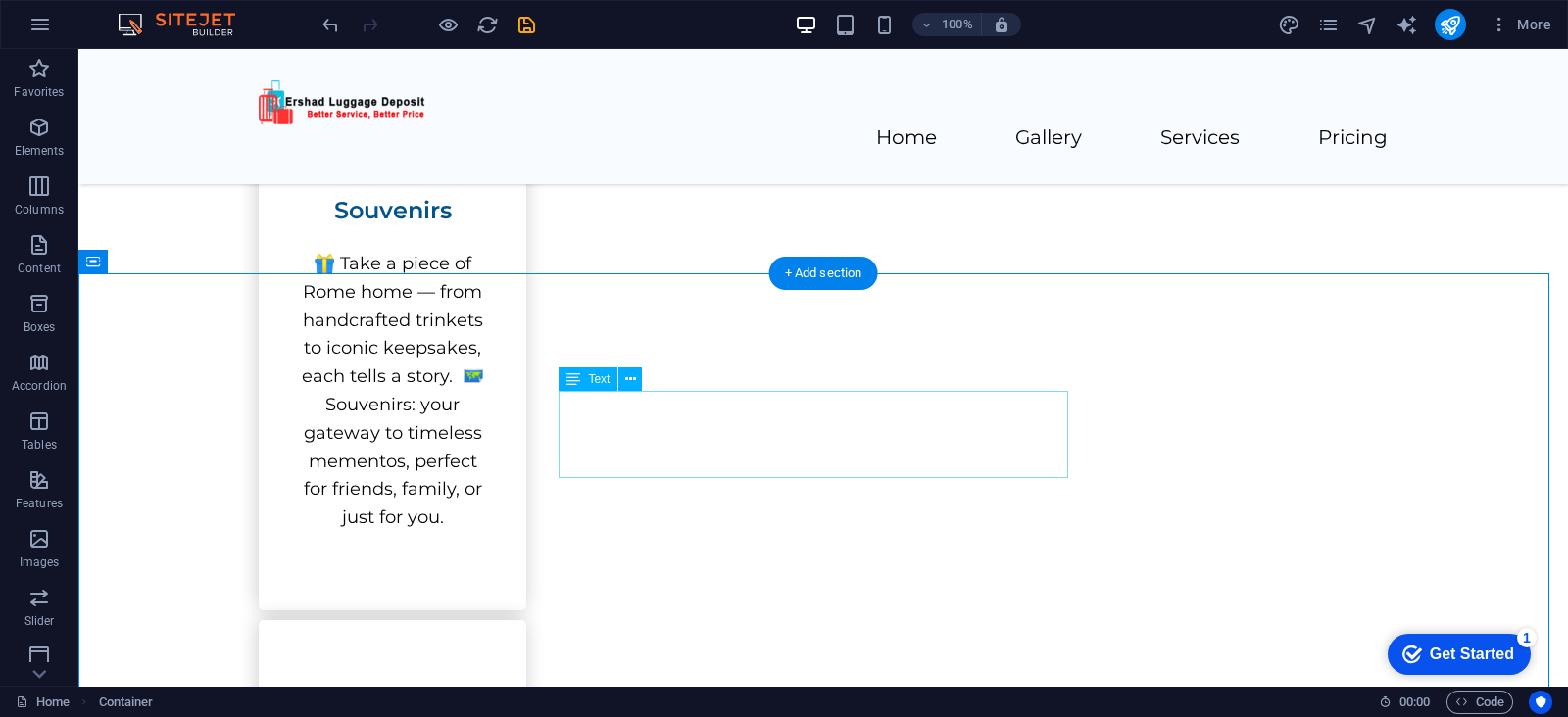 click on "Luggage Service Packages Special Offer for Luggage Storage" at bounding box center (823, 2330) 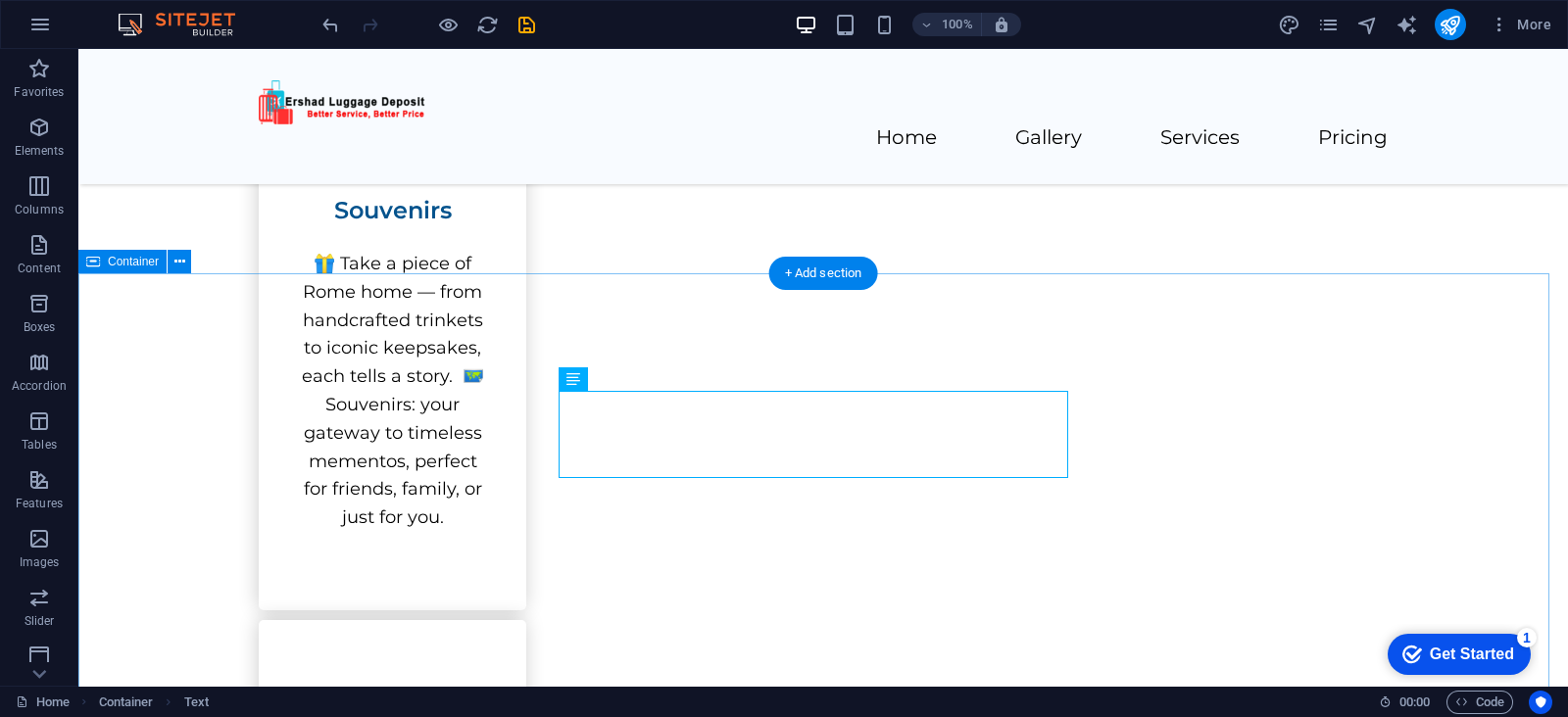 click on "Luggage Service Packages Special Offer for Luggage Storage Basic :: Backpack Bag Size  Regular Per Day €3 Promo Standard :: Regular Bag Size  55x45x20CM Per Day € 4 Promo Premium:: Big Bag Size Size: 75x55x25CM Per Day € 5 Promo" at bounding box center [823, 3006] 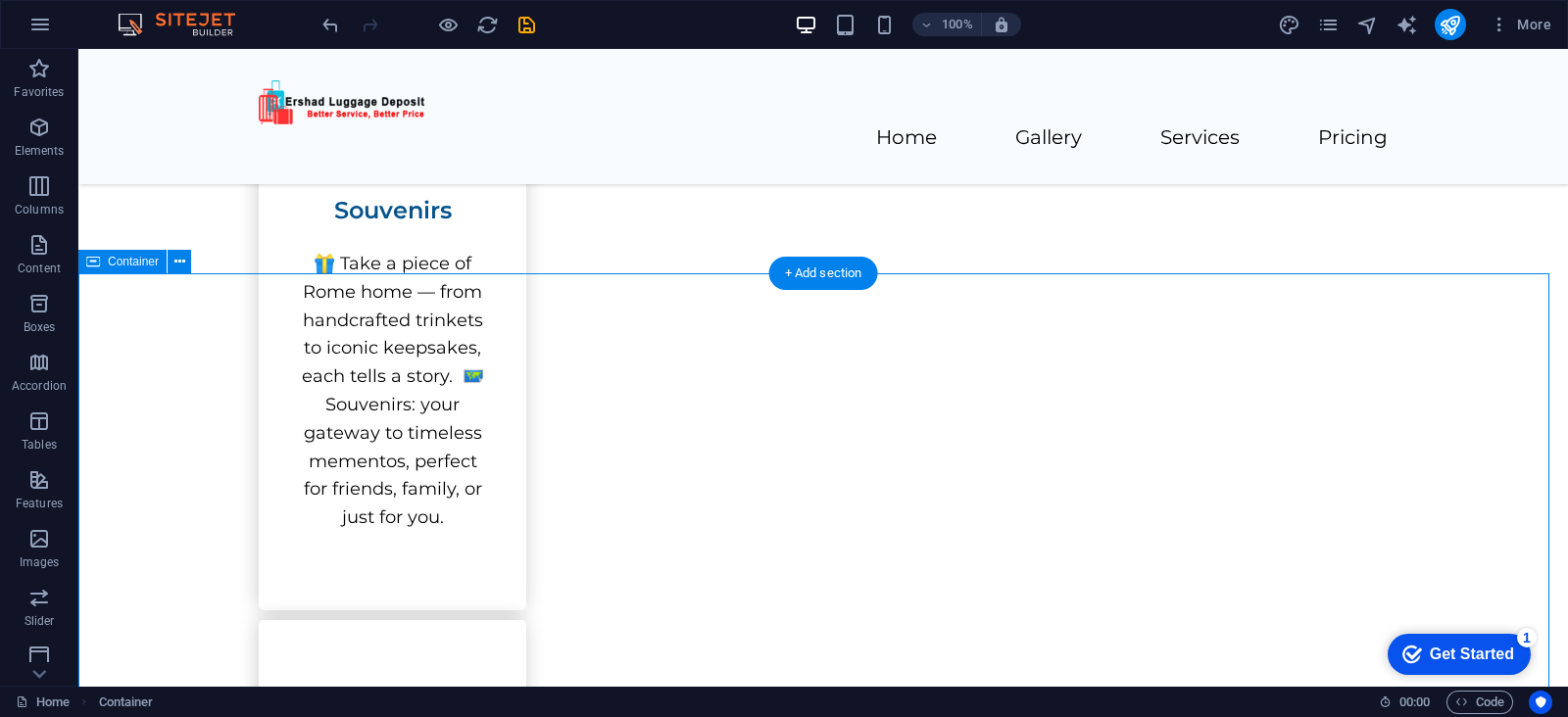 click on "Luggage Service Packages Special Offer for Luggage Storage Basic :: Backpack Bag Size  Regular Per Day €3 Promo Standard :: Regular Bag Size  55x45x20CM Per Day € 4 Promo Premium:: Big Bag Size Size: 75x55x25CM Per Day € 5 Promo" at bounding box center (823, 3006) 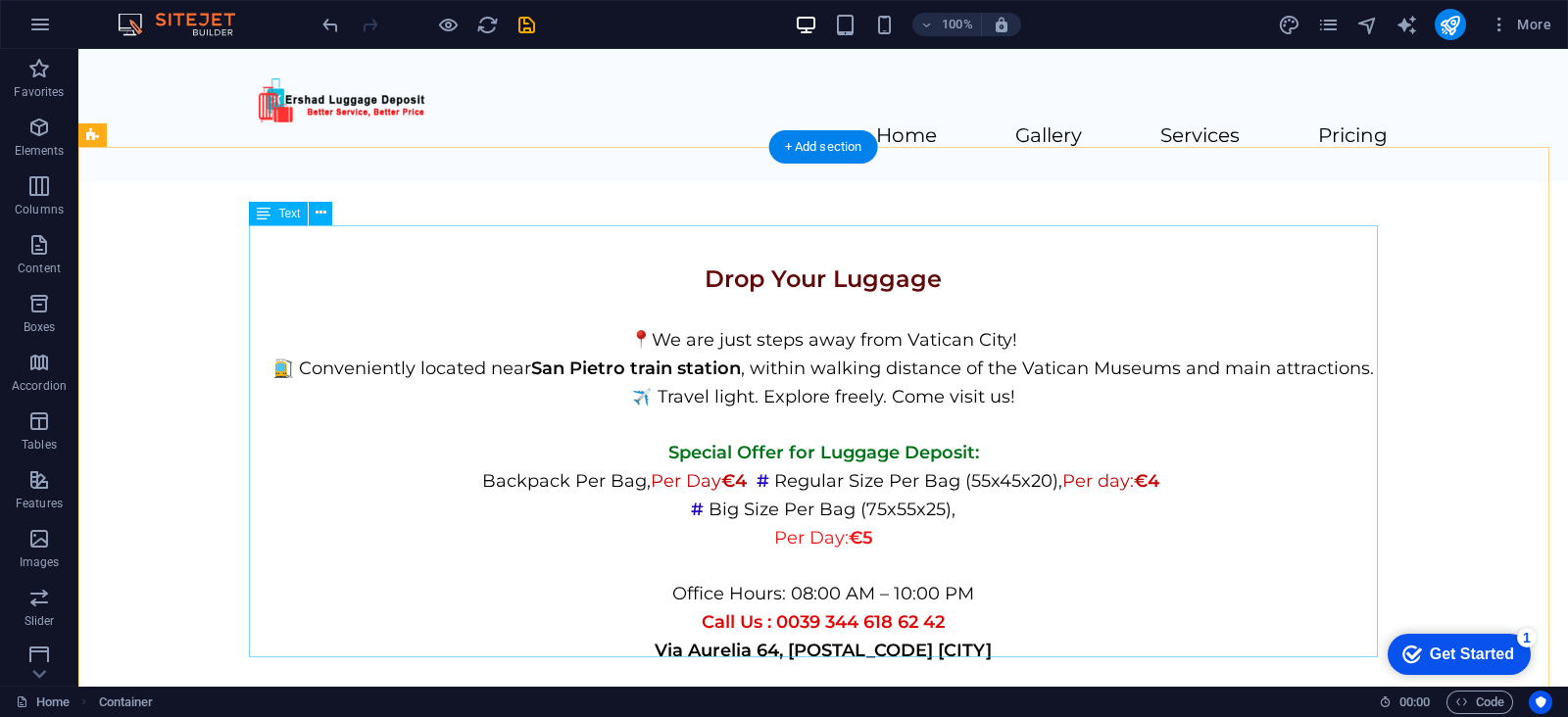 scroll, scrollTop: 0, scrollLeft: 0, axis: both 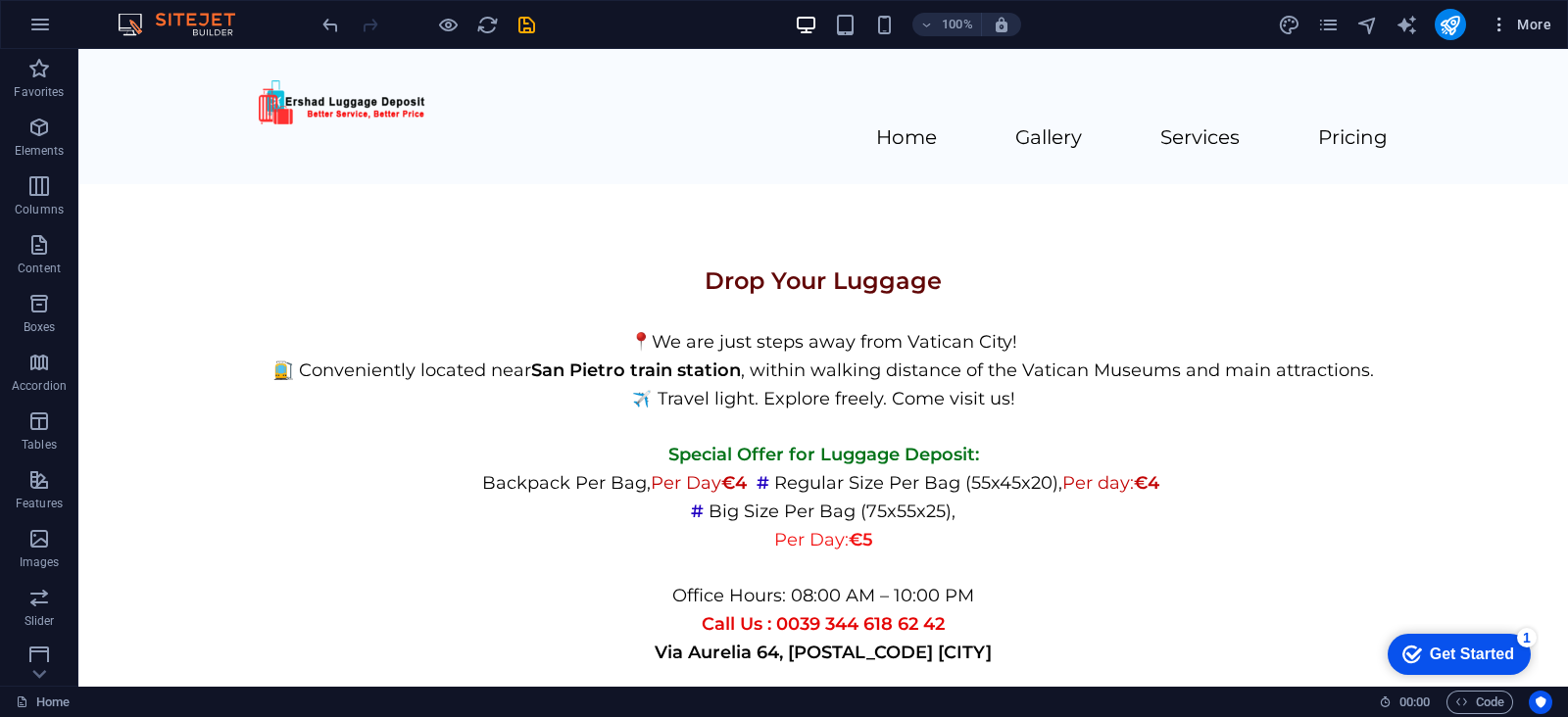 click at bounding box center [1499, 24] 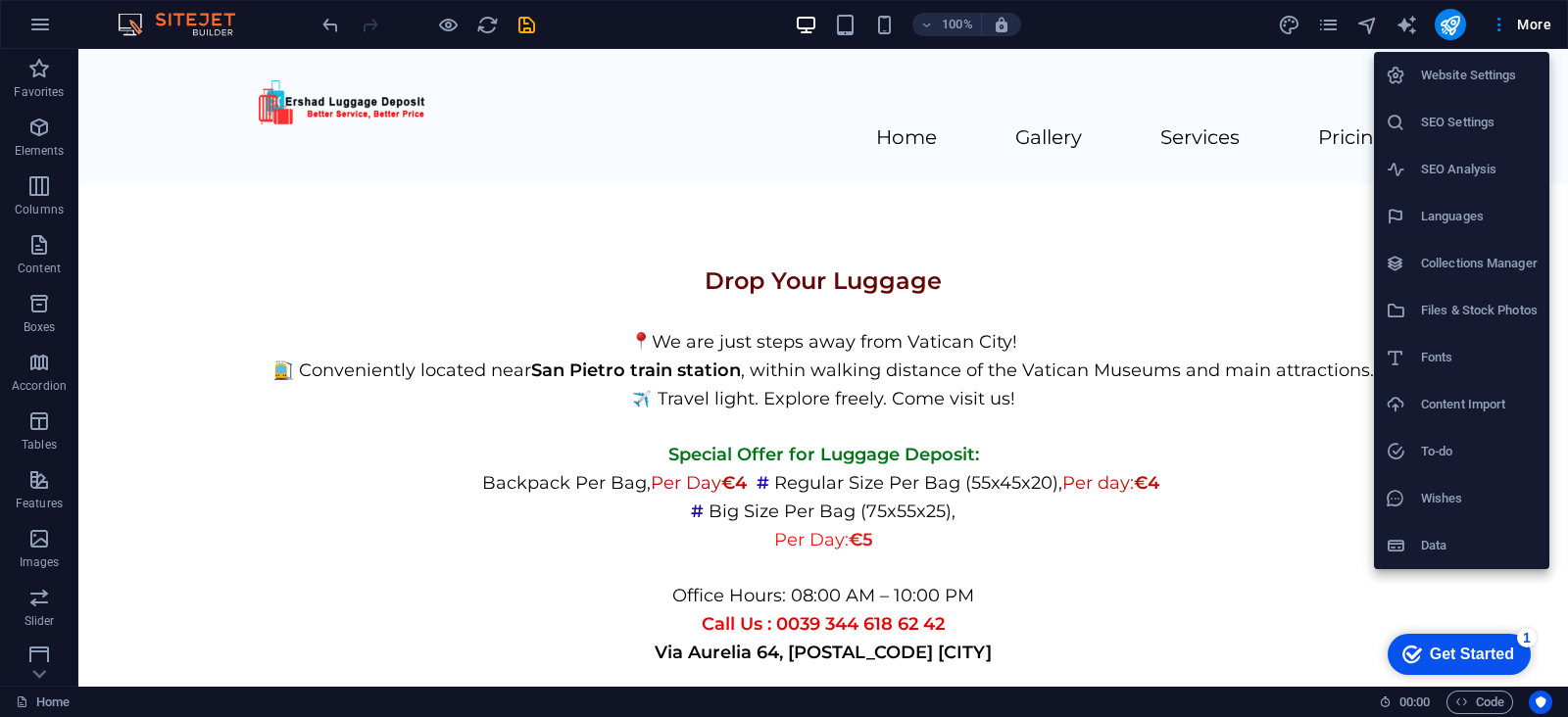 click on "Website Settings" at bounding box center (1479, 75) 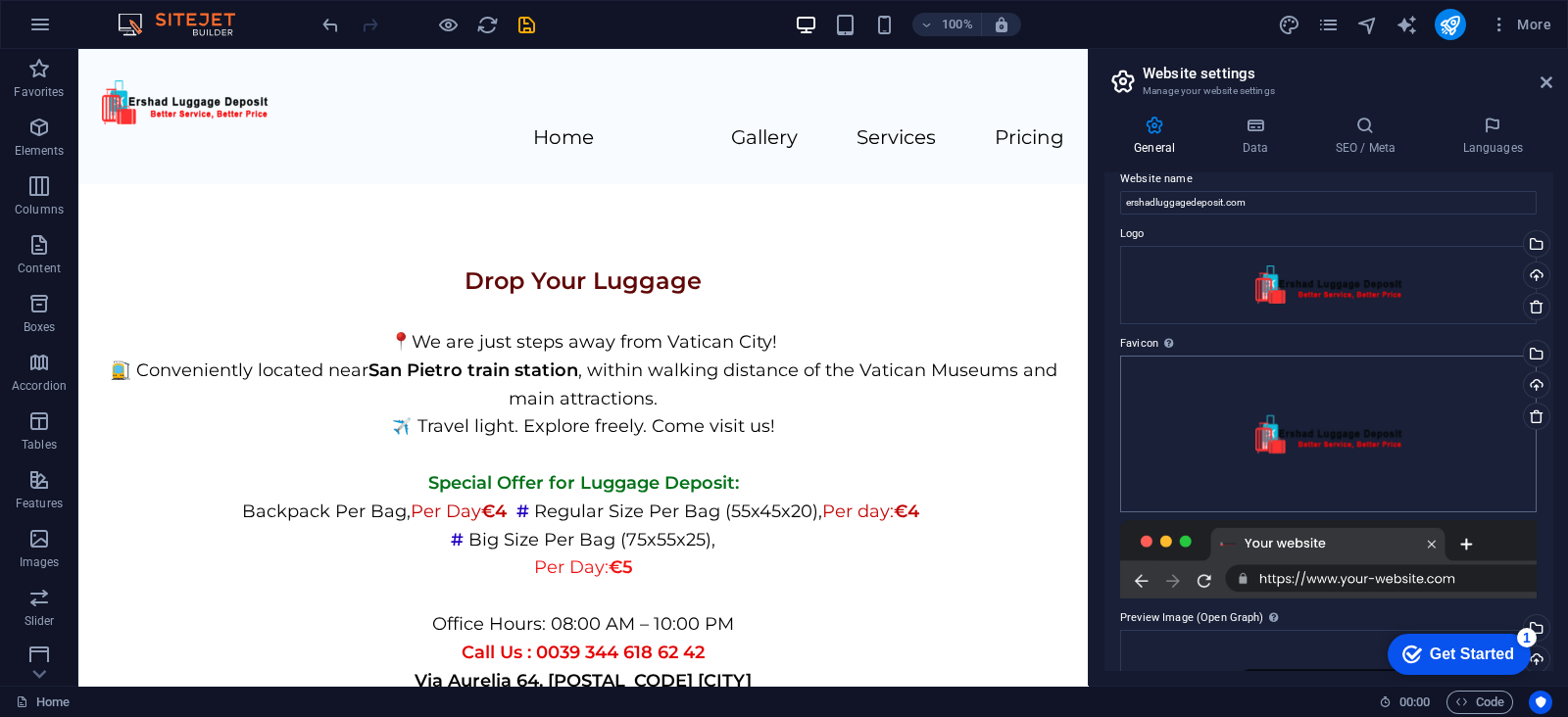 scroll, scrollTop: 0, scrollLeft: 0, axis: both 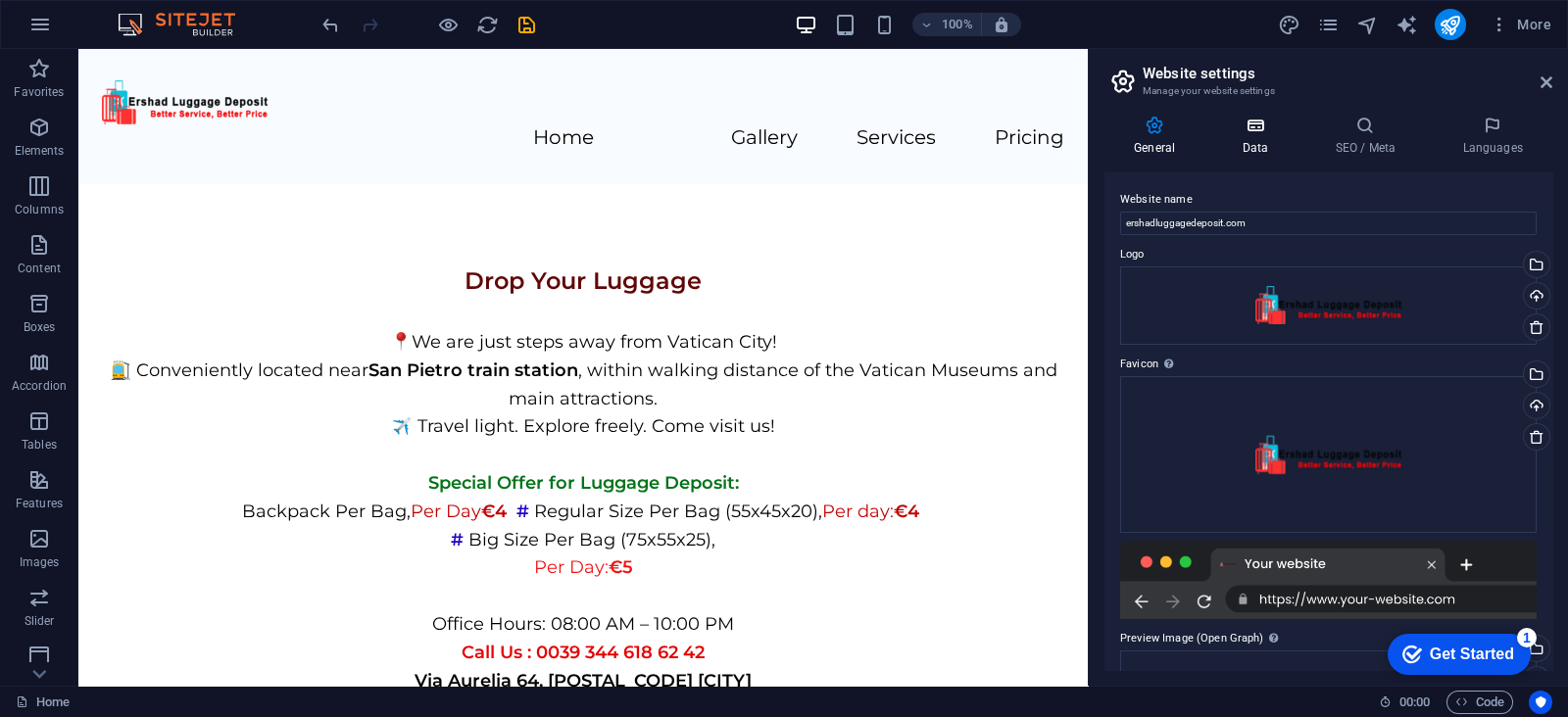 click on "Data" at bounding box center [1258, 136] 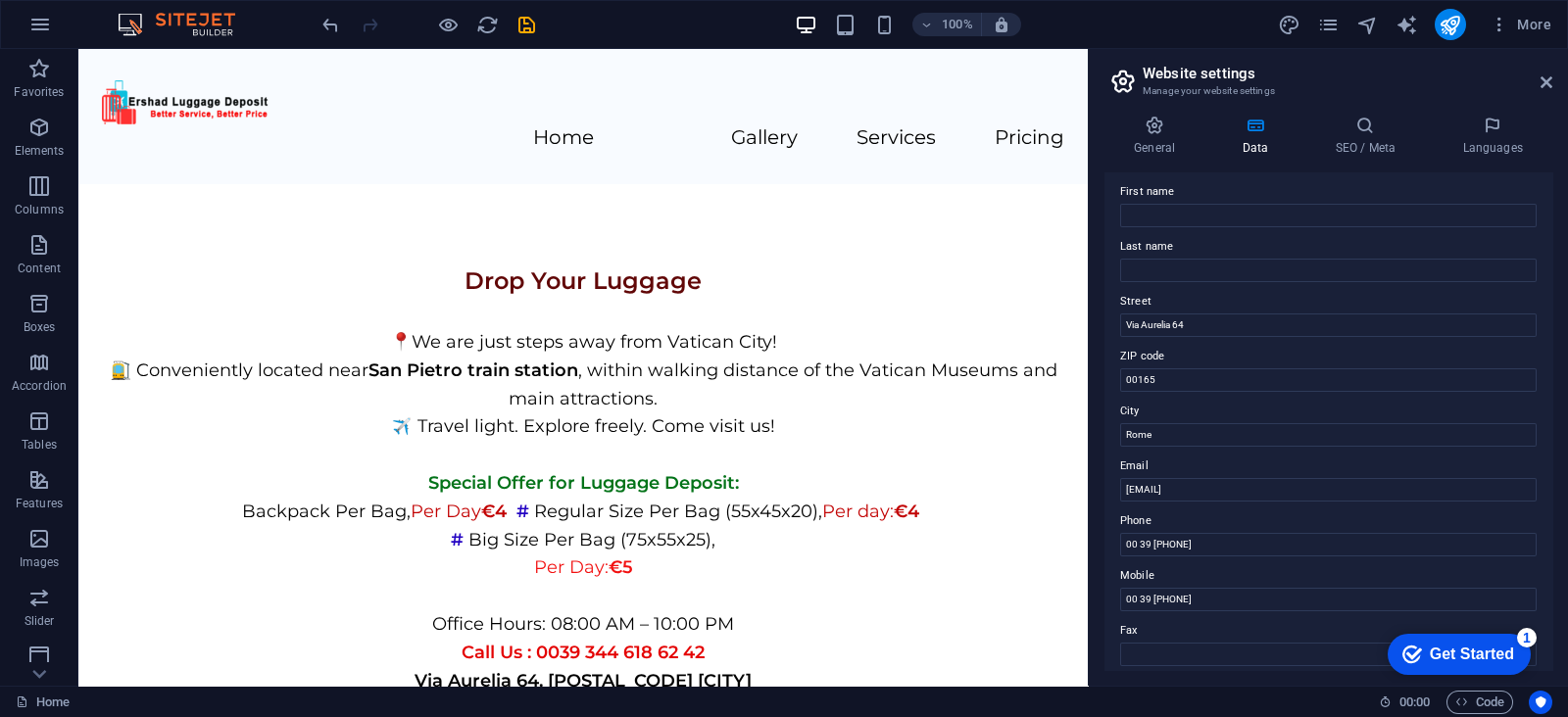 scroll, scrollTop: 0, scrollLeft: 0, axis: both 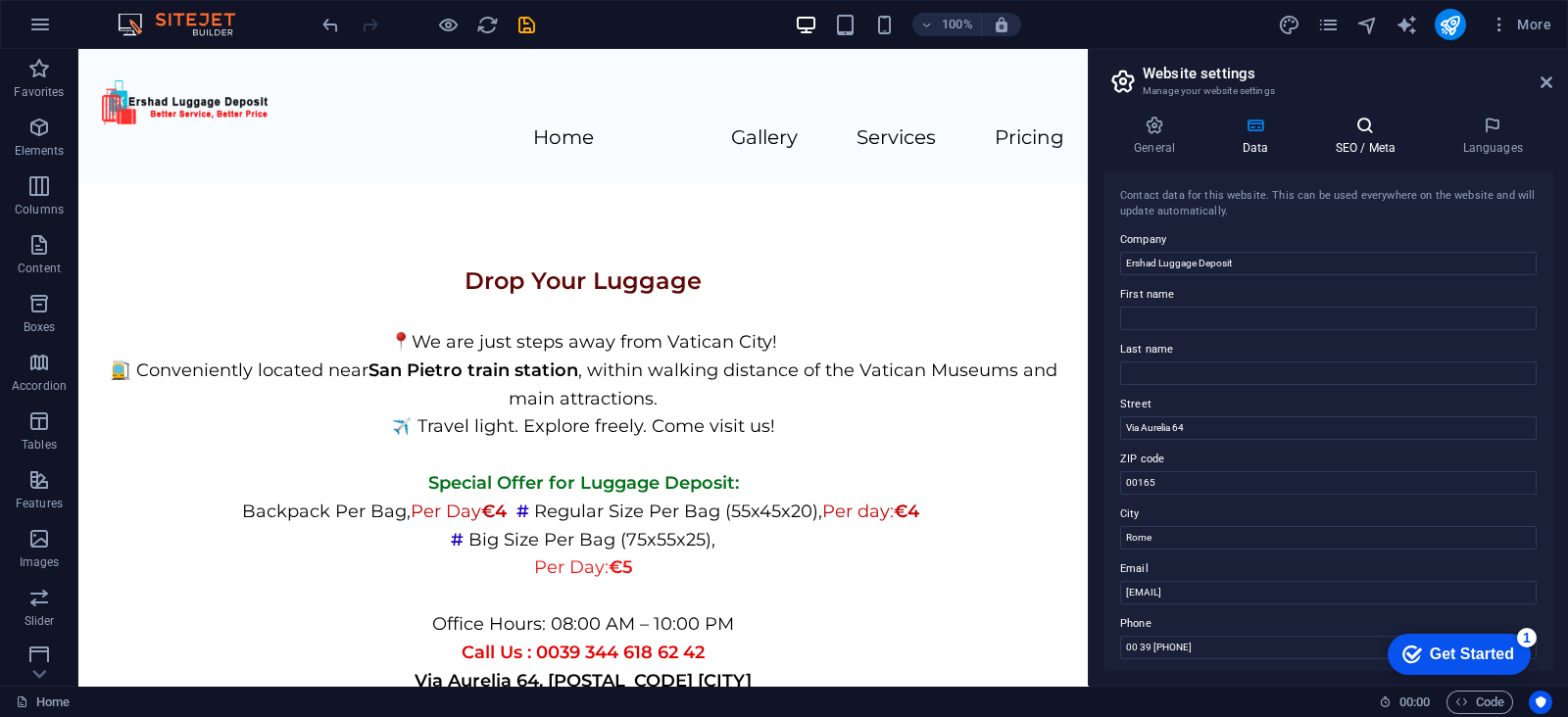 click at bounding box center [1365, 125] 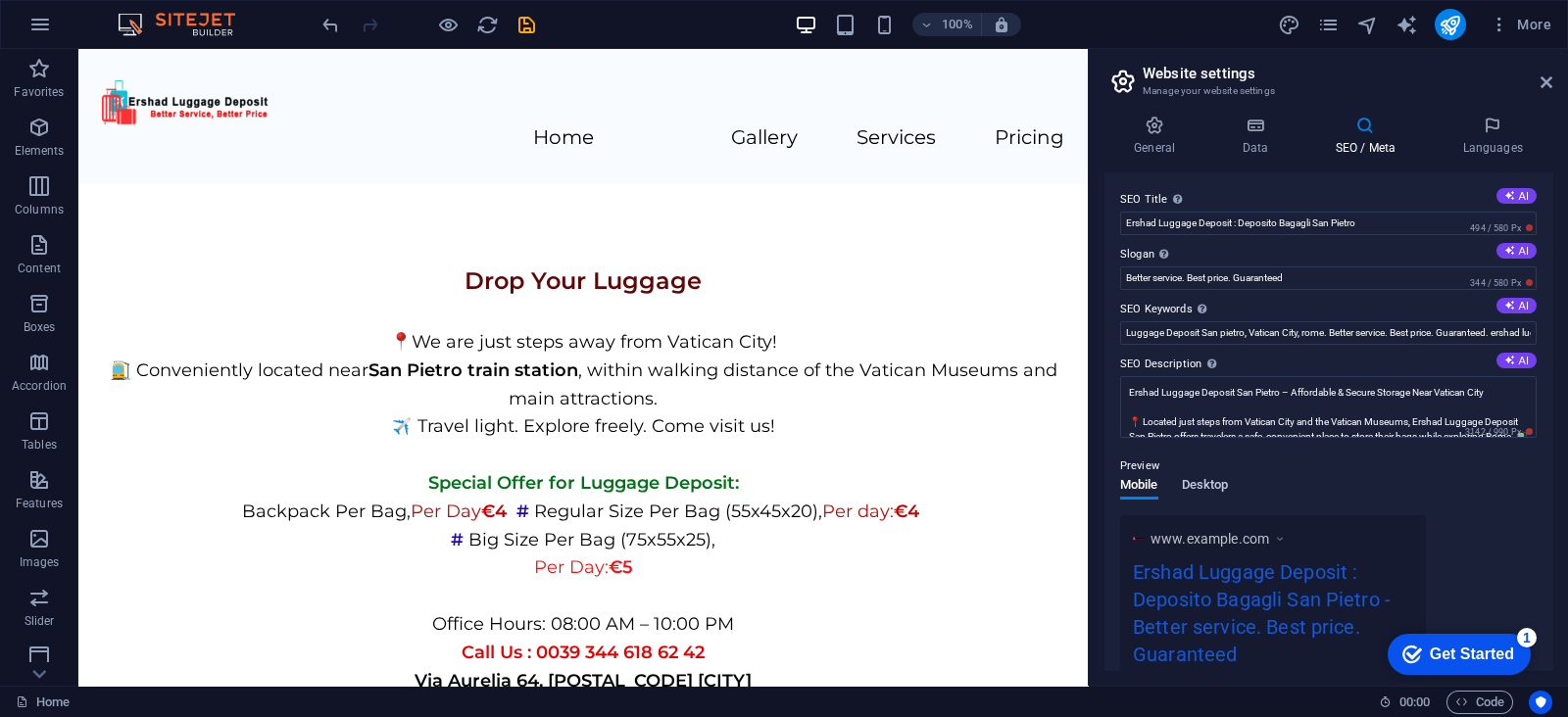 click on "Desktop" at bounding box center [1205, 487] 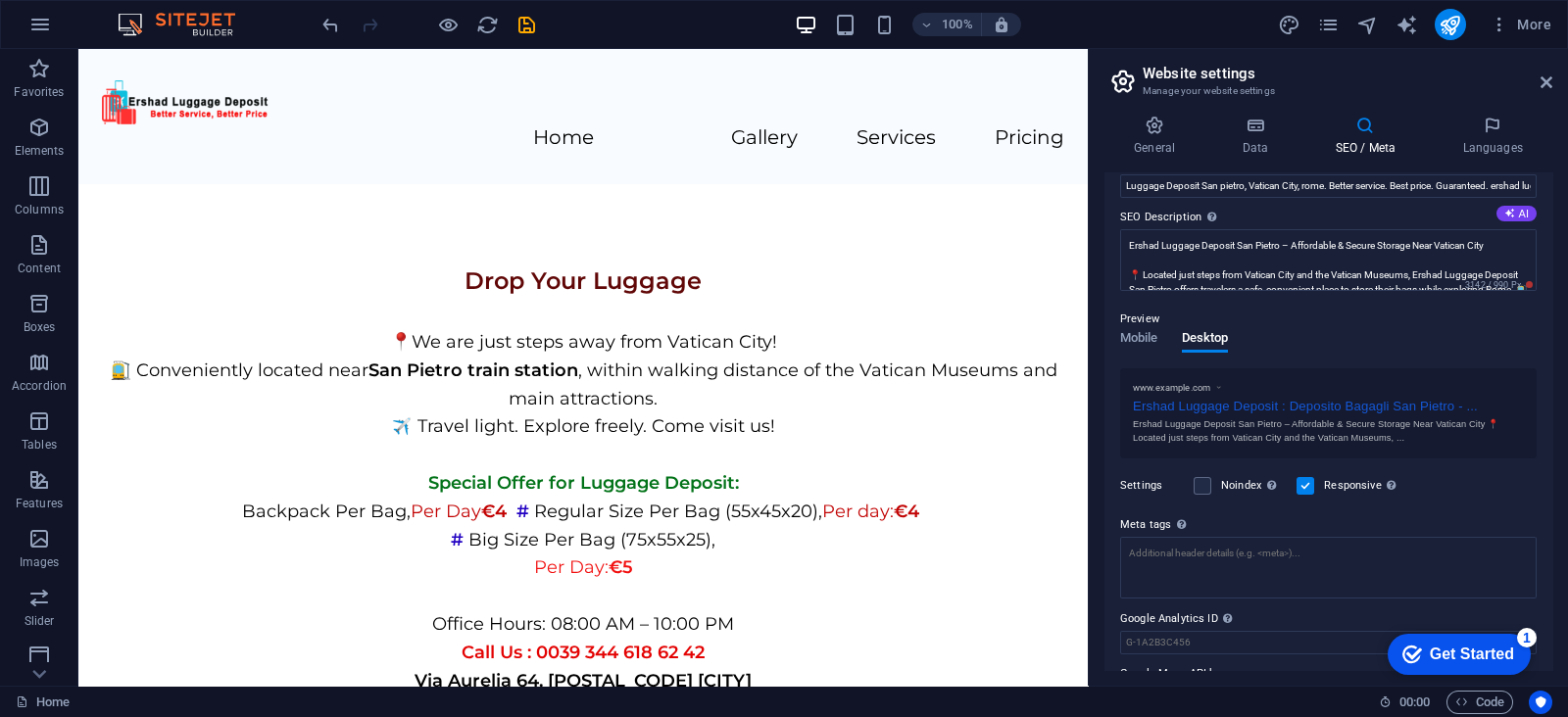scroll, scrollTop: 200, scrollLeft: 0, axis: vertical 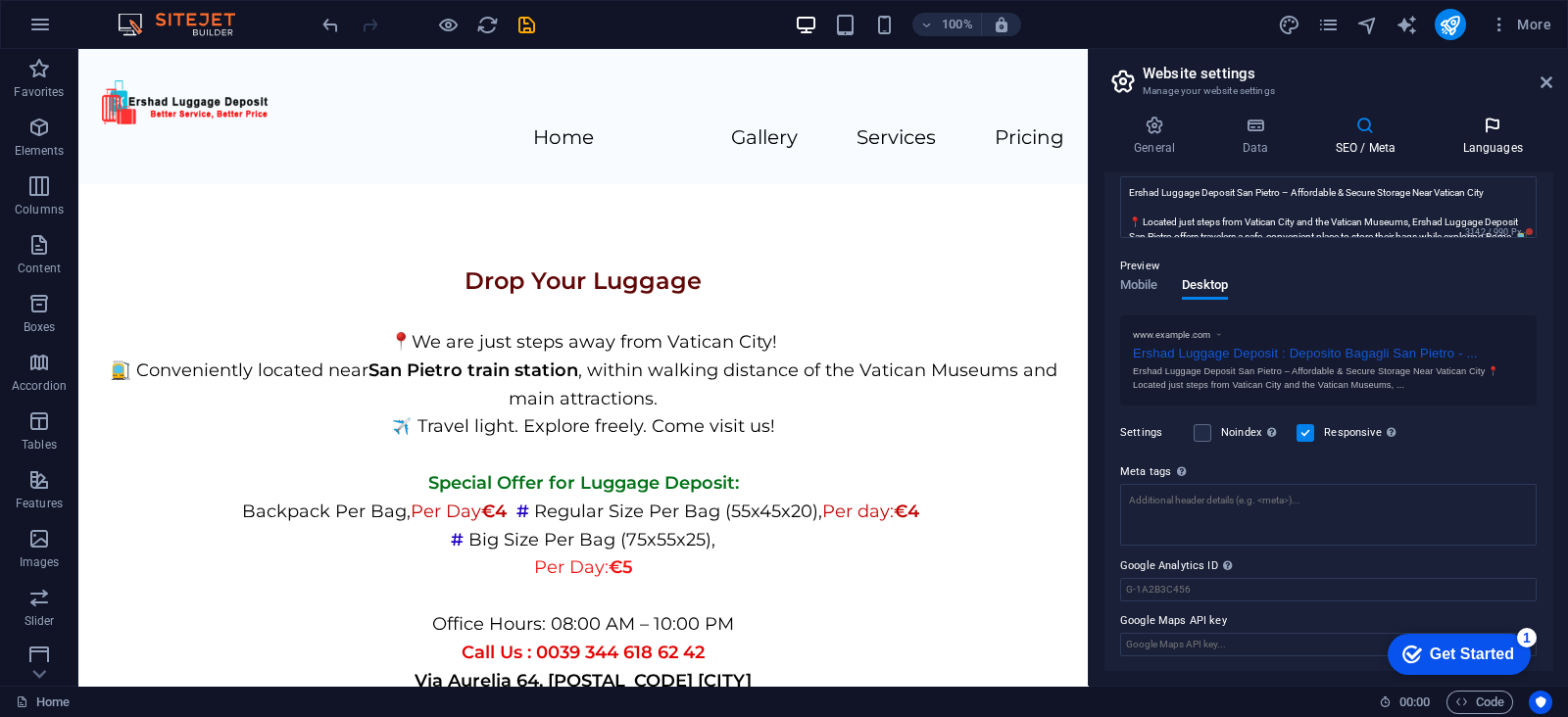 click at bounding box center [1493, 125] 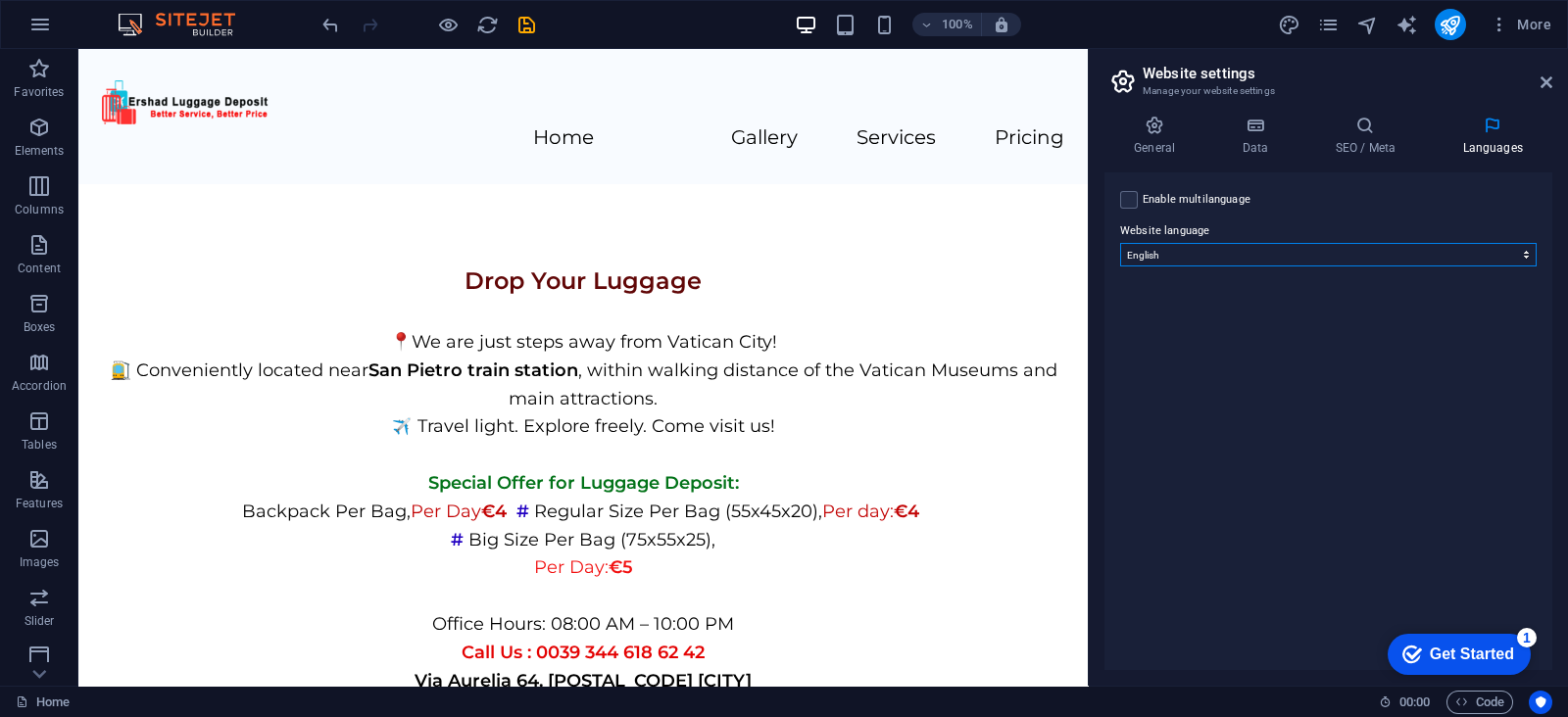 click on "Abkhazian Afar Afrikaans Akan Albanian Amharic Arabic Aragonese Armenian Assamese Avaric Avestan Aymara Azerbaijani Bambara Bashkir Basque Belarusian Bengali Bihari languages Bislama Bokmål Bosnian Breton Bulgarian Burmese Catalan Central Khmer Chamorro Chechen Chinese Church Slavic Chuvash Cornish Corsican Cree Croatian Czech Danish Dutch Dzongkha English Esperanto Estonian Ewe Faroese Farsi (Persian) Fijian Finnish French Fulah Gaelic Galician Ganda Georgian German Greek Greenlandic Guaraní Gujarati Haitian Creole Hausa Hebrew Herero Hindi Hiri Motu Hungarian Icelandic Ido Igbo Indonesian Interlingua Interlingue Inuktitut Inupiaq Irish Italian Japanese Javanese Kannada Kanuri Kashmiri Kazakh Kikuyu Kinyarwanda Komi Kongo Korean Kurdish Kwanyama Kyrgyz Lao Latin Latvian Limburgish Lingala Lithuanian Luba-Katanga Luxembourgish Macedonian Malagasy Malay Malayalam Maldivian Maltese Manx Maori Marathi Marshallese Mongolian Nauru Navajo Ndonga Nepali North Ndebele Northern Sami Norwegian Norwegian Nynorsk Nuosu" at bounding box center (1328, 255) 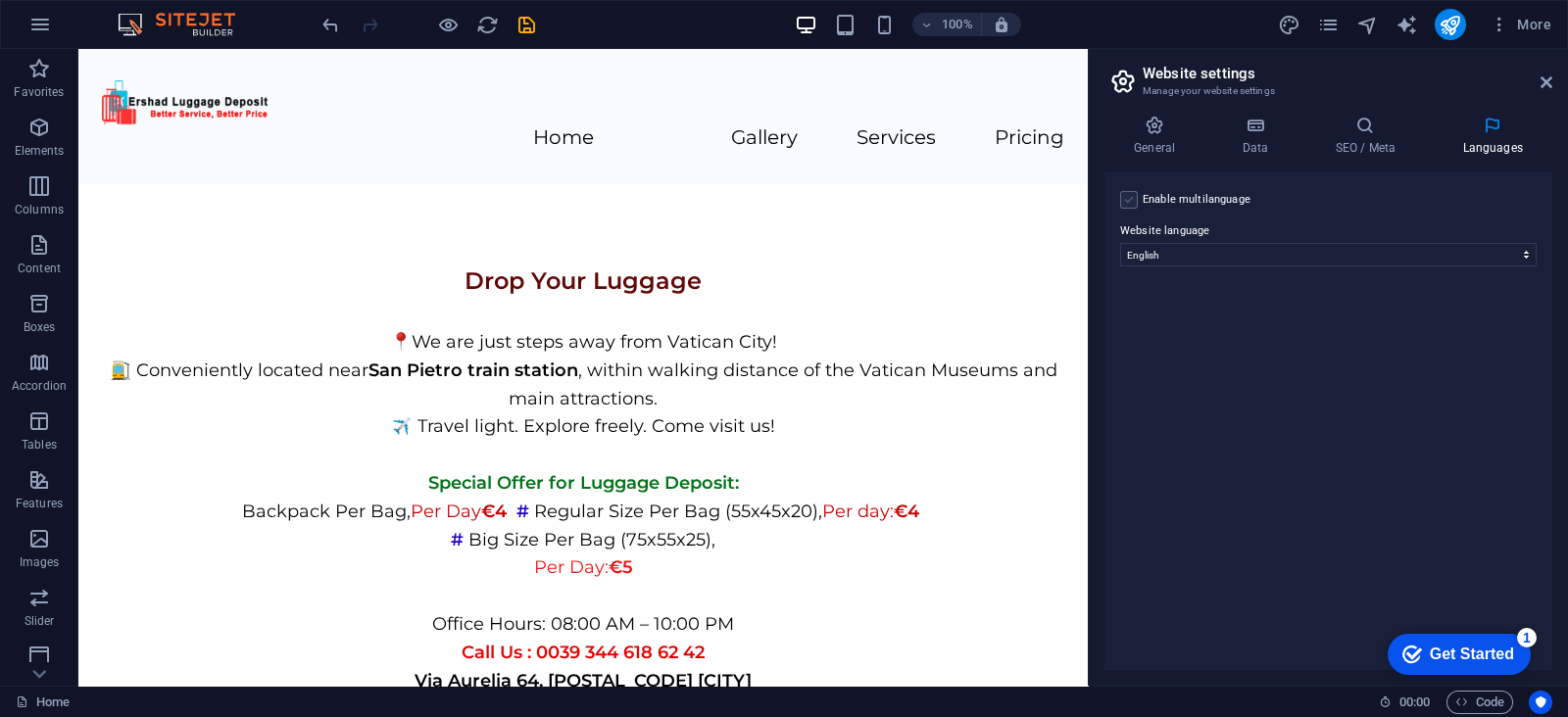 click at bounding box center [1129, 200] 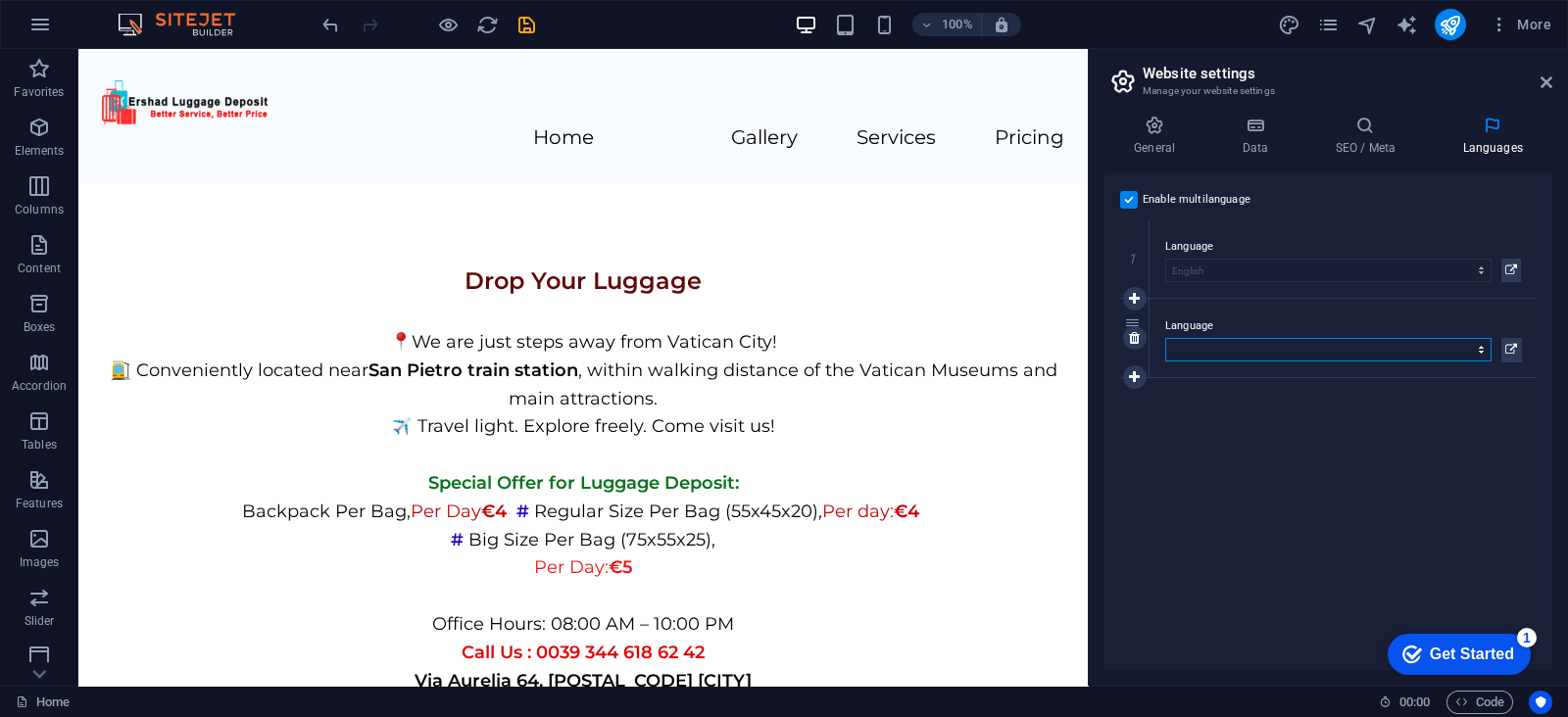 click on "Abkhazian Afar Afrikaans Akan Albanian Amharic Arabic Aragonese Armenian Assamese Avaric Avestan Aymara Azerbaijani Bambara Bashkir Basque Belarusian Bengali Bihari languages Bislama Bokmål Bosnian Breton Bulgarian Burmese Catalan Central Khmer Chamorro Chechen Chinese Church Slavic Chuvash Cornish Corsican Cree Croatian Czech Danish Dutch Dzongkha English Esperanto Estonian Ewe Faroese Farsi (Persian) Fijian Finnish French Fulah Gaelic Galician Ganda Georgian German Greek Greenlandic Guaraní Gujarati Haitian Creole Hausa Hebrew Herero Hindi Hiri Motu Hungarian Icelandic Ido Igbo Indonesian Interlingua Interlingue Inuktitut Inupiaq Irish Italian Japanese Javanese Kannada Kanuri Kashmiri Kazakh Kikuyu Kinyarwanda Komi Kongo Korean Kurdish Kwanyama Kyrgyz Lao Latin Latvian Limburgish Lingala Lithuanian Luba-Katanga Luxembourgish Macedonian Malagasy Malay Malayalam Maldivian Maltese Manx Maori Marathi Marshallese Mongolian Nauru Navajo Ndonga Nepali North Ndebele Northern Sami Norwegian Norwegian Nynorsk Nuosu" at bounding box center (1328, 350) 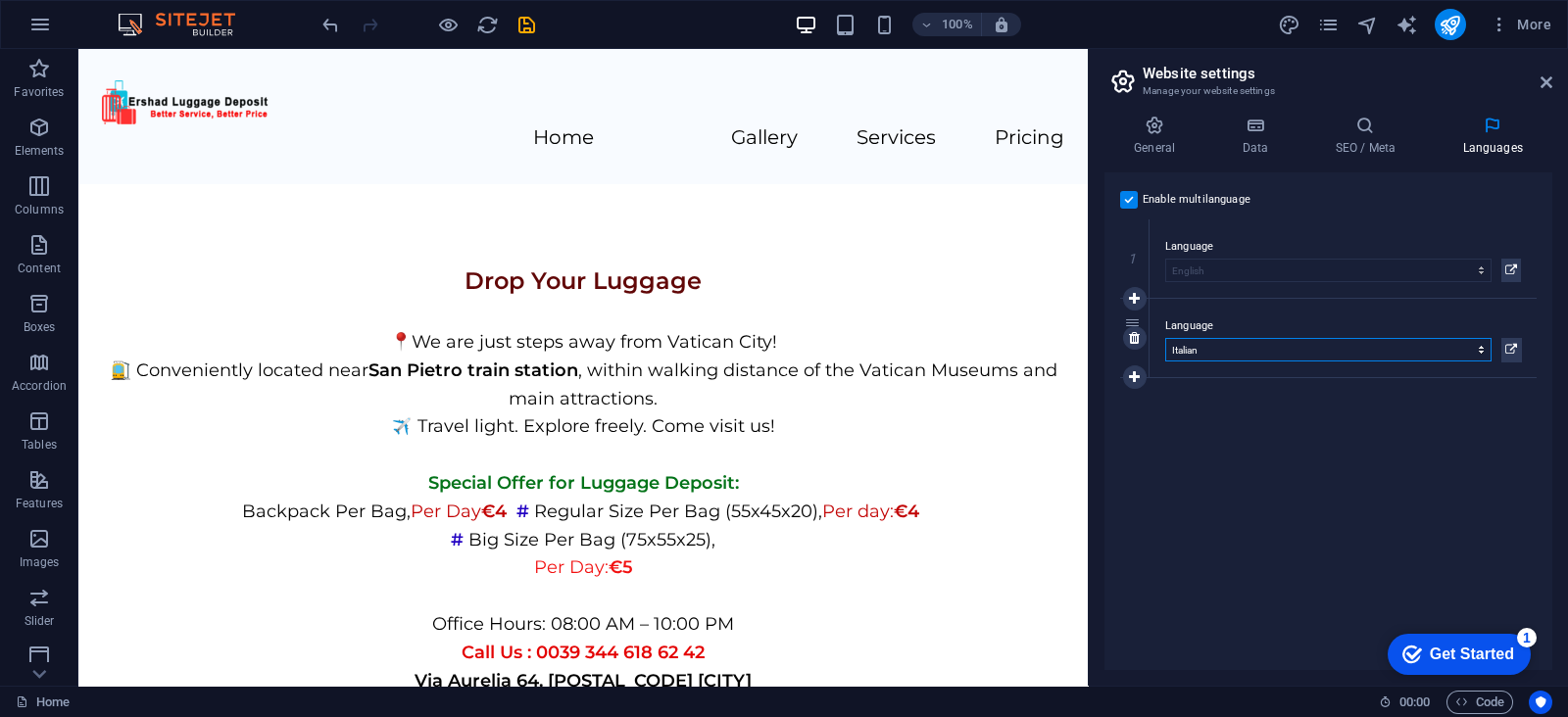 click on "Abkhazian Afar Afrikaans Akan Albanian Amharic Arabic Aragonese Armenian Assamese Avaric Avestan Aymara Azerbaijani Bambara Bashkir Basque Belarusian Bengali Bihari languages Bislama Bokmål Bosnian Breton Bulgarian Burmese Catalan Central Khmer Chamorro Chechen Chinese Church Slavic Chuvash Cornish Corsican Cree Croatian Czech Danish Dutch Dzongkha English Esperanto Estonian Ewe Faroese Farsi (Persian) Fijian Finnish French Fulah Gaelic Galician Ganda Georgian German Greek Greenlandic Guaraní Gujarati Haitian Creole Hausa Hebrew Herero Hindi Hiri Motu Hungarian Icelandic Ido Igbo Indonesian Interlingua Interlingue Inuktitut Inupiaq Irish Italian Japanese Javanese Kannada Kanuri Kashmiri Kazakh Kikuyu Kinyarwanda Komi Kongo Korean Kurdish Kwanyama Kyrgyz Lao Latin Latvian Limburgish Lingala Lithuanian Luba-Katanga Luxembourgish Macedonian Malagasy Malay Malayalam Maldivian Maltese Manx Maori Marathi Marshallese Mongolian Nauru Navajo Ndonga Nepali North Ndebele Northern Sami Norwegian Norwegian Nynorsk Nuosu" at bounding box center (1328, 350) 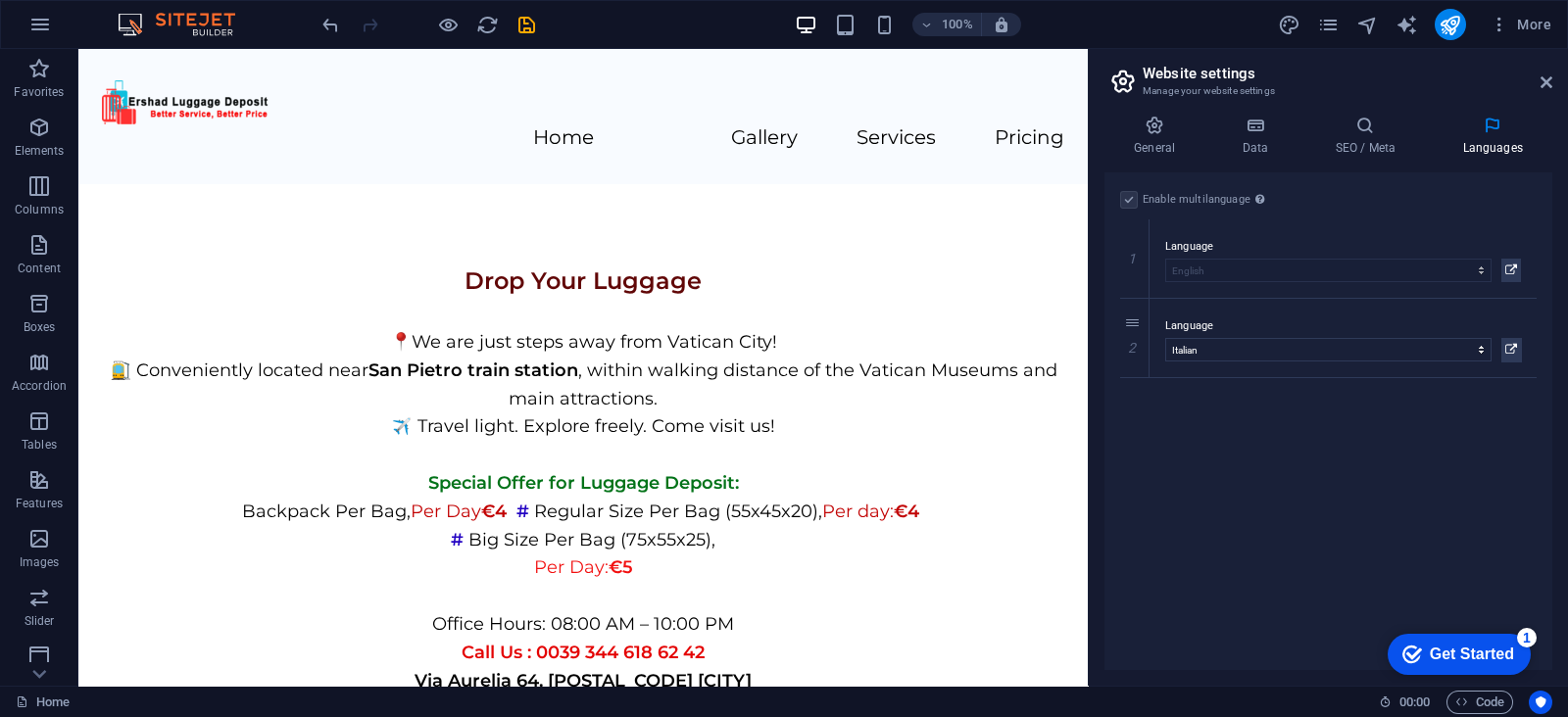 click on "Enable multilanguage To disable multilanguage delete all languages until only one language remains. Website language Abkhazian Afar Afrikaans Akan Albanian Amharic Arabic Aragonese Armenian Assamese Avaric Avestan Aymara Azerbaijani Bambara Bashkir Basque Belarusian Bengali Bihari languages Bislama Bokmål Bosnian Breton Bulgarian Burmese Catalan Central Khmer Chamorro Chechen Chinese Church Slavic Chuvash Cornish Corsican Cree Croatian Czech Danish Dutch Dzongkha English Esperanto Estonian Ewe Faroese Farsi (Persian) Fijian Finnish French Fulah Gaelic Galician Ganda Georgian German Greek Greenlandic Guaraní Gujarati Haitian Creole Hausa Hebrew Herero Hindi Hiri Motu Hungarian Icelandic Ido Igbo Indonesian Interlingua Interlingue Inuktitut Inupiaq Irish Italian Japanese Javanese Kannada Kanuri Kashmiri Kazakh Kikuyu Kinyarwanda Komi Kongo Korean Kurdish Kwanyama Kyrgyz Lao Latin Latvian Limburgish Lingala Lithuanian Luba-Katanga Luxembourgish Macedonian Malagasy Malay Malayalam Maldivian Maltese Manx Maori 1" at bounding box center [1328, 421] 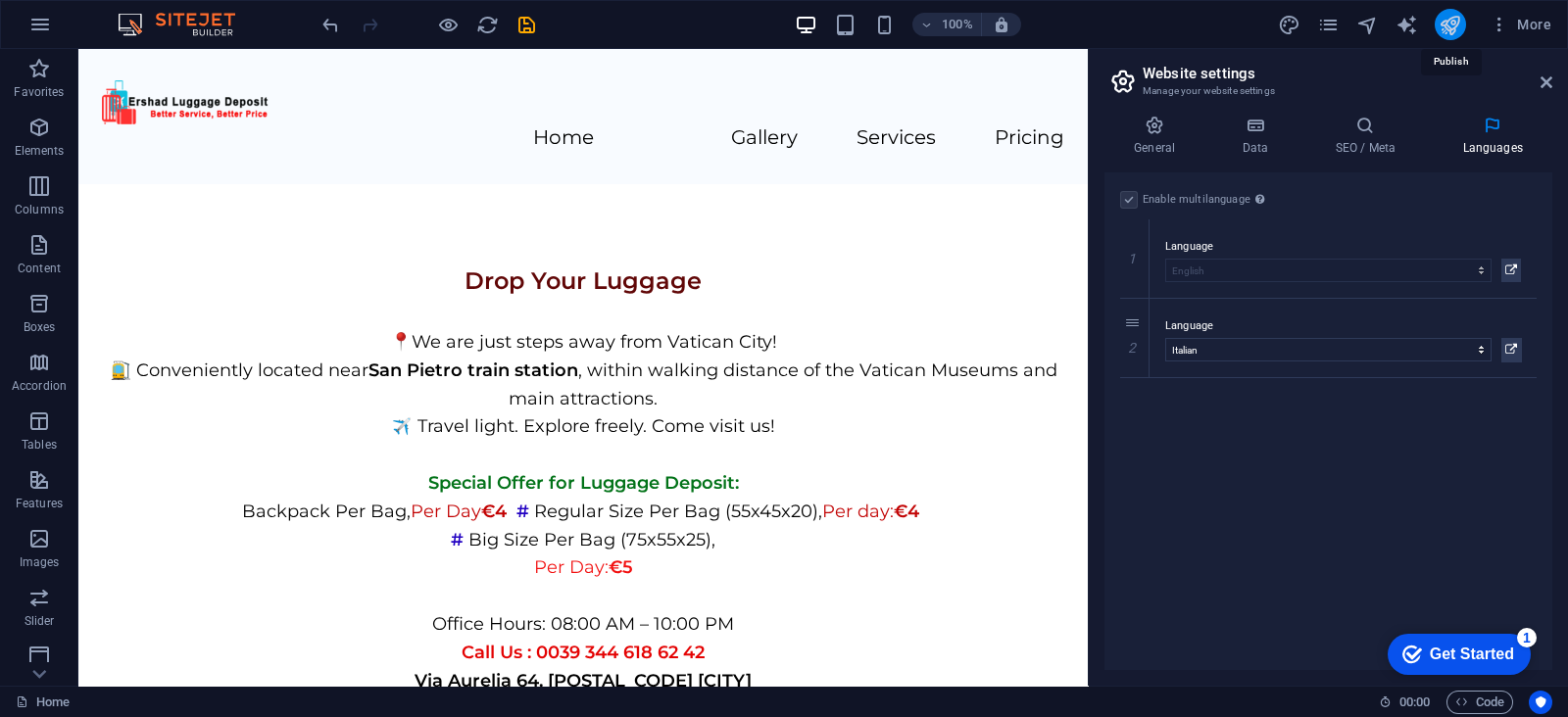 click at bounding box center [1449, 24] 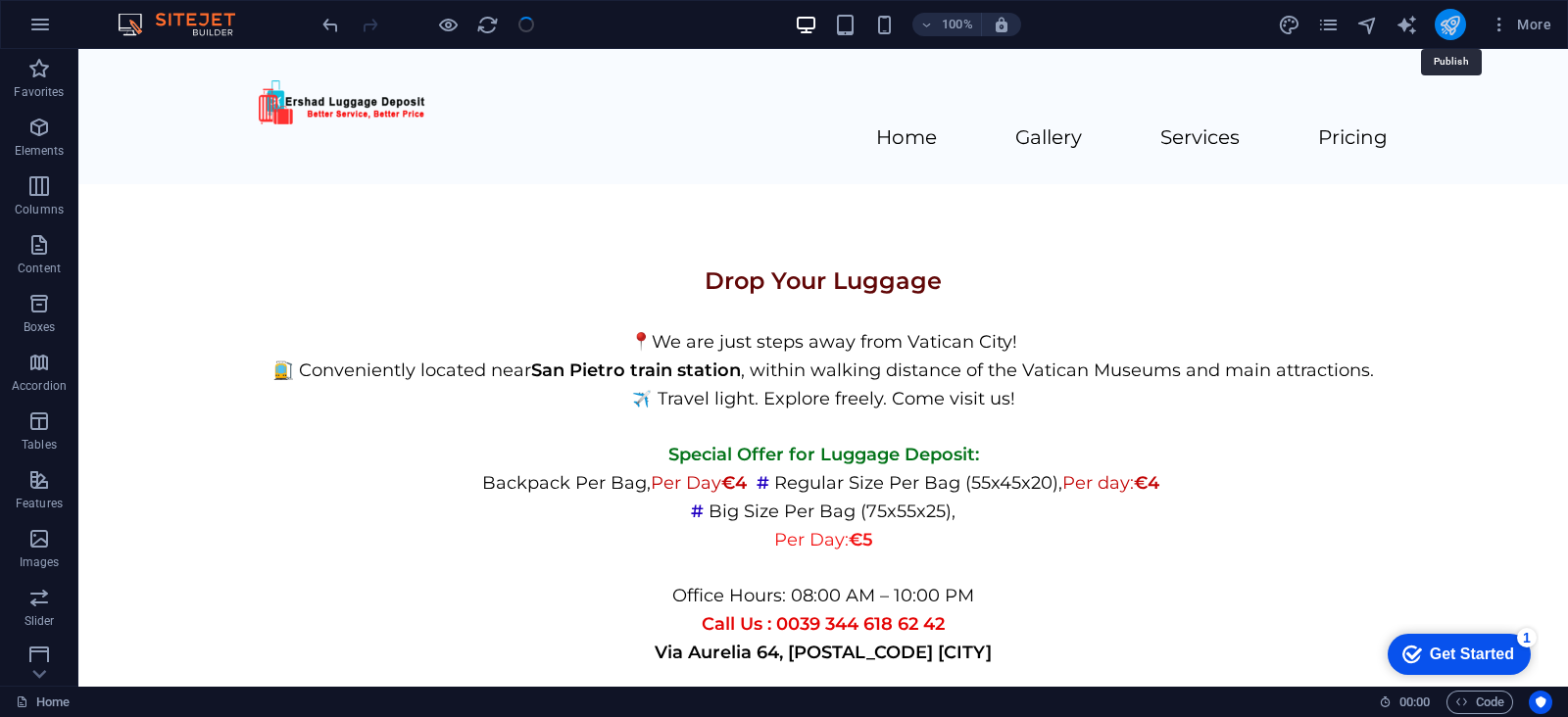 click at bounding box center (1449, 24) 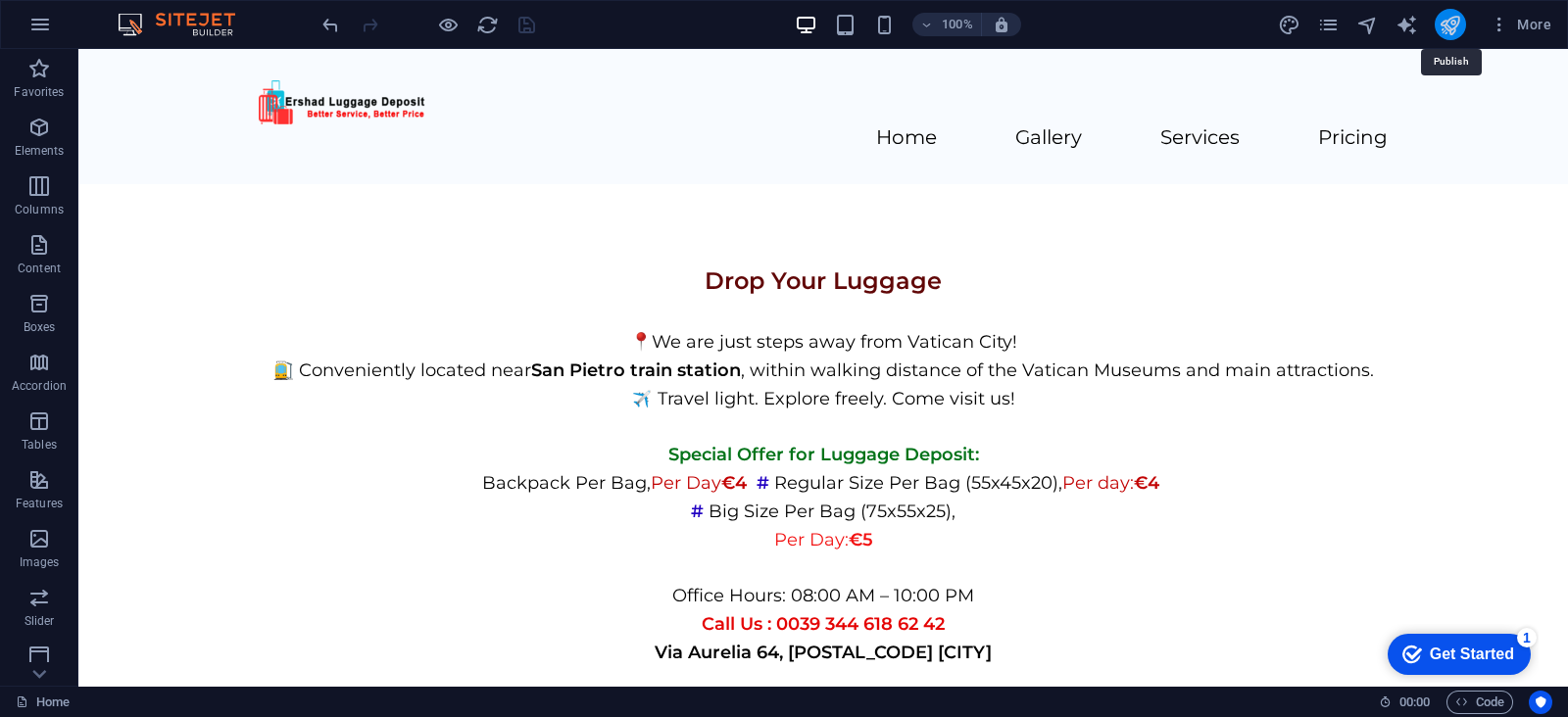 click at bounding box center (1449, 24) 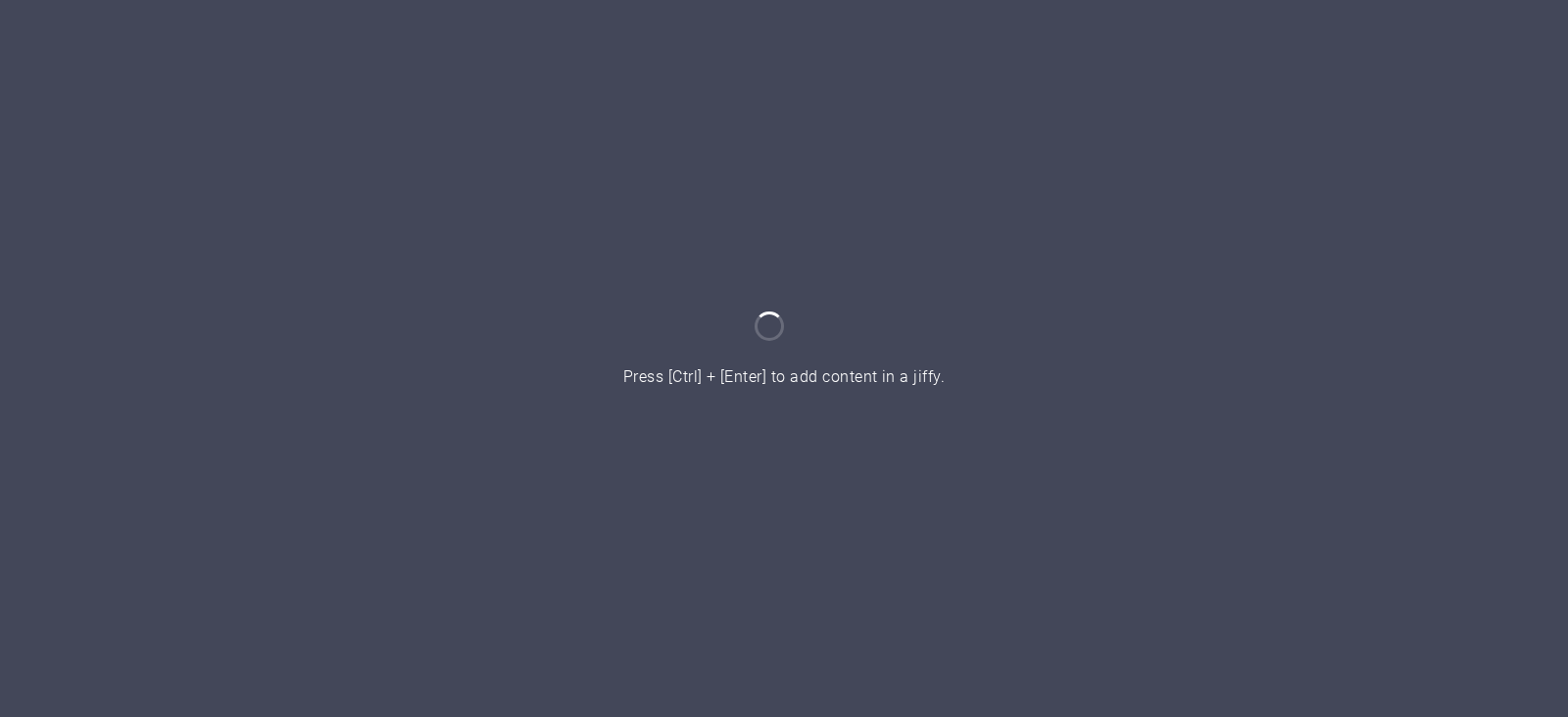 scroll, scrollTop: 0, scrollLeft: 0, axis: both 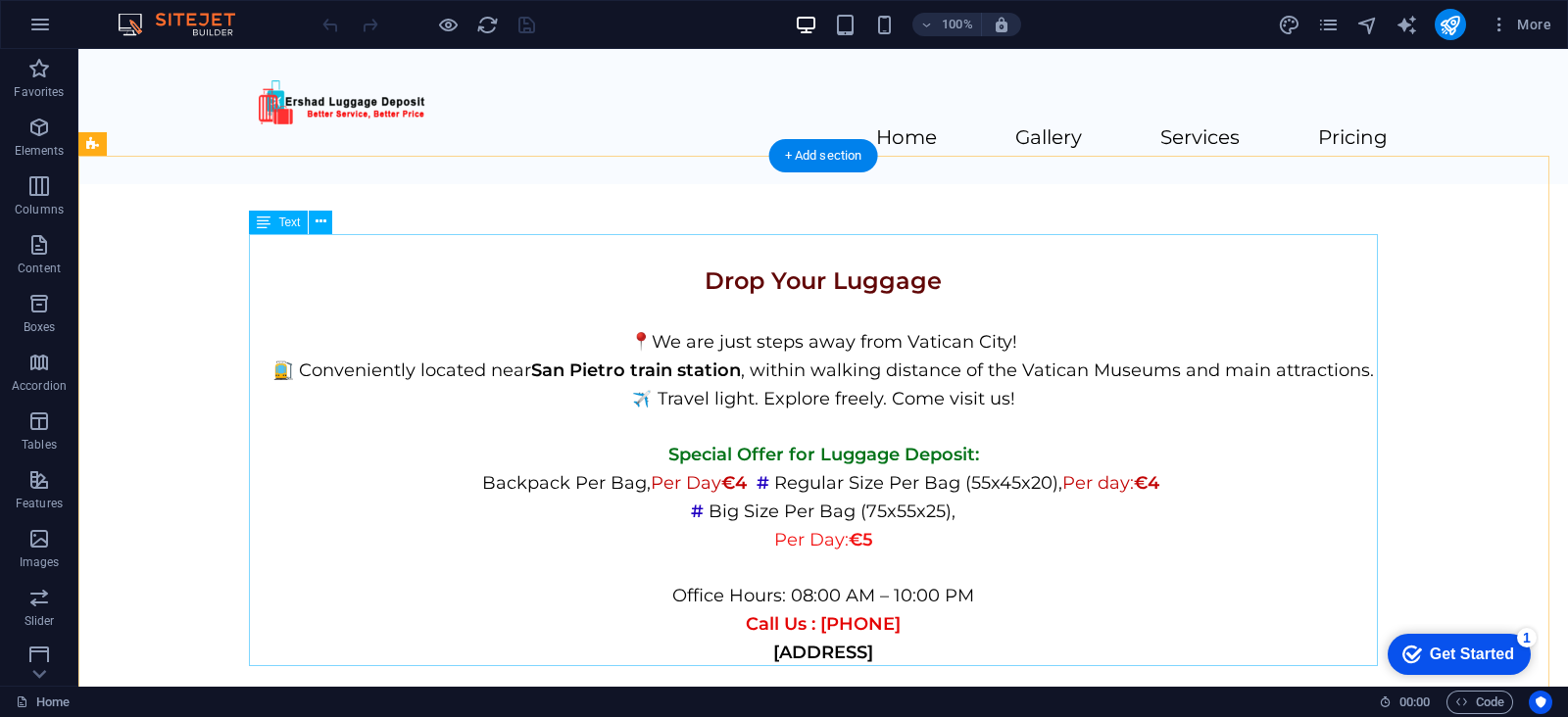 click on "Drop Your Luggage 📍We are just steps away from Vatican City! 🚉 Conveniently located near San Pietro train station , within walking distance of the Vatican Museums and main attractions. ✈️ Travel light. Explore freely. Come visit us! Special Offer for Luggage Deposit: Backpack Per Bag, Per Day €4 # Regular Size Per Bag (55x45x20), Per day: €4 # Big Size Per Bag (75x55x25), Per day: €5 Office Hours: 08:00 AM – 10:00 PM Call Us : 0039 344 618 62 42 Via Aurelia 64, 00165 Rome" at bounding box center (823, 479) 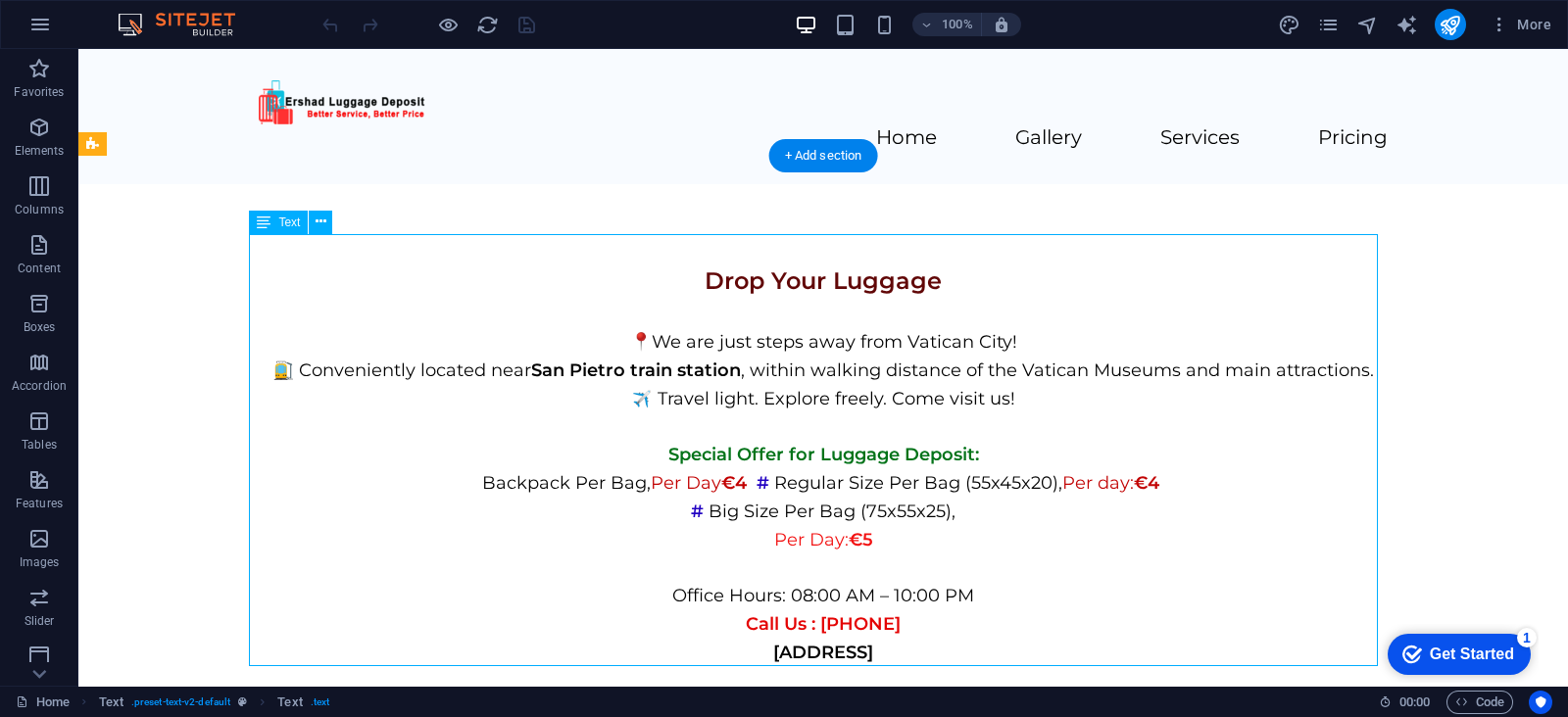 click on "Drop Your Luggage 📍We are just steps away from Vatican City! 🚉 Conveniently located near San Pietro train station , within walking distance of the Vatican Museums and main attractions. ✈️ Travel light. Explore freely. Come visit us! Special Offer for Luggage Deposit: Backpack Per Bag, Per Day €4 # Regular Size Per Bag (55x45x20), Per day: €4 # Big Size Per Bag (75x55x25), Per day: €5 Office Hours: 08:00 AM – 10:00 PM Call Us : 0039 344 618 62 42 Via Aurelia 64, 00165 Rome" at bounding box center [823, 479] 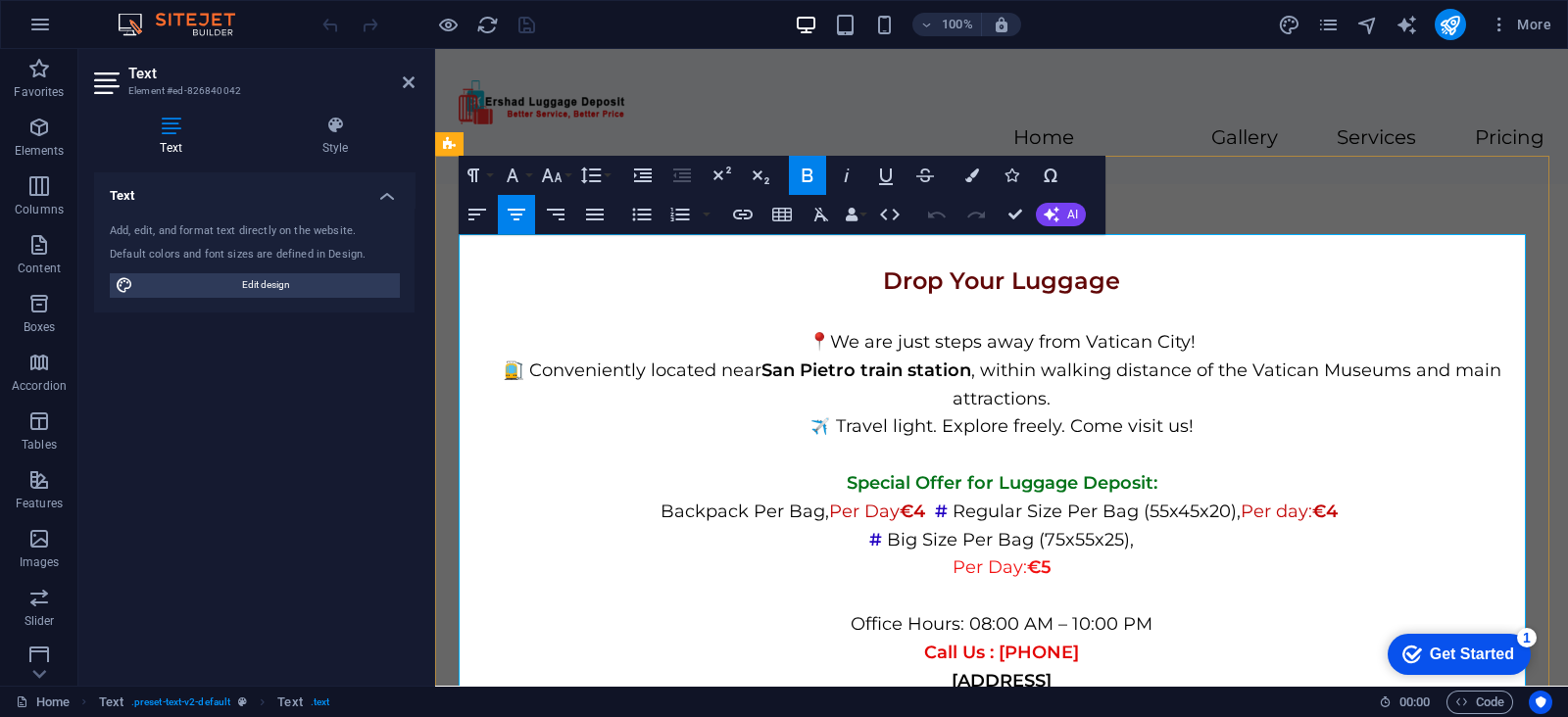 click on "€4" at bounding box center [912, 511] 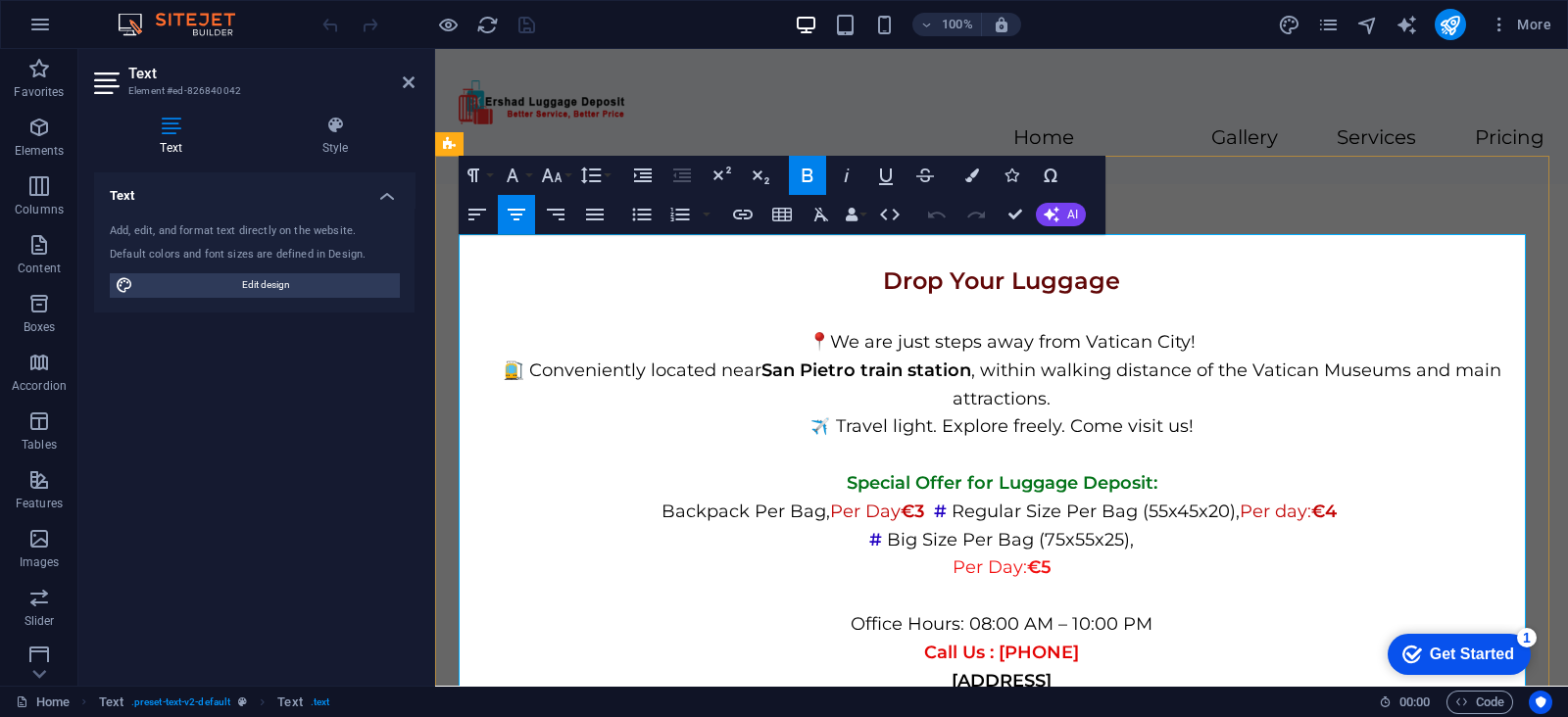 type 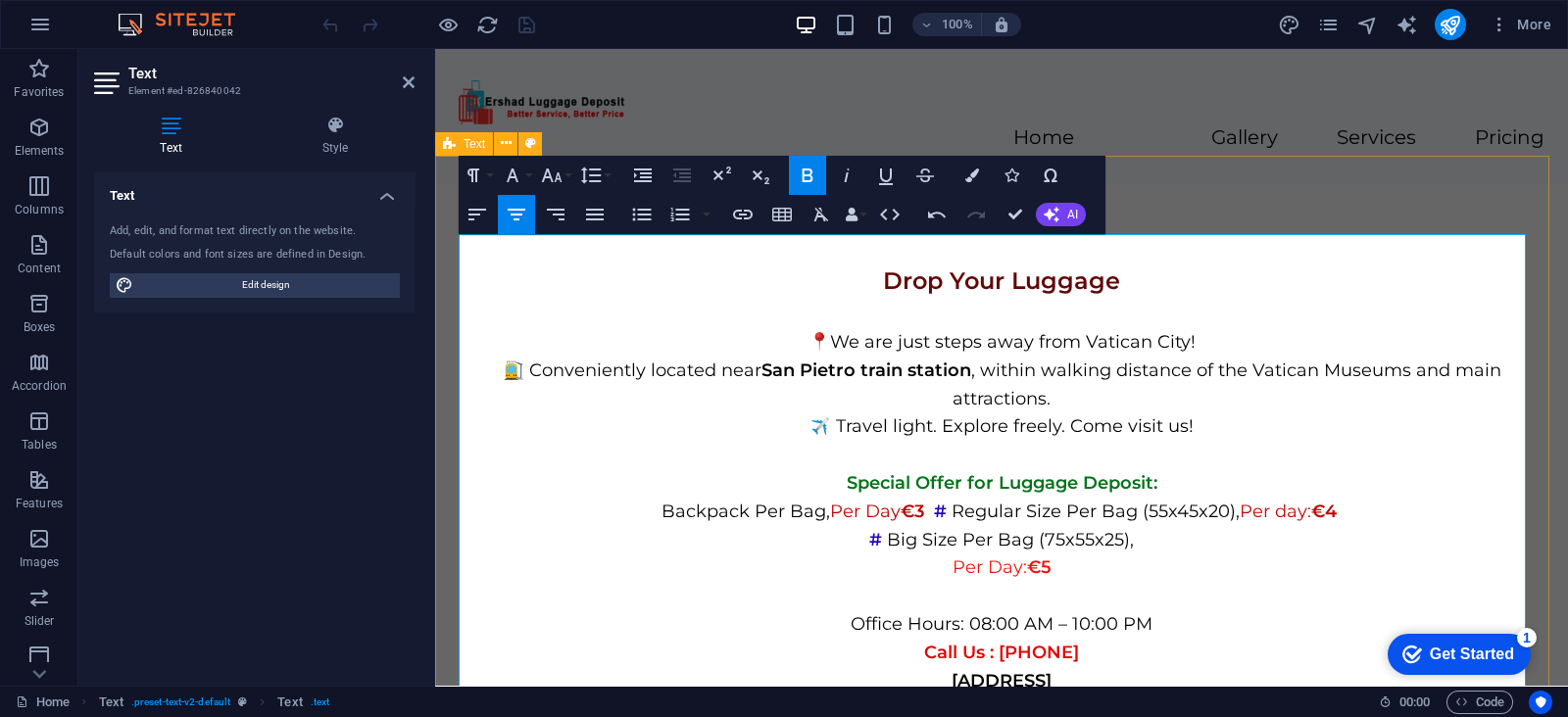 click on "Drop Your Luggage 📍We are just steps away from Vatican City! 🚉 Conveniently located near  San Pietro train station , within walking distance of the Vatican Museums and main attractions.  ✈️ Travel light. Explore freely. Come visit us! Special Offer for Luggage Deposit: Backpack Per Bag,  Per Day  €3    #   Regular Size Per Bag (55x45x20),  Per day:  €4   #   Big Size Per Bag (75x55x25),  Per Day:  €5 Office Hours: 08:00 AM – 10:00 PM Call Us : 0039  344 618 62 42  Via Aurelia 64, 00165 Rome" at bounding box center (1002, 493) 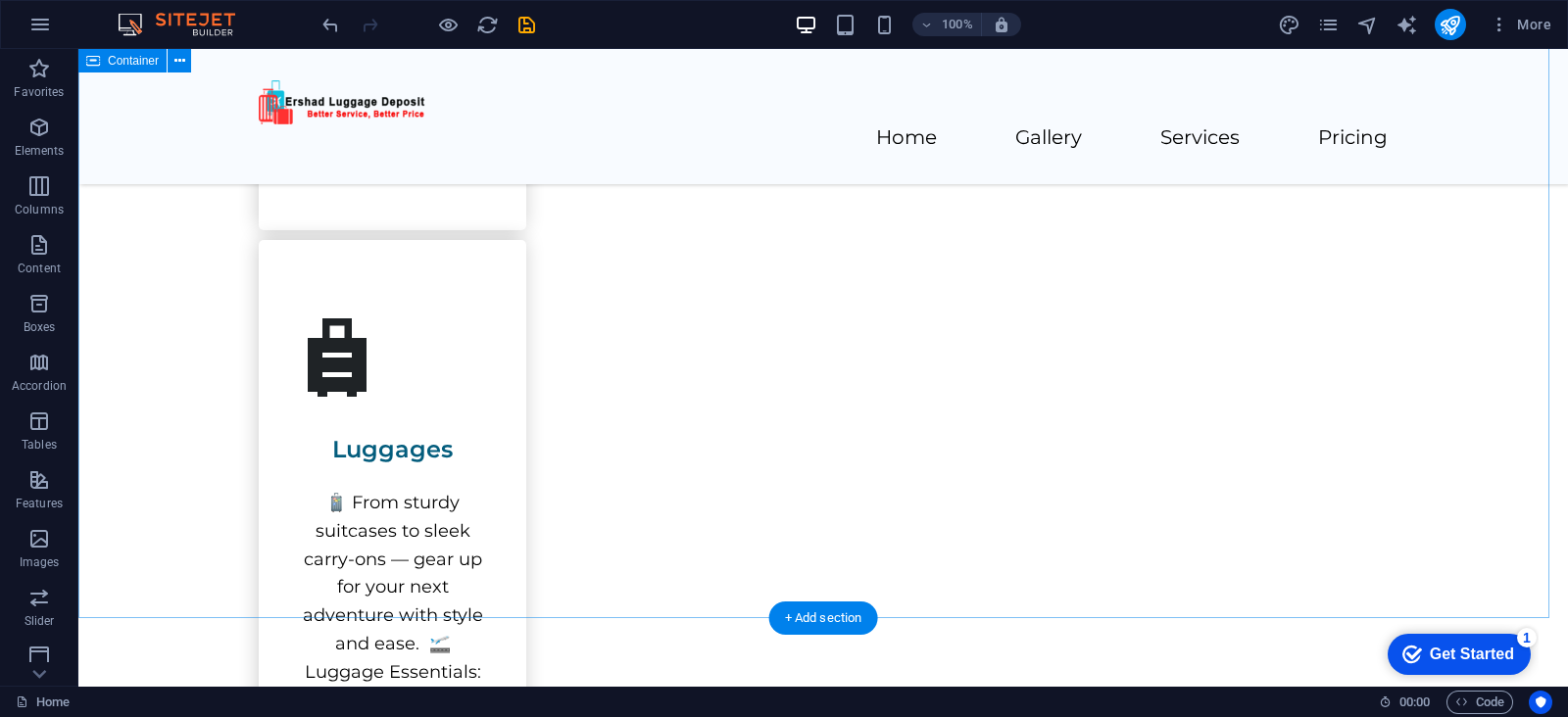 scroll, scrollTop: 3805, scrollLeft: 0, axis: vertical 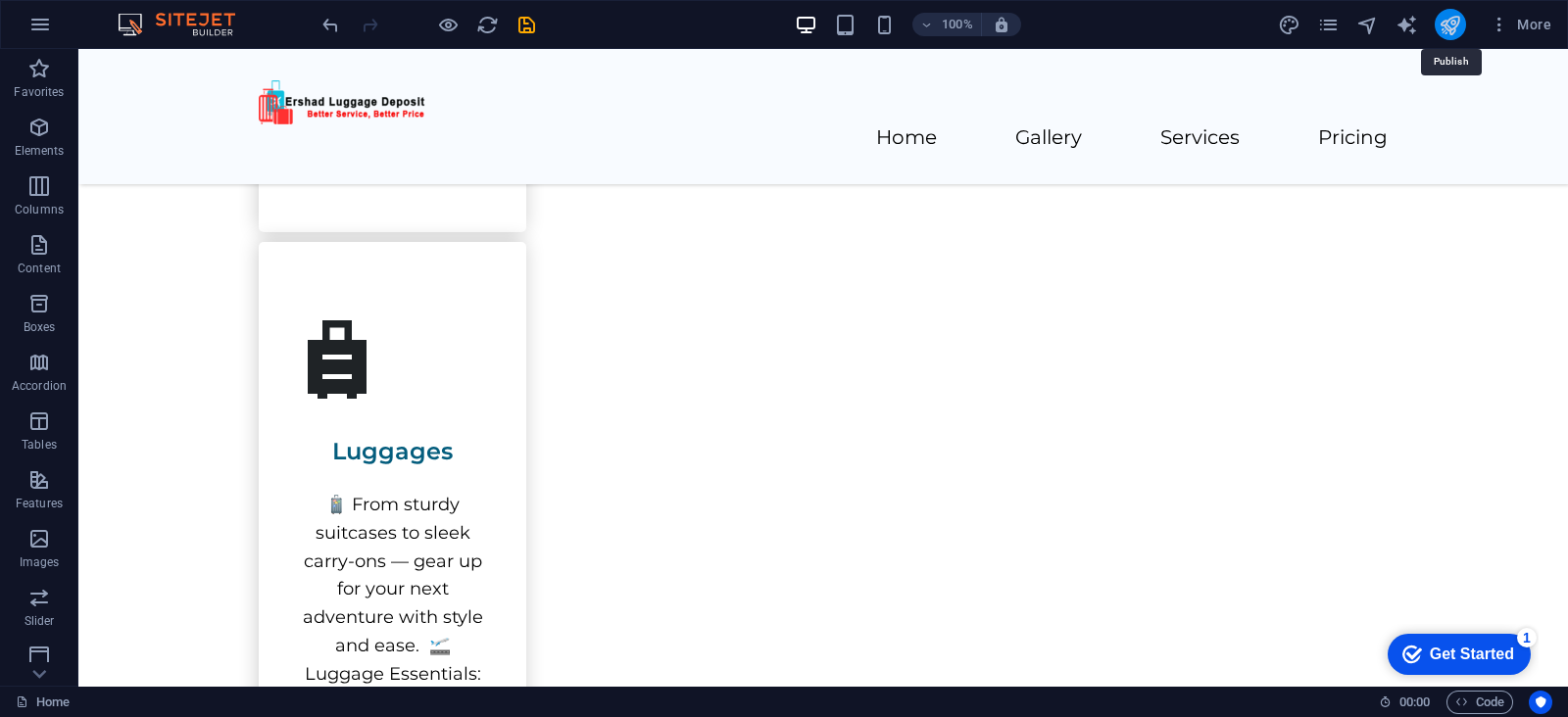 click at bounding box center [1449, 24] 